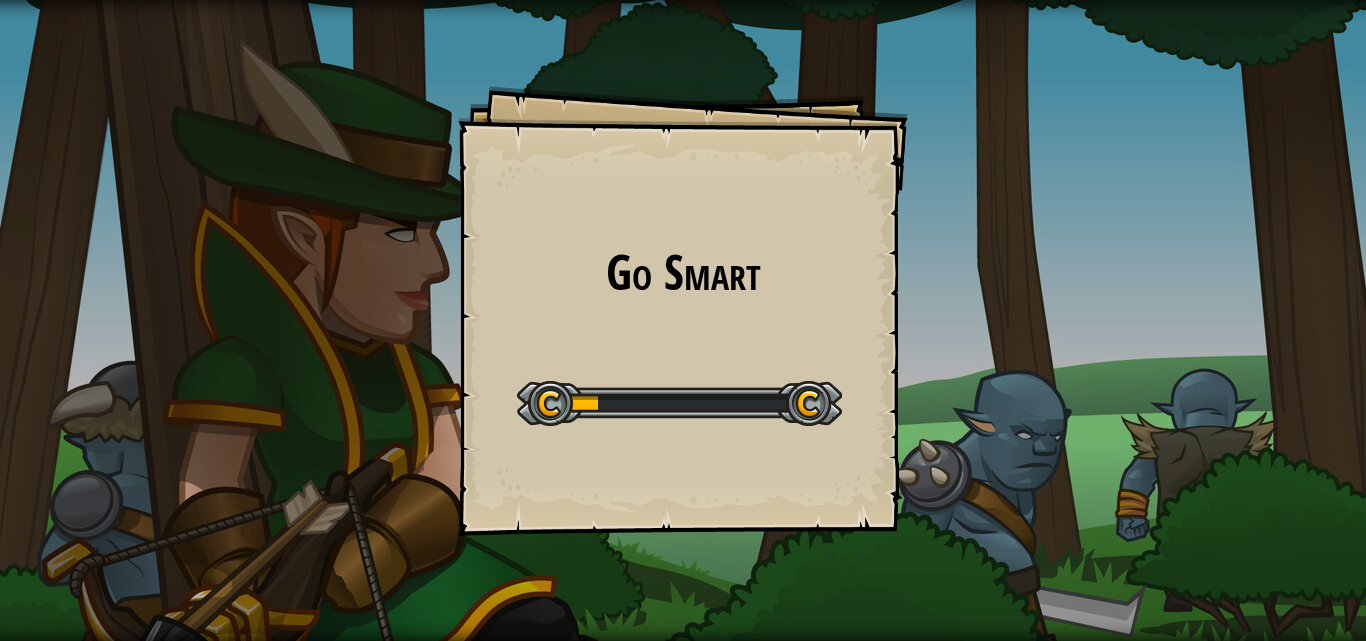 scroll, scrollTop: 0, scrollLeft: 0, axis: both 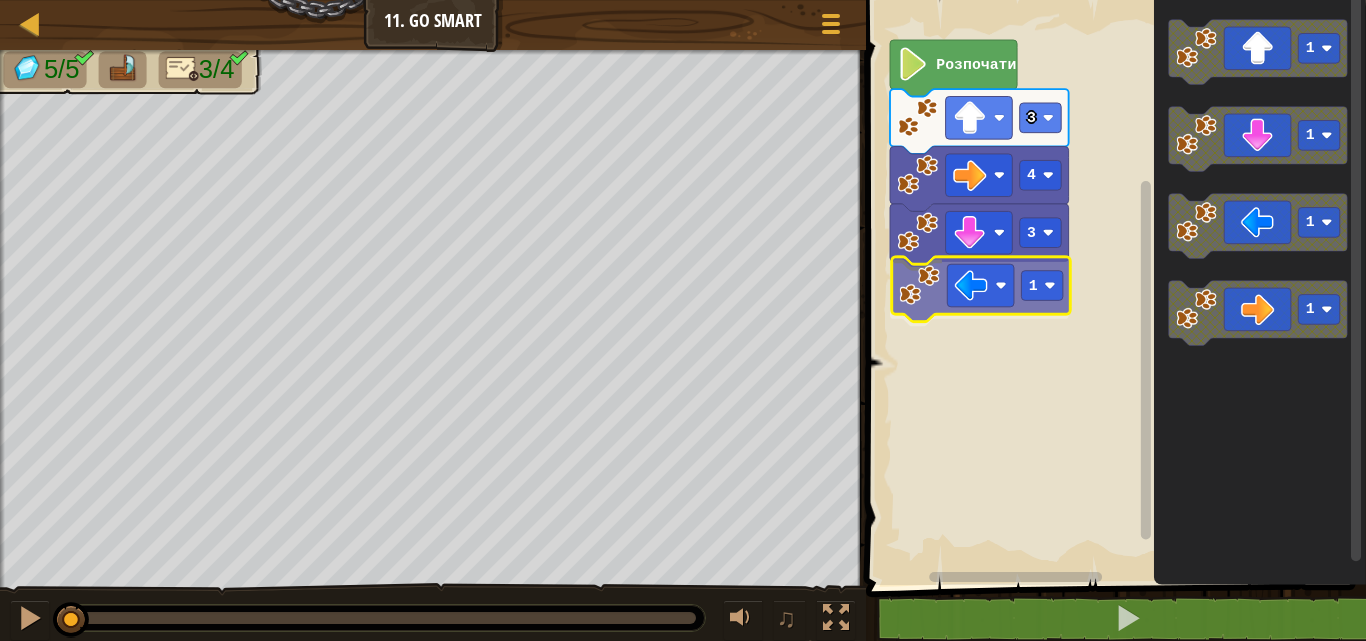 click on "3 1 4 3 Розпочати 1 1 1 1 1" at bounding box center (1113, 287) 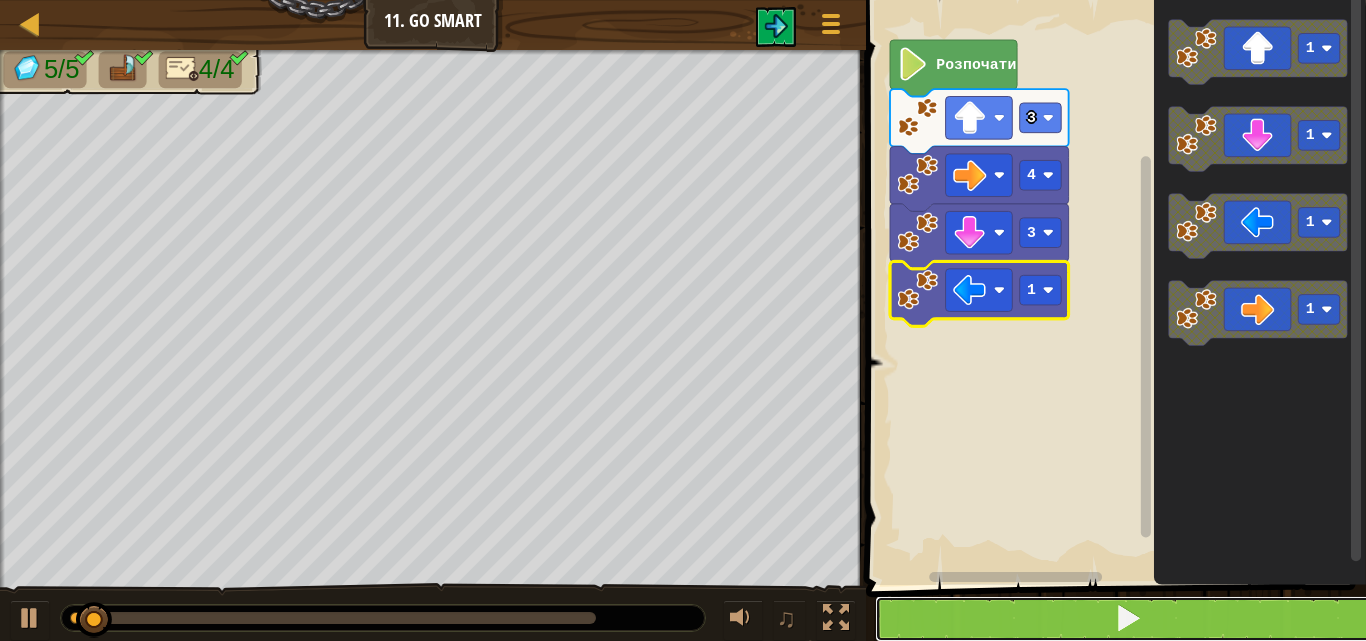 click at bounding box center (1128, 618) 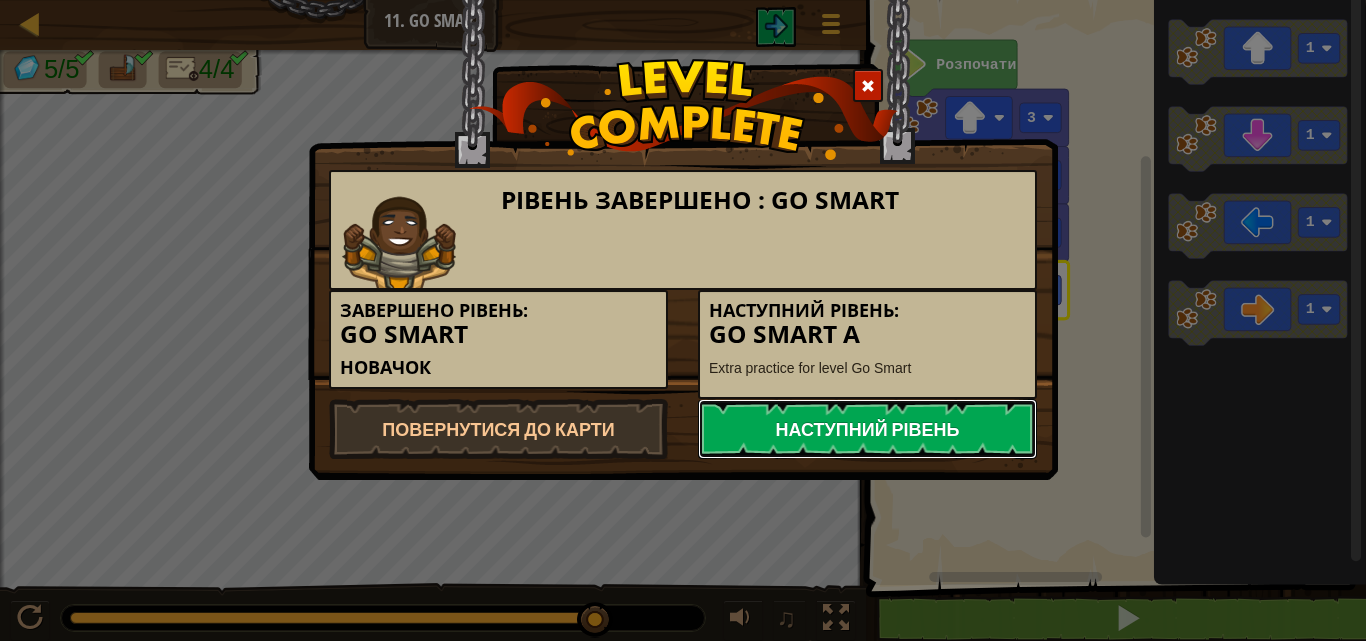 click on "Наступний рівень" at bounding box center [867, 429] 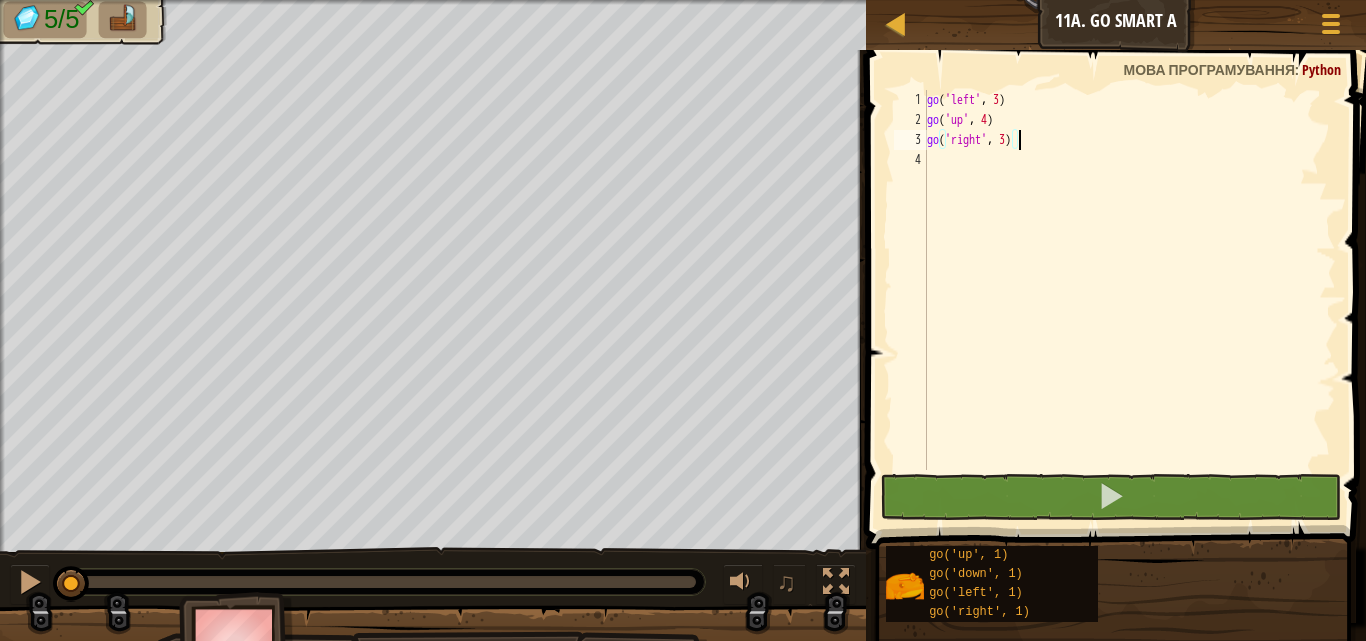 click on "go ( 'left' ,   3 ) go ( 'up' ,   4 ) go ( 'right' ,   3 )" at bounding box center [1129, 300] 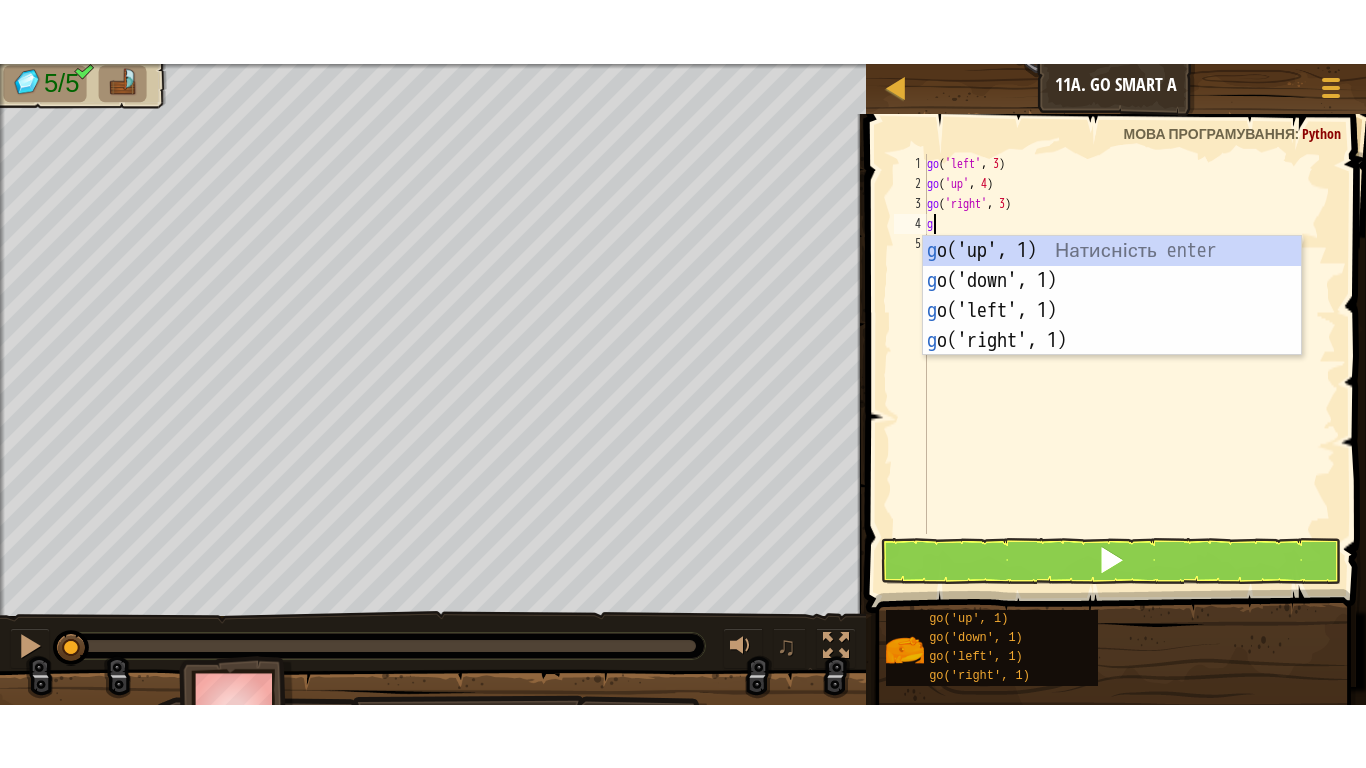 scroll, scrollTop: 9, scrollLeft: 0, axis: vertical 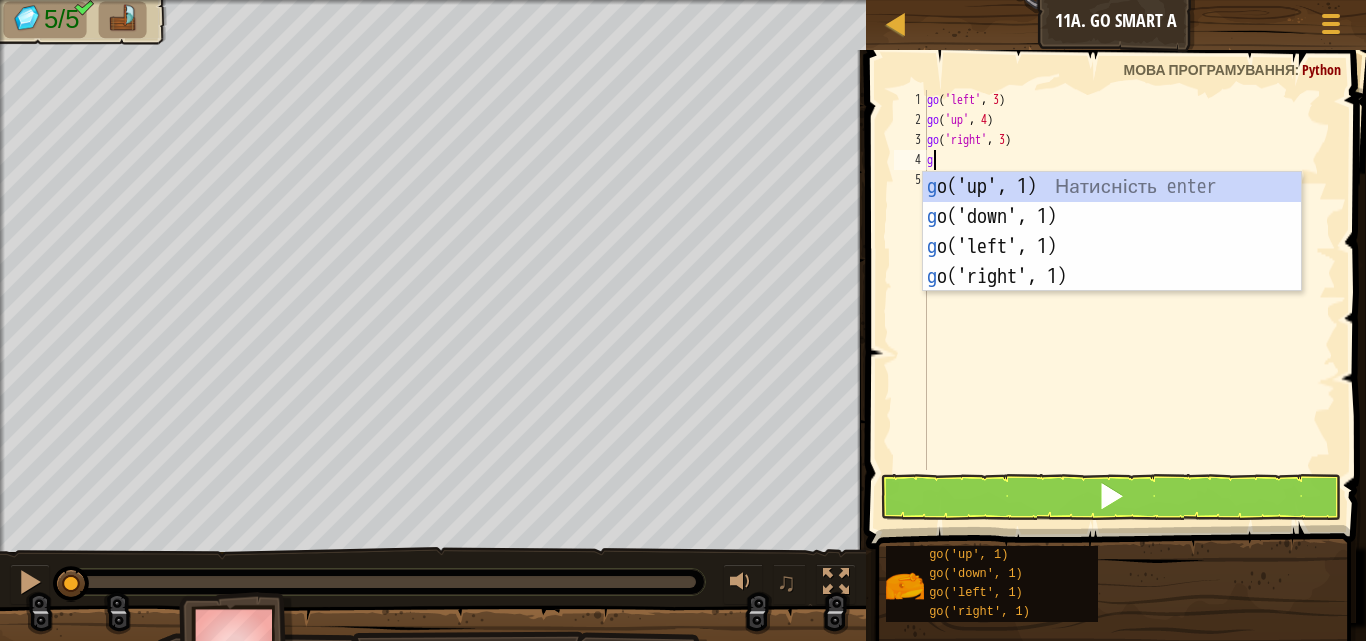 type on "go" 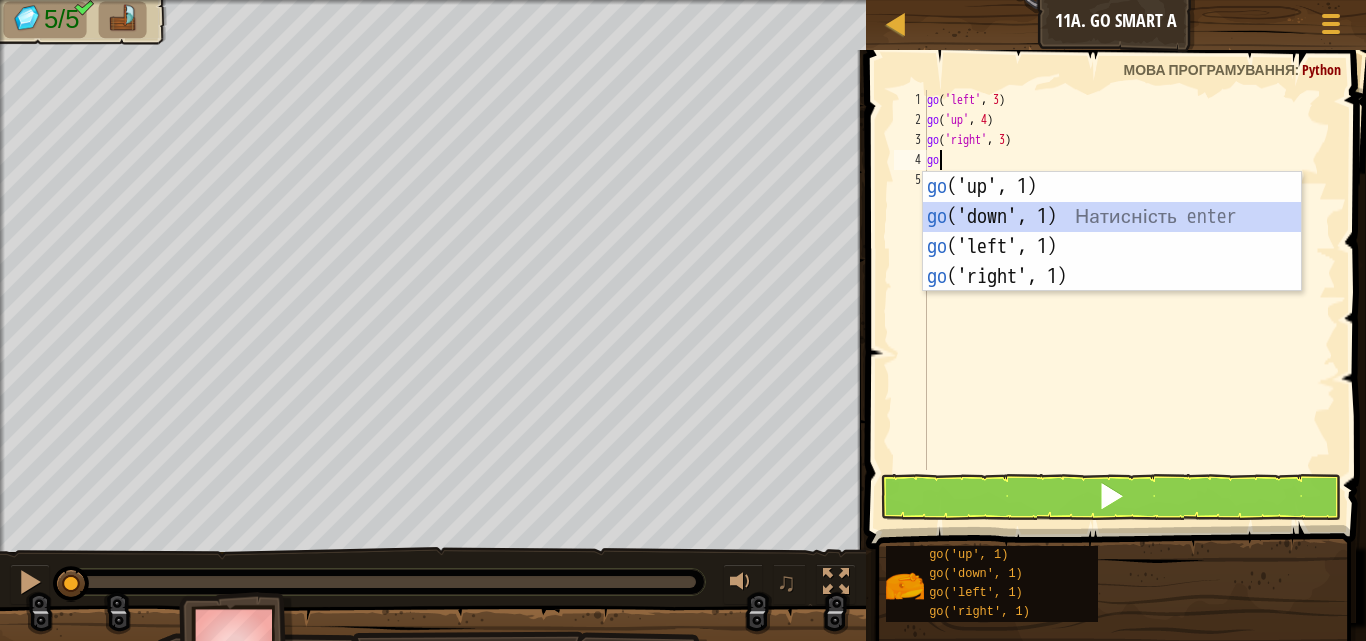 click on "go ('up', 1) Натисність enter go ('down', 1) Натисність enter go ('left', 1) Натисність enter go ('right', 1) Натисність enter" at bounding box center (1112, 262) 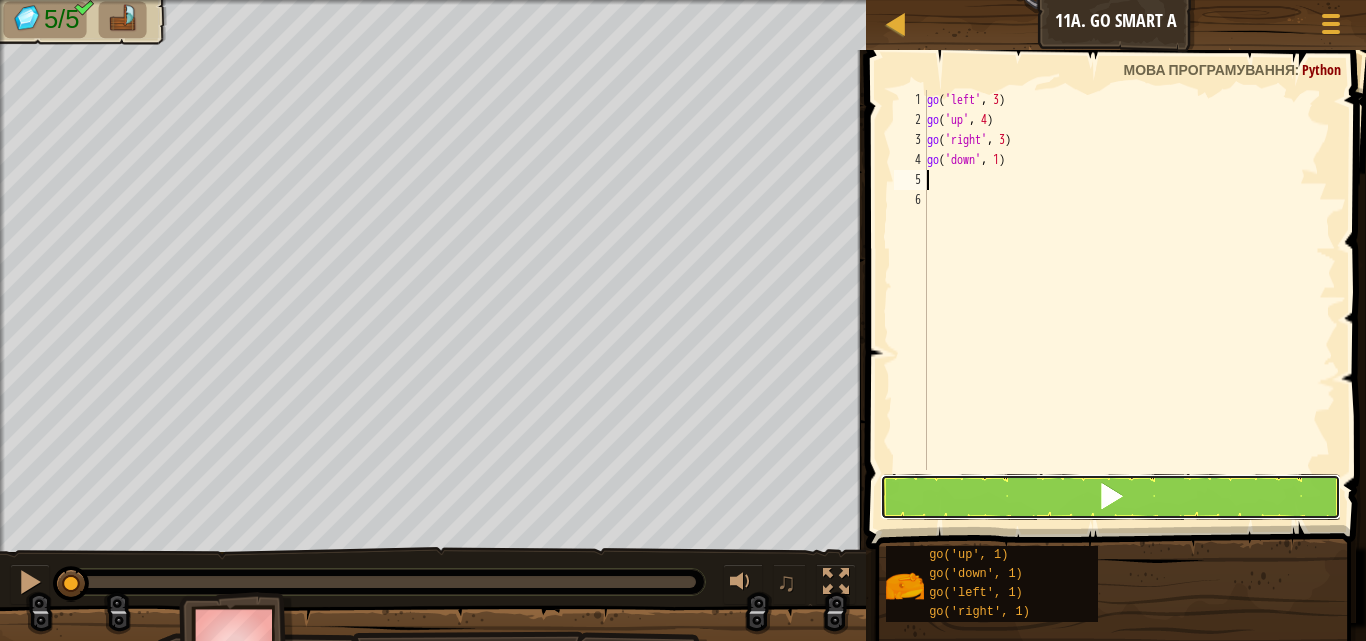click at bounding box center [1111, 497] 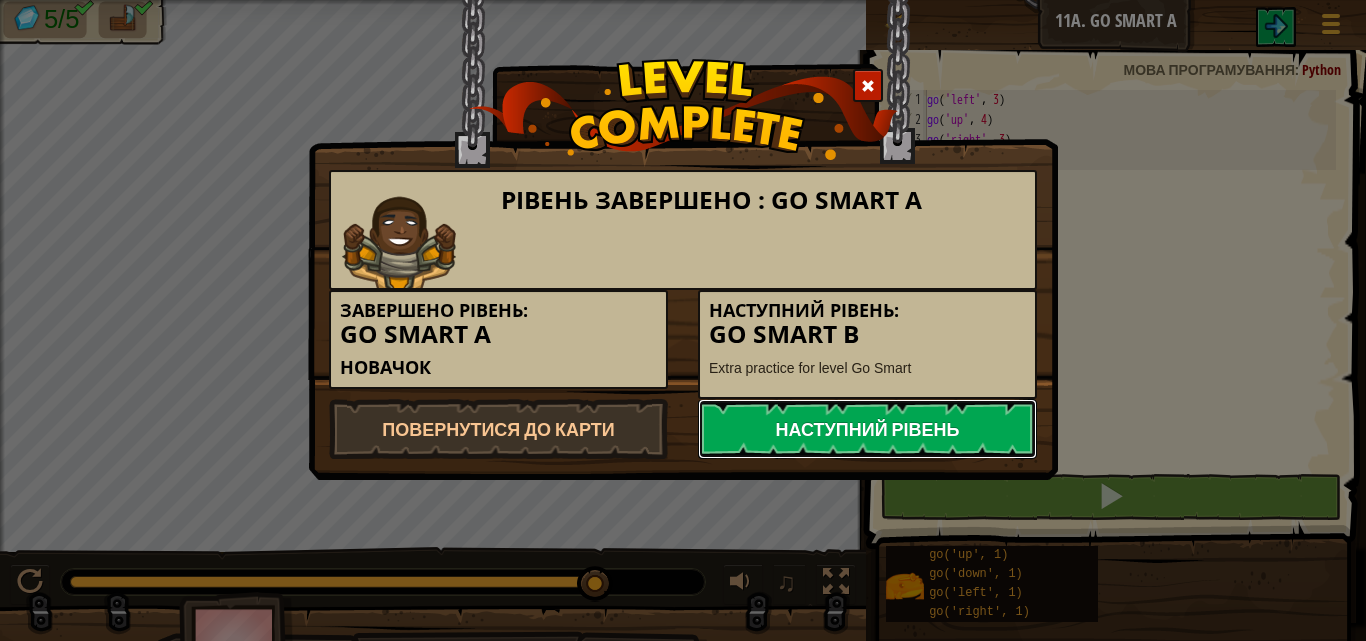 click on "Наступний рівень" at bounding box center (867, 429) 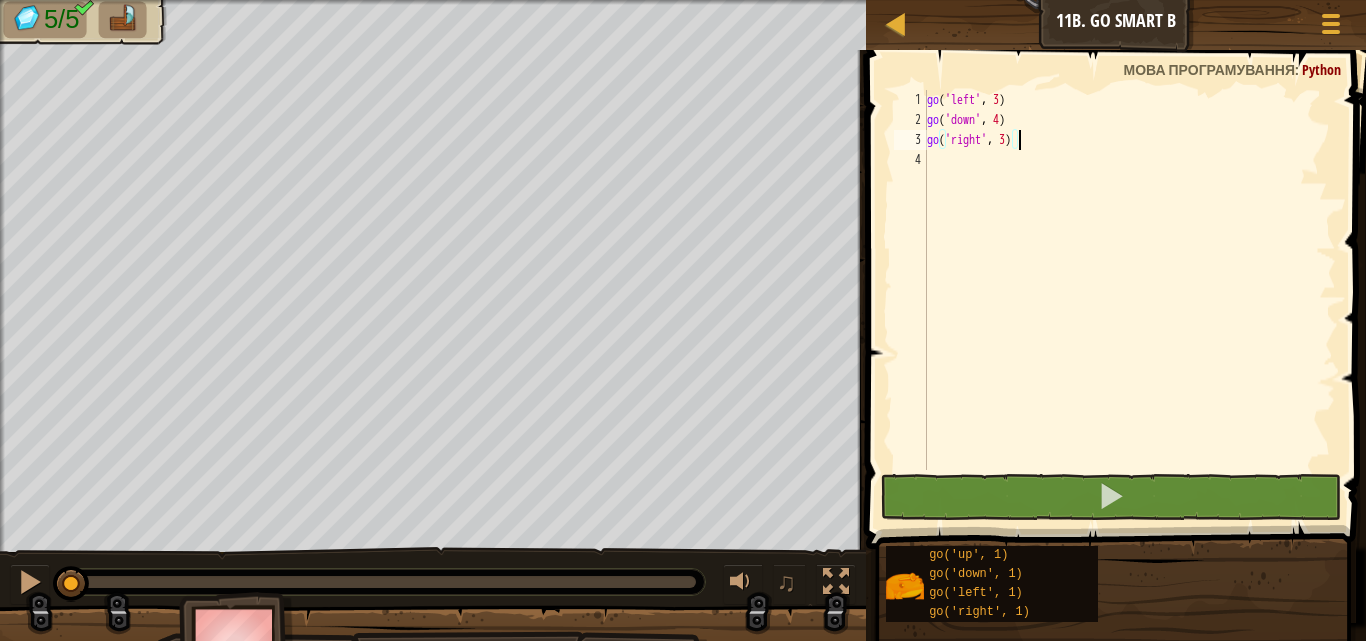 click on "go ( 'left' ,   3 ) go ( 'down' ,   4 ) go ( 'right' ,   3 )" at bounding box center (1129, 300) 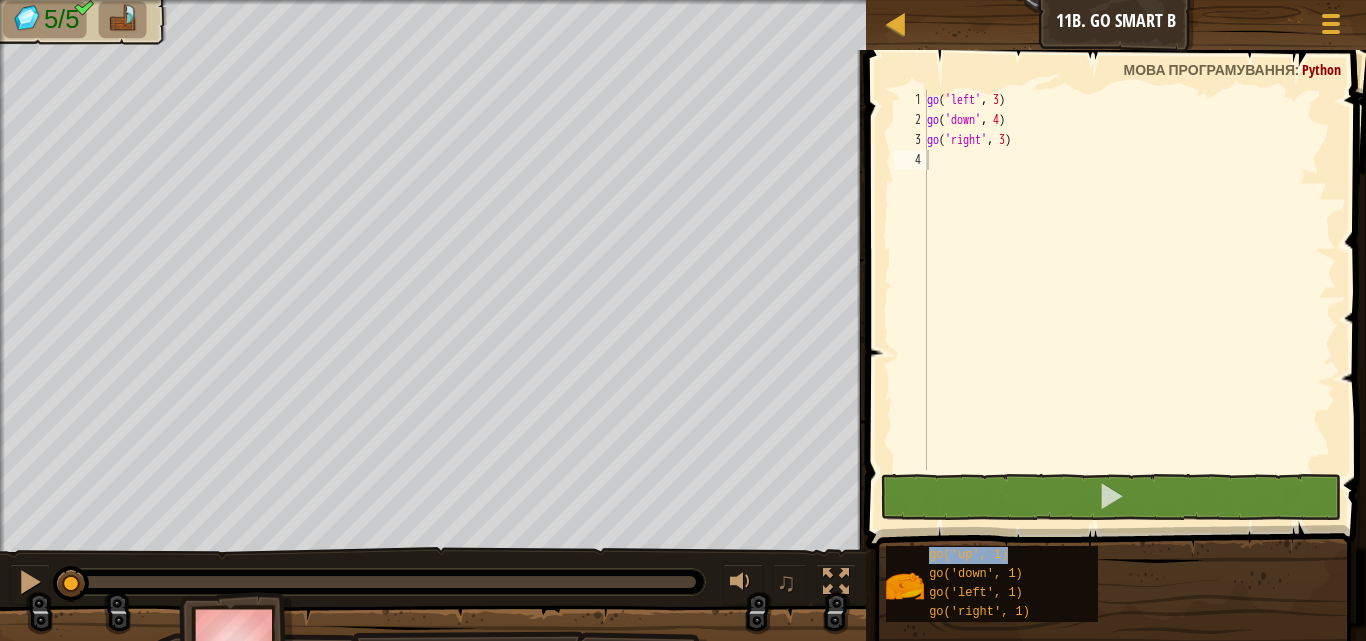type on "go('up', 1)" 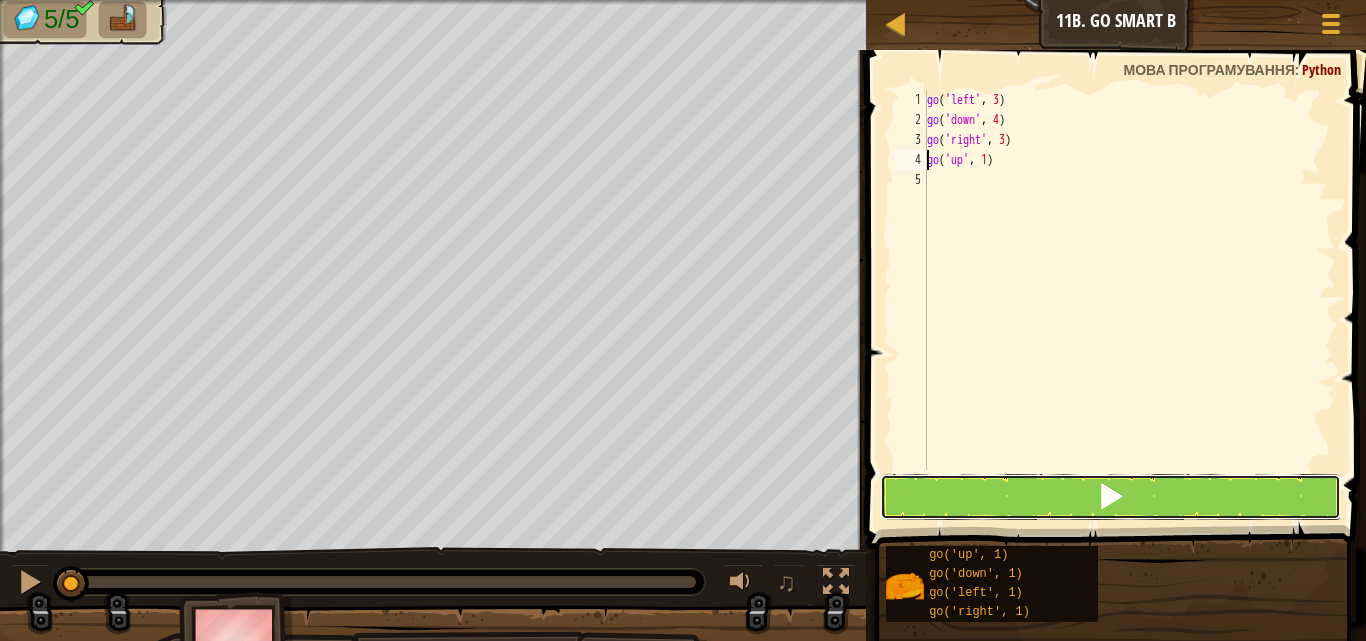 click at bounding box center (1111, 497) 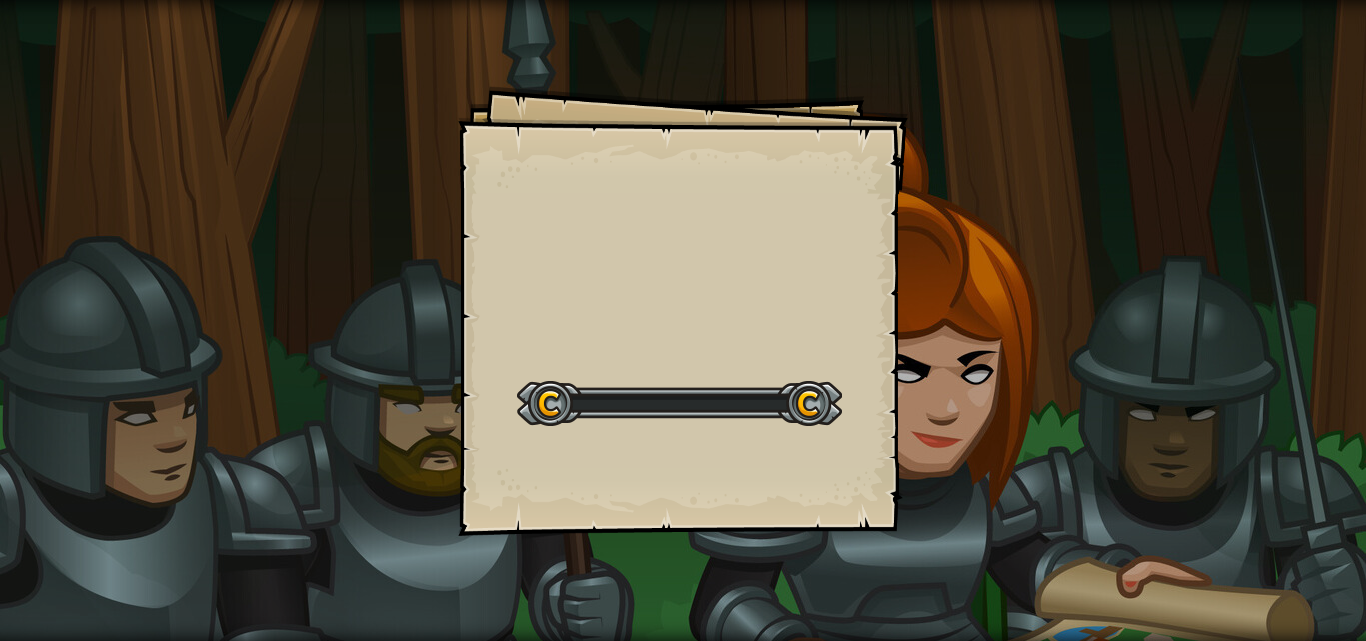 click on "Goals Start Level Помилка завантаження з сервера Аби грати в цьому рівні потрібен абонемент. Взяти абонемент Вам потрібно приєднатись до курсу щоб зіграти в цей рівень. Повернутись до моїх курсів Попроси свого вчителя призначити тобі ліцензію для продовження гри на CodeCombat! Повернутись до моїх курсів Цей рівень заблоковано. Повернутись до моїх курсів Спершу вирішуй проблему, а потім - пиши код. - [PERSON_NAME]" at bounding box center [683, 311] 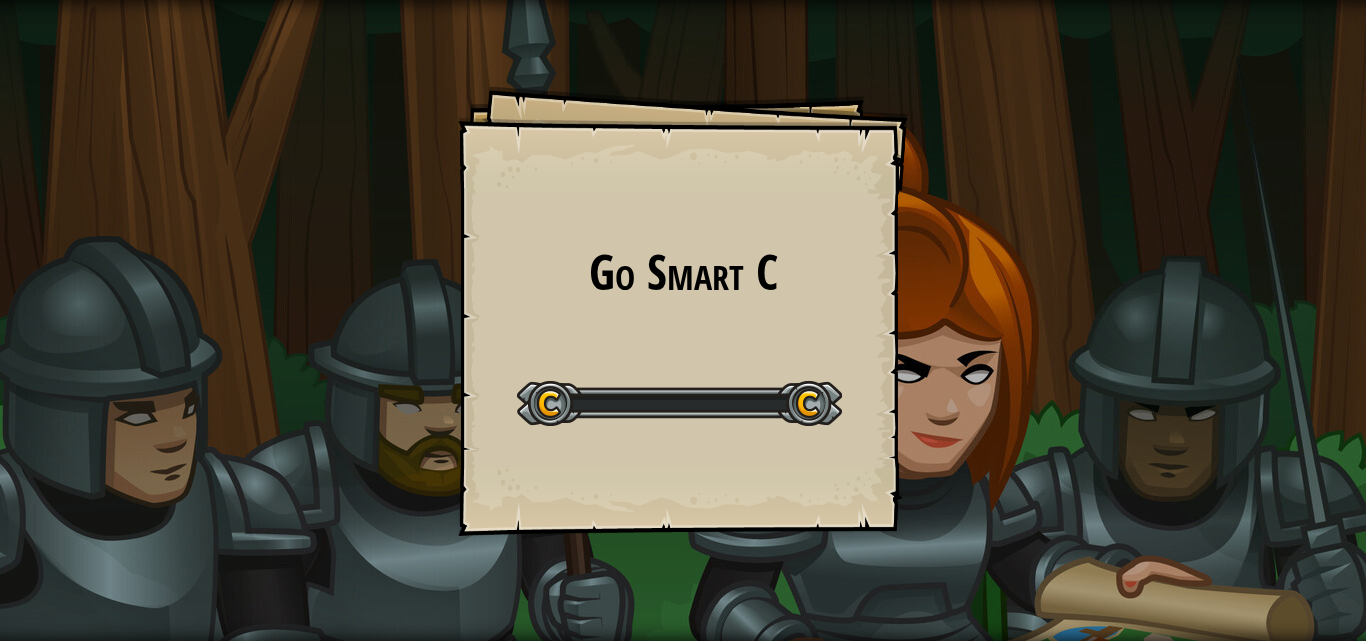 click on "Go Smart C Goals Start Level Помилка завантаження з сервера Аби грати в цьому рівні потрібен абонемент. Взяти абонемент Вам потрібно приєднатись до курсу щоб зіграти в цей рівень. Повернутись до моїх курсів Попроси свого вчителя призначити тобі ліцензію для продовження гри на CodeCombat! Повернутись до моїх курсів Цей рівень заблоковано. Повернутись до моїх курсів Спершу вирішуй проблему, а потім - пиши код. - [PERSON_NAME]" at bounding box center (683, 311) 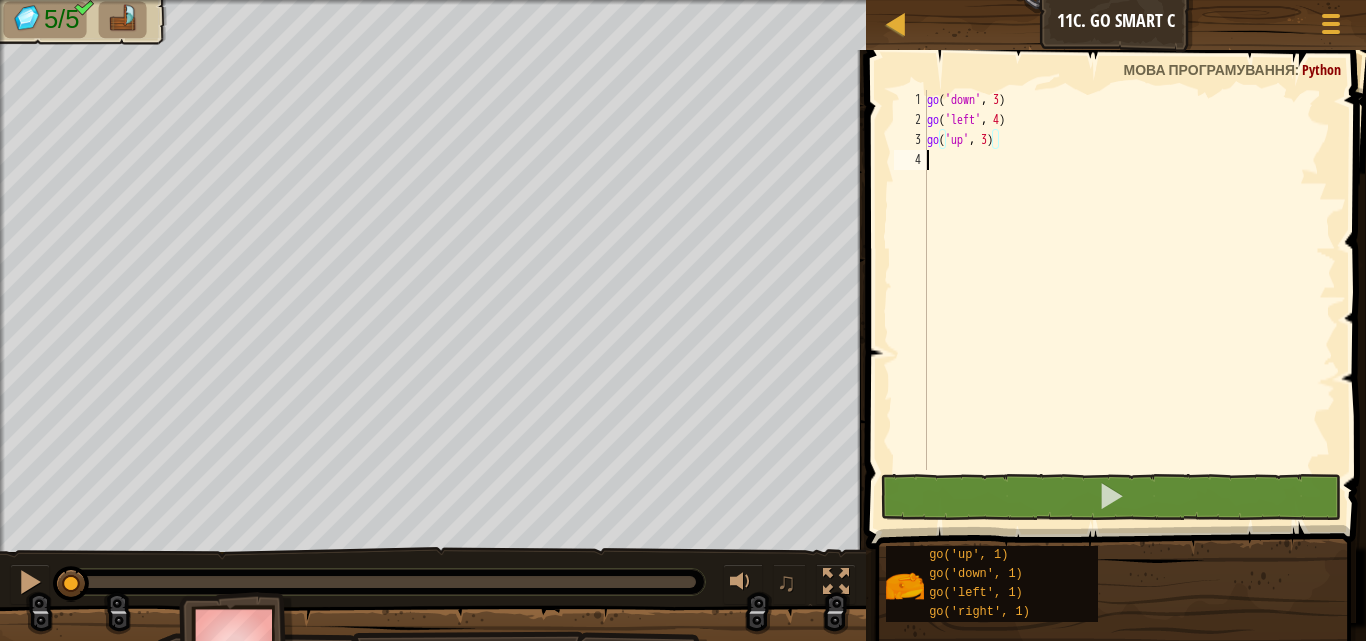 click on "go ( 'down' ,   3 ) go ( 'left' ,   4 ) go ( 'up' ,   3 )" at bounding box center [1129, 300] 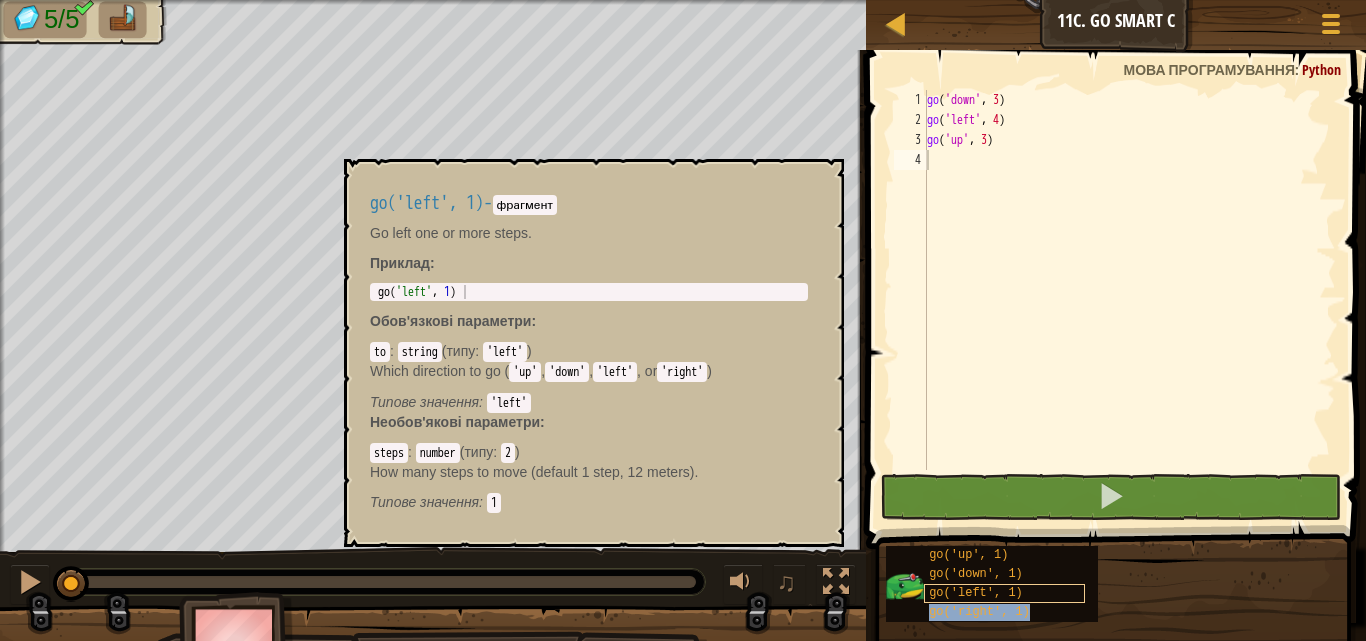 type on "go('right', 1)" 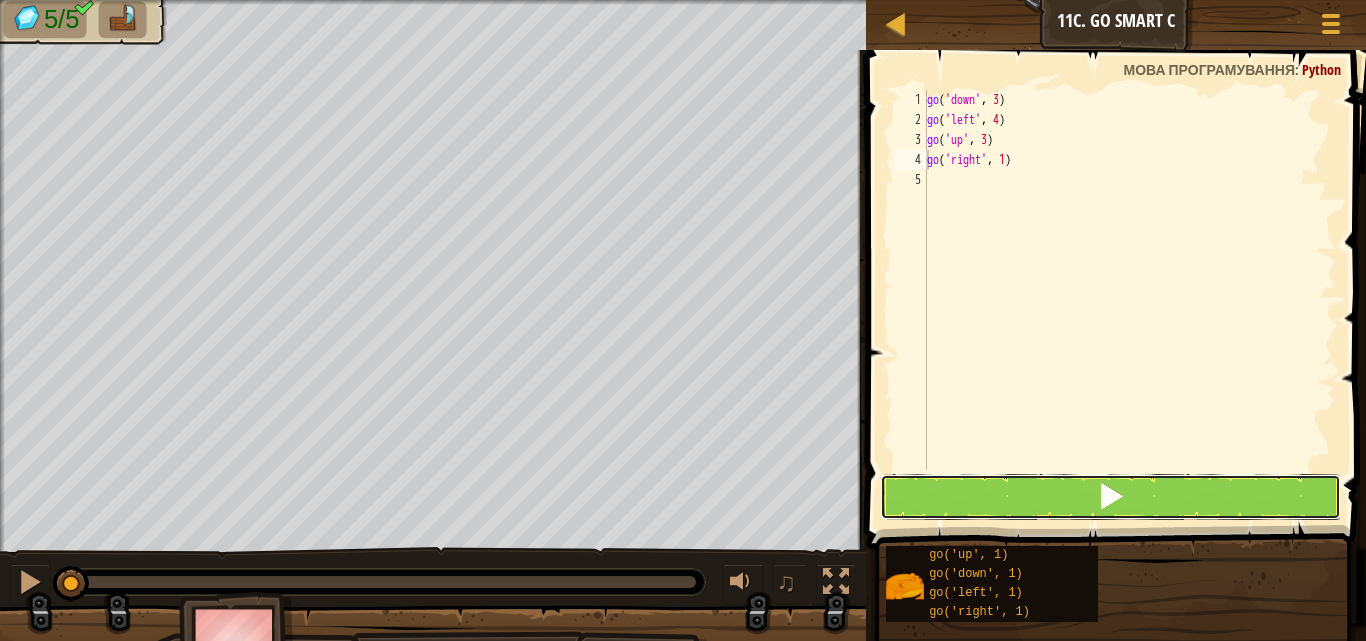 click at bounding box center [1111, 497] 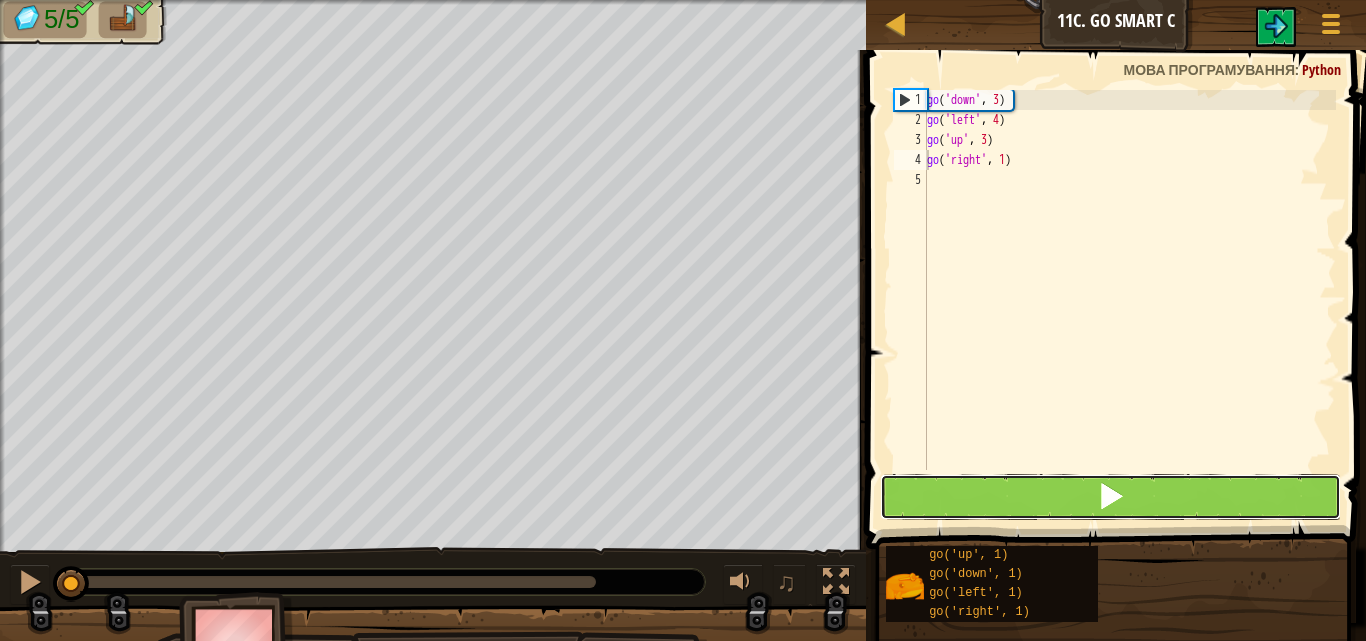 click at bounding box center (1111, 497) 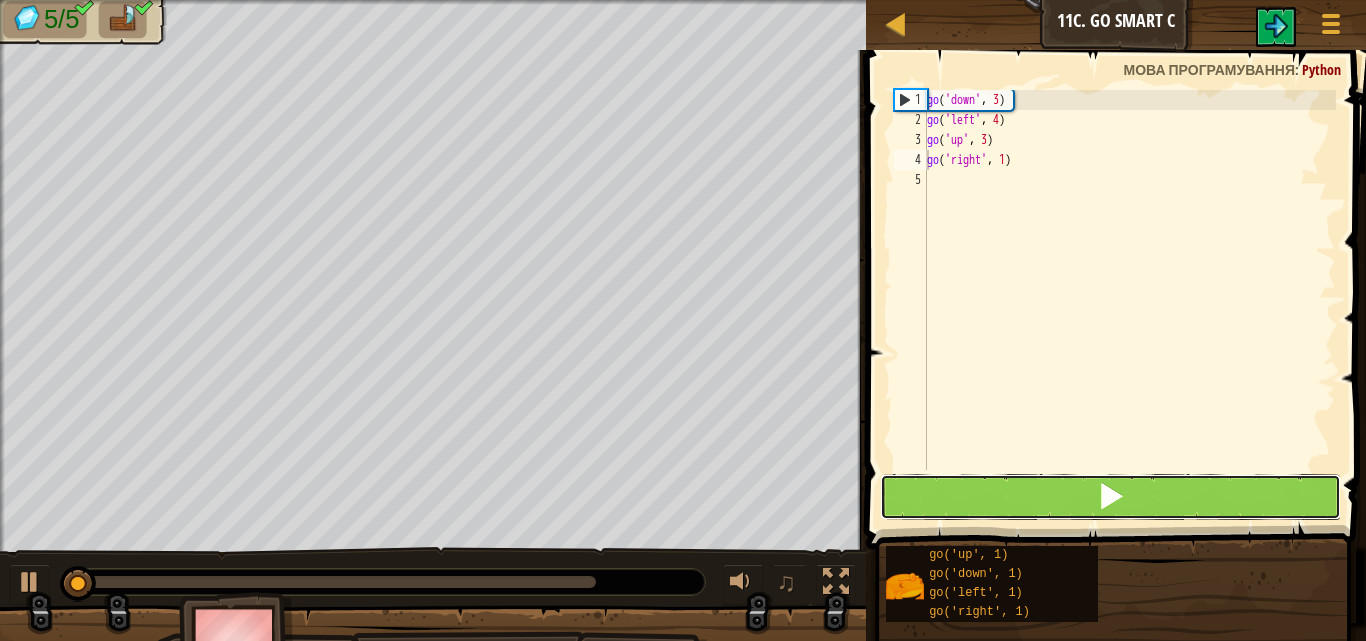 click at bounding box center [1111, 497] 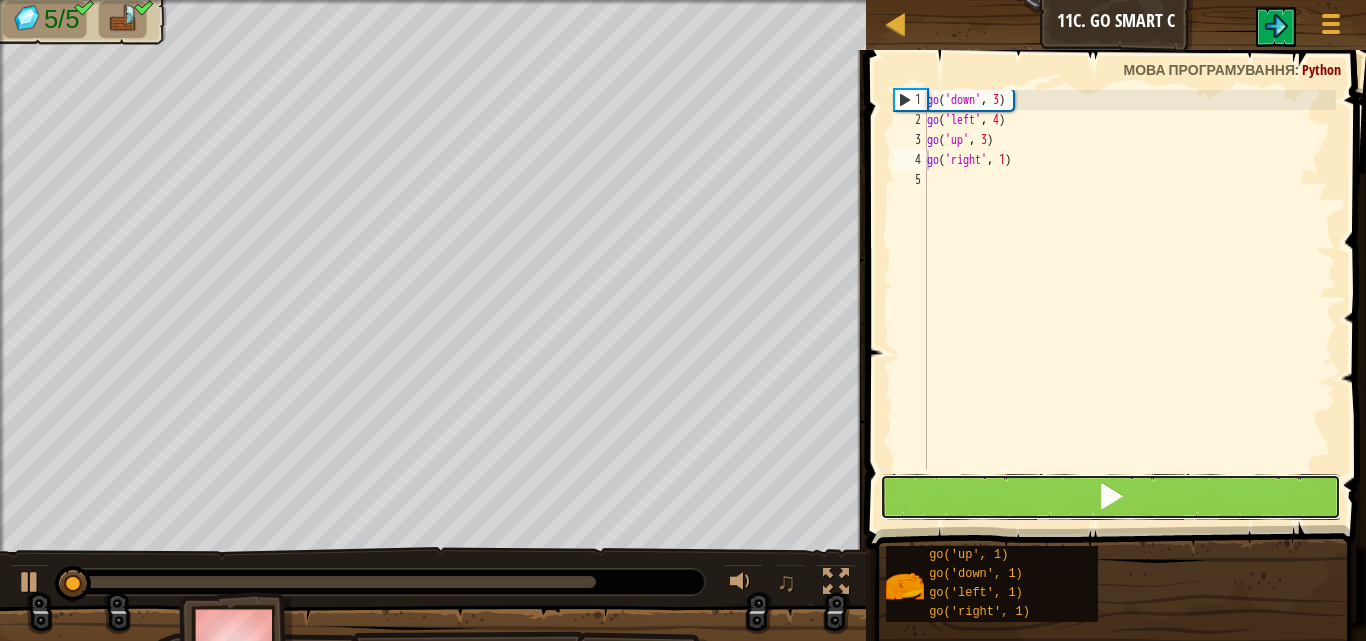 click at bounding box center [1111, 497] 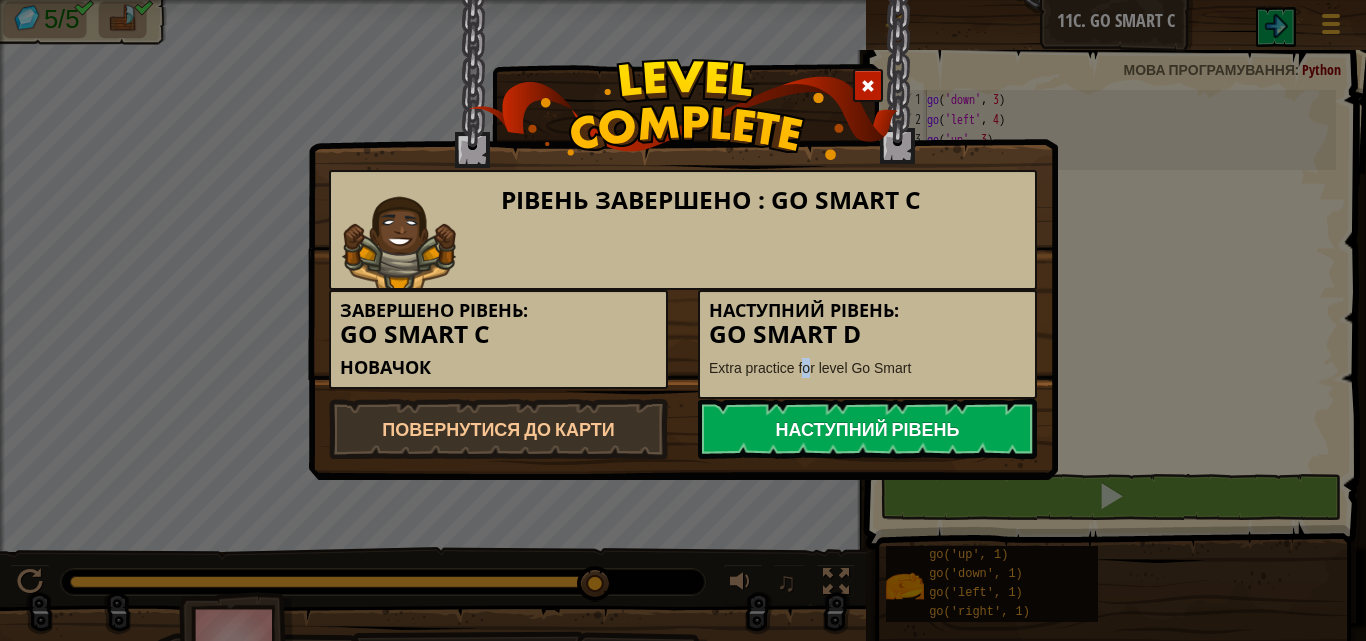 drag, startPoint x: 806, startPoint y: 397, endPoint x: 837, endPoint y: 427, distance: 43.13931 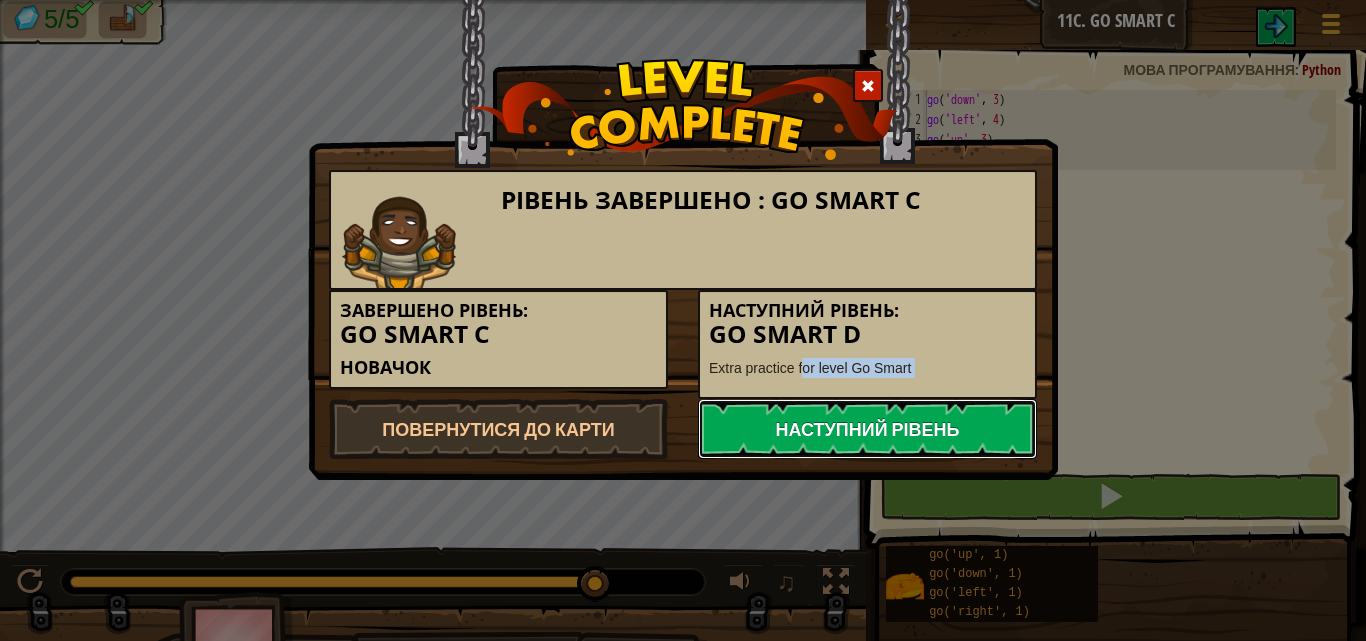 click on "Наступний рівень" at bounding box center [867, 429] 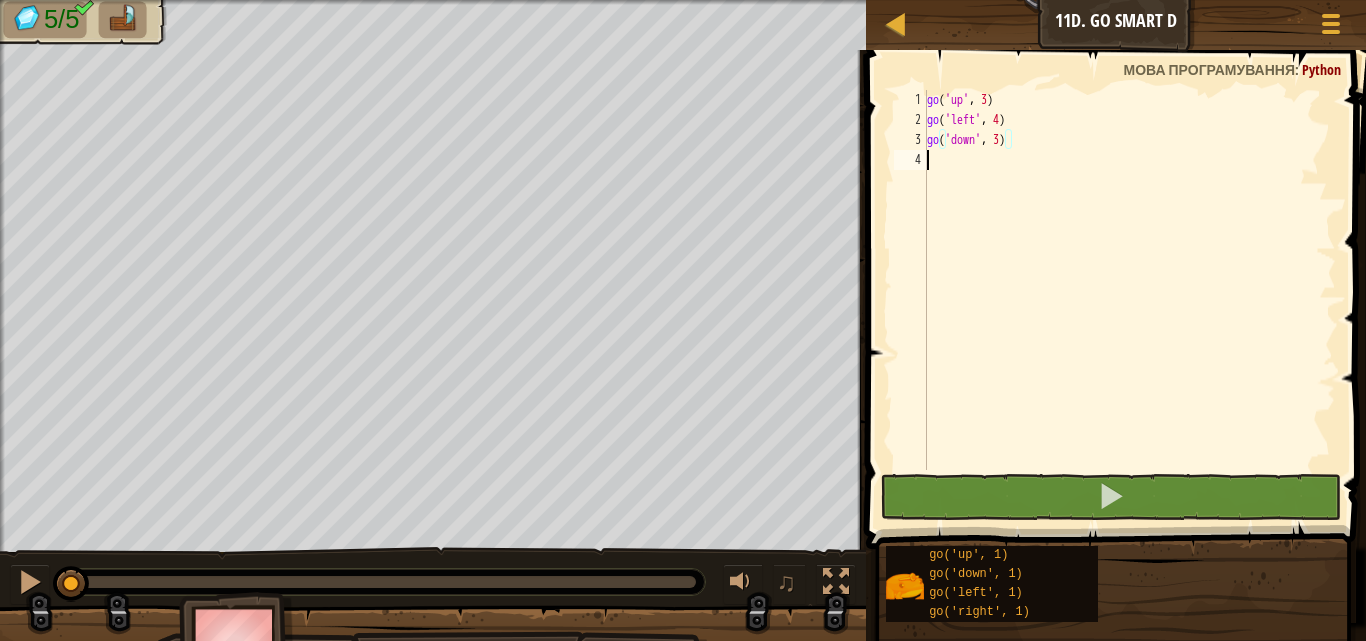 click on "go ( 'up' ,   3 ) go ( 'left' ,   4 ) go ( 'down' ,   3 )" at bounding box center (1129, 300) 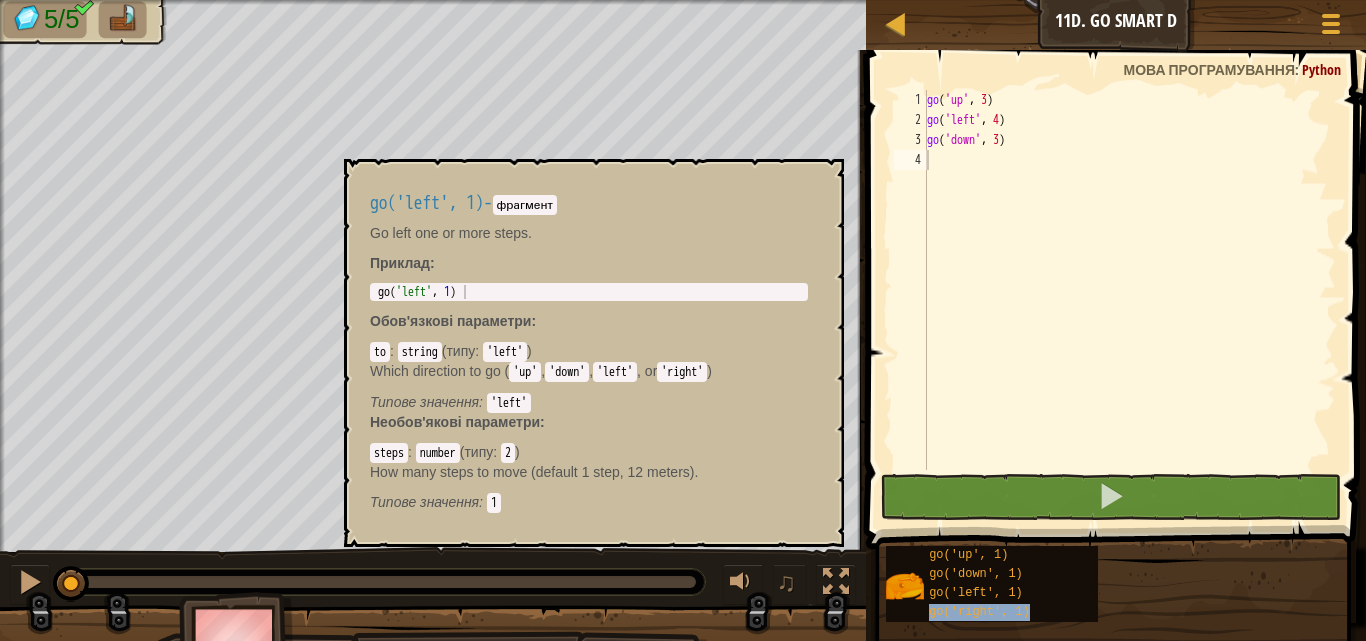 type on "go('right', 1)" 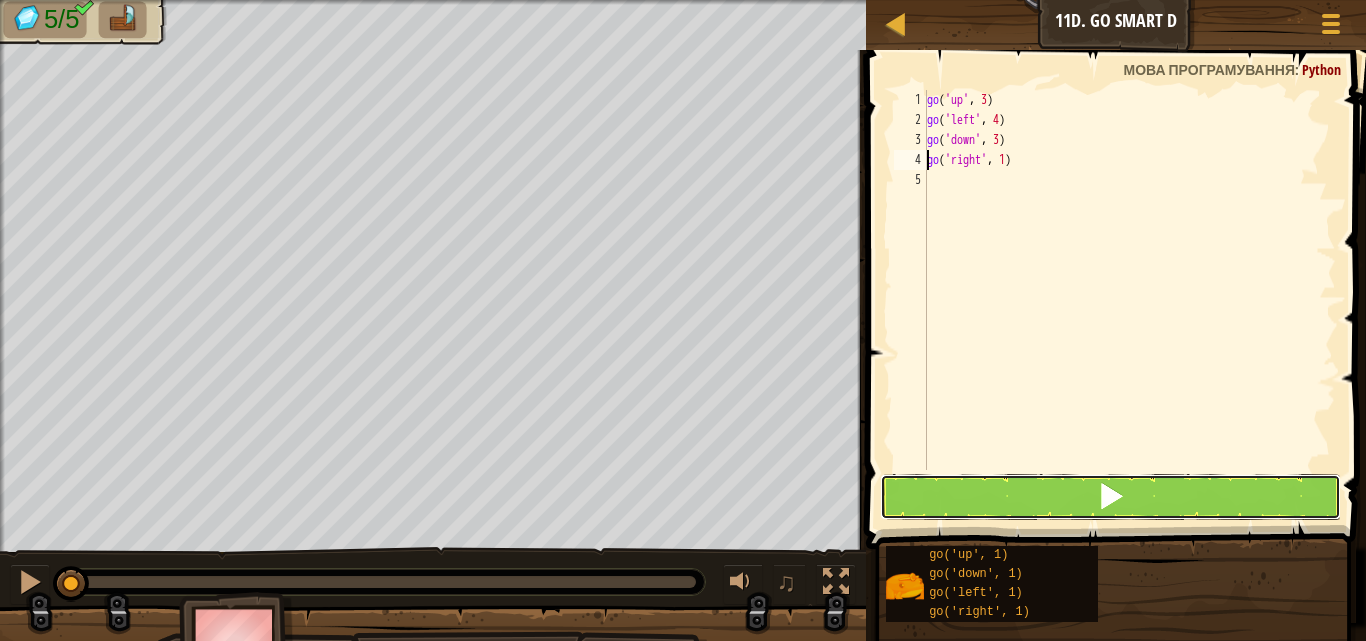 click at bounding box center (1111, 497) 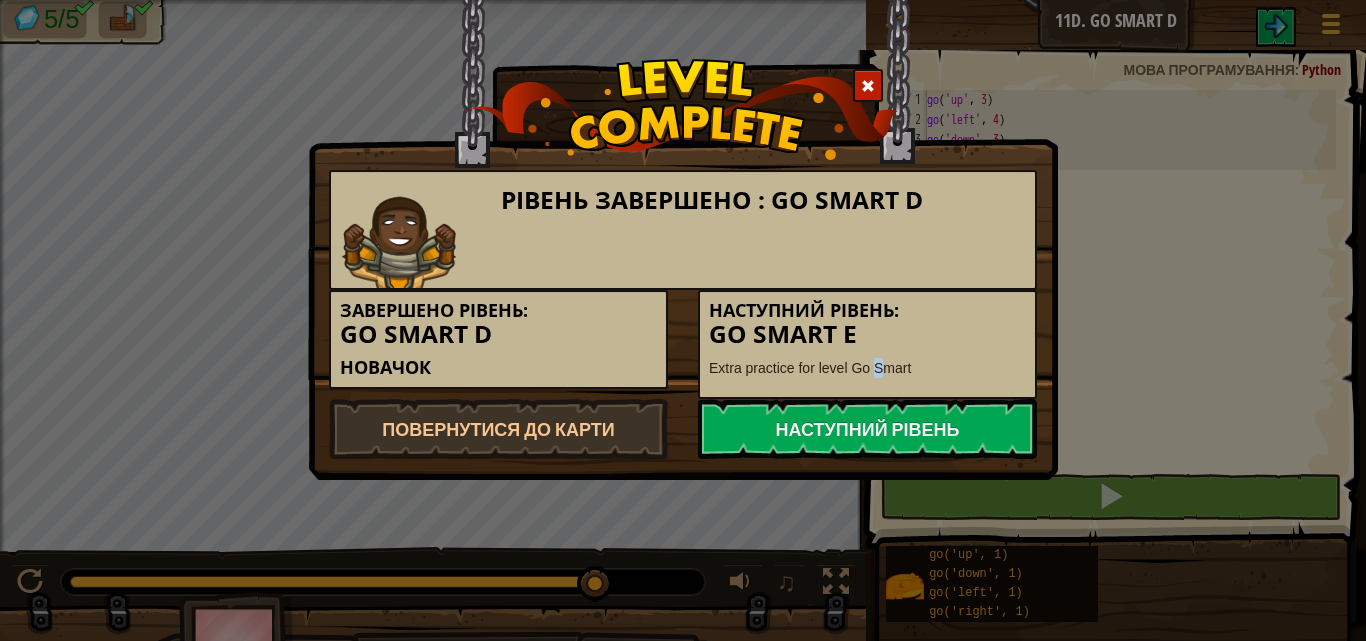 click on "Наступний рівень: Go Smart E Extra practice for level Go Smart" at bounding box center (867, 344) 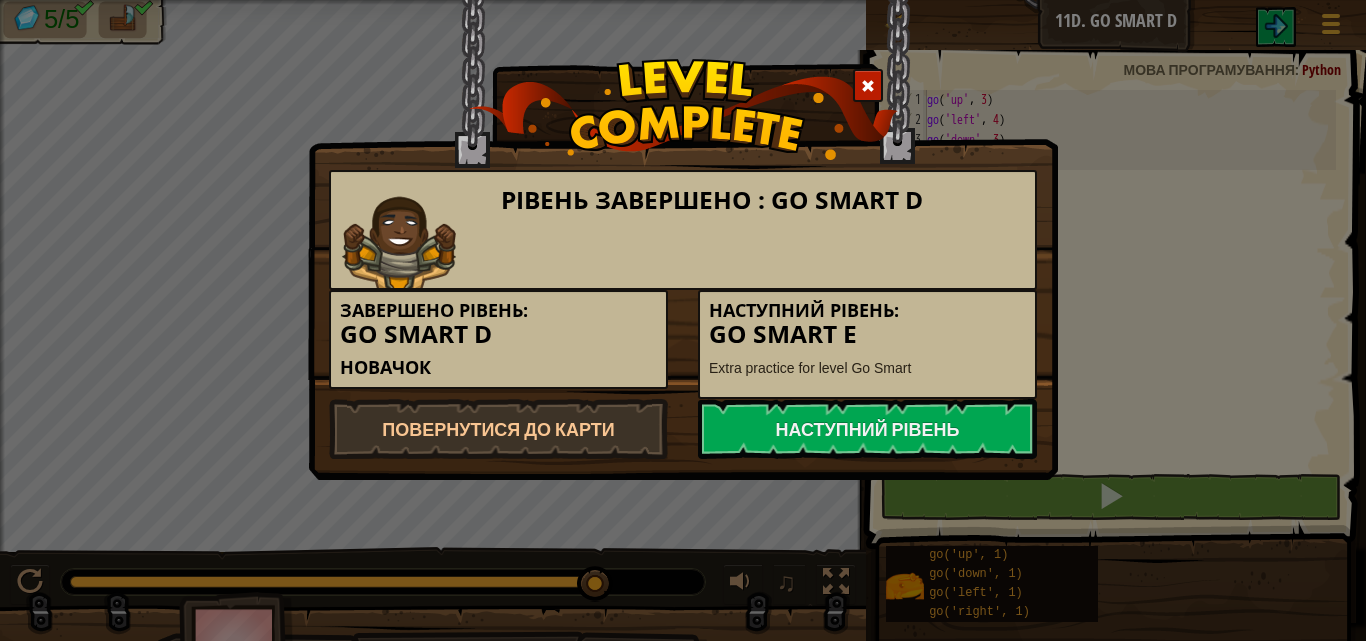 click on "Наступний рівень: Go Smart E Extra practice for level Go Smart" at bounding box center [867, 344] 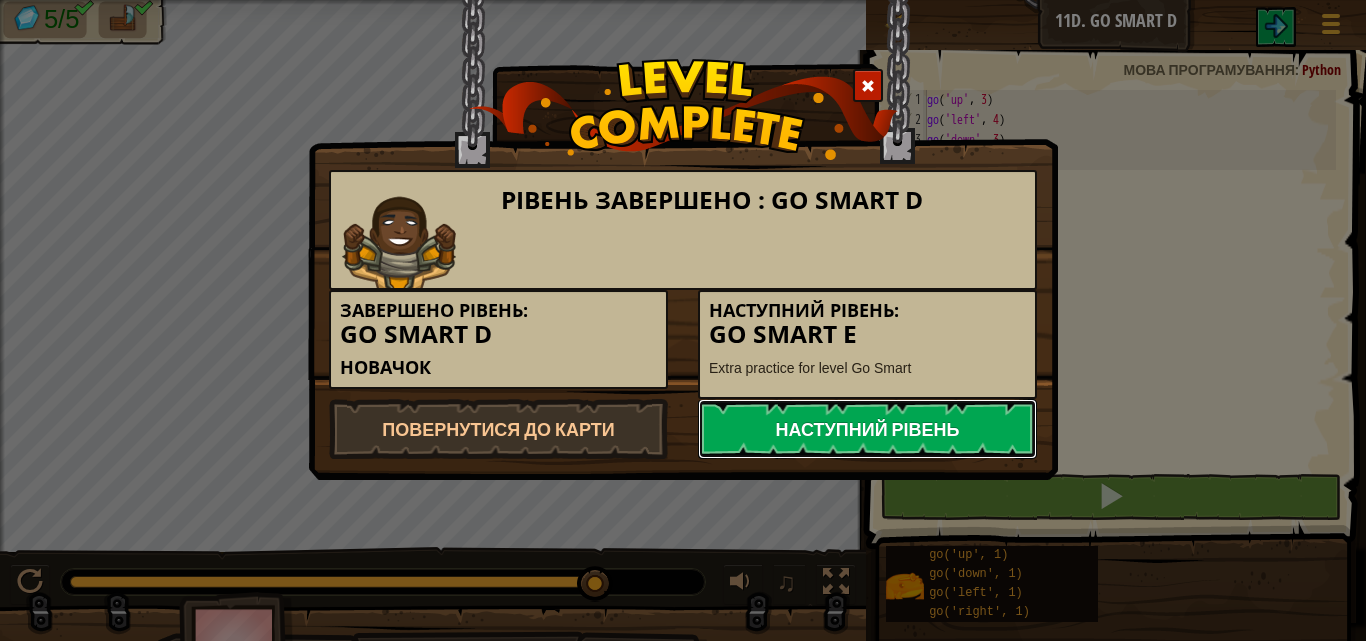 click on "Наступний рівень" at bounding box center (867, 429) 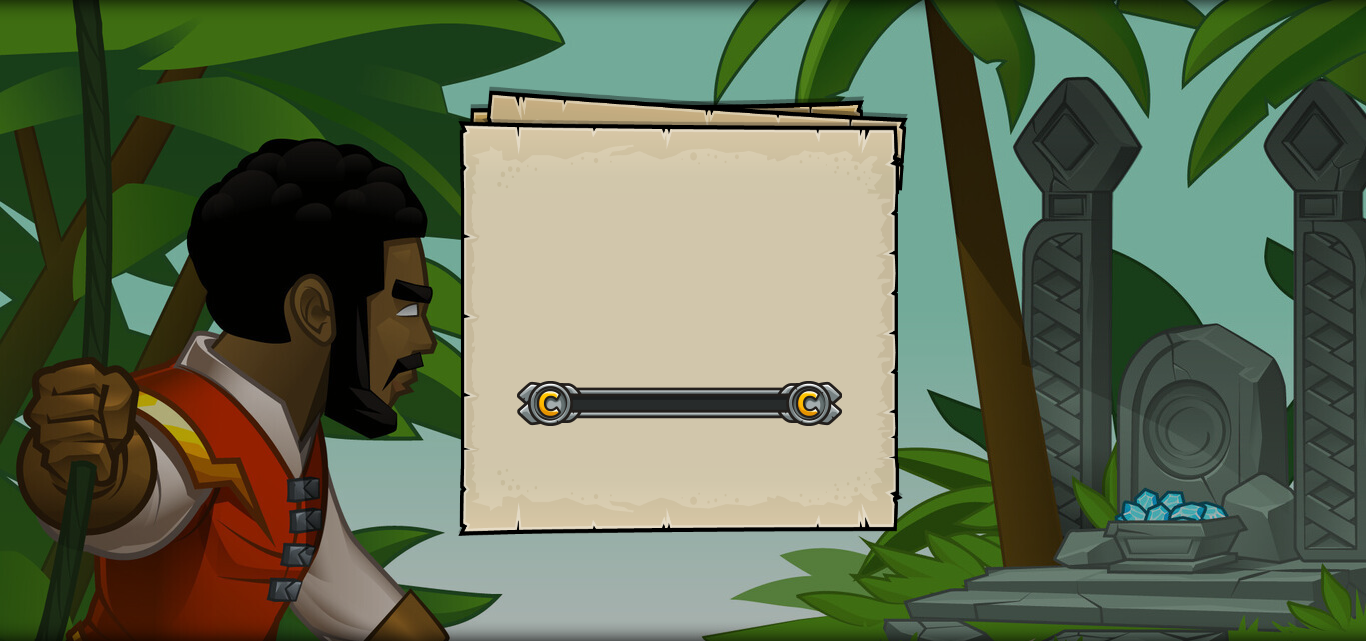click on "Goals Start Level Помилка завантаження з сервера Аби грати в цьому рівні потрібен абонемент. Взяти абонемент Вам потрібно приєднатись до курсу щоб зіграти в цей рівень. Повернутись до моїх курсів Попроси свого вчителя призначити тобі ліцензію для продовження гри на CodeCombat! Повернутись до моїх курсів Цей рівень заблоковано. Повернутись до моїх курсів У теорії між теорією і практикою немає ніякої різниці. На практиці - є.  [PERSON_NAME]" at bounding box center [683, 311] 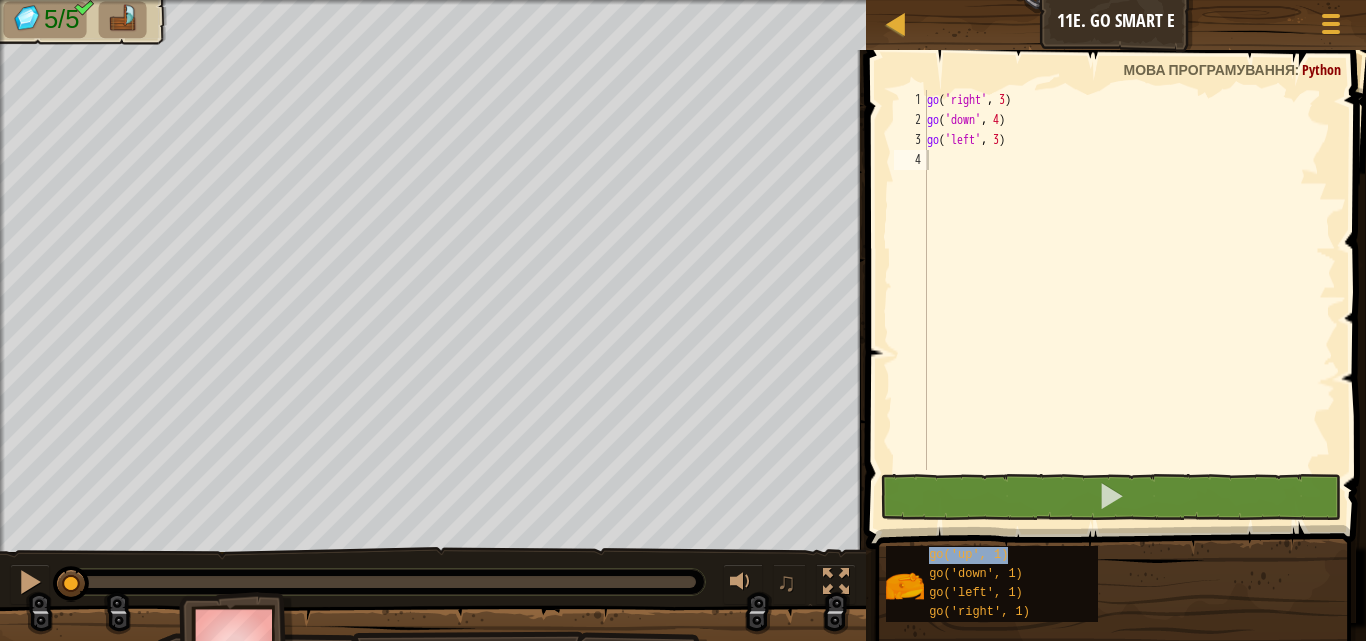 type on "go('up', 1)" 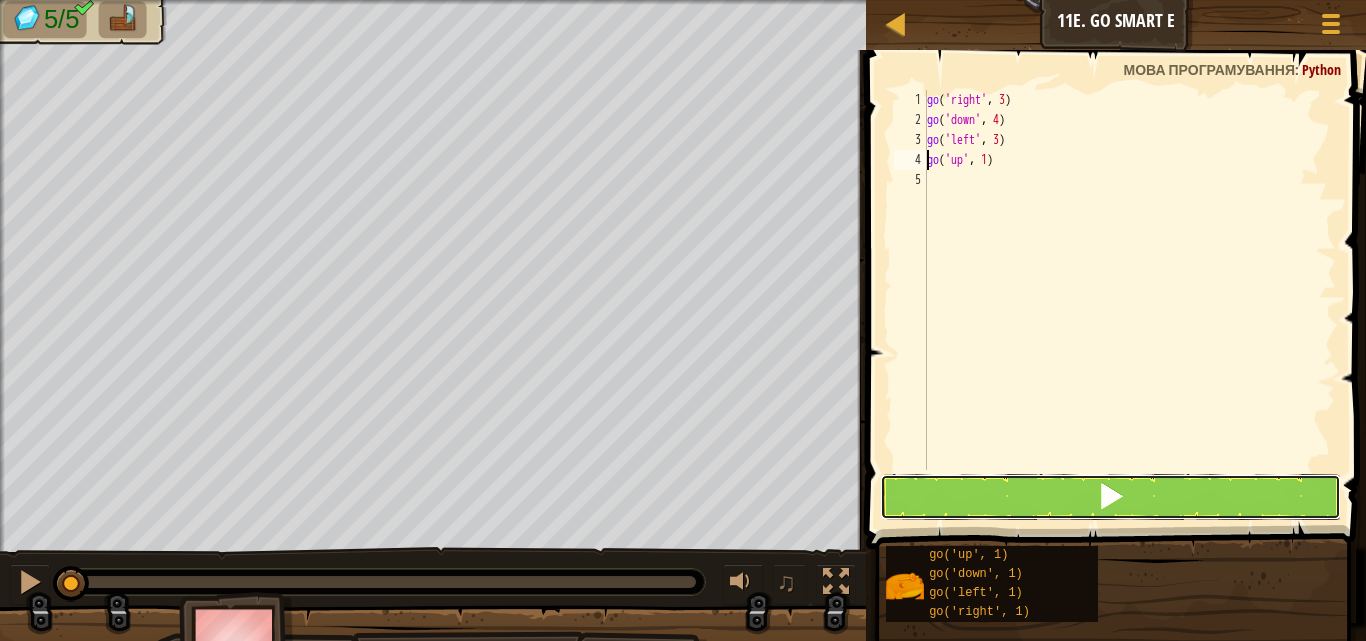 click at bounding box center (1111, 496) 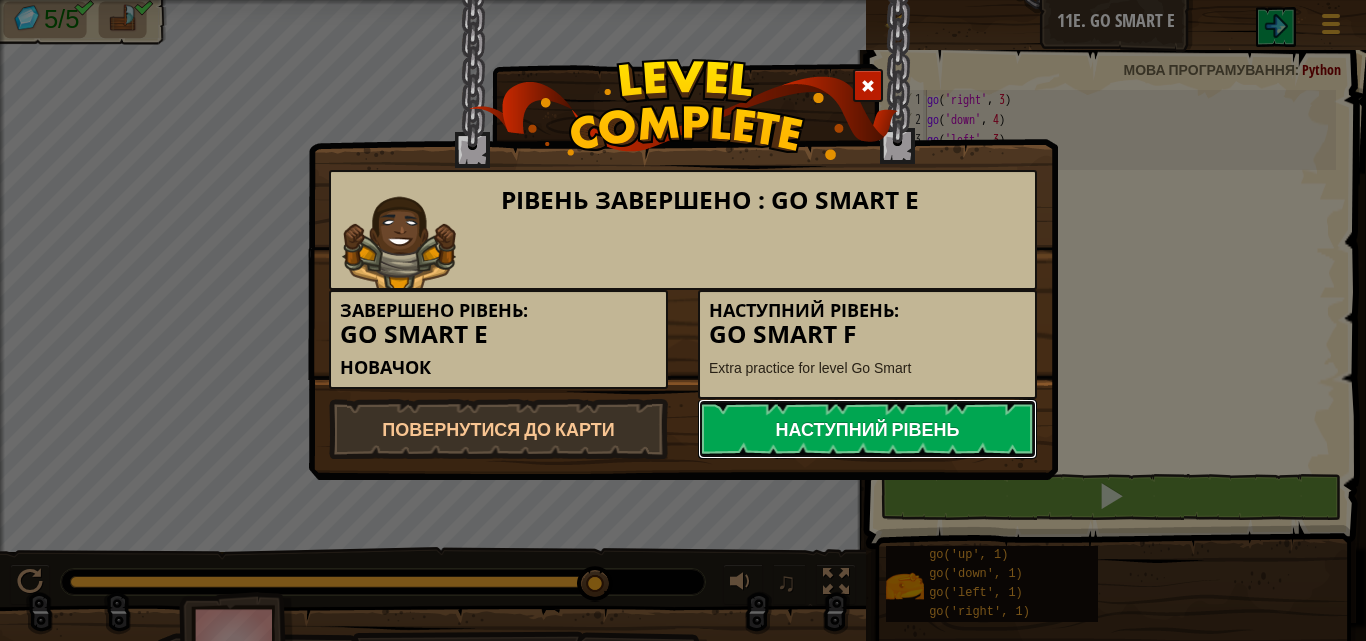 click on "Наступний рівень" at bounding box center [867, 429] 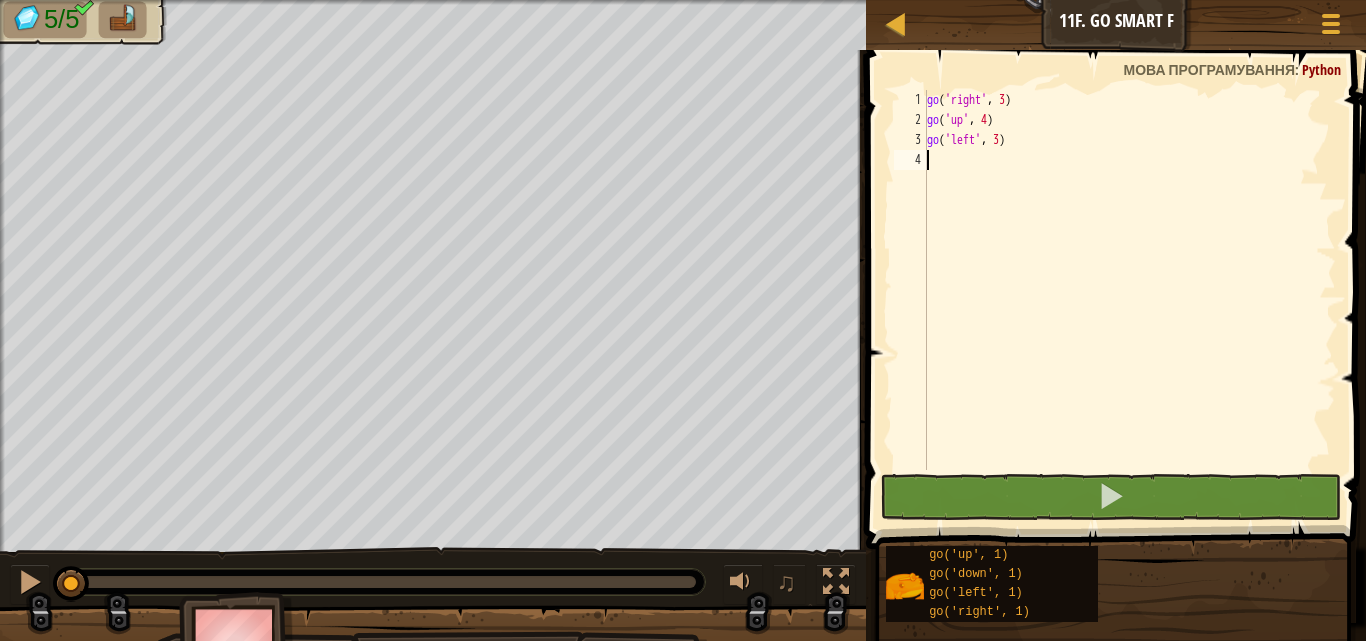 click on "go ( 'right' ,   3 ) go ( 'up' ,   4 ) go ( 'left' ,   3 )" at bounding box center [1129, 300] 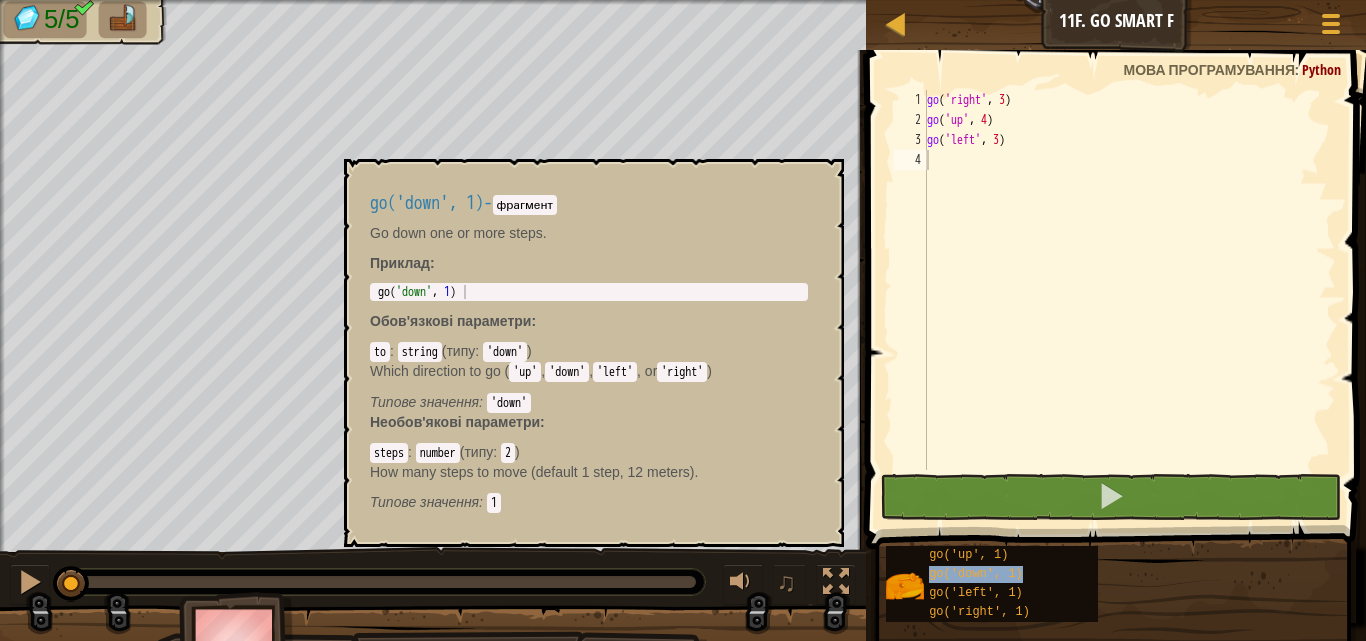 type on "go('down', 1)" 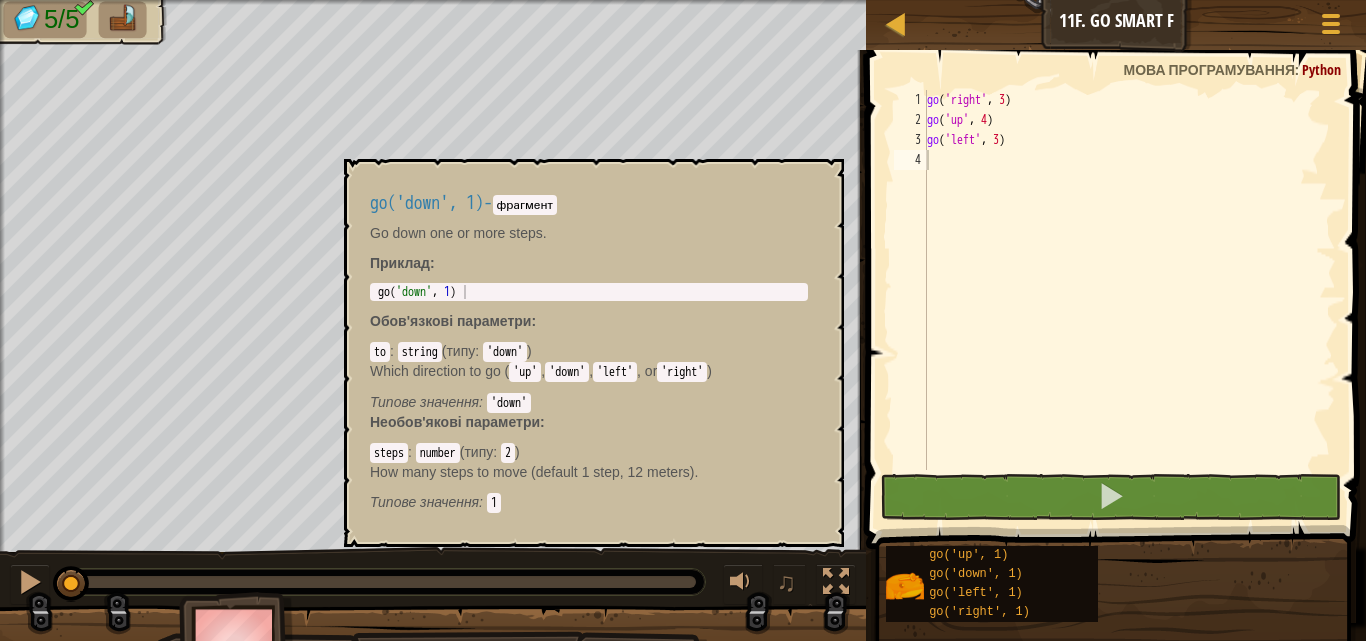 click on "go ( 'right' ,   3 ) go ( 'up' ,   4 ) go ( 'left' ,   3 )" at bounding box center (1129, 300) 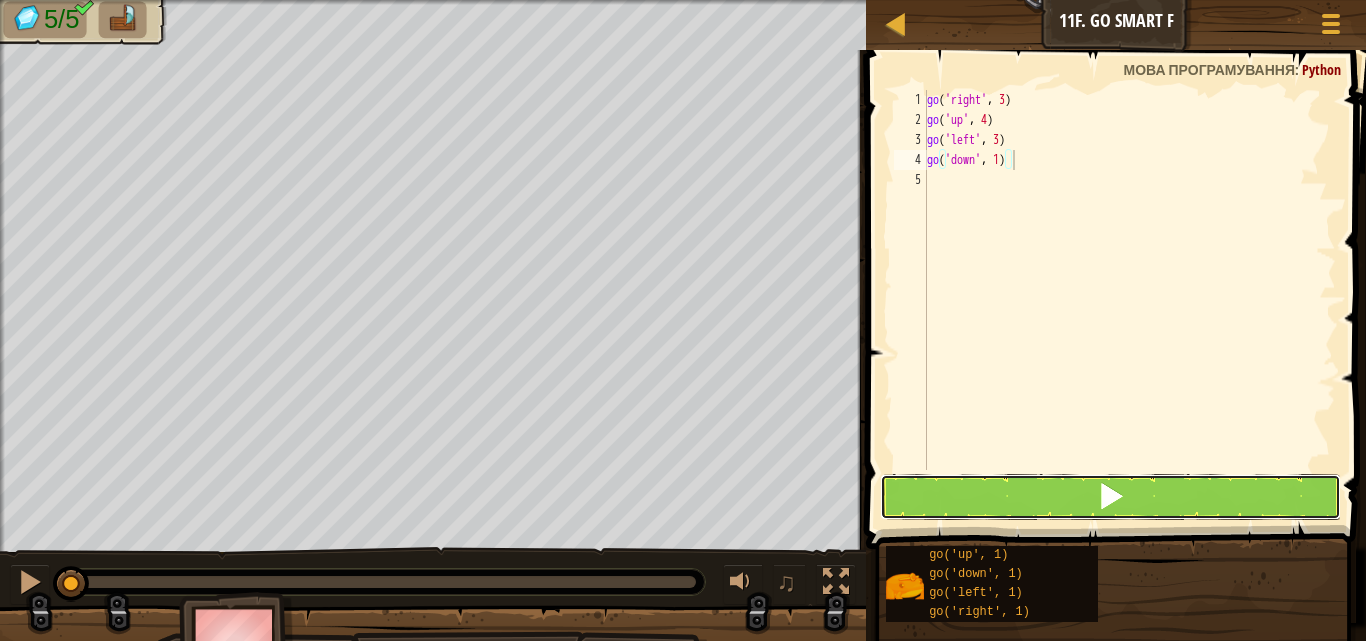 click at bounding box center (1111, 497) 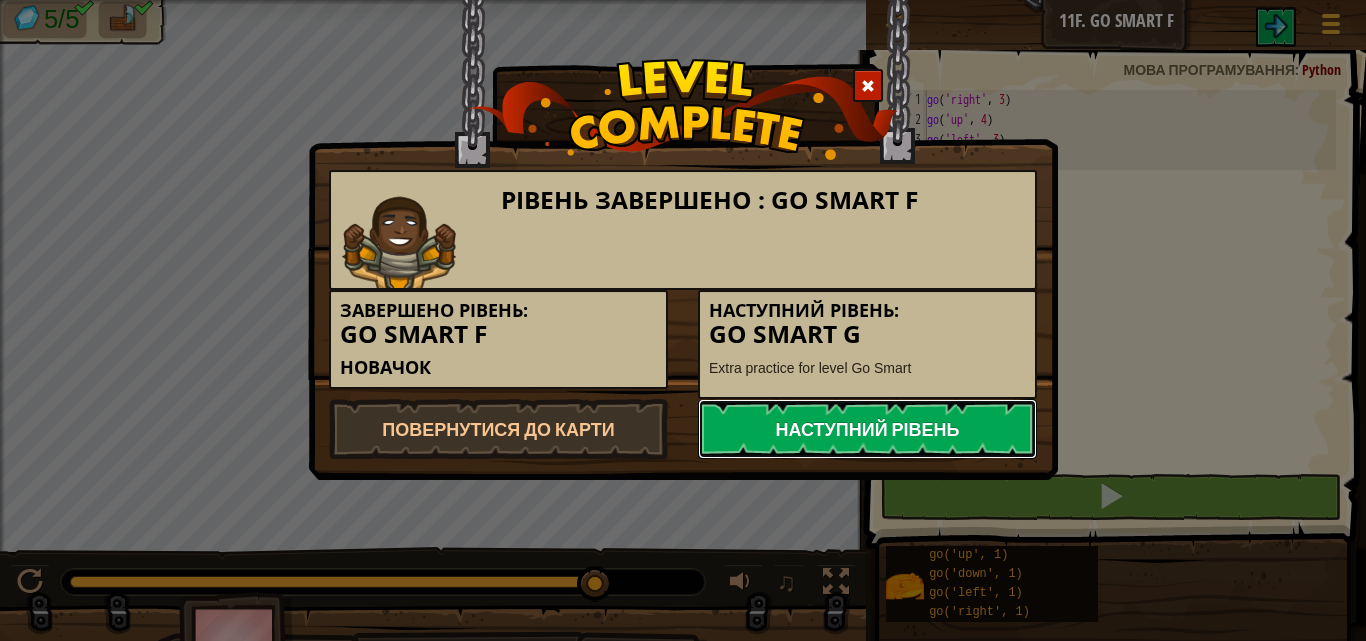 click on "Наступний рівень" at bounding box center (867, 429) 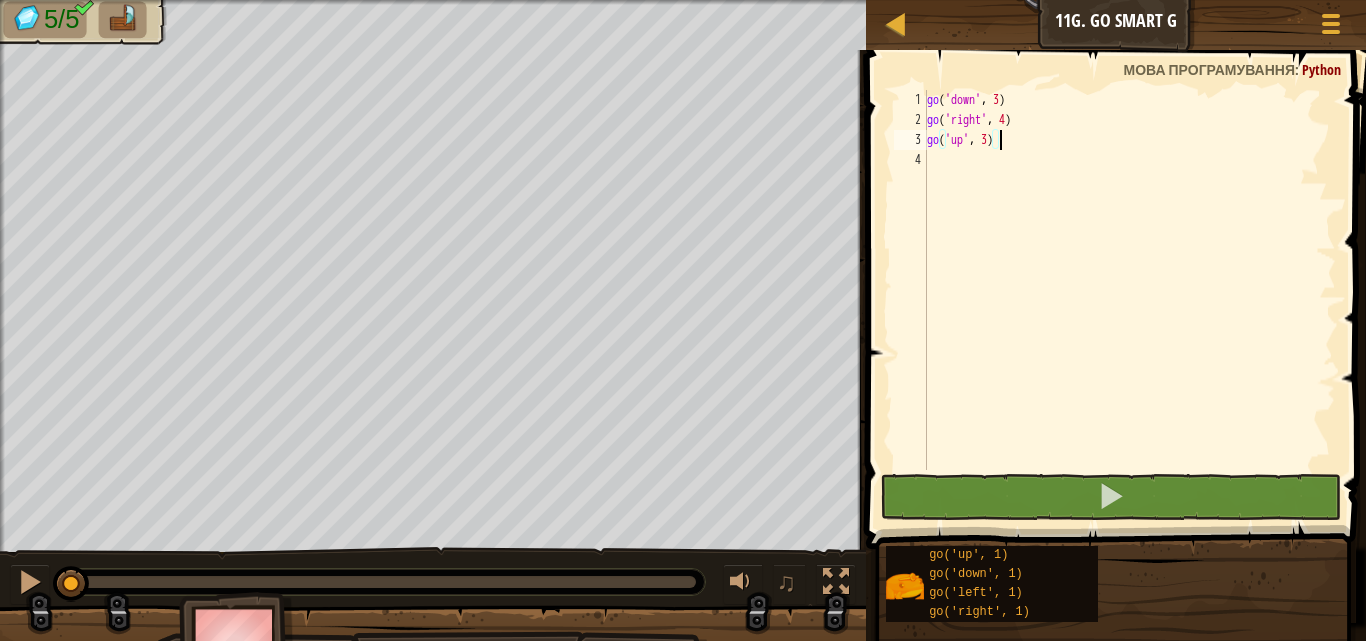 click on "go ( 'down' ,   3 ) go ( 'right' ,   4 ) go ( 'up' ,   3 )" at bounding box center [1129, 300] 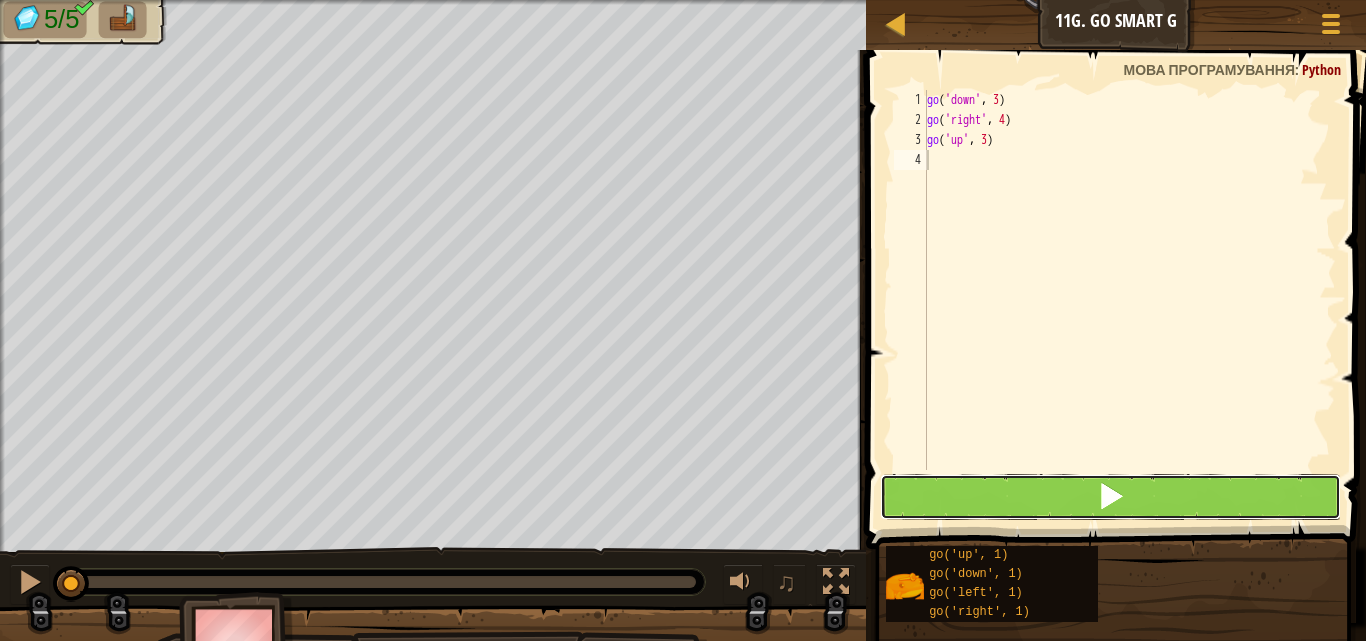 click at bounding box center (1111, 497) 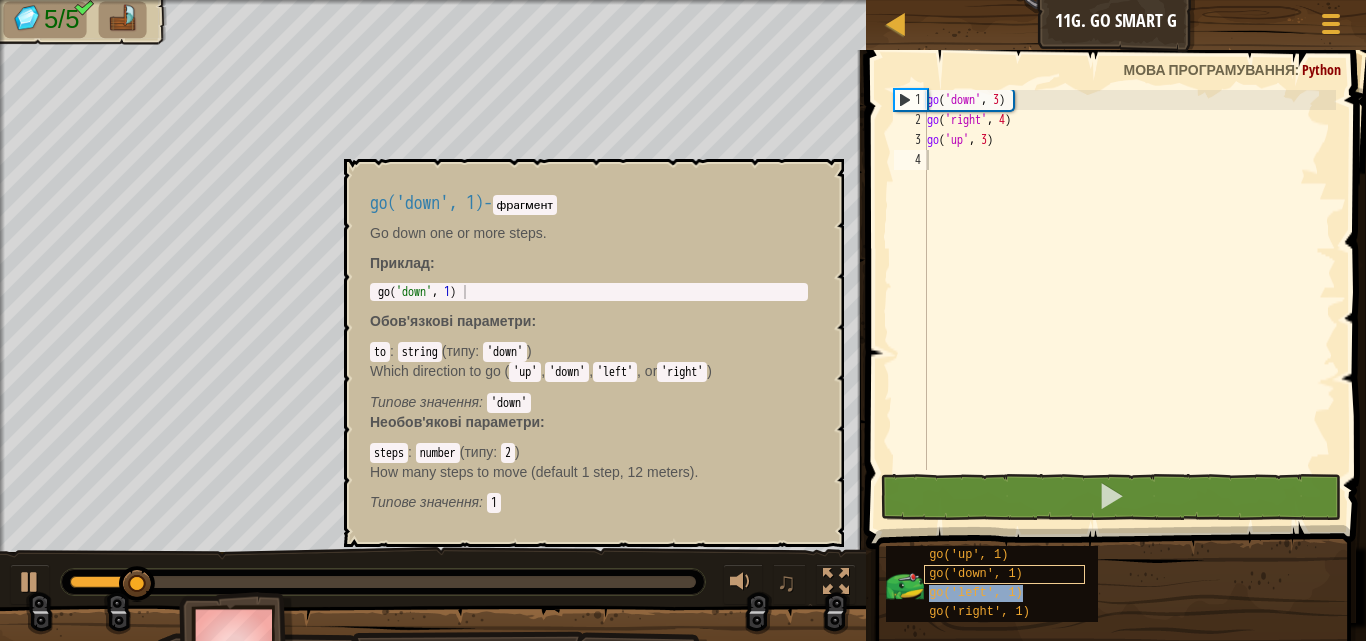 type on "go('left', 1)" 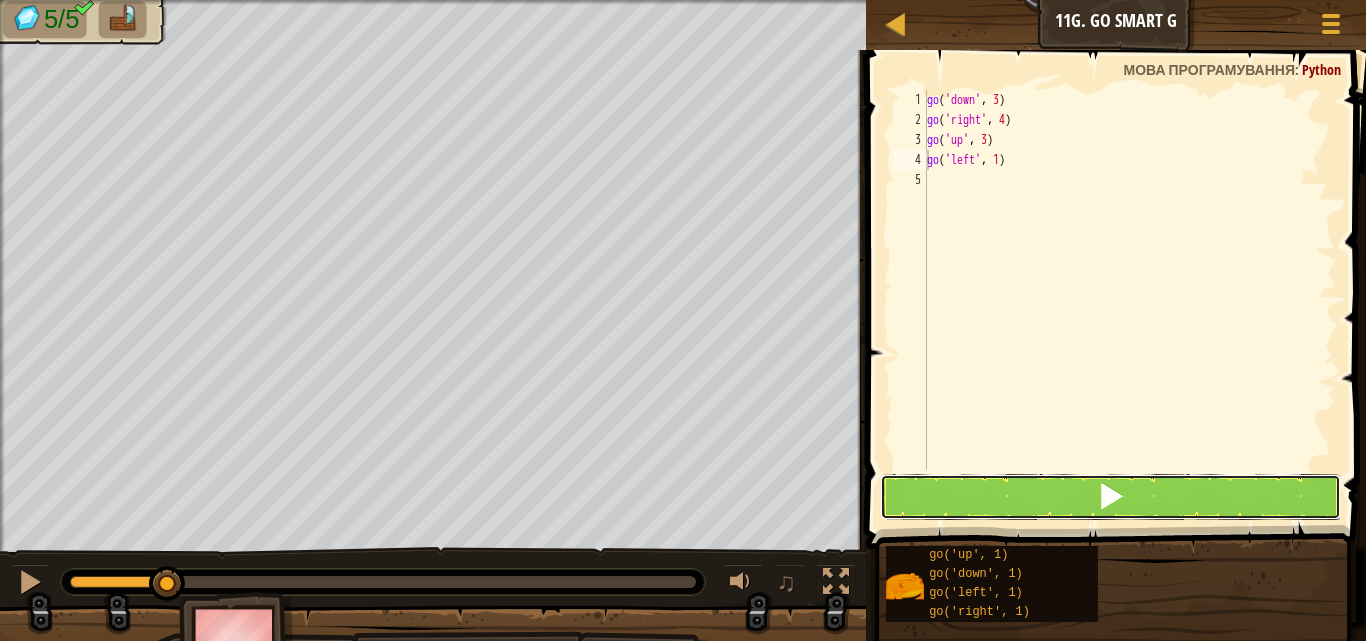 click at bounding box center [1111, 497] 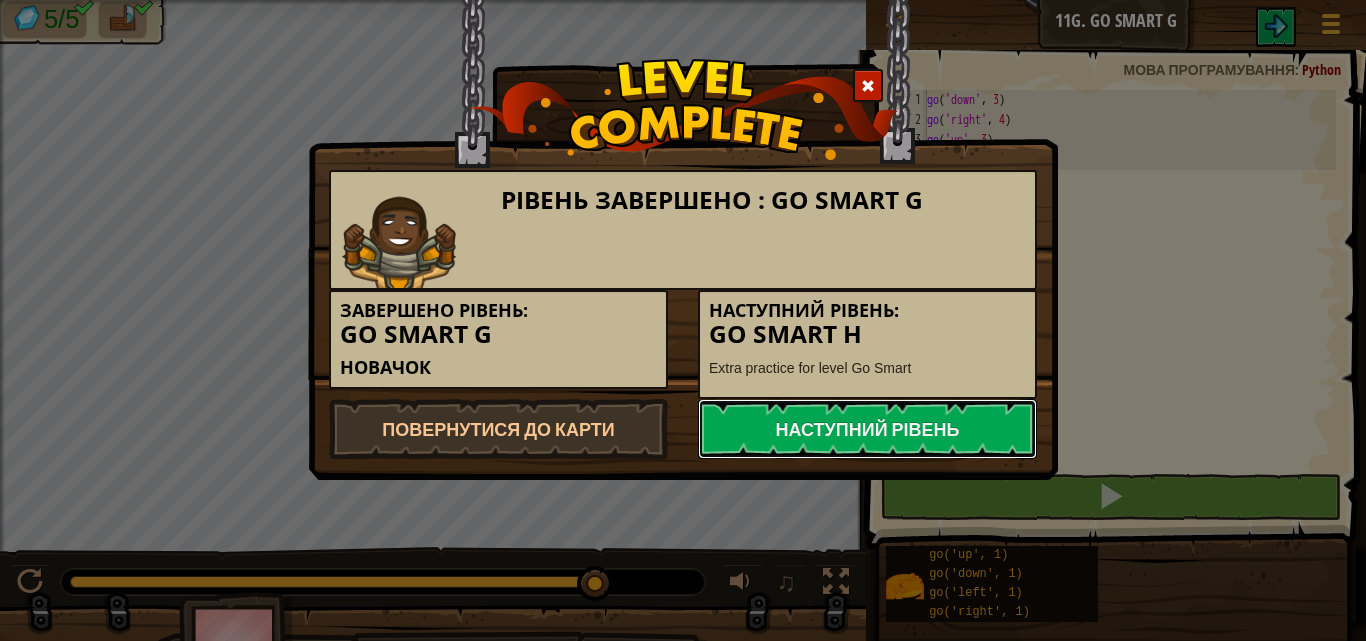 click on "Наступний рівень" at bounding box center [867, 429] 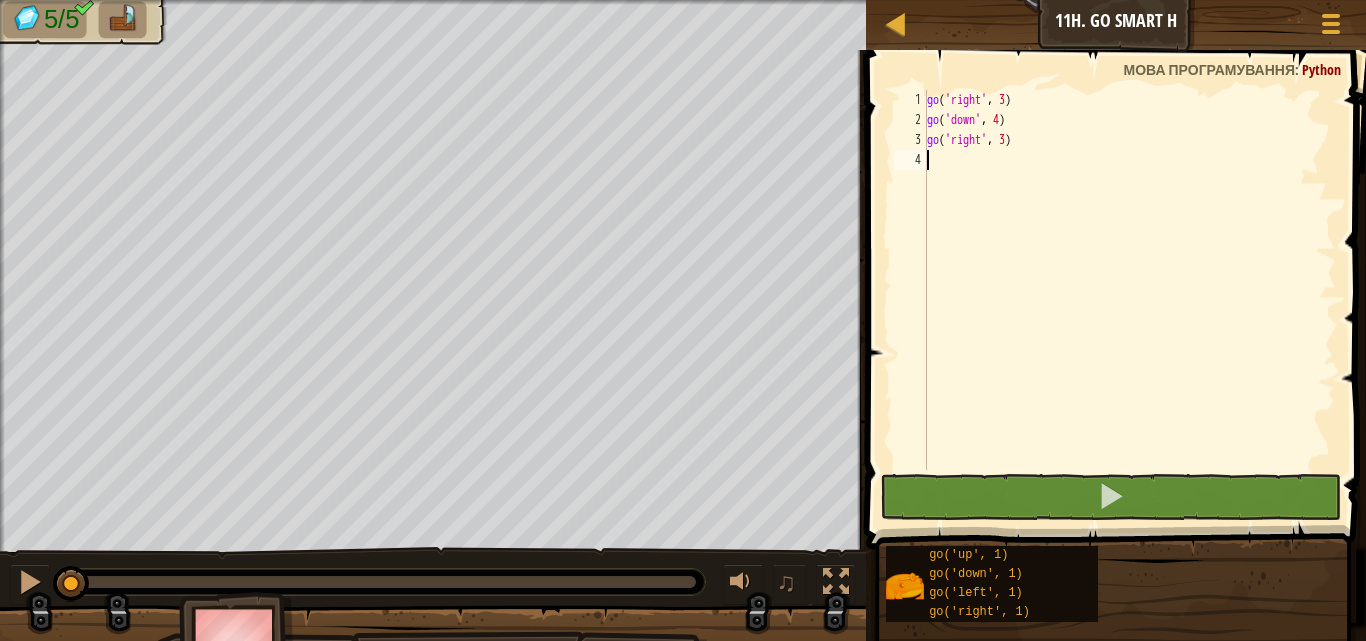 click on "go ( 'right' ,   3 ) go ( 'down' ,   4 ) go ( 'right' ,   3 )" at bounding box center [1129, 300] 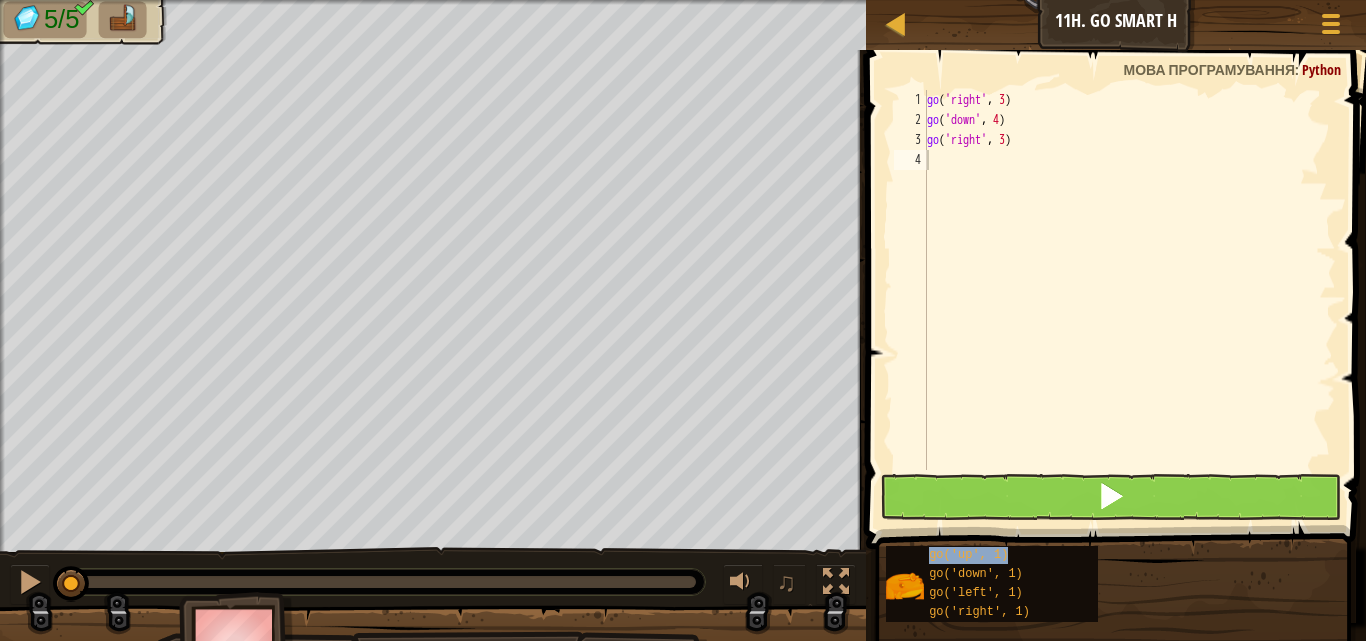 type on "go('up', 1)" 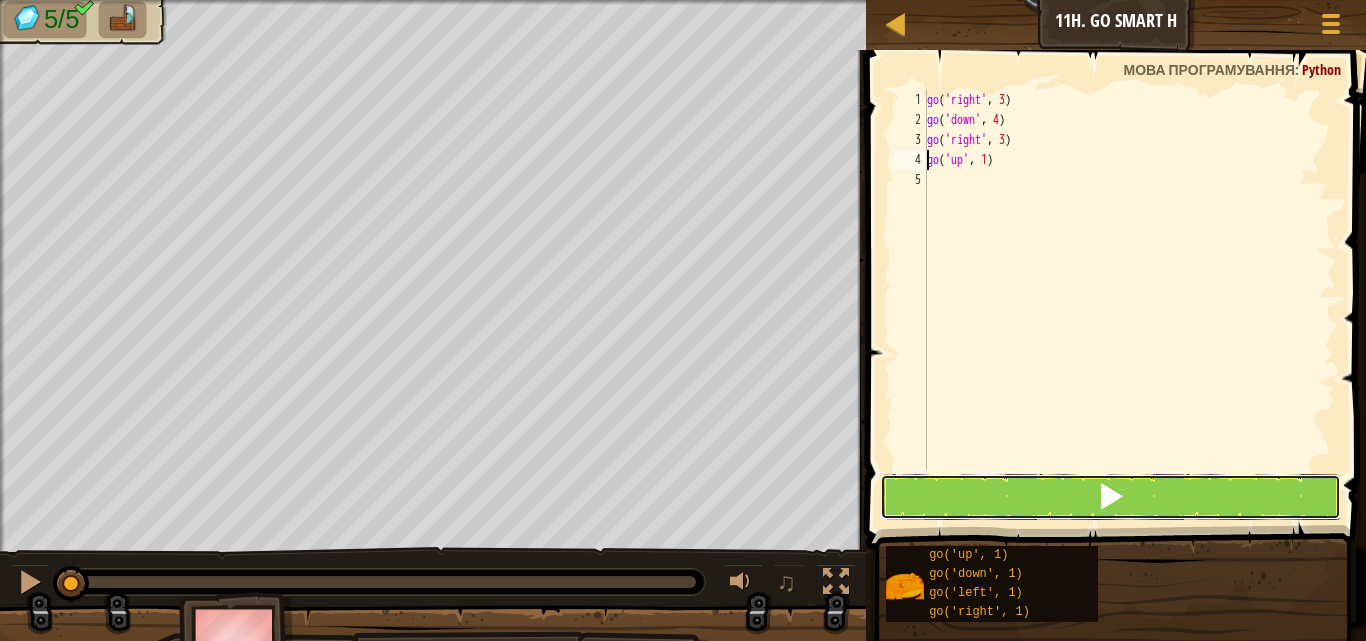 click at bounding box center [1111, 496] 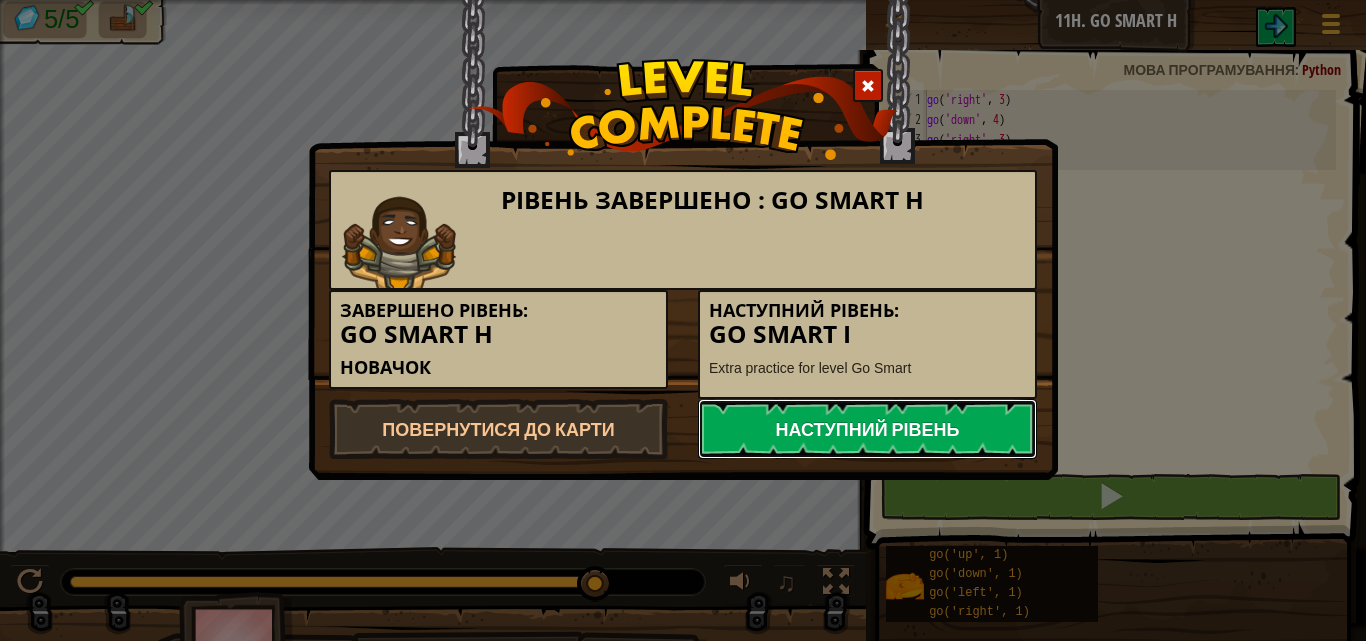 click on "Наступний рівень" at bounding box center [867, 429] 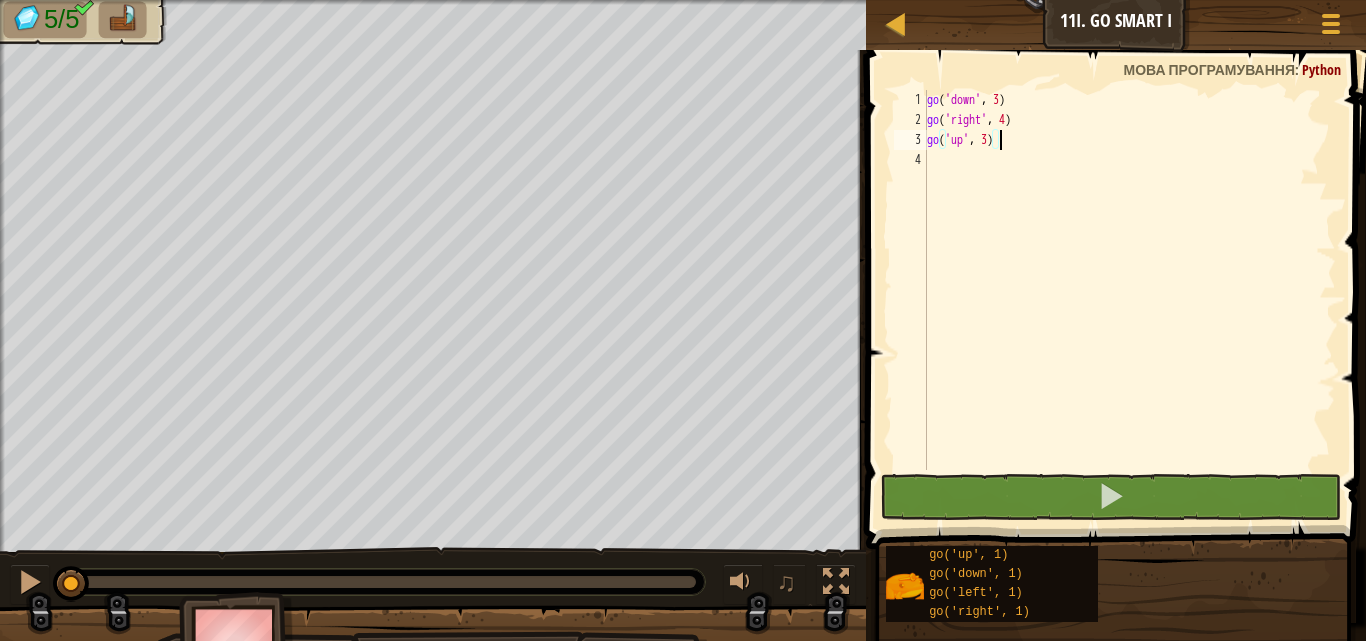 click on "go ( 'down' ,   3 ) go ( 'right' ,   4 ) go ( 'up' ,   3 )" at bounding box center (1129, 300) 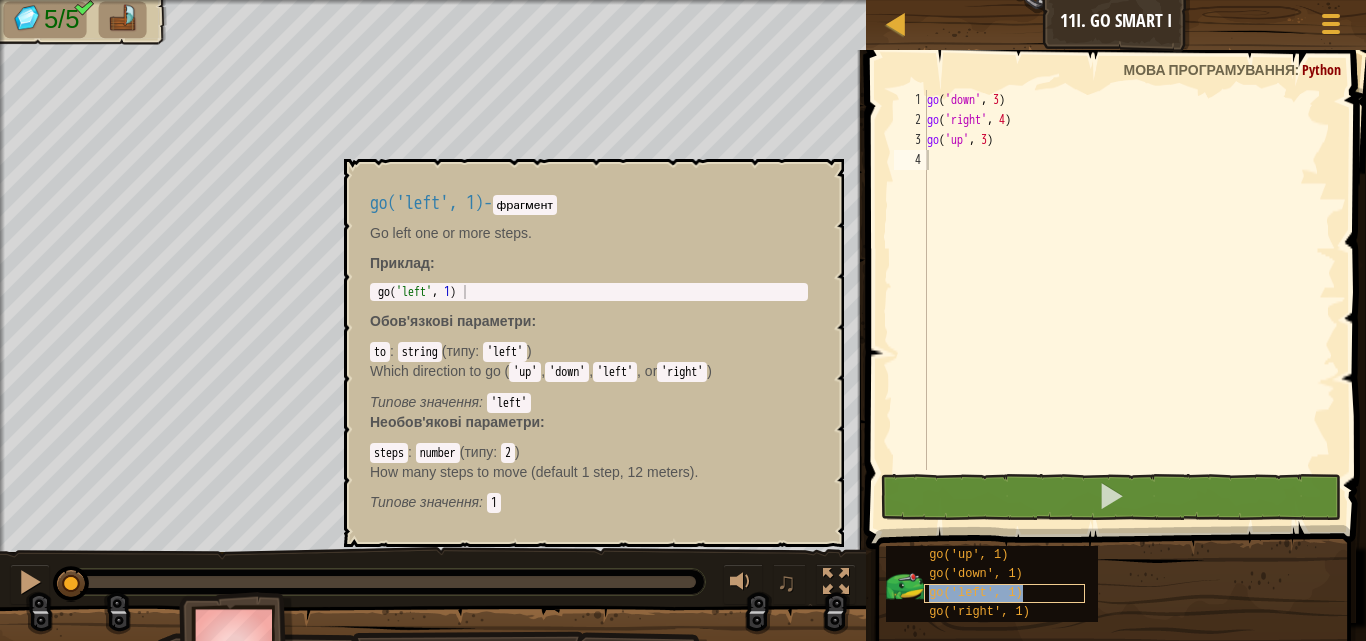 click on "go('left', 1)" at bounding box center [1004, 593] 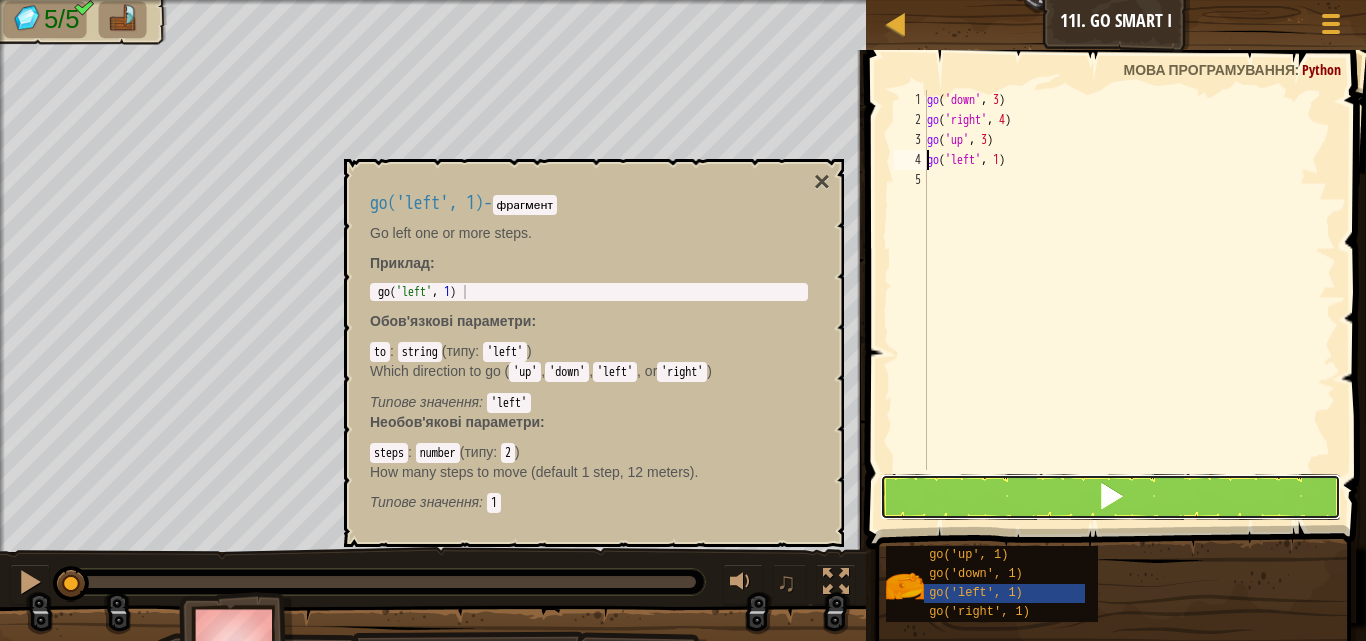 click at bounding box center [1111, 497] 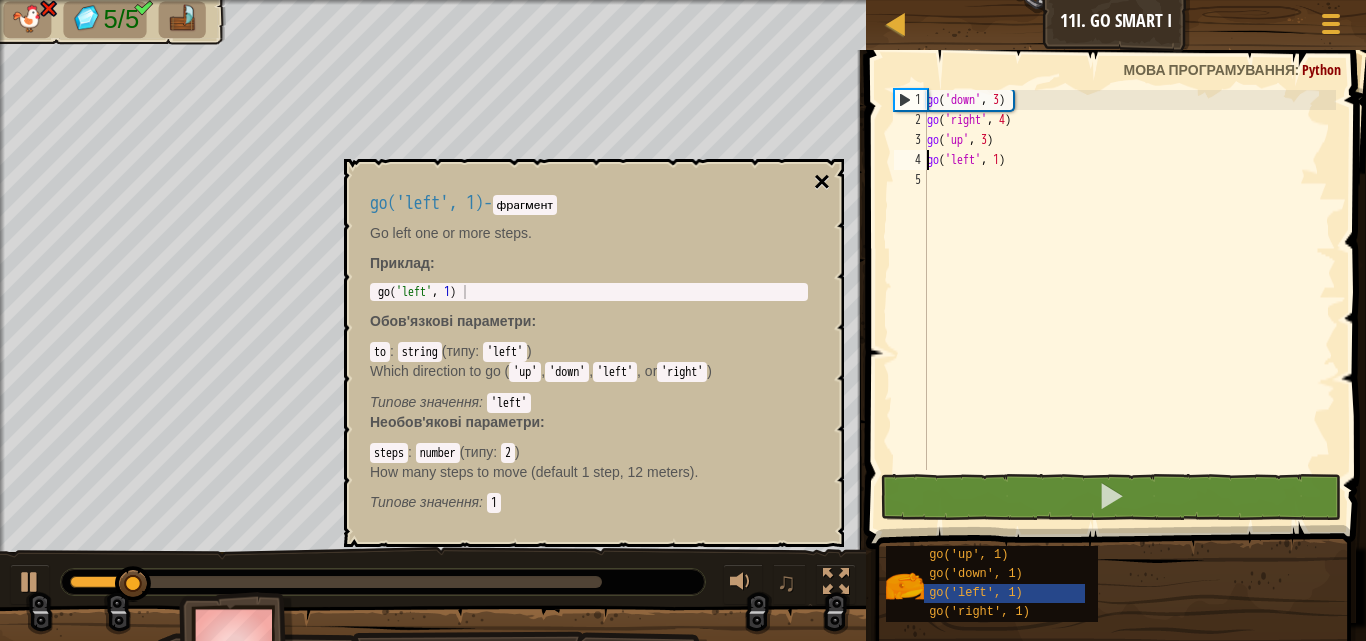 click on "×" at bounding box center [822, 182] 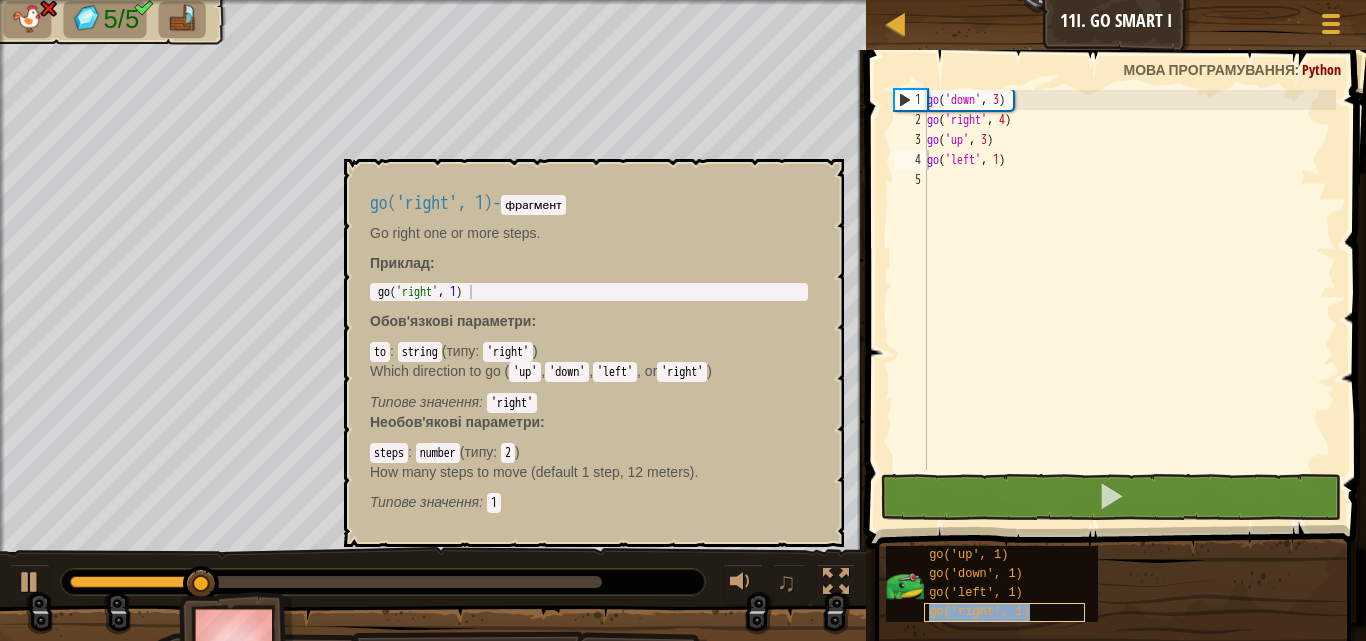 click on "go('right', 1)" at bounding box center (979, 612) 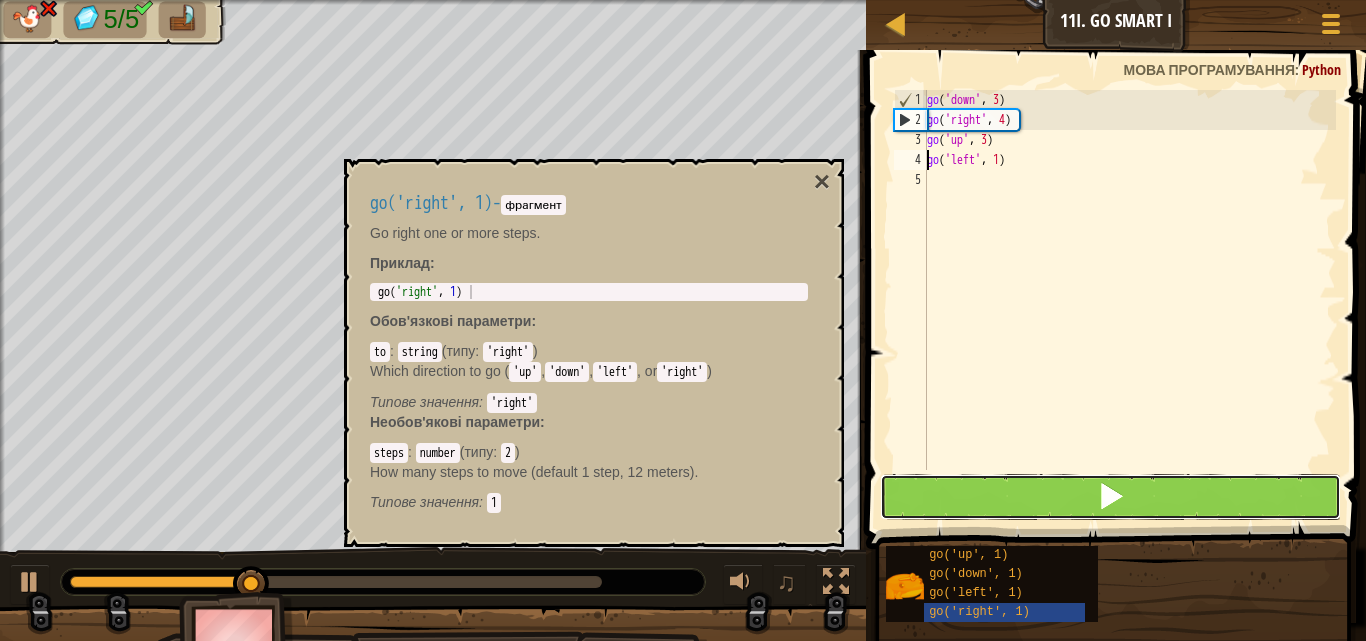 click at bounding box center [1111, 497] 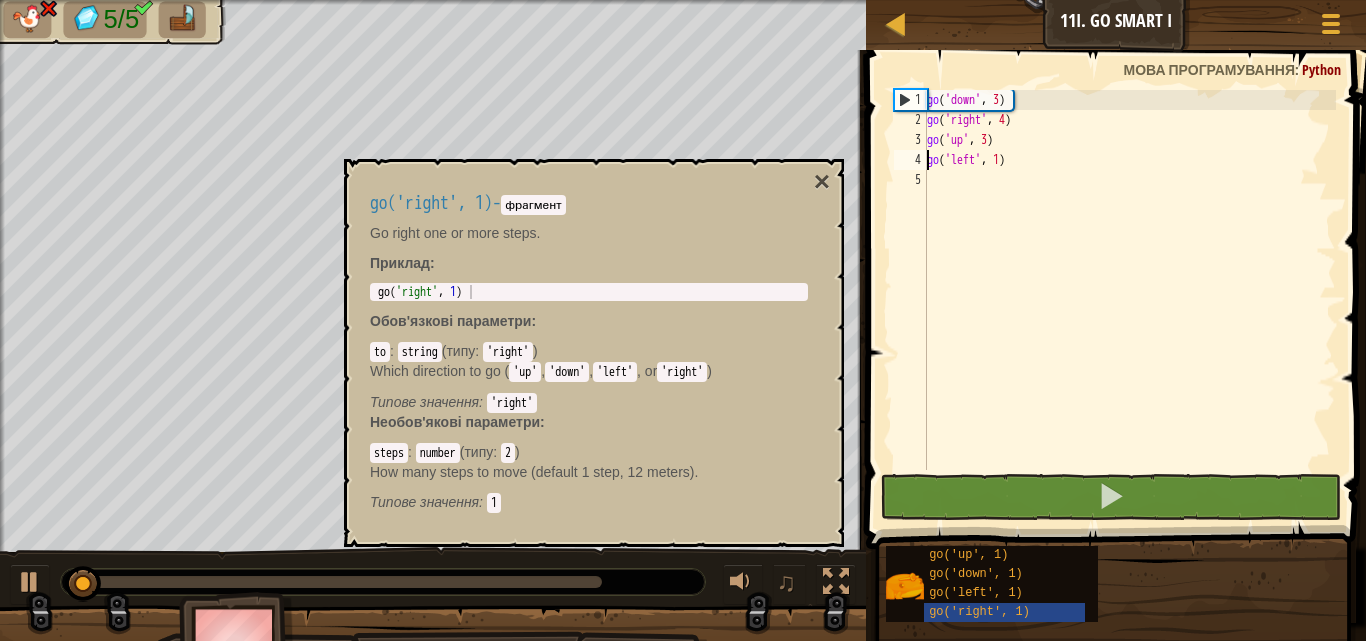click on "go ( 'down' ,   3 ) go ( 'right' ,   4 ) go ( 'up' ,   3 ) go ( 'left' ,   1 )" at bounding box center [1129, 300] 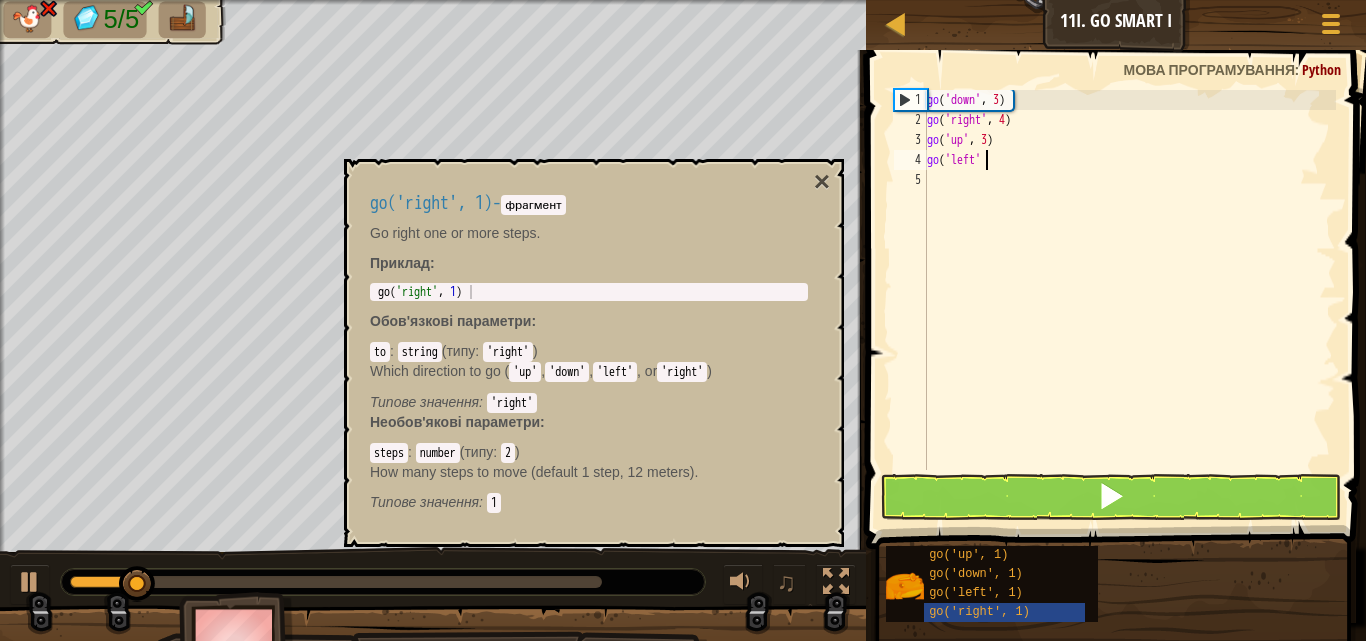 type on "g" 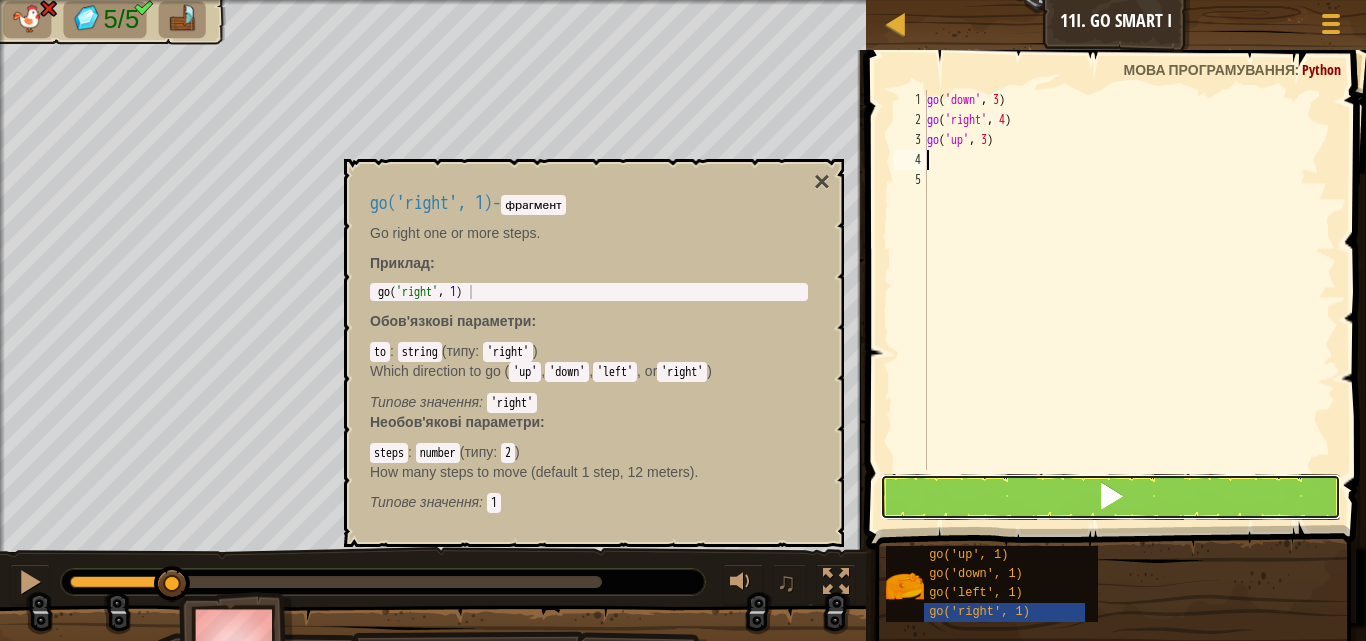 click at bounding box center [1111, 497] 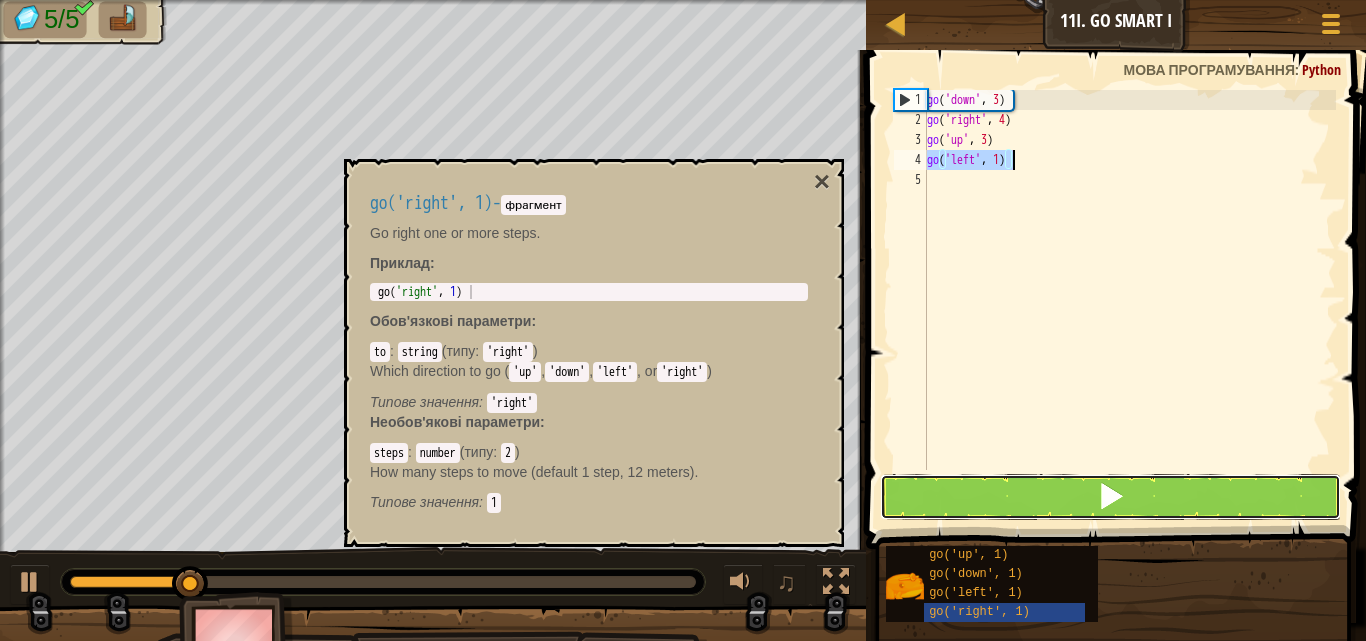 click at bounding box center [1111, 497] 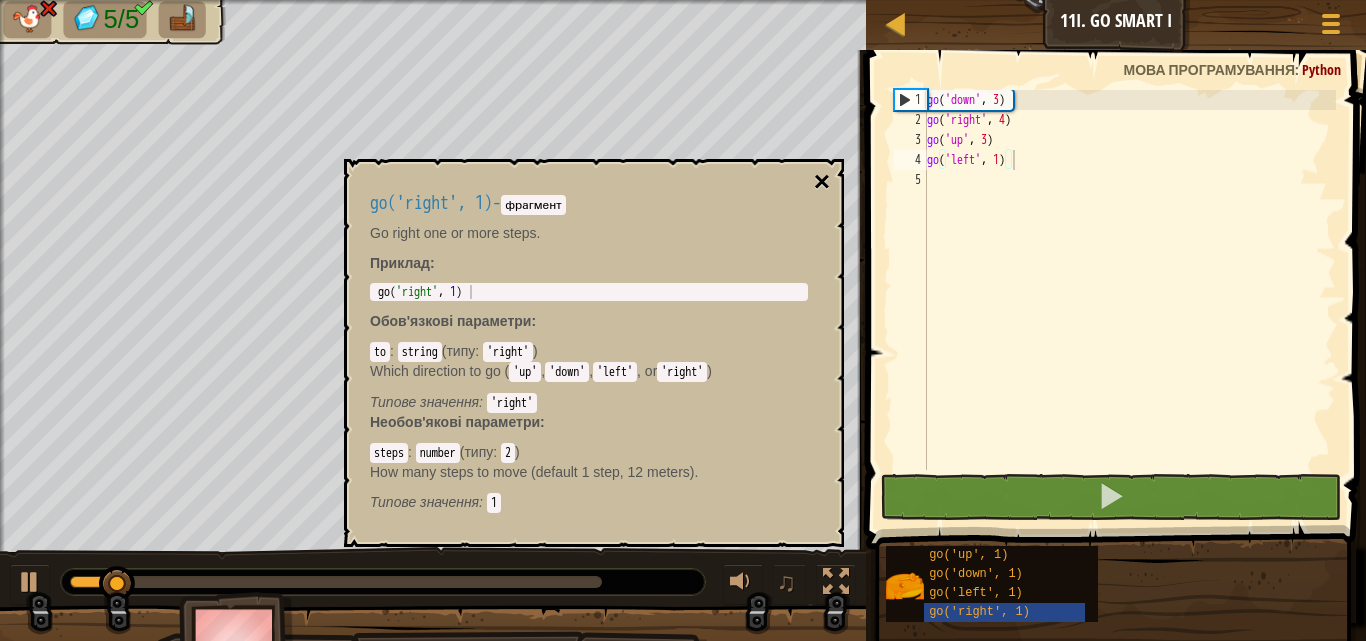 click on "×" at bounding box center [822, 182] 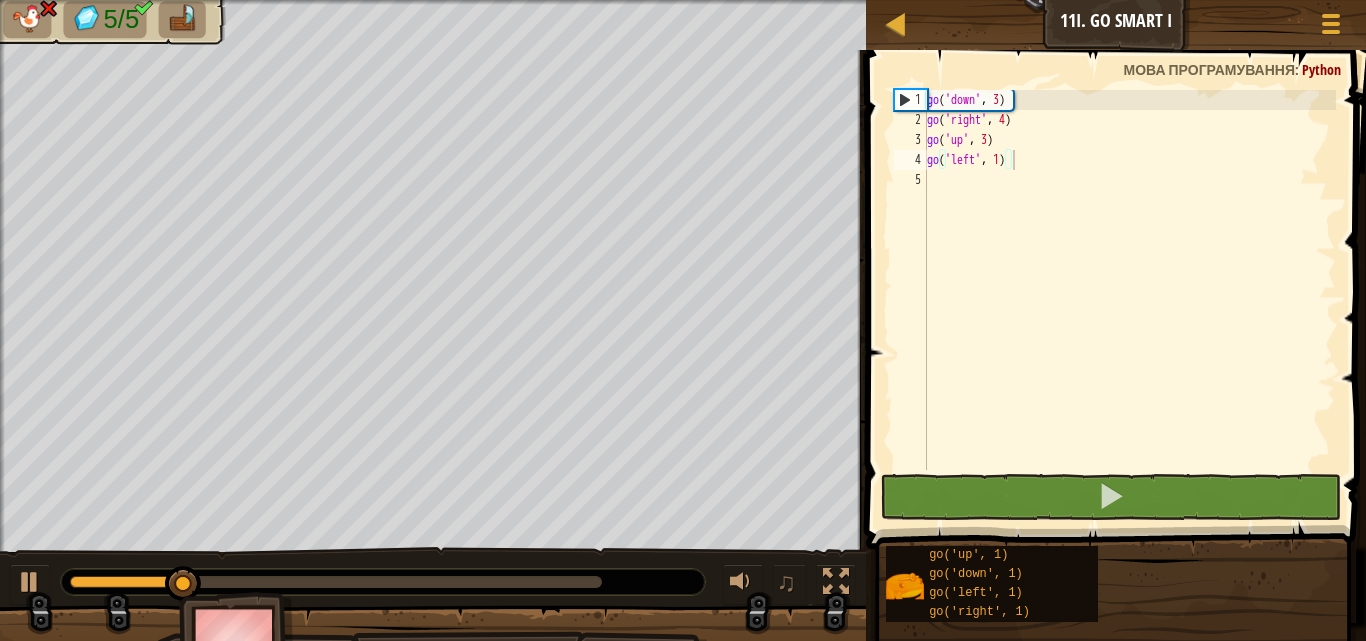 click on "go ( 'down' ,   3 ) go ( 'right' ,   4 ) go ( 'up' ,   3 ) go ( 'left' ,   1 )" at bounding box center [1129, 300] 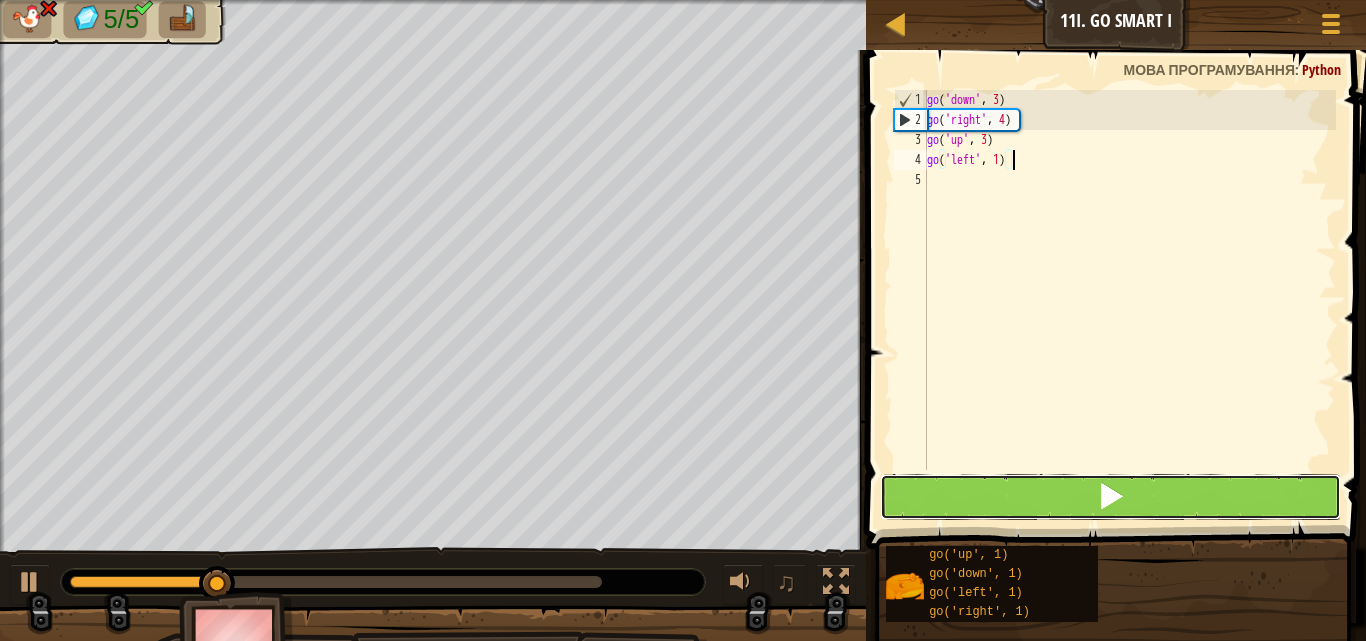 click at bounding box center [1111, 496] 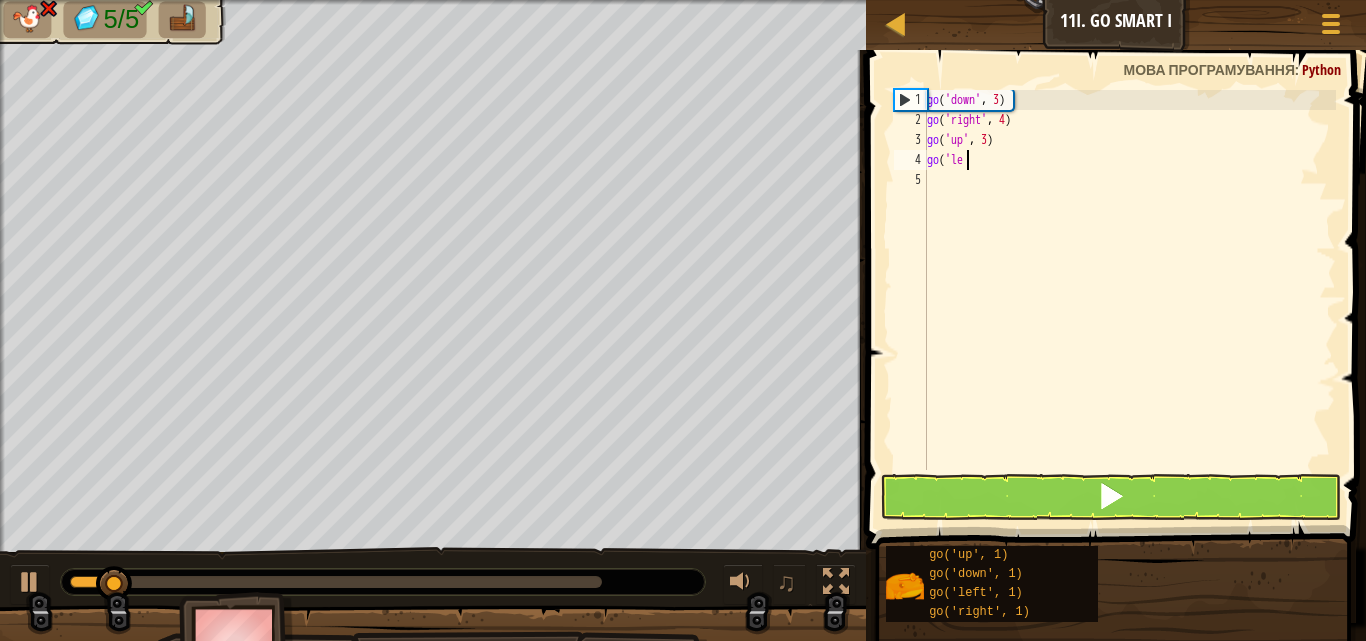 type on "g" 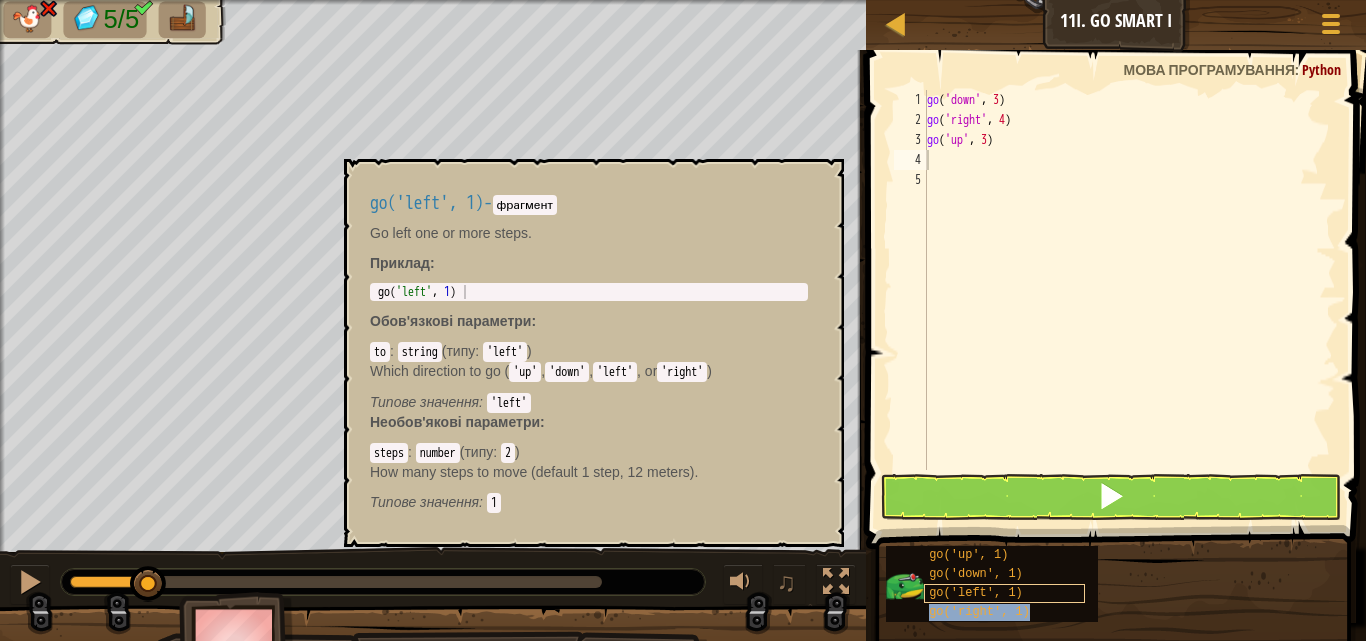type on "go('right', 1)" 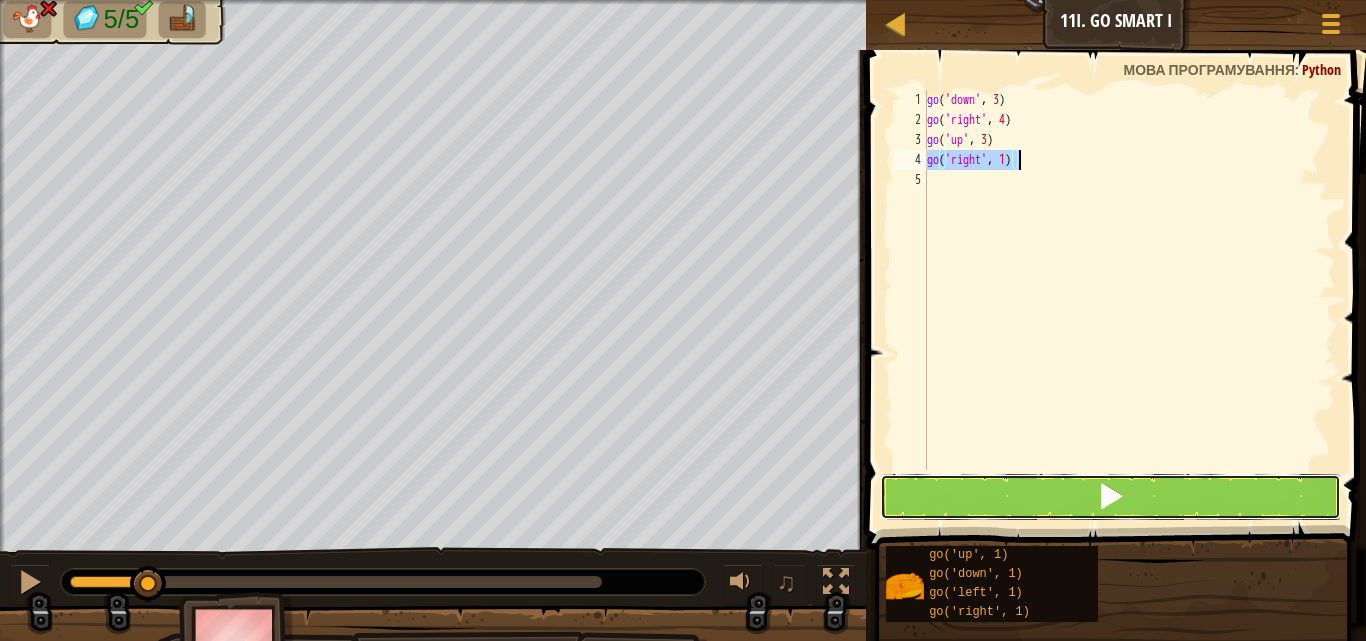 click at bounding box center (1111, 497) 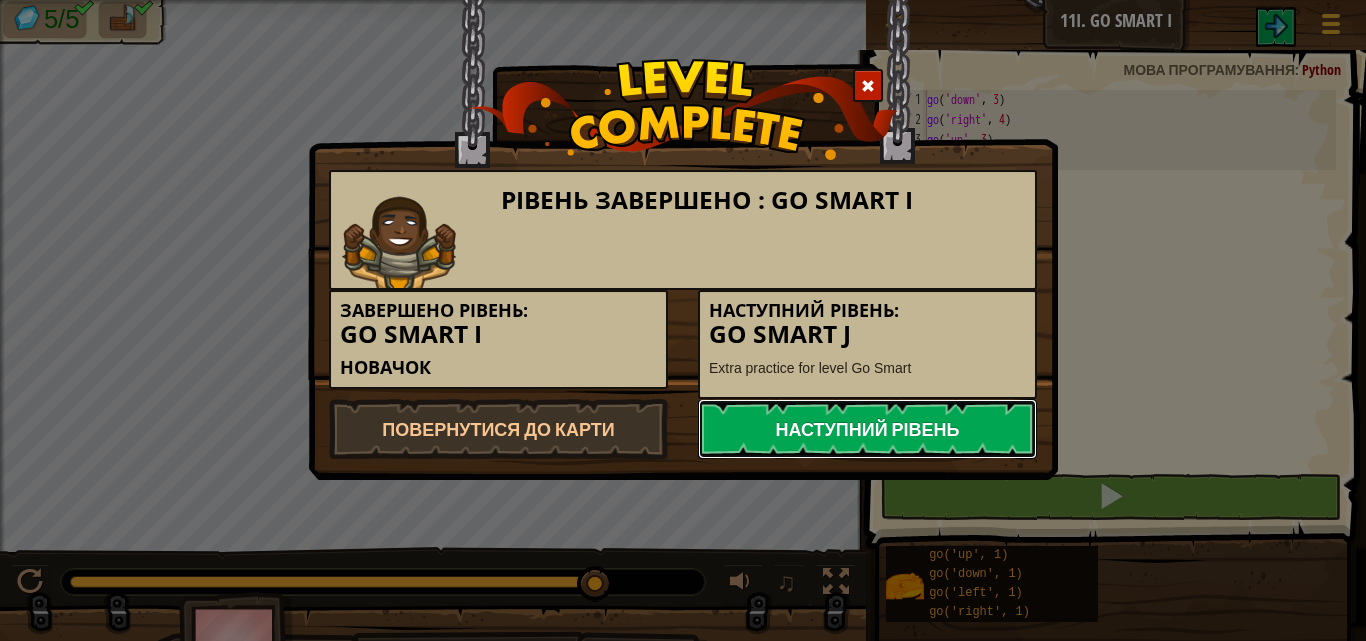 click on "Наступний рівень" at bounding box center (867, 429) 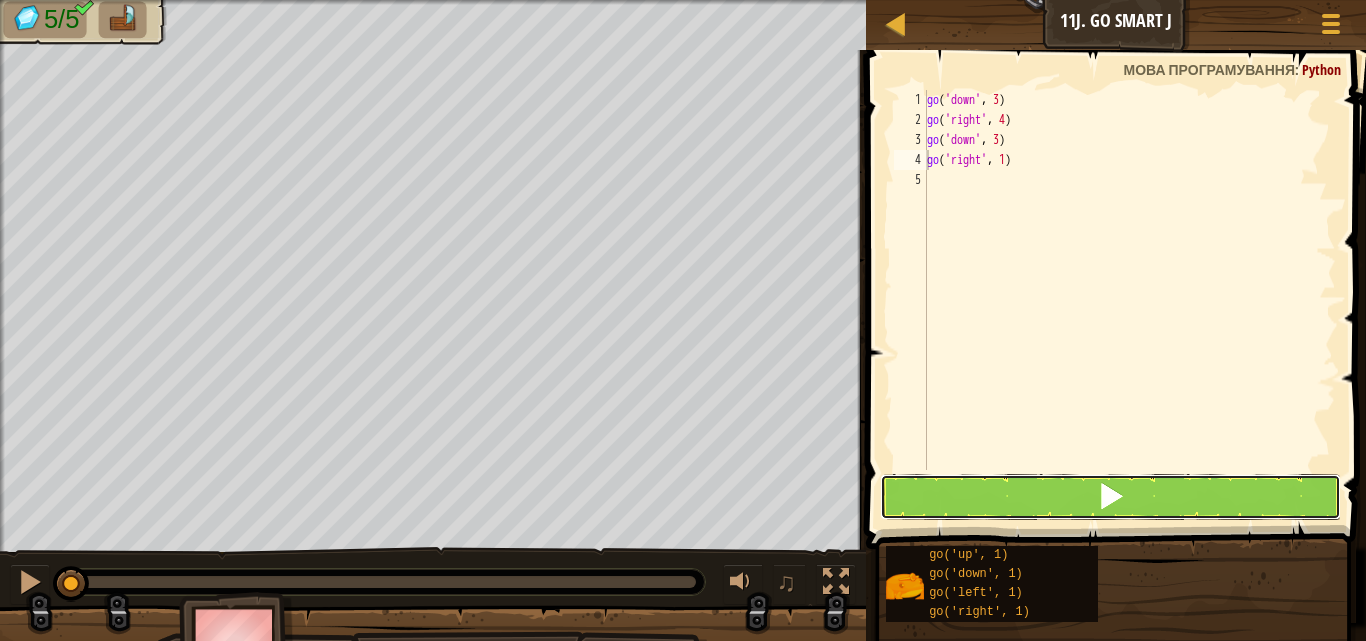 click at bounding box center [1111, 496] 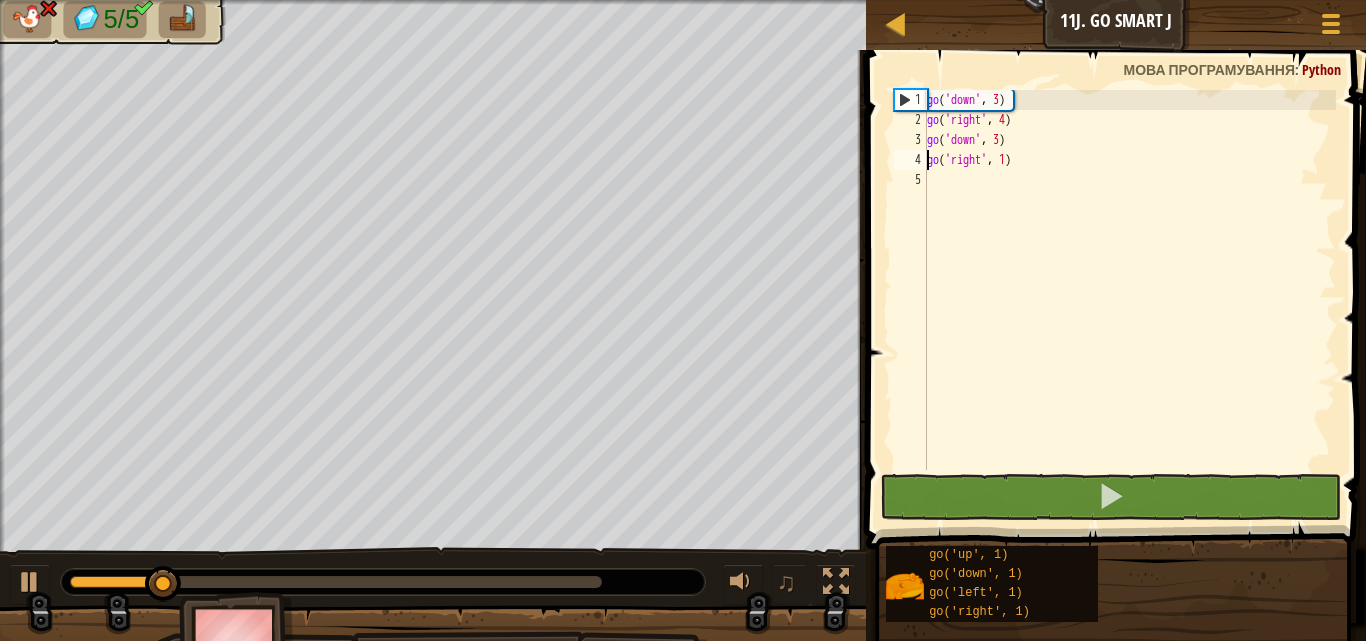 click on "go ( 'down' ,   3 ) go ( 'right' ,   4 ) go ( 'down' ,   3 ) go ( 'right' ,   1 )" at bounding box center (1129, 300) 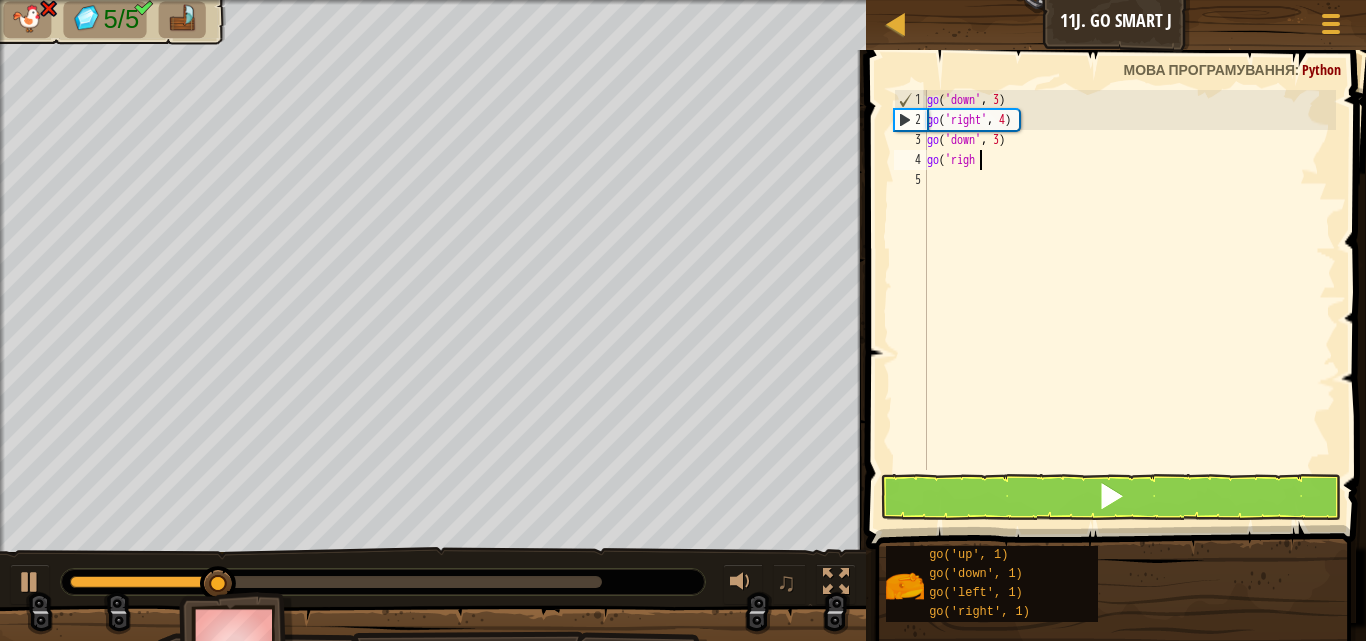 type on "g" 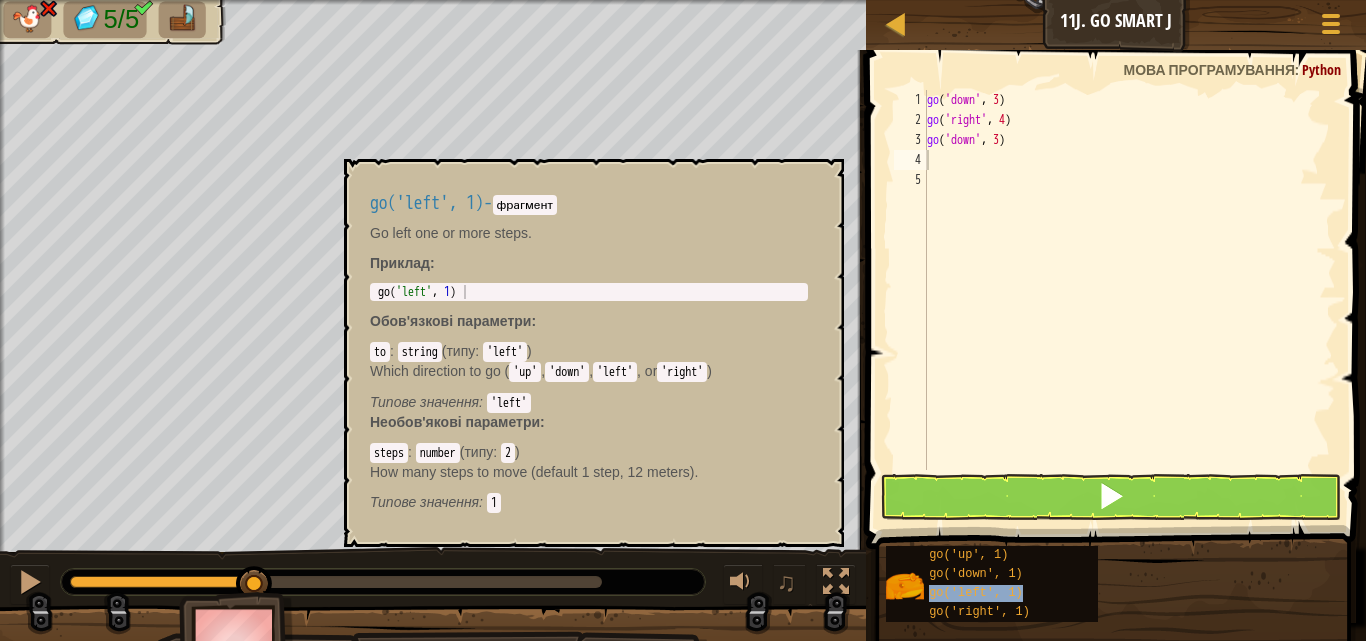 type on "go('left', 1)" 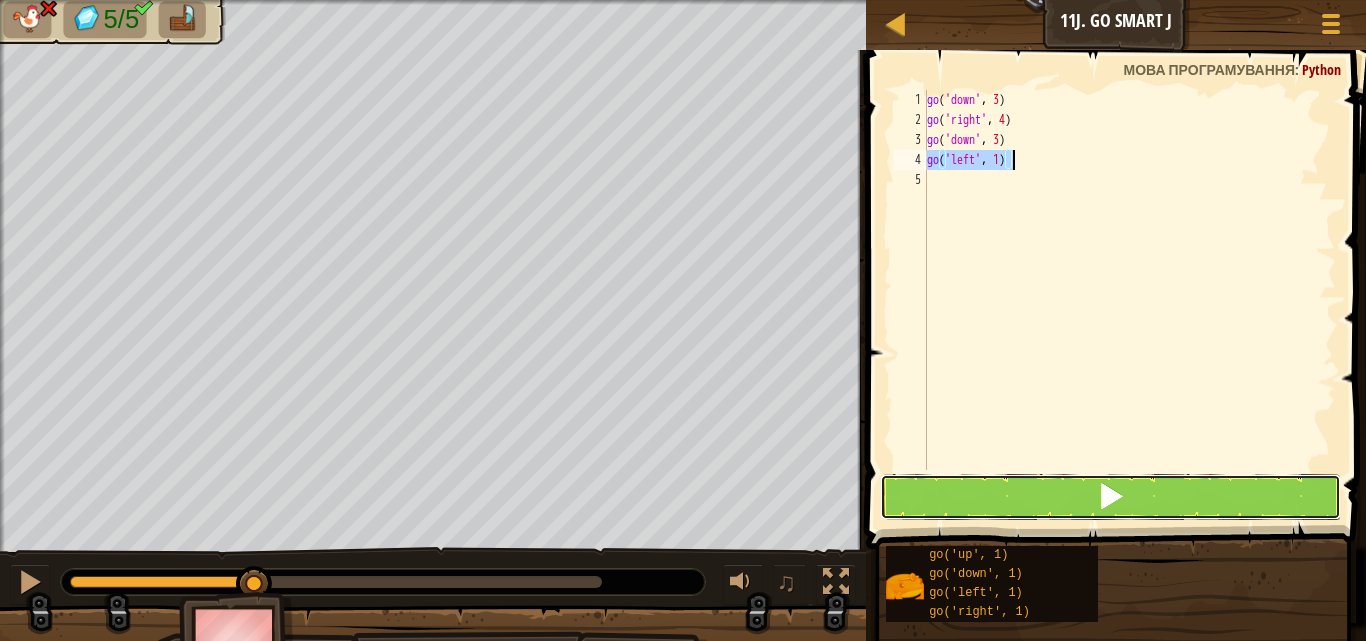 click at bounding box center (1111, 497) 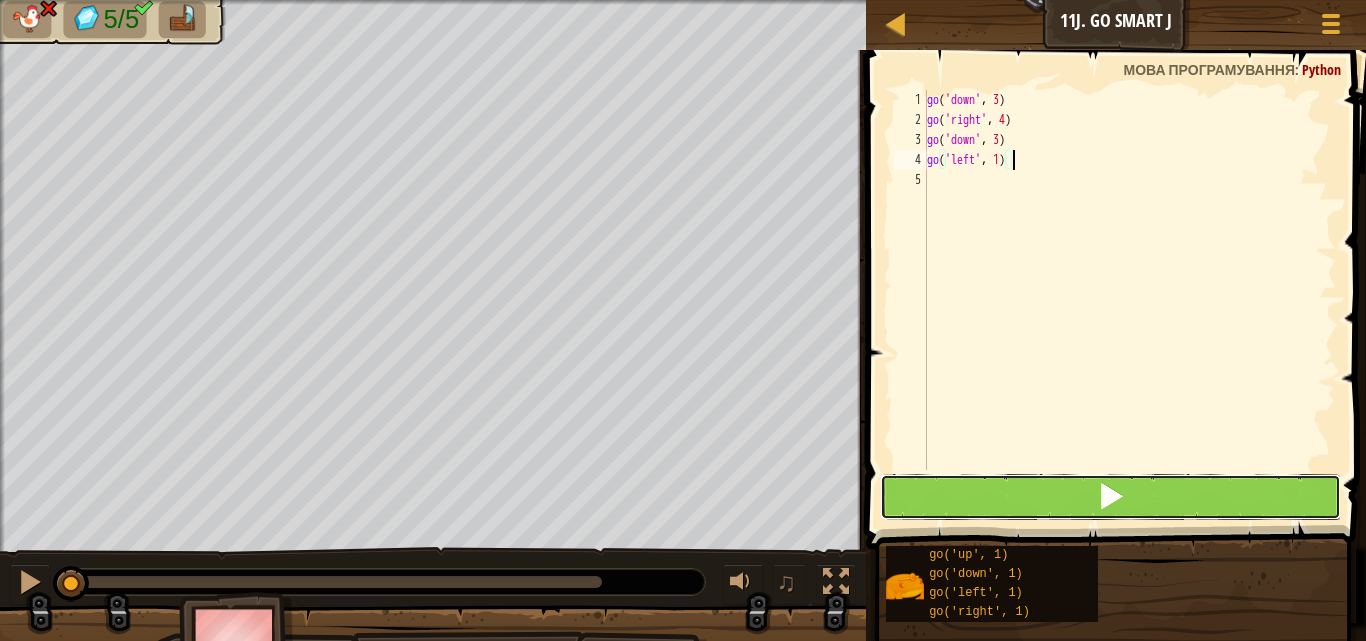click at bounding box center [1111, 497] 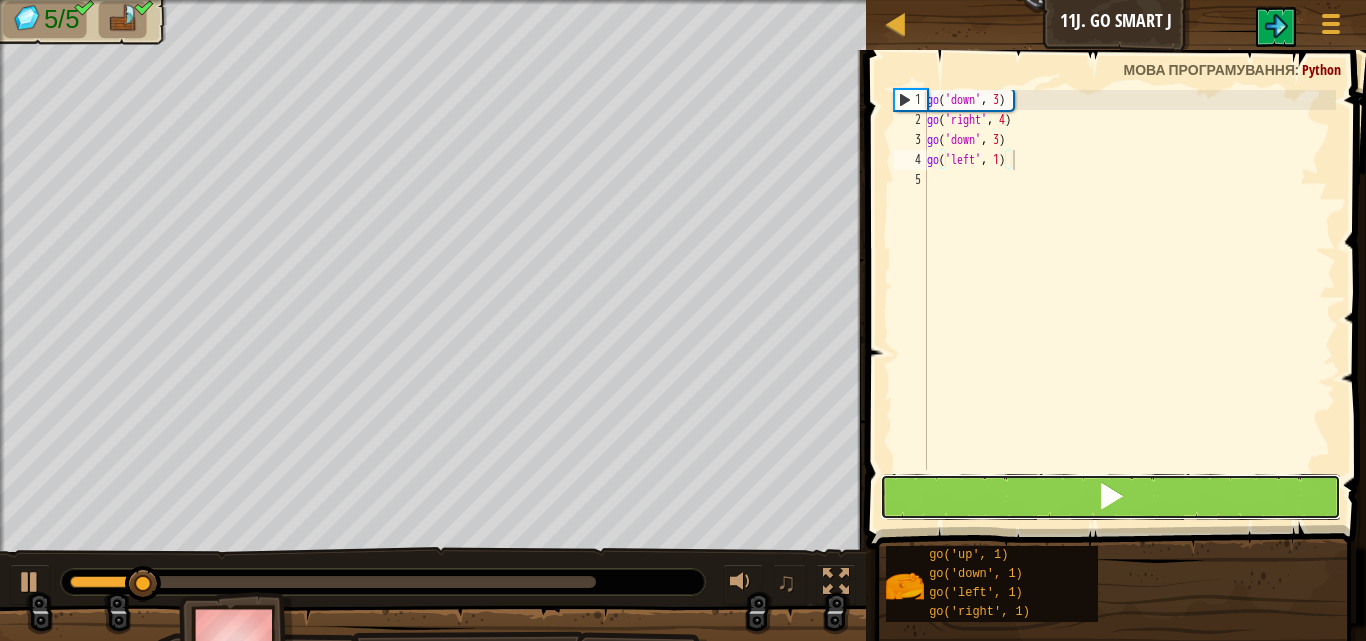 click at bounding box center [1111, 497] 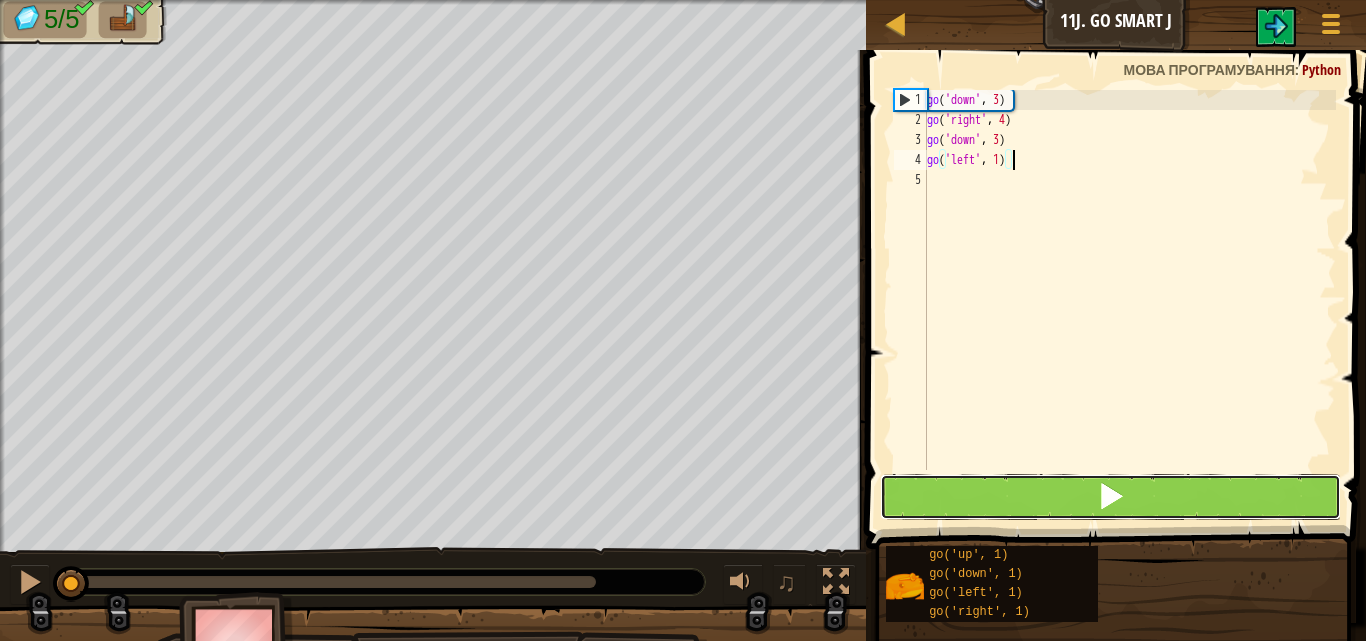 click at bounding box center [1111, 497] 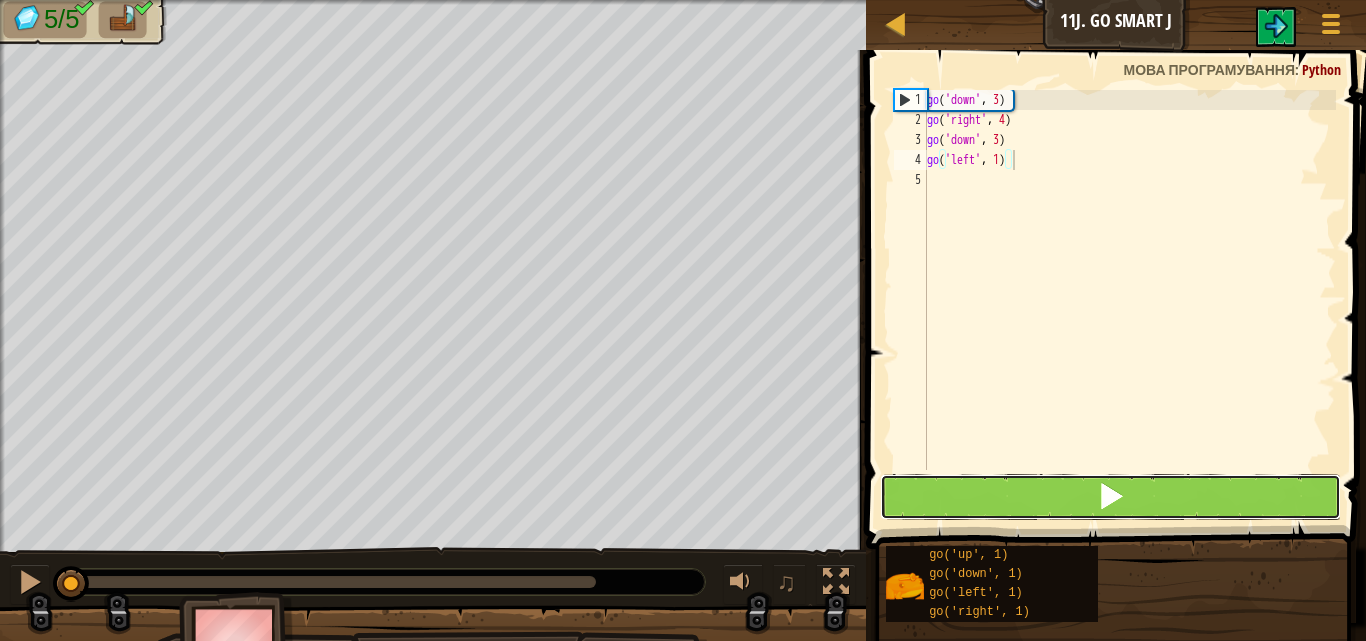 click at bounding box center (1111, 497) 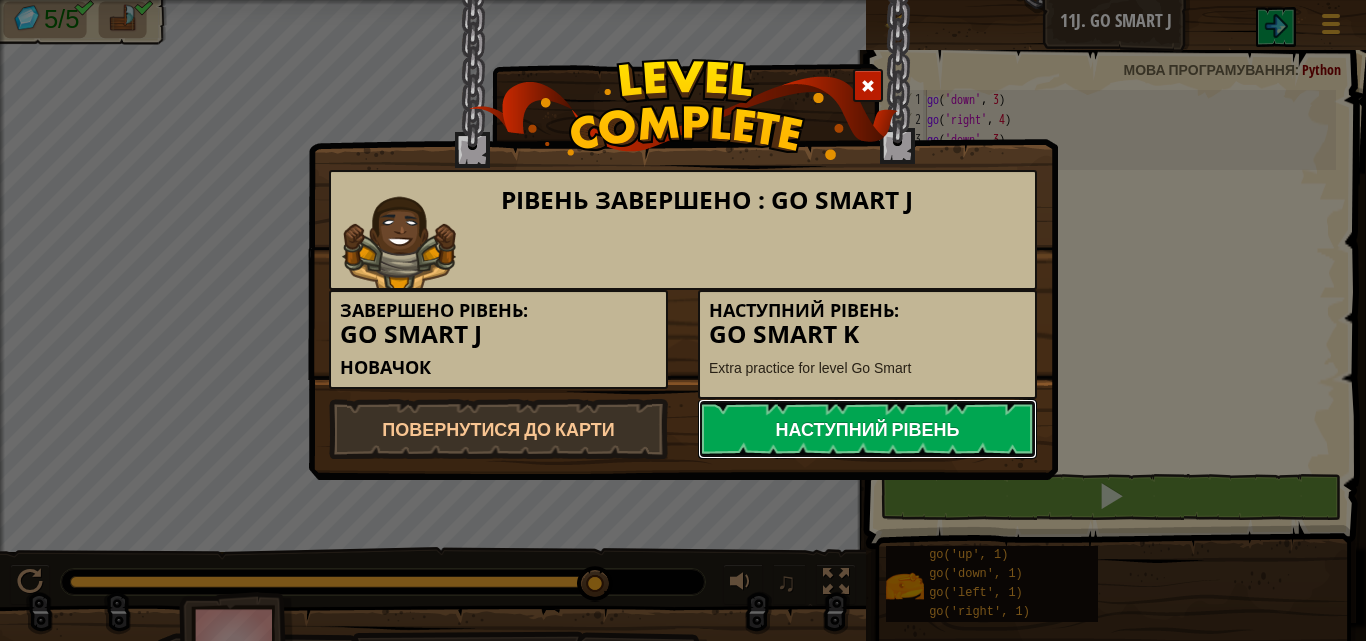 click on "Наступний рівень" at bounding box center (867, 429) 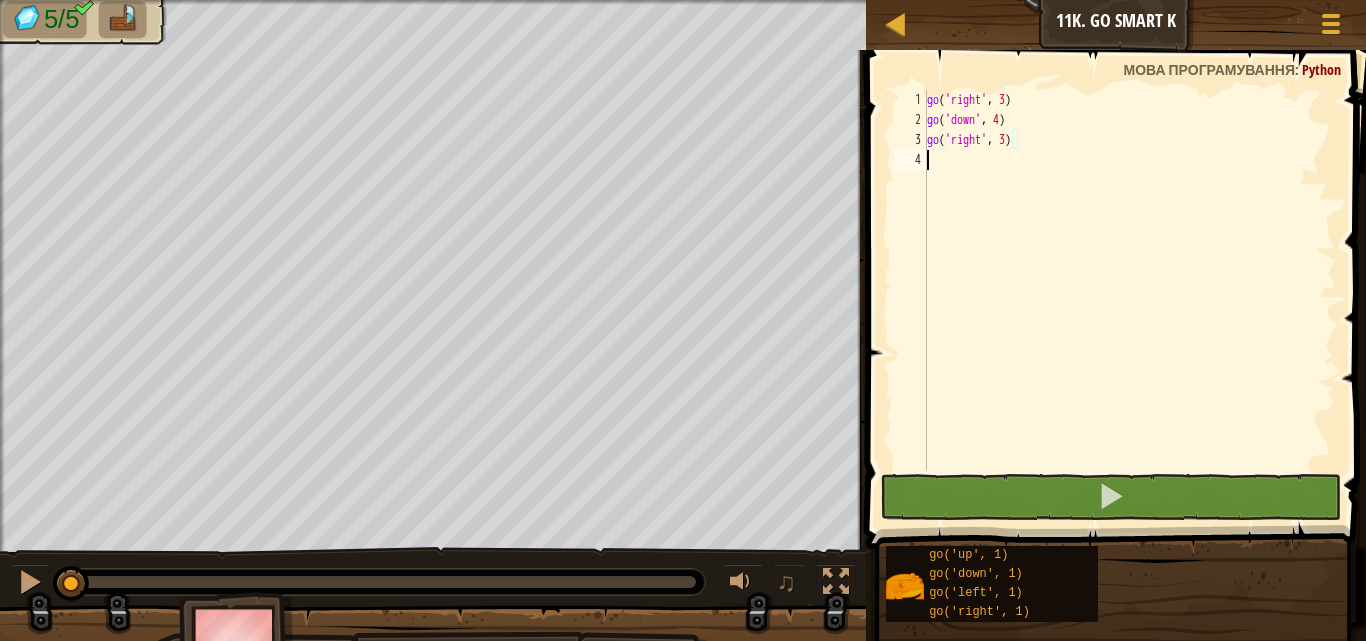 click on "go ( 'right' ,   3 ) go ( 'down' ,   4 ) go ( 'right' ,   3 )" at bounding box center (1129, 300) 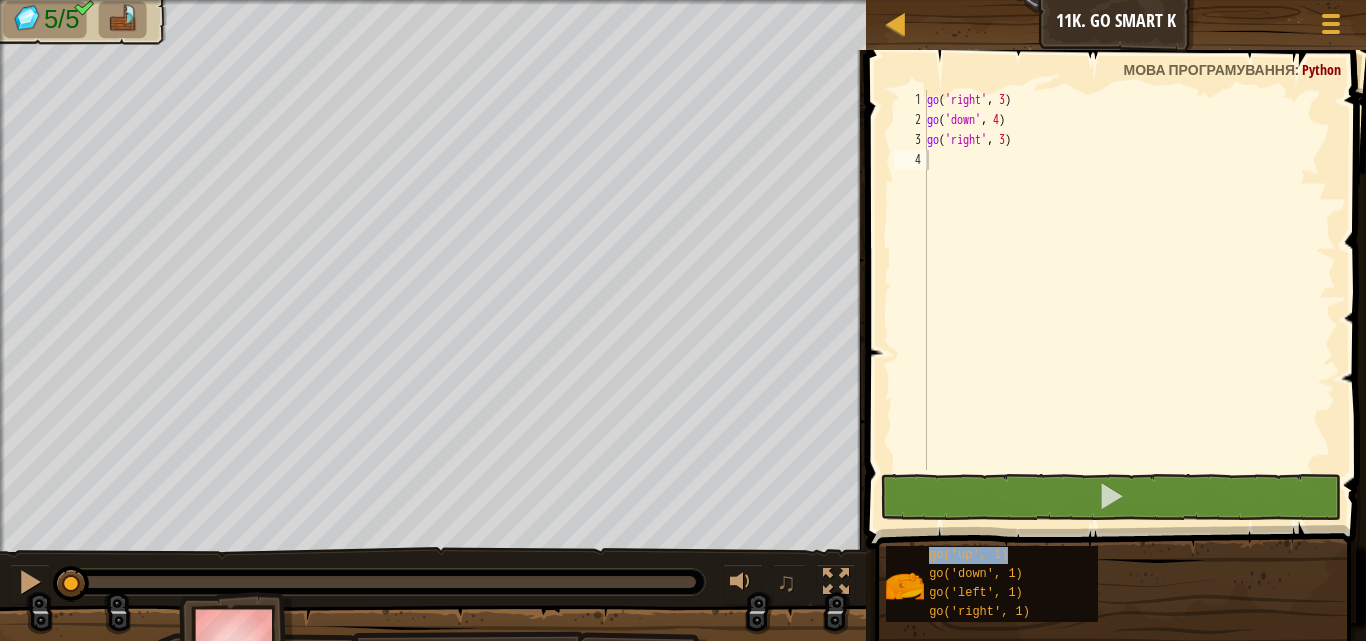 type on "go('up', 1)" 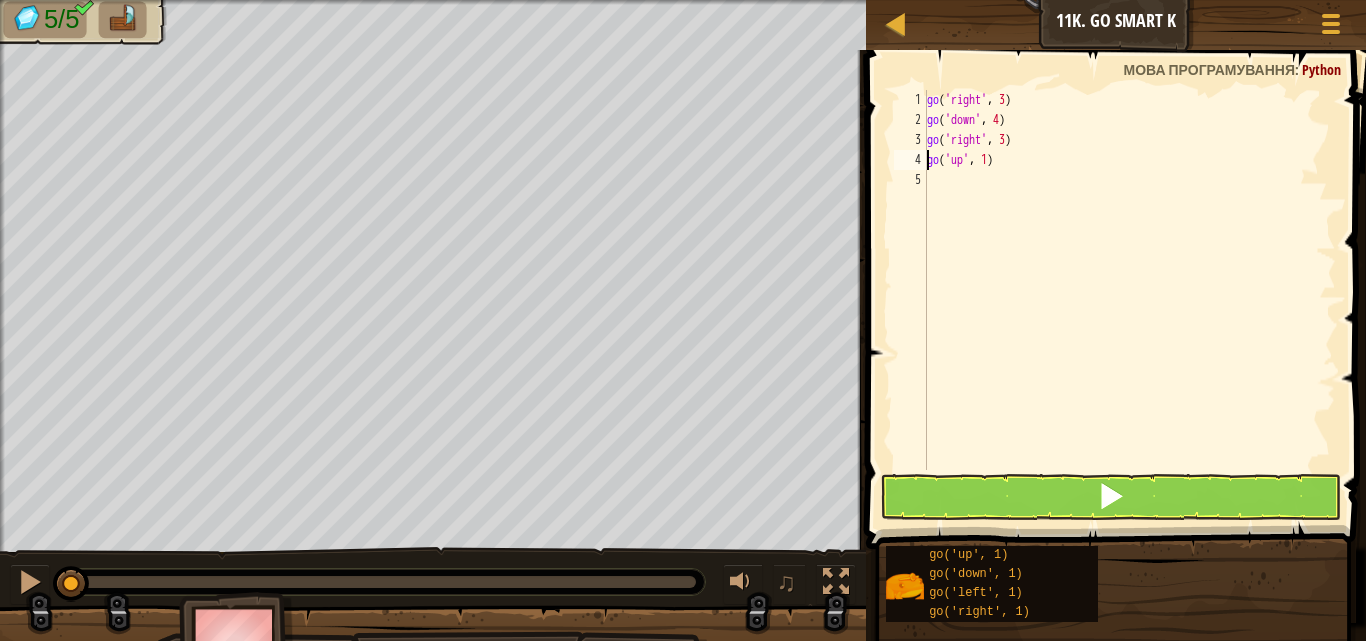 click on "go ( 'right' ,   3 ) go ( 'down' ,   4 ) go ( 'right' ,   3 ) go ( 'up' ,   1 )" at bounding box center [1129, 300] 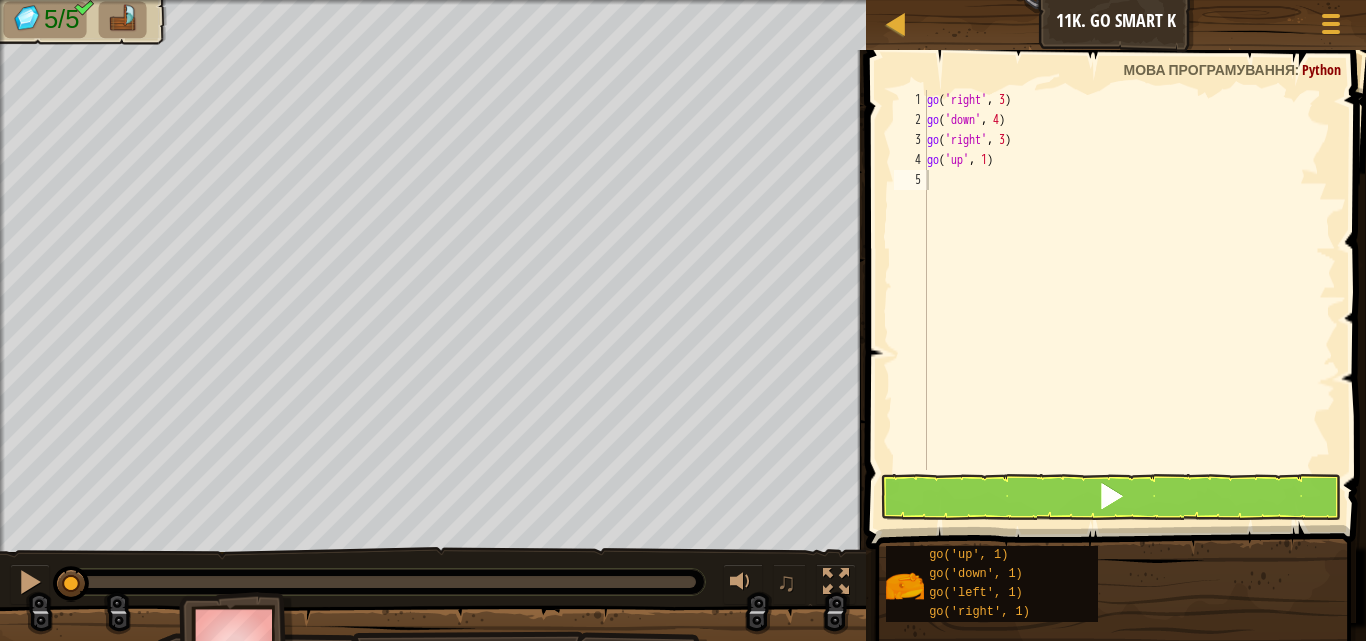 drag, startPoint x: 1075, startPoint y: 472, endPoint x: 1076, endPoint y: 489, distance: 17.029387 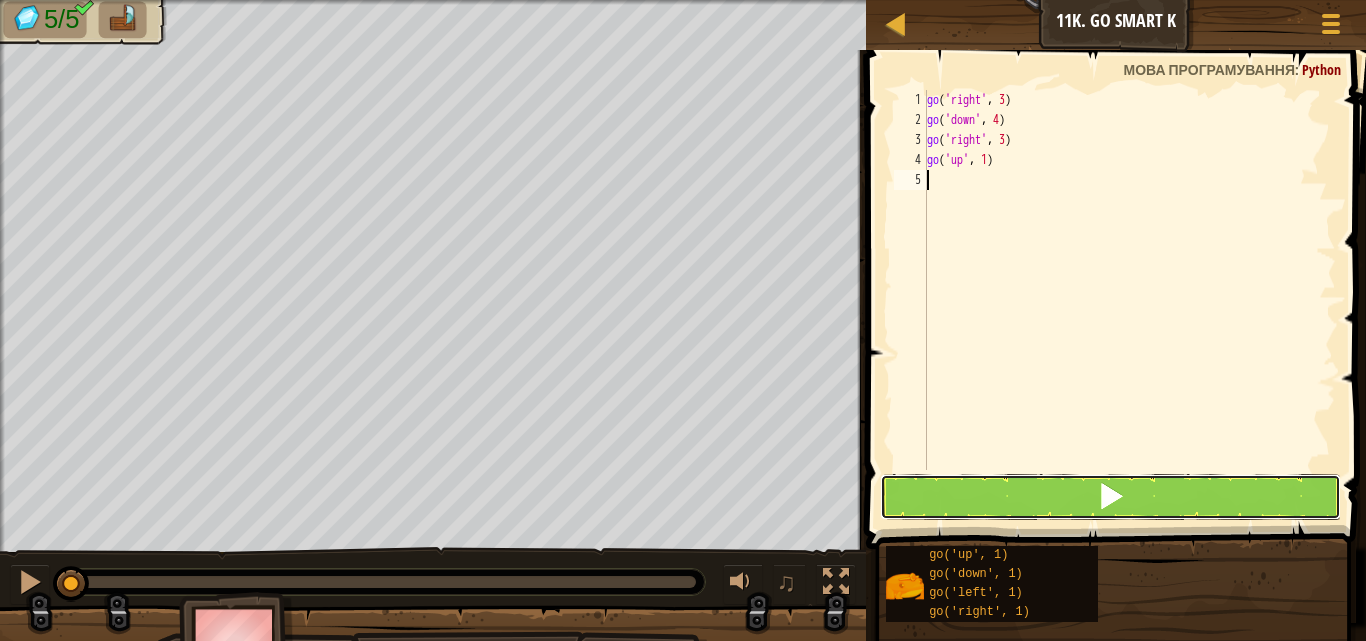 click at bounding box center [1111, 497] 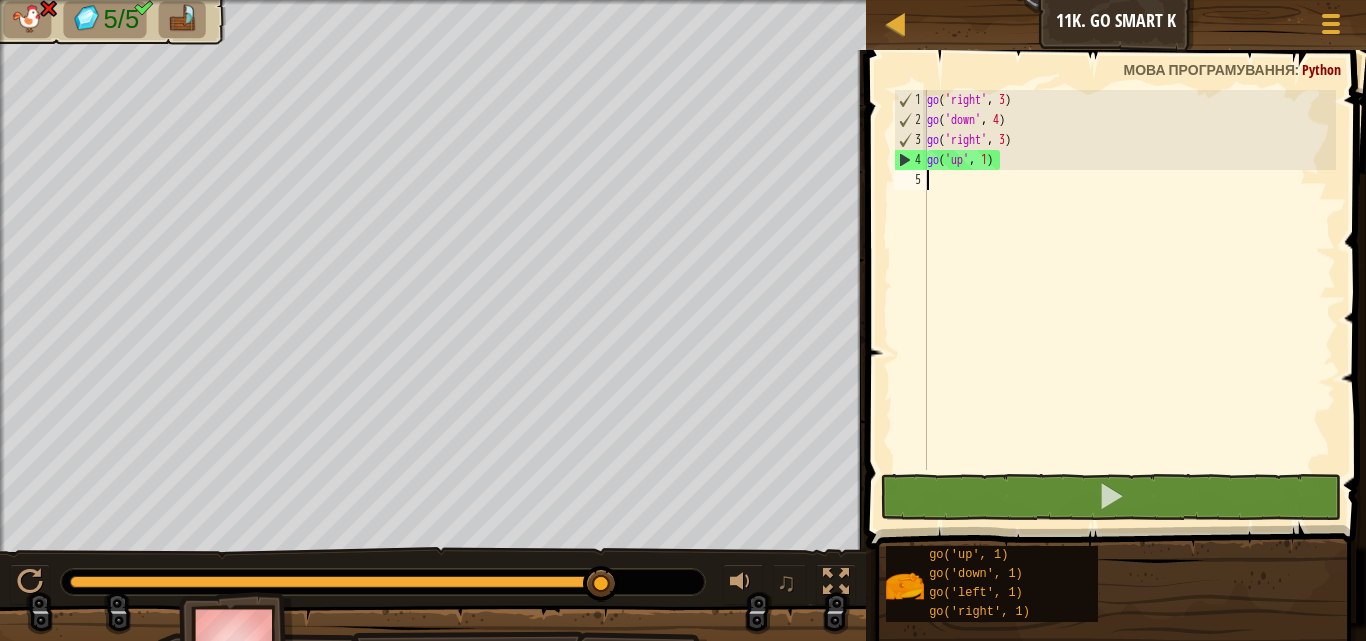 click on "go ( 'right' ,   3 ) go ( 'down' ,   4 ) go ( 'right' ,   3 ) go ( 'up' ,   1 )" at bounding box center (1129, 300) 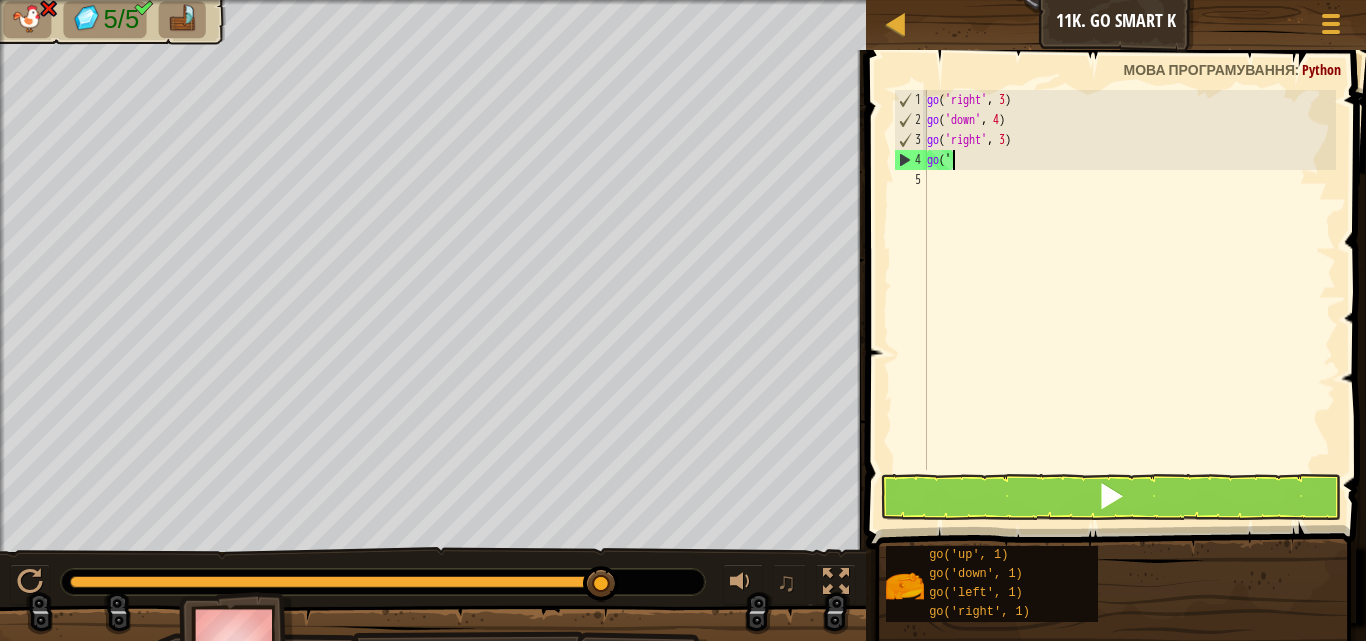 type on "g" 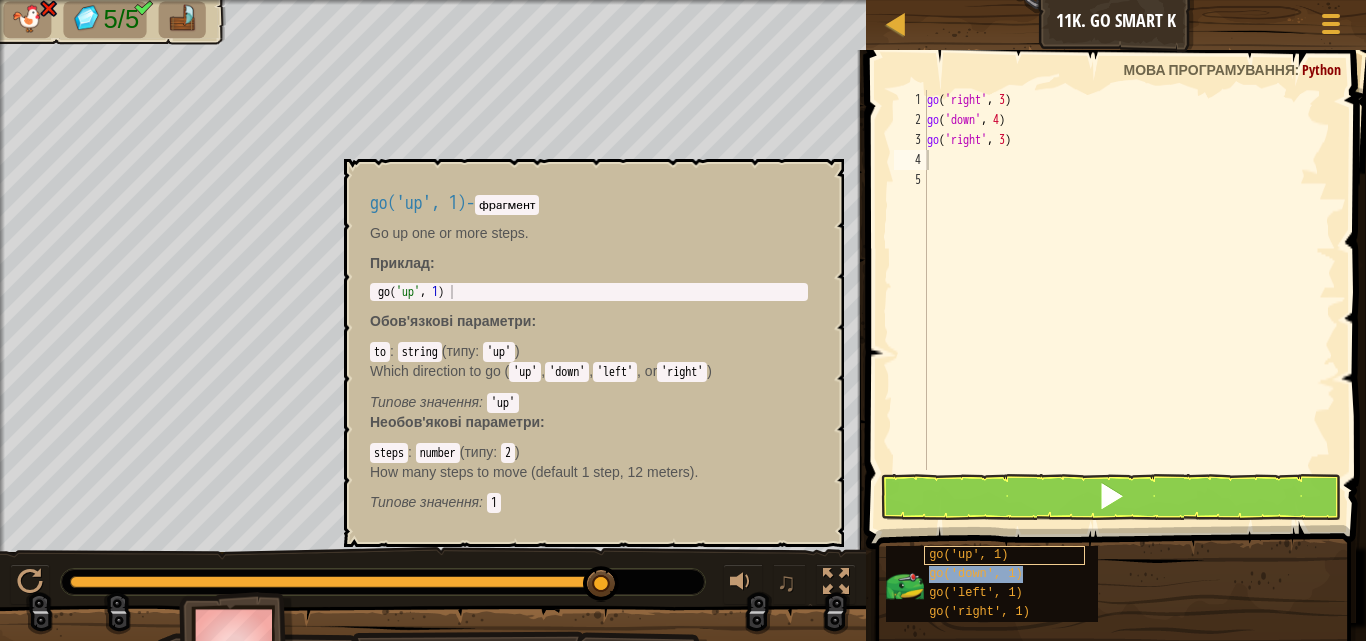 type on "go('down', 1)" 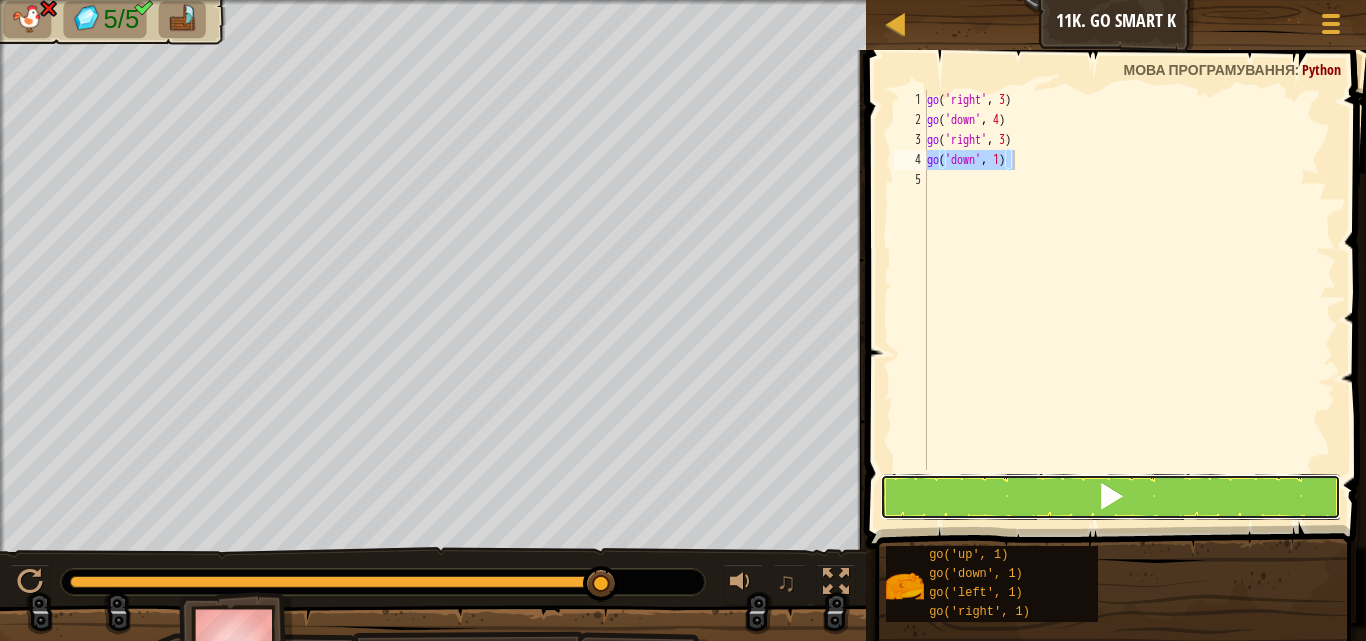 click at bounding box center (1111, 496) 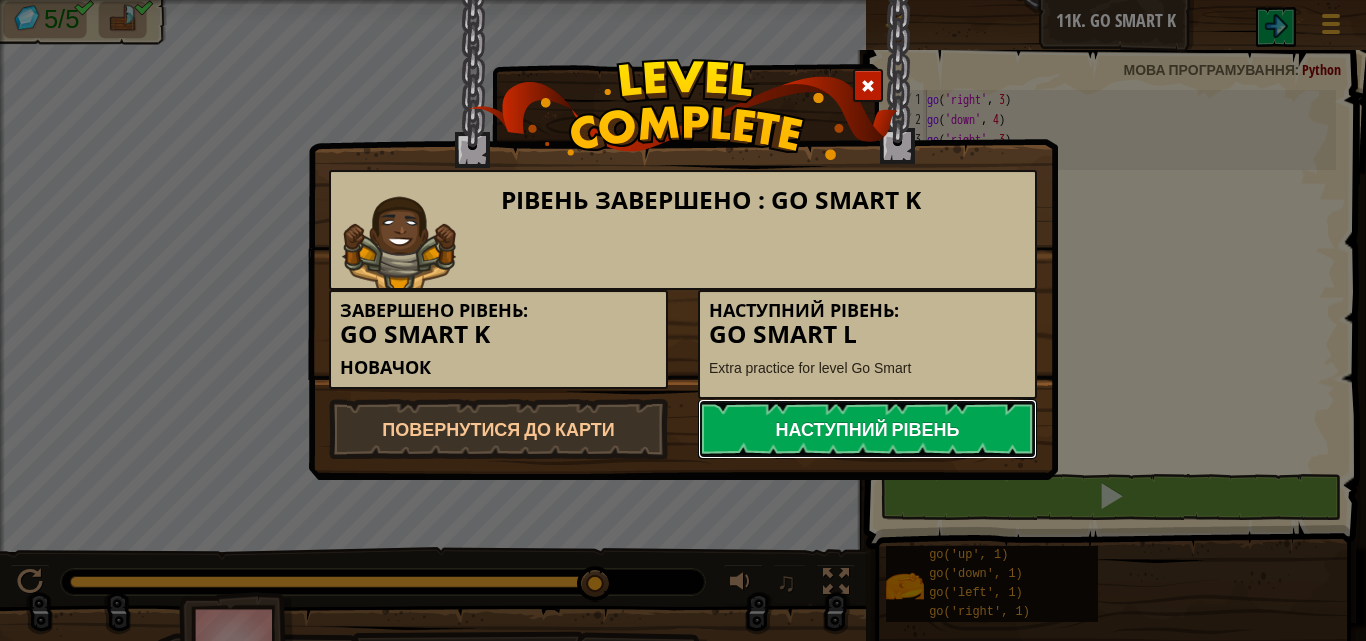 click on "Наступний рівень" at bounding box center [867, 429] 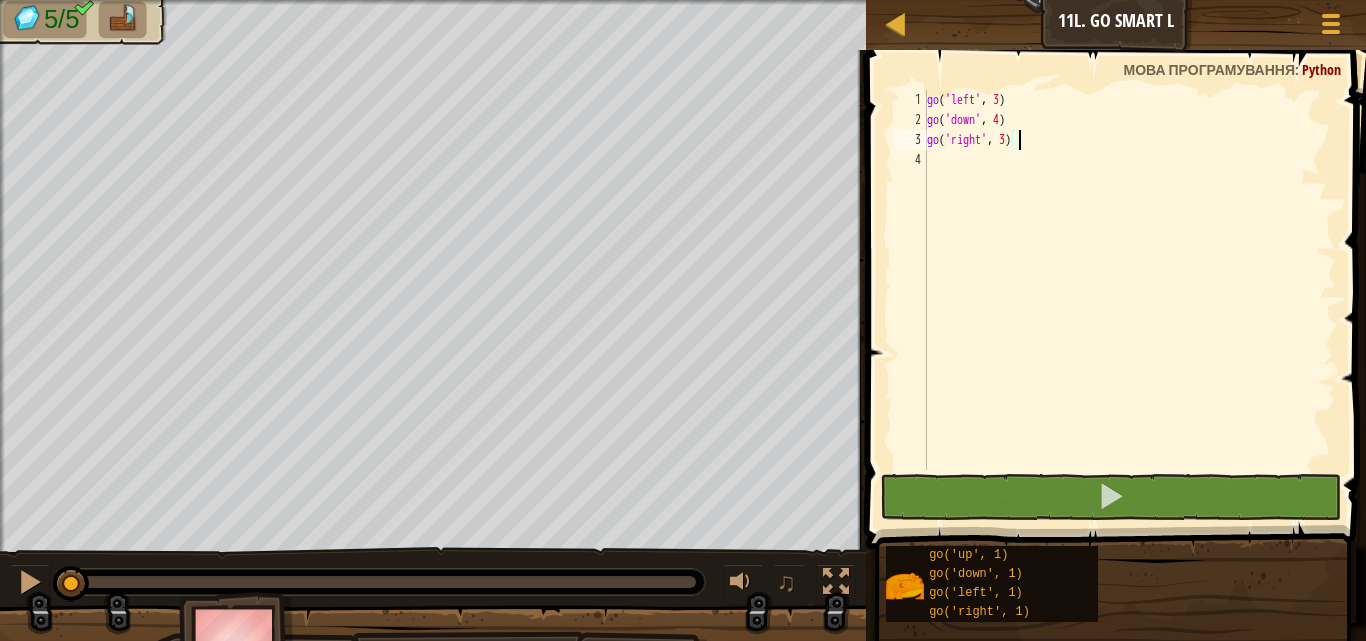 click on "go ( 'left' ,   3 ) go ( 'down' ,   4 ) go ( 'right' ,   3 )" at bounding box center [1129, 300] 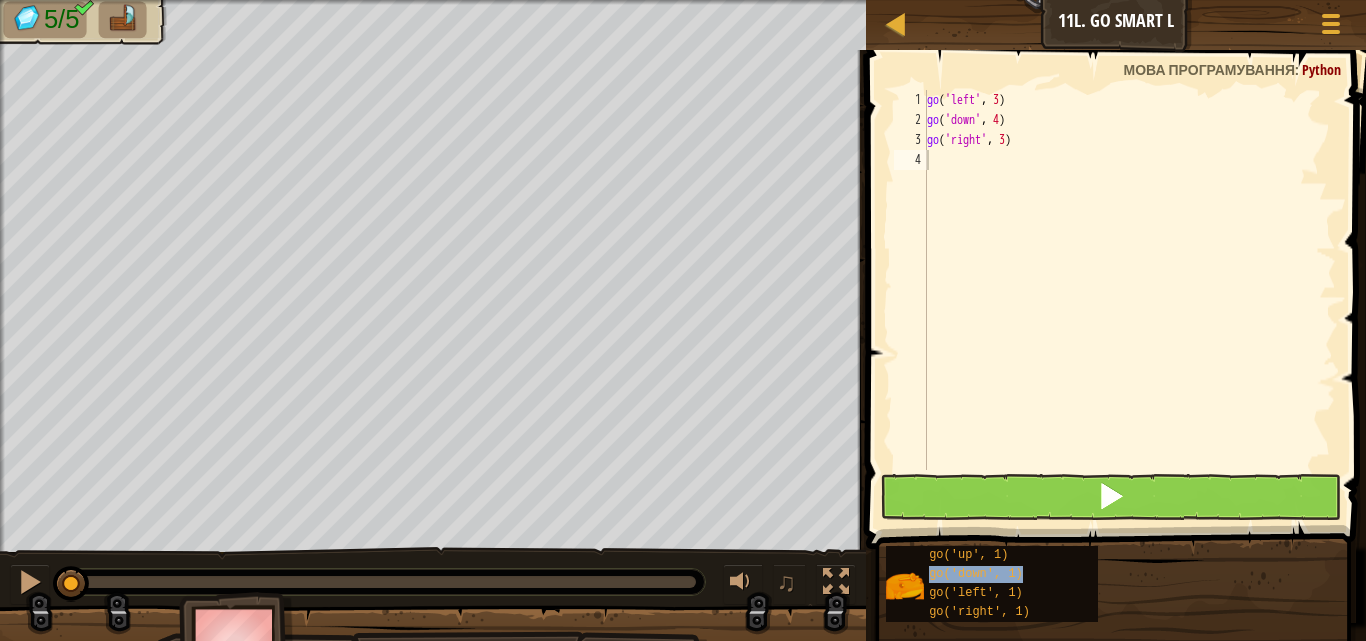 type on "go('down', 1)" 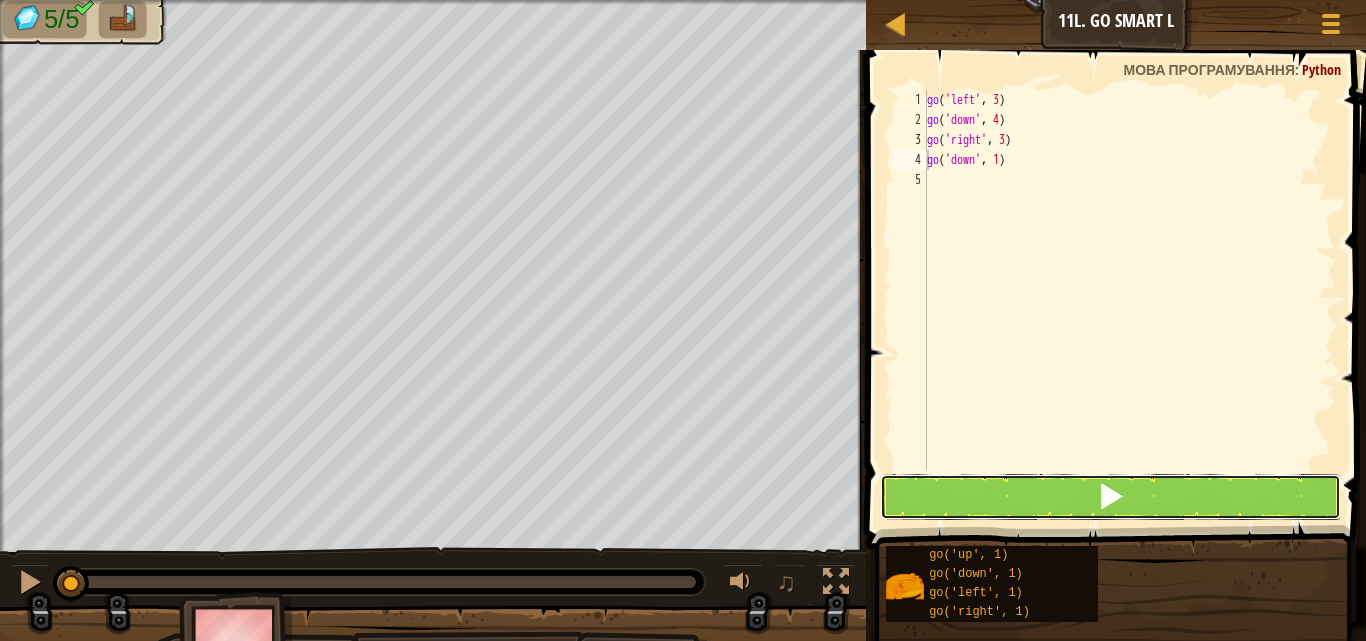 click at bounding box center [1111, 496] 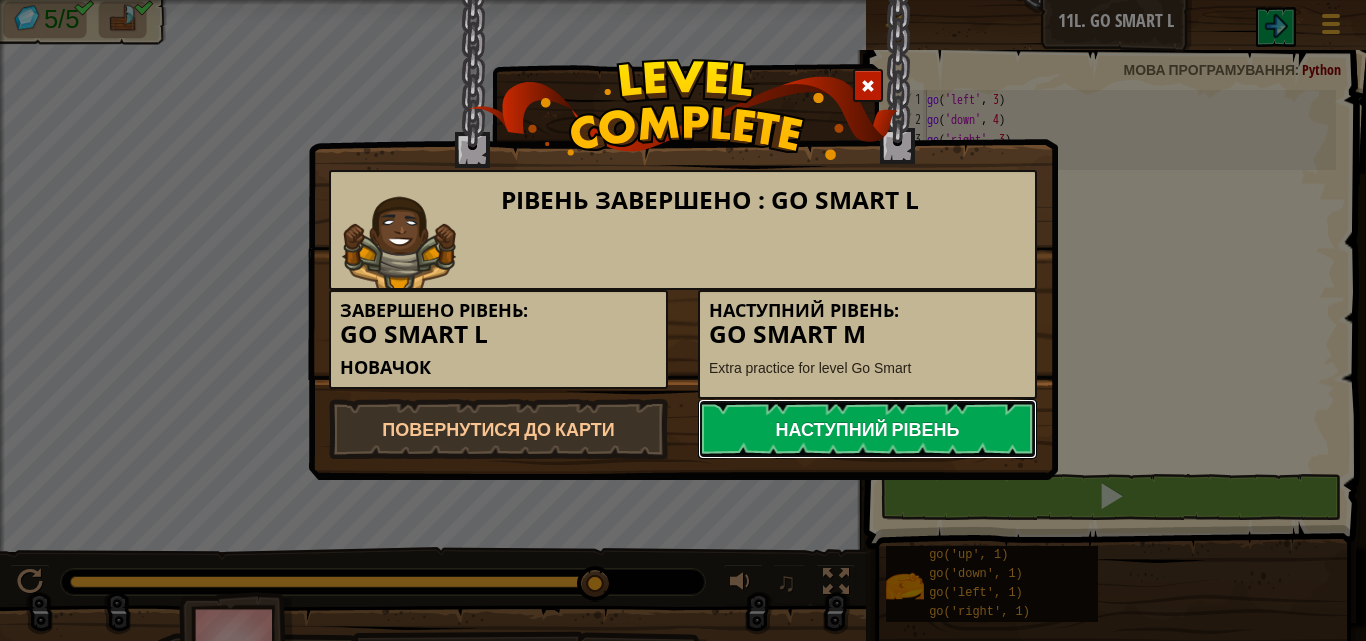 click on "Наступний рівень" at bounding box center (867, 429) 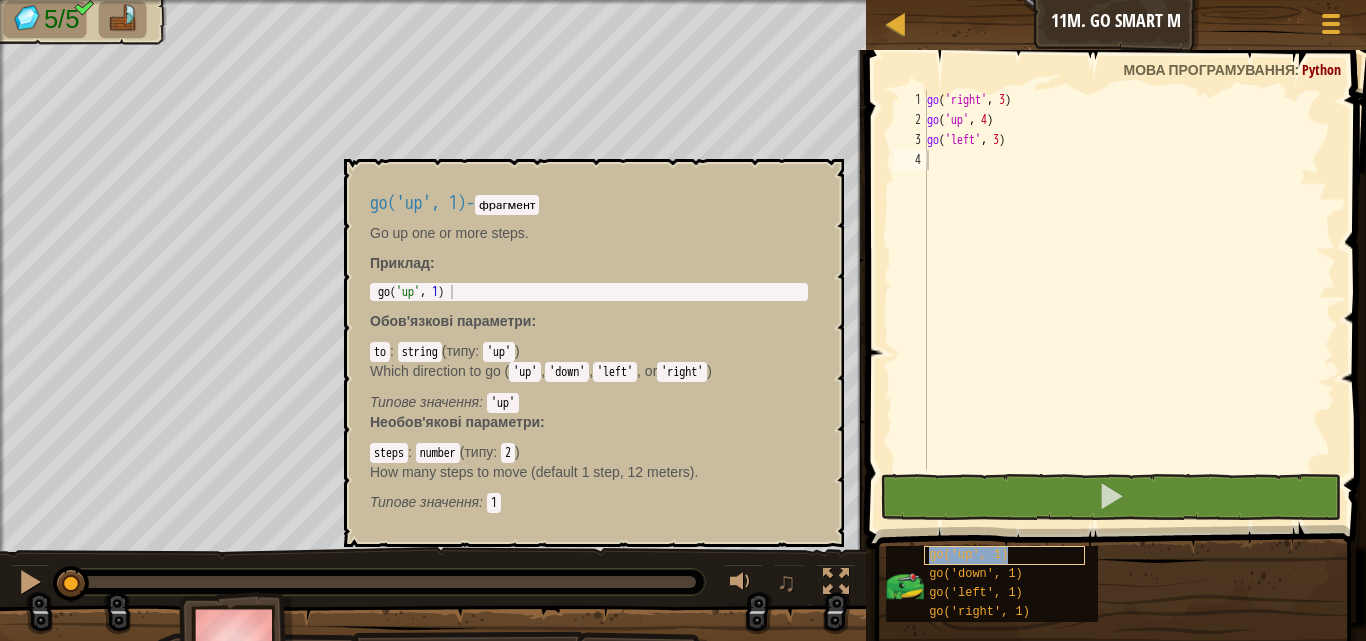 type on "go('up', 1)" 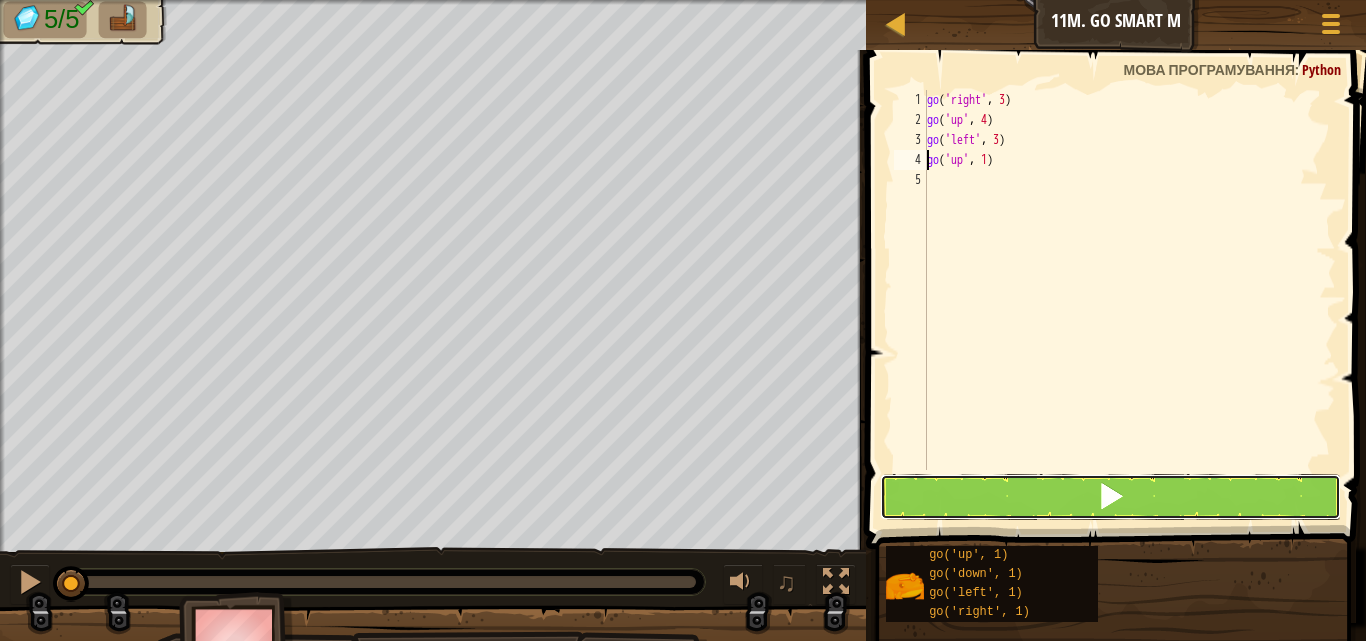 click at bounding box center (1111, 497) 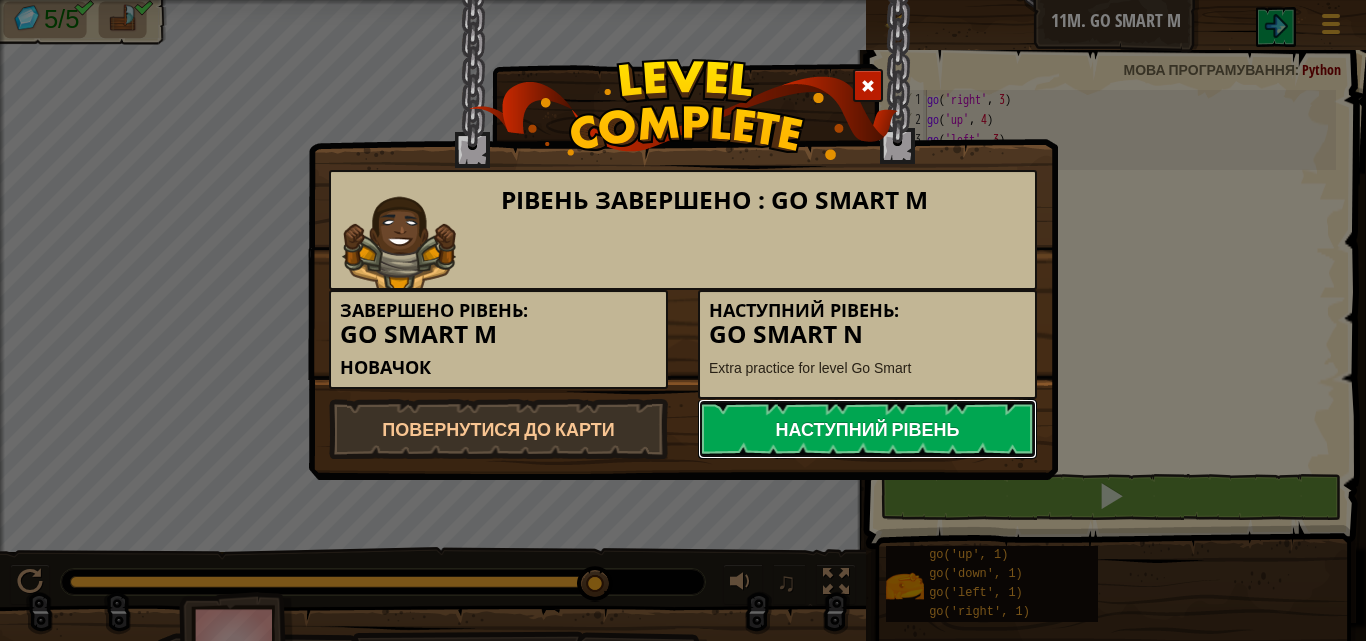 click on "Наступний рівень" at bounding box center (867, 429) 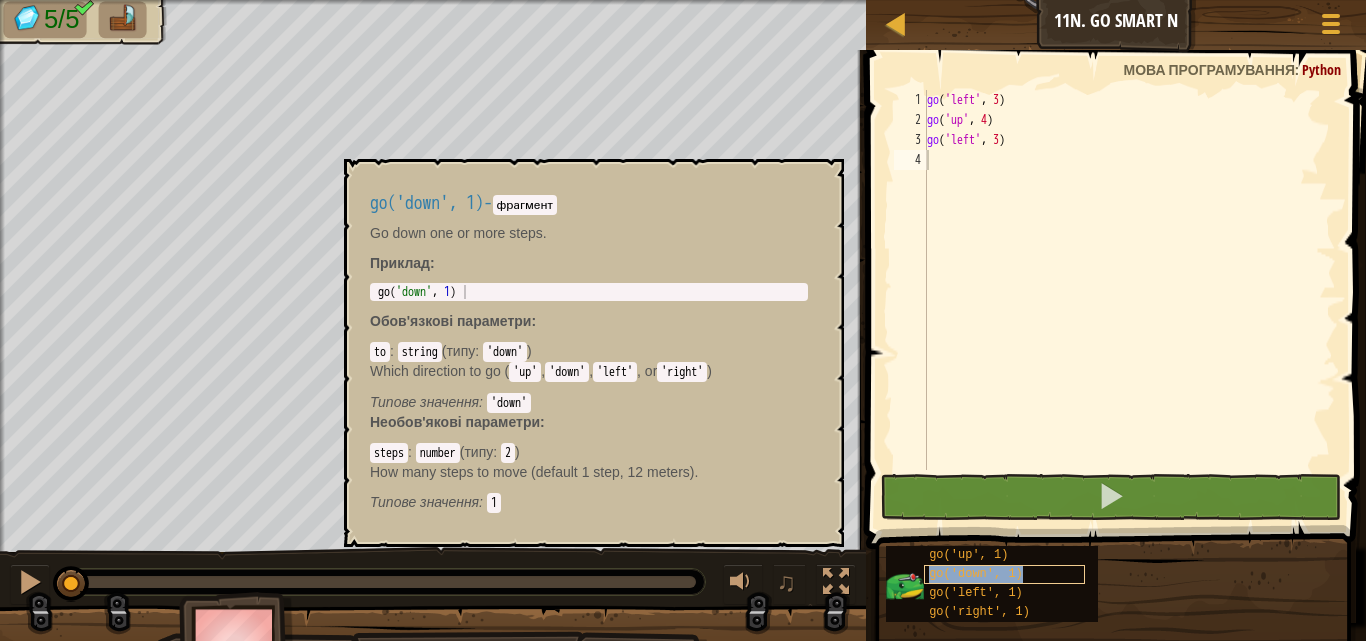 type on "go('down', 1)" 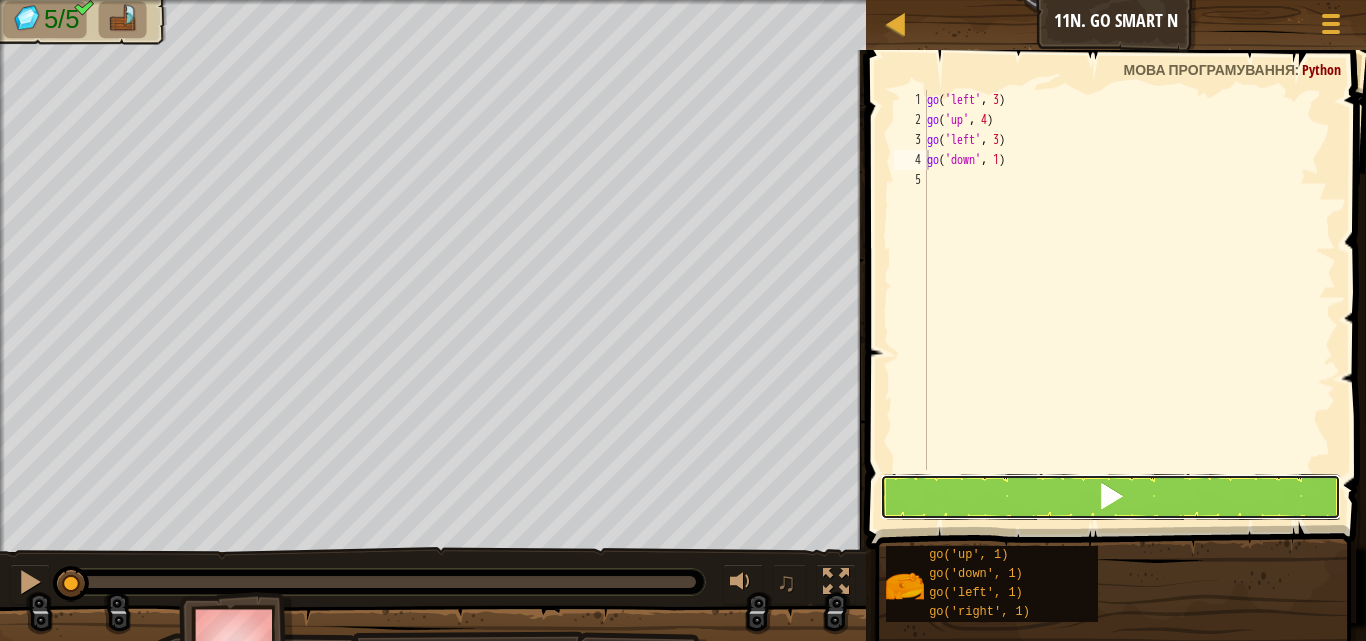 click at bounding box center (1111, 497) 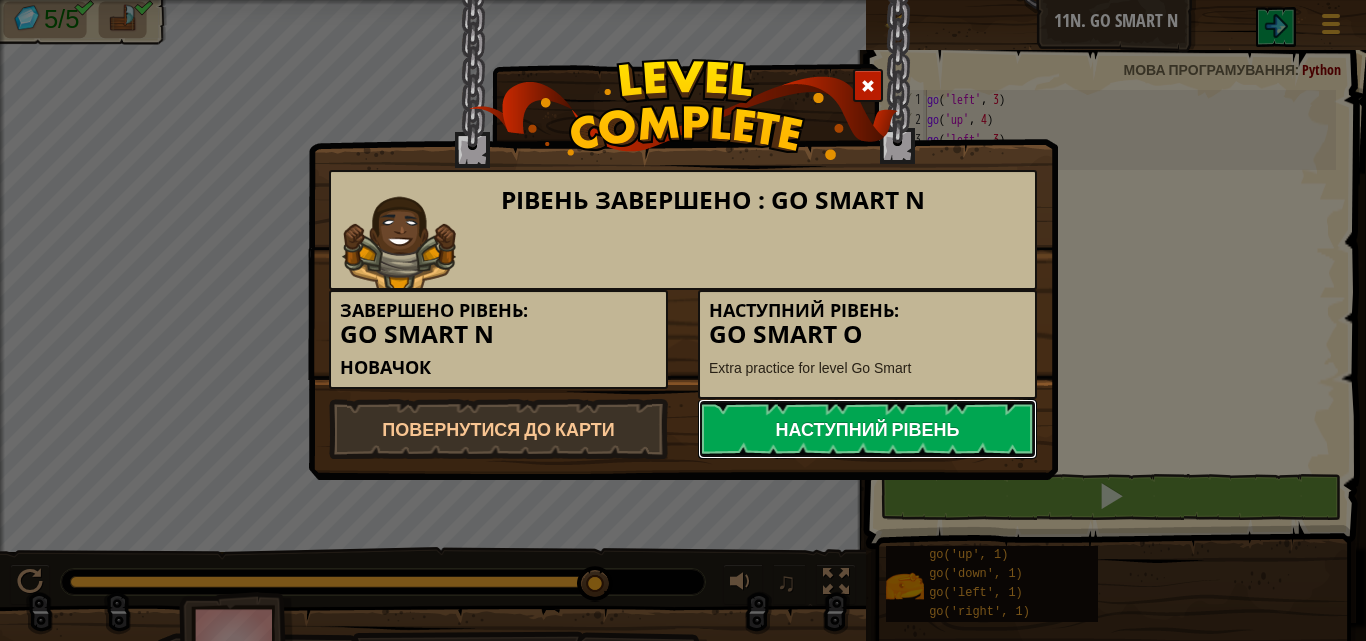 click on "Наступний рівень" at bounding box center (867, 429) 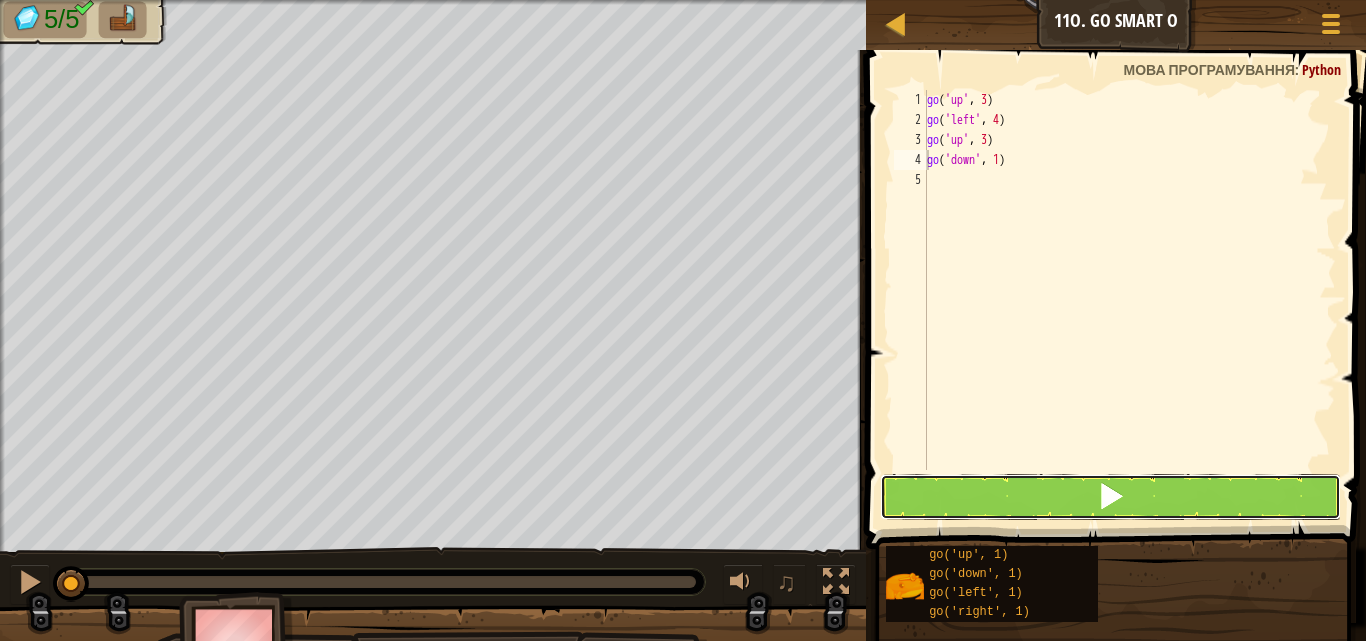 click at bounding box center [1111, 497] 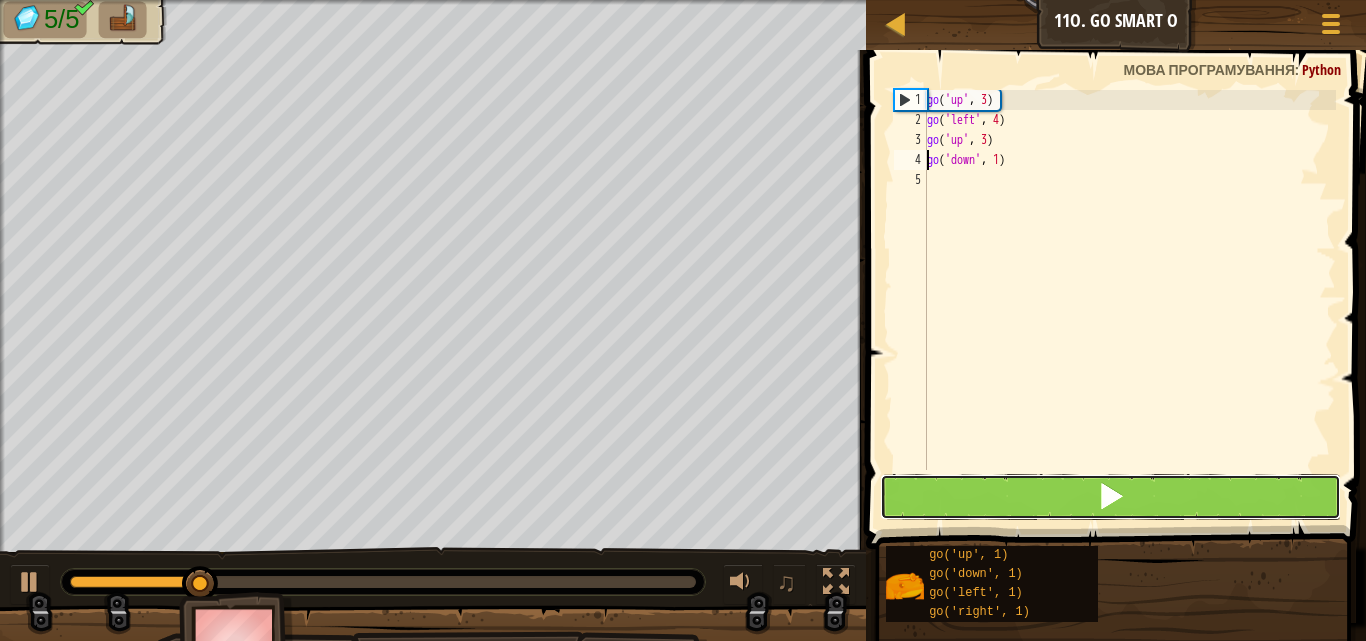 click at bounding box center [1111, 497] 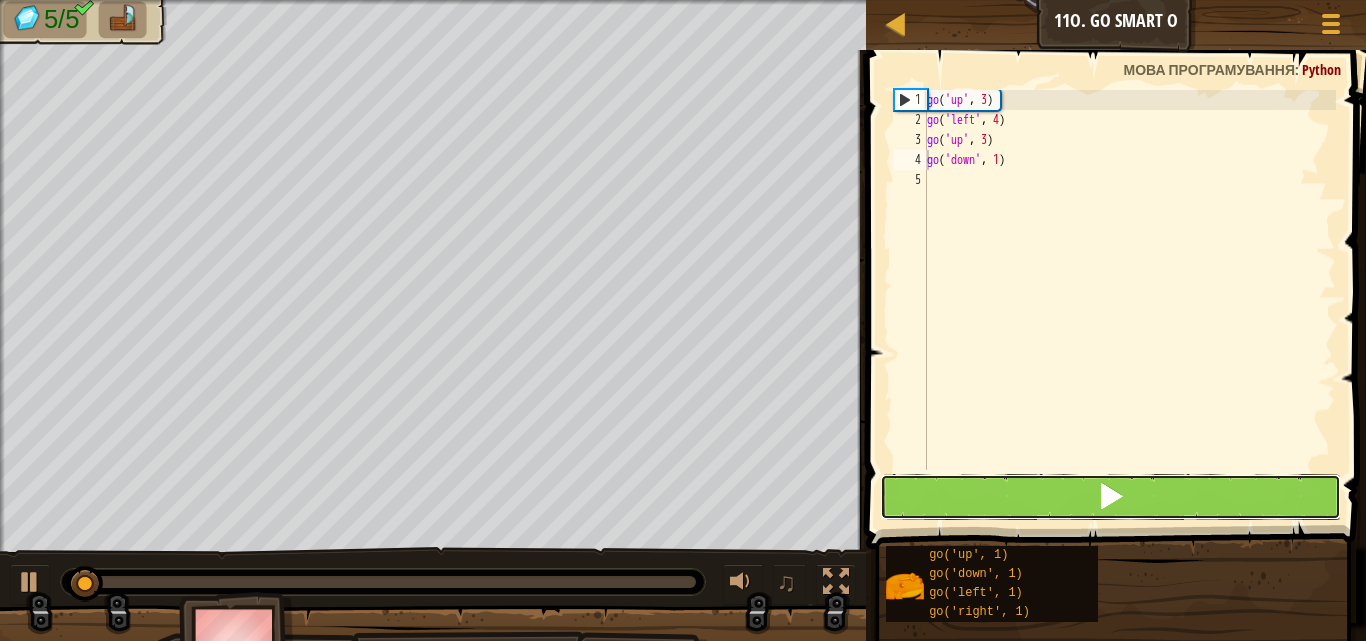 click at bounding box center [1111, 497] 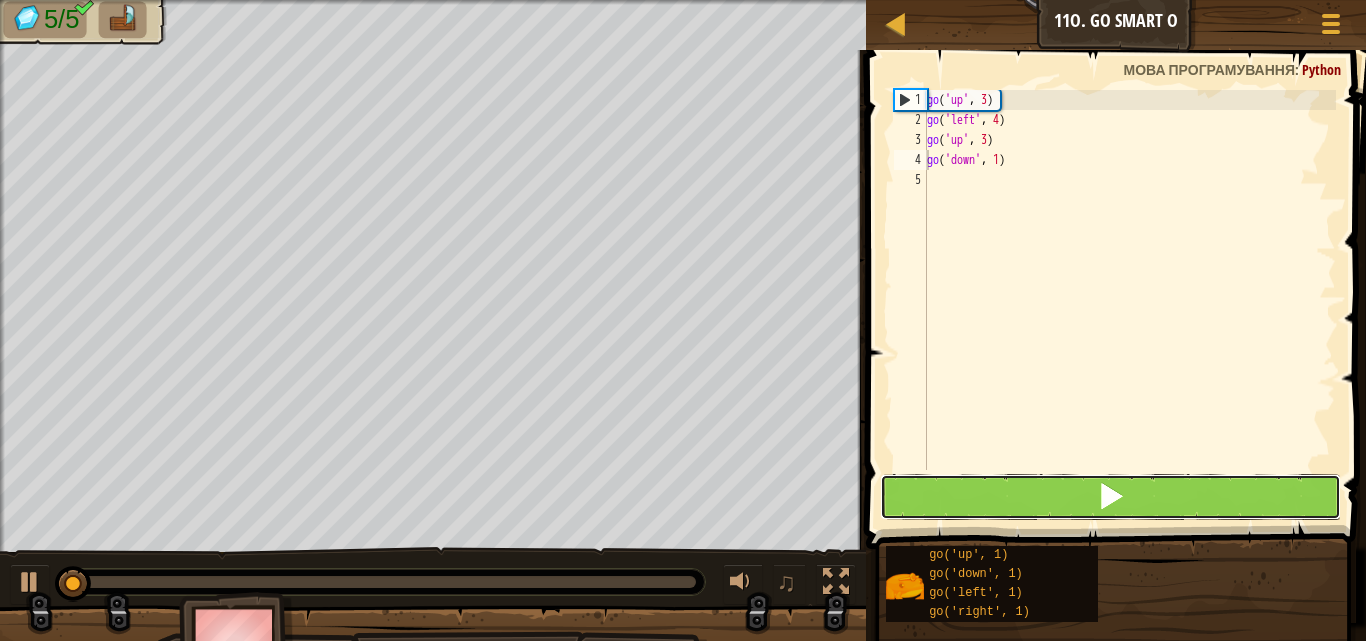 click at bounding box center (1111, 497) 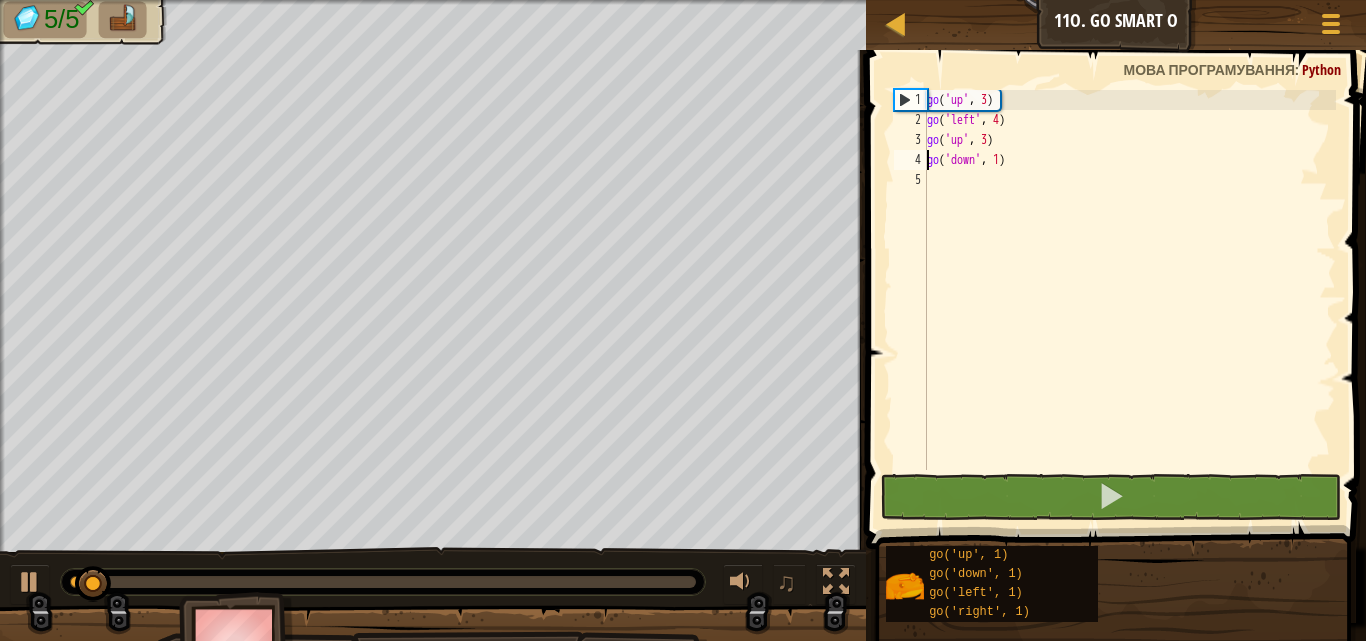 click on "go ( 'up' ,   3 ) go ( 'left' ,   4 ) go ( 'up' ,   3 ) go ( 'down' ,   1 )" at bounding box center [1129, 300] 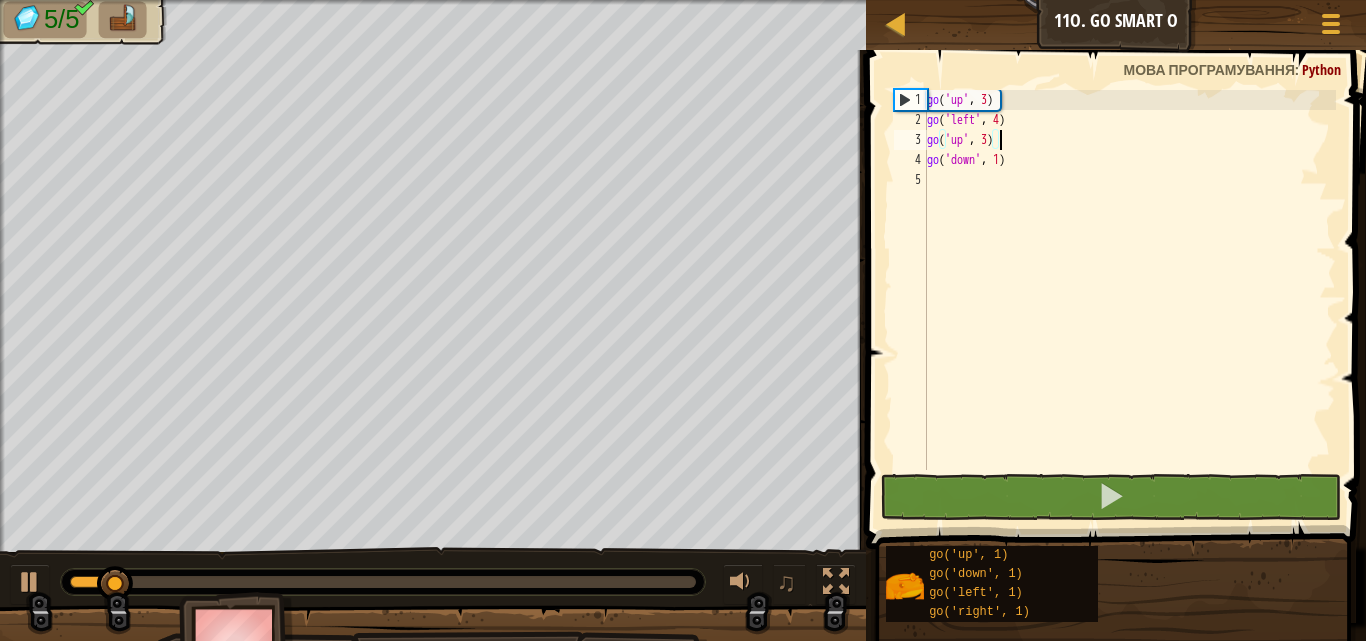 click on "go ( 'up' ,   3 ) go ( 'left' ,   4 ) go ( 'up' ,   3 ) go ( 'down' ,   1 )" at bounding box center [1129, 300] 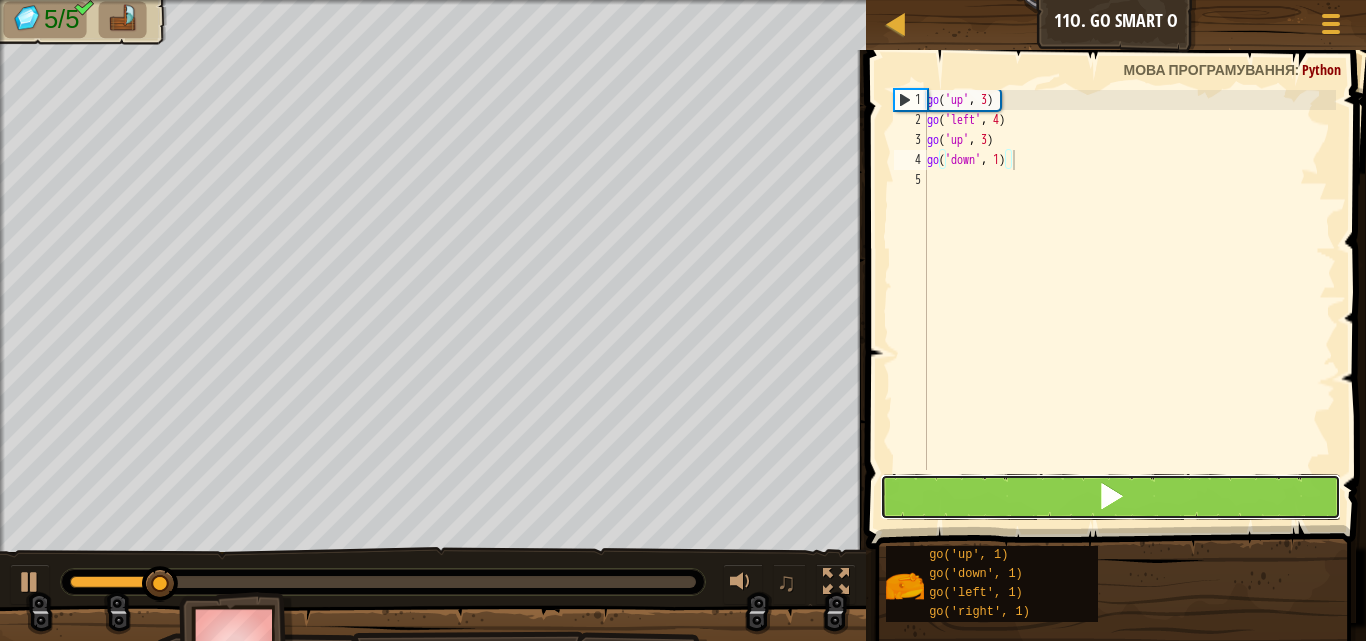 click at bounding box center (1111, 497) 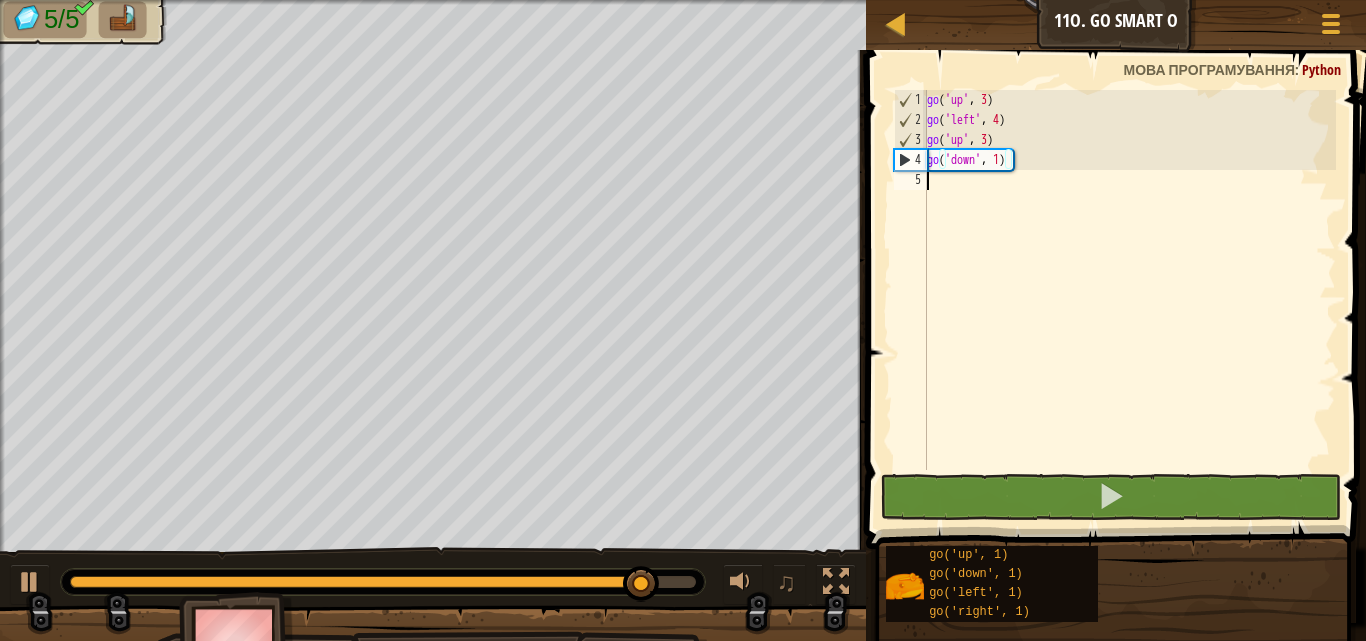 click on "go ( 'up' ,   3 ) go ( 'left' ,   4 ) go ( 'up' ,   3 ) go ( 'down' ,   1 )" at bounding box center [1129, 300] 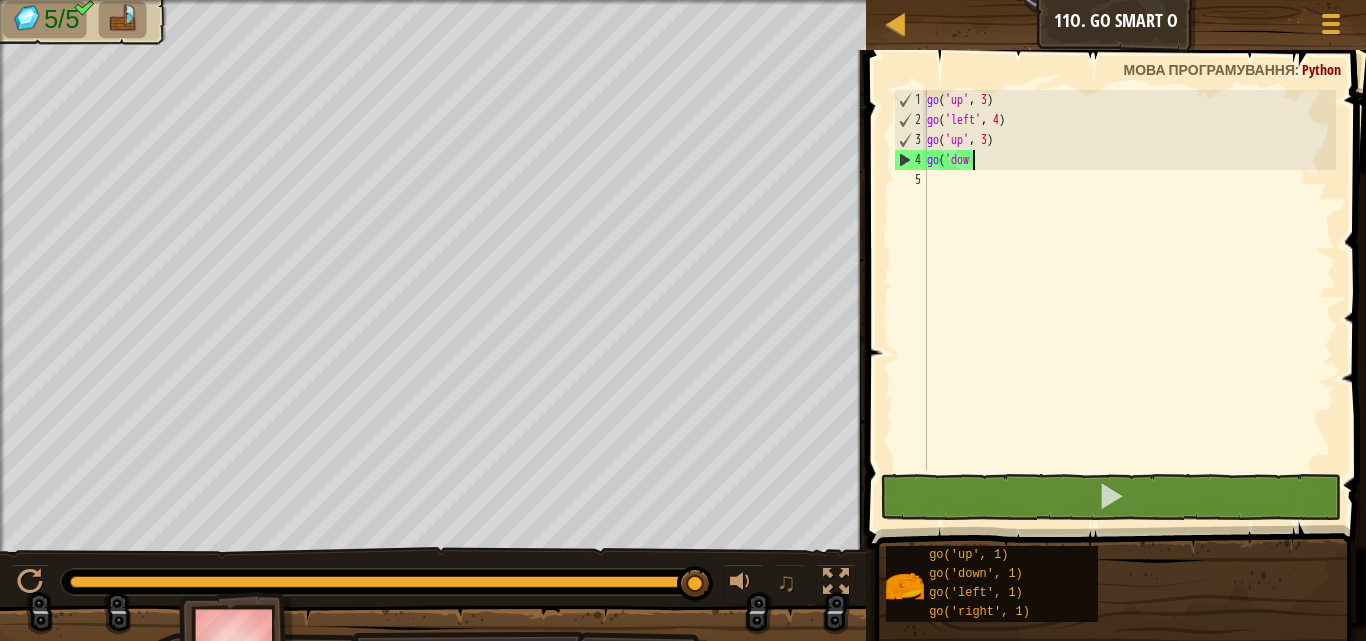 type on "g" 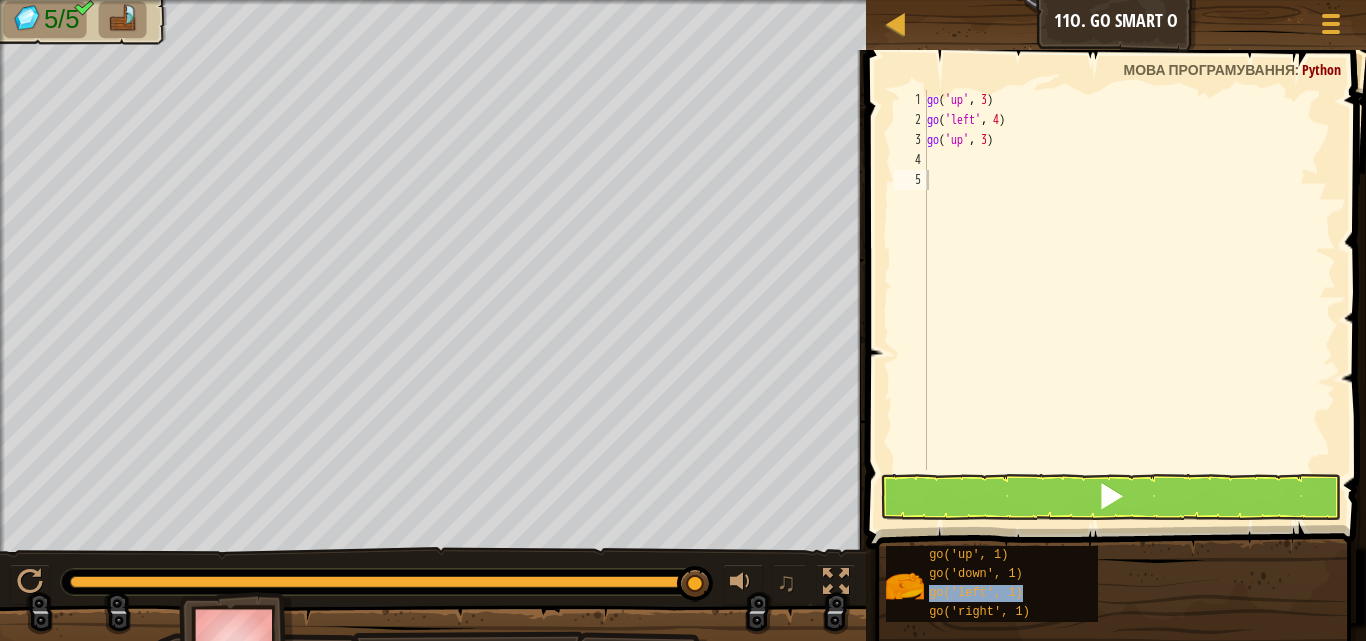 type on "go('left', 1)" 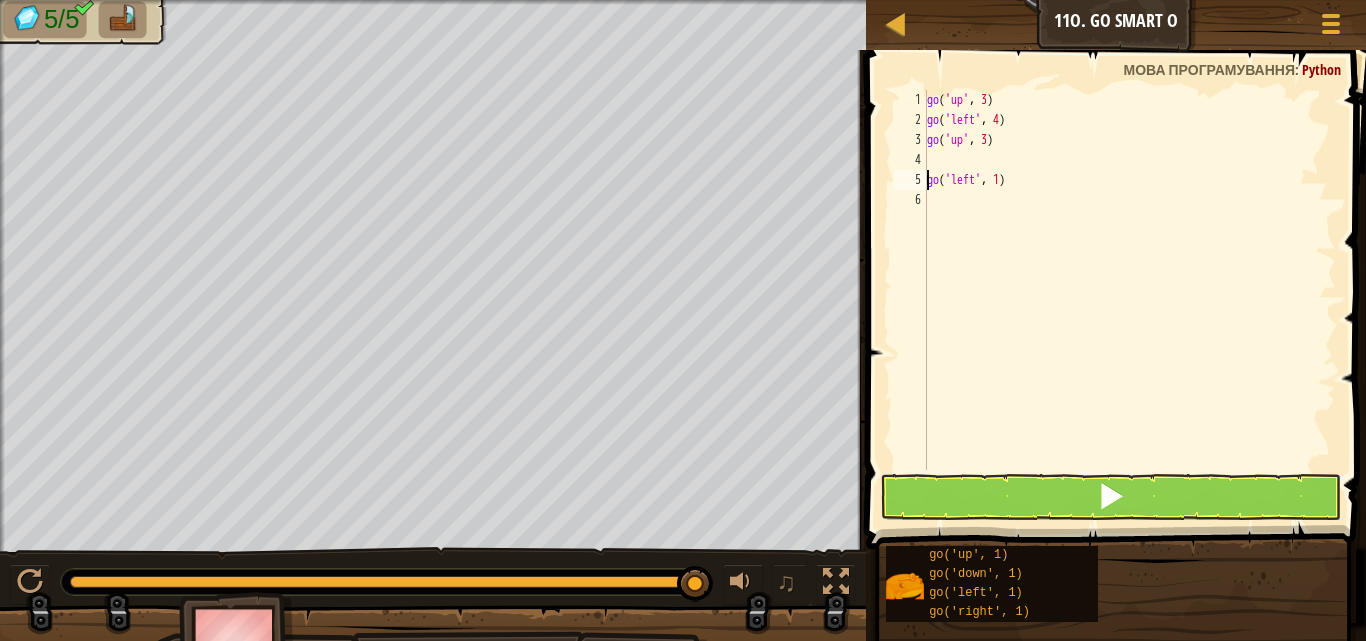 click on "go ( 'up' ,   3 ) go ( 'left' ,   4 ) go ( 'up' ,   3 ) go ( 'left' ,   1 )" at bounding box center [1129, 300] 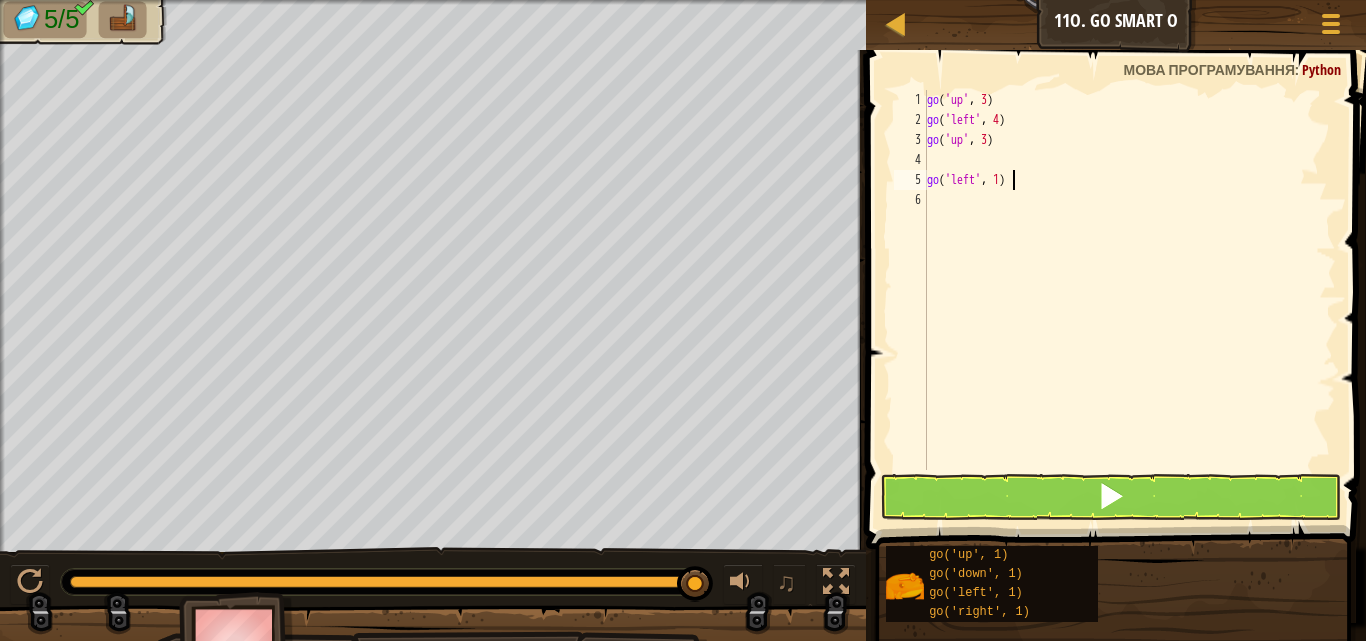 click on "go ( 'up' ,   3 ) go ( 'left' ,   4 ) go ( 'up' ,   3 ) go ( 'left' ,   1 )" at bounding box center (1129, 300) 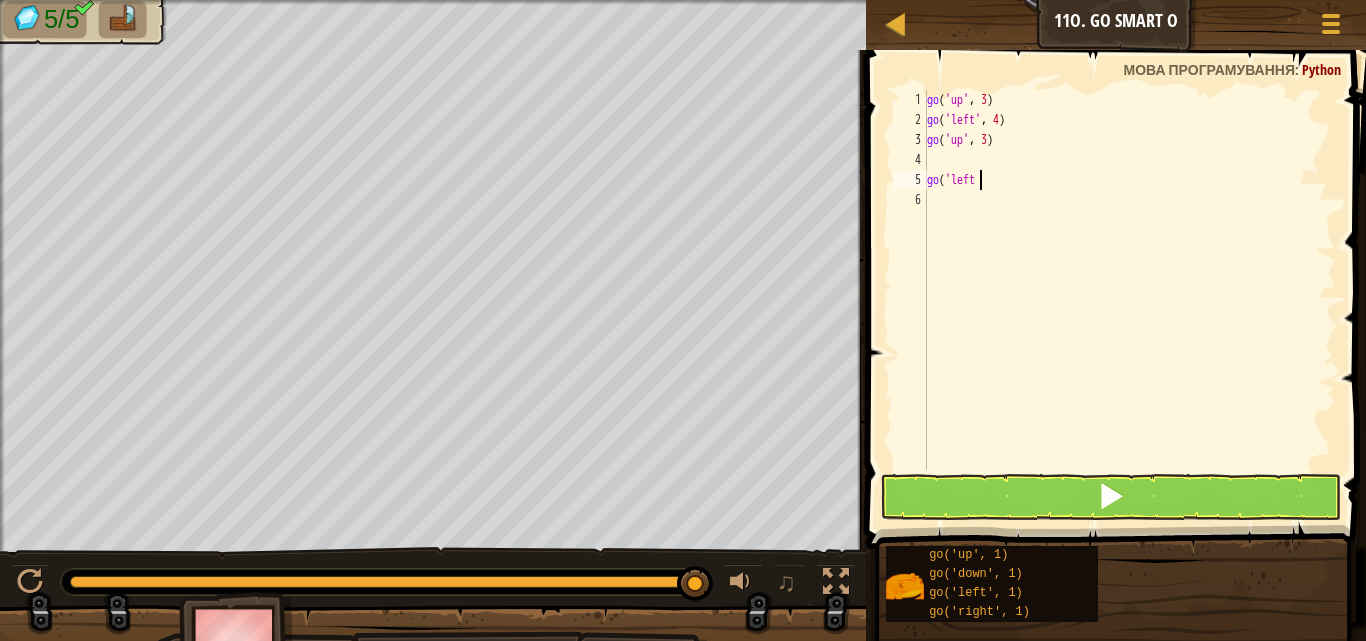 type on "g" 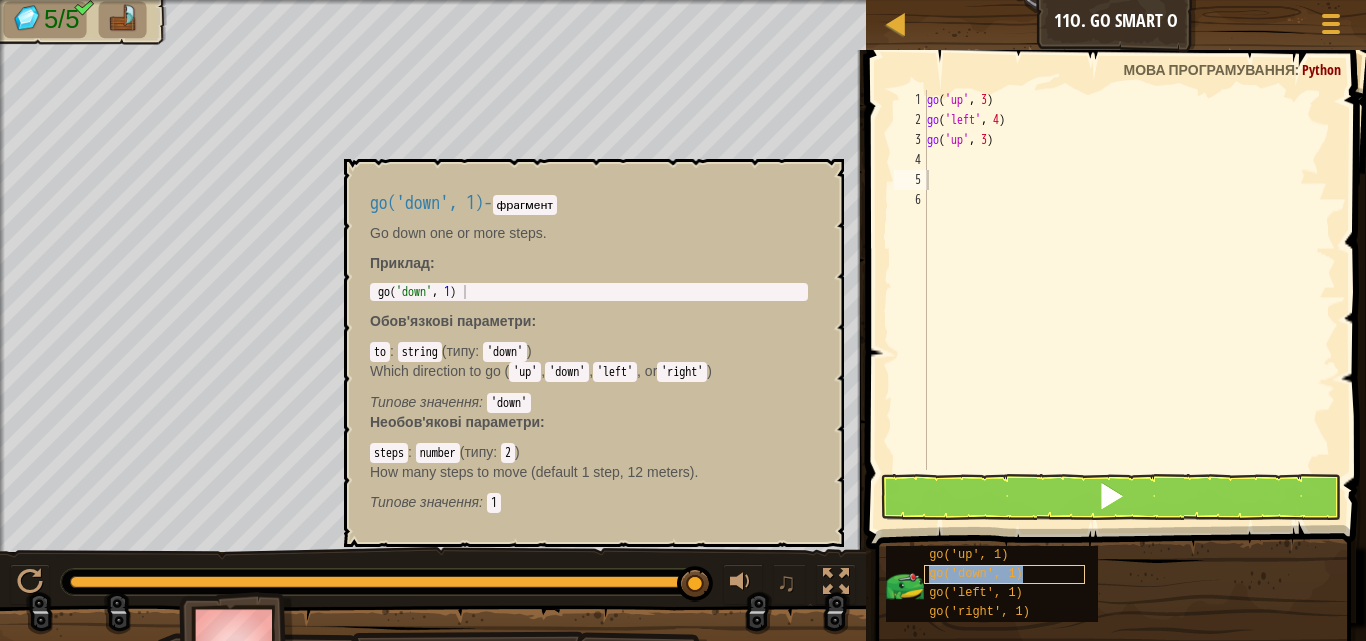 click on "go('down', 1)" at bounding box center (1004, 574) 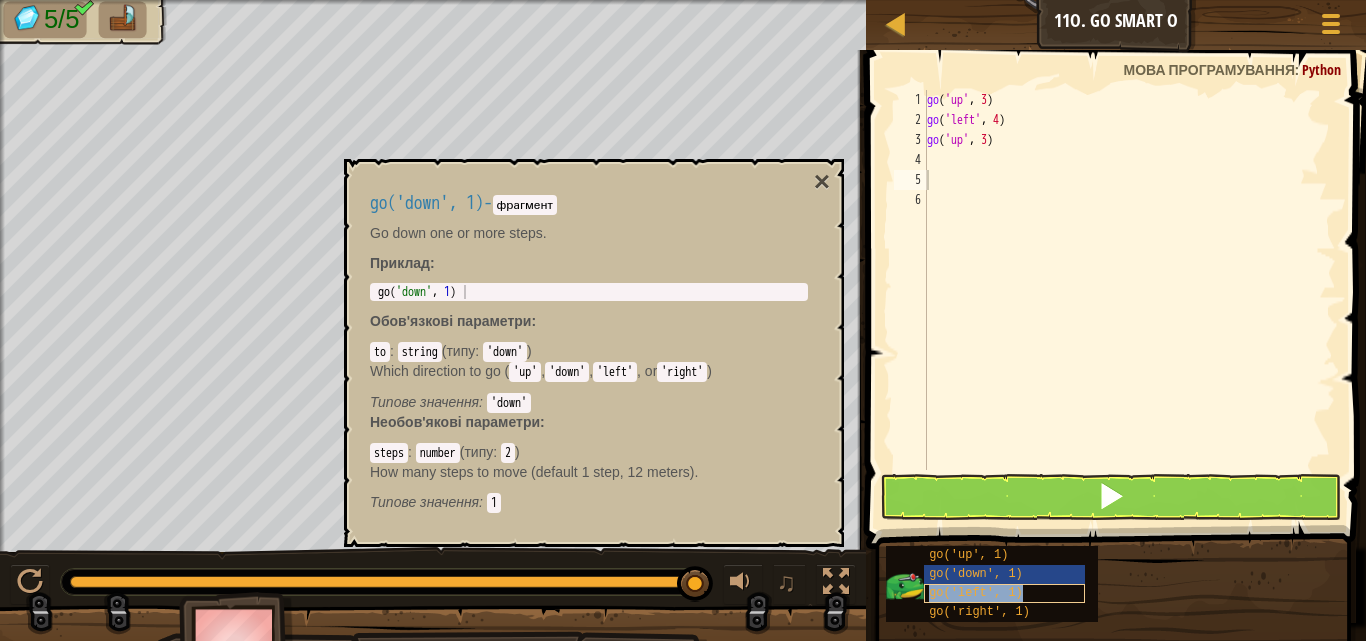type on "go('left', 1)" 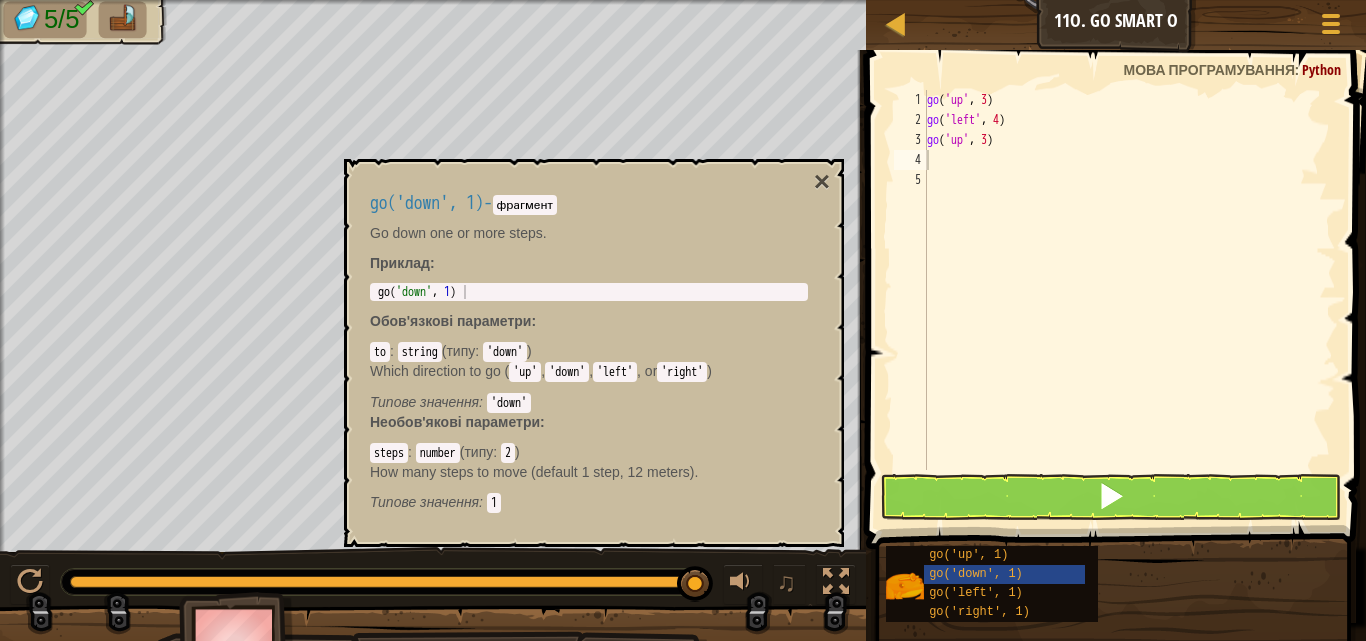 click on "go('down', 1)  -  фрагмент Go down one or more steps.
Приклад : 1 go ( 'down' ,   1 )     הההההההההההההההההההההההההההההההההההההההההההההההההההההההההההההההההההההההההההההההההההההההההההההההההההההההההההההההההההההההההההההההההההההההההההההההההההההההההההההההההההההההההההההההההההההההההההההההההההההההההההההההההההההההההההההההההההההההההההההההההההההההההההההההה XXXXXXXXXXXXXXXXXXXXXXXXXXXXXXXXXXXXXXXXXXXXXXXXXXXXXXXXXXXXXXXXXXXXXXXXXXXXXXXXXXXXXXXXXXXXXXXXXXXXXXXXXXXXXXXXXXXXXXXXXXXXXXXXXXXXXXXXXXXXXXXXXXXXXXXXXXXXXXXXXXXXXXXXXXXXXXXXXXXXXXXXXXXXXXXXXXXXXXXXXXXXXXXXXXXXXXXXXXXXXXXXXXXXXXXXXXXXXXXXXXXXXXXXXXXXXXXX Обов'язкові параметри : to : string  ( типу : 'down' ) Which direction to go ( 'up' ,  'down' ,  'left' , or  'right' )" at bounding box center (589, 353) 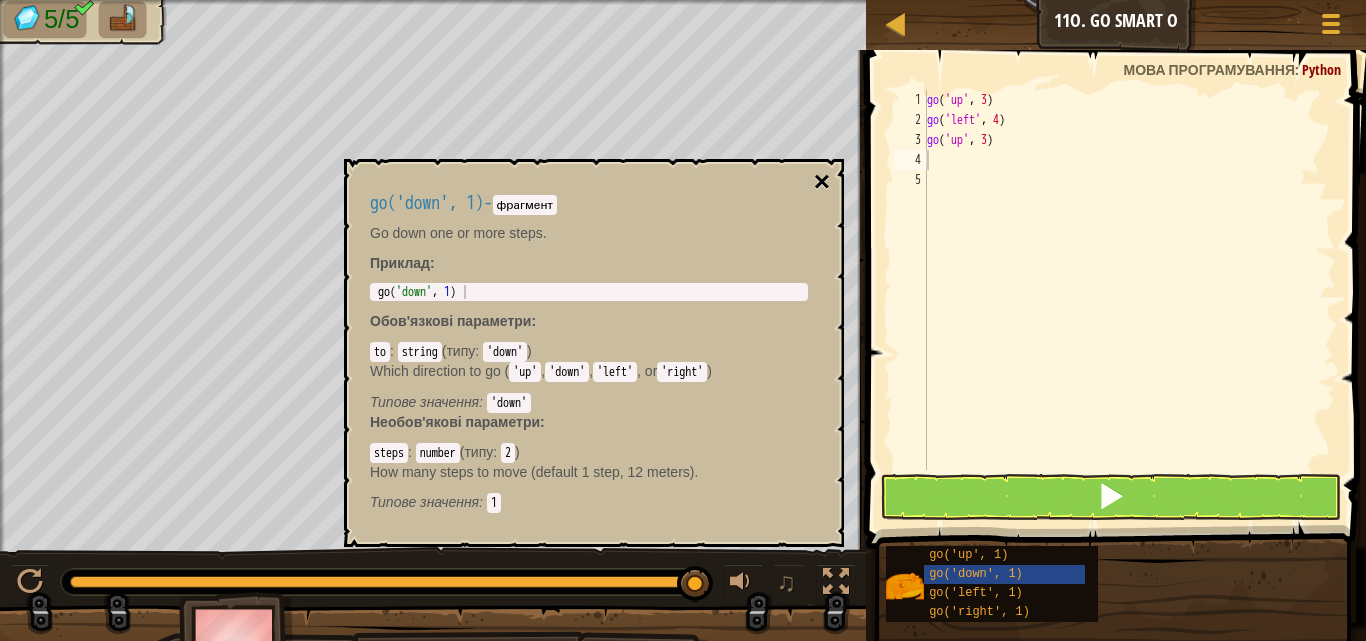 click on "×" at bounding box center [822, 182] 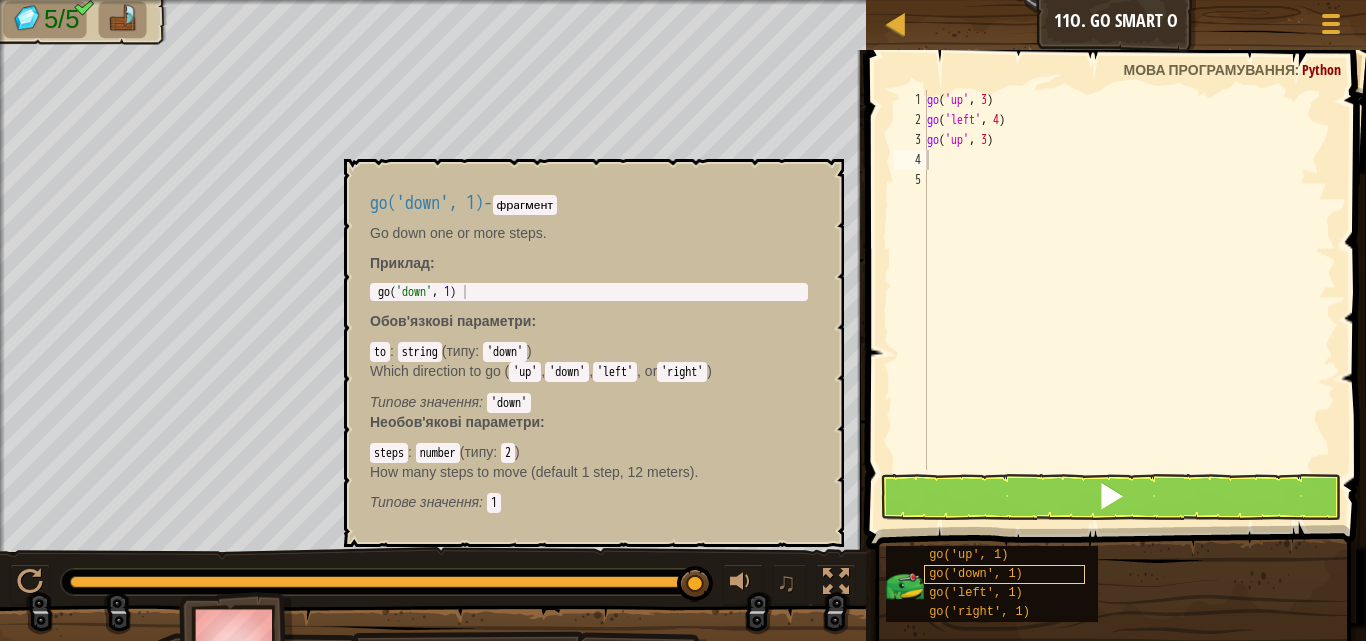 click on "go('down', 1)" at bounding box center (1004, 574) 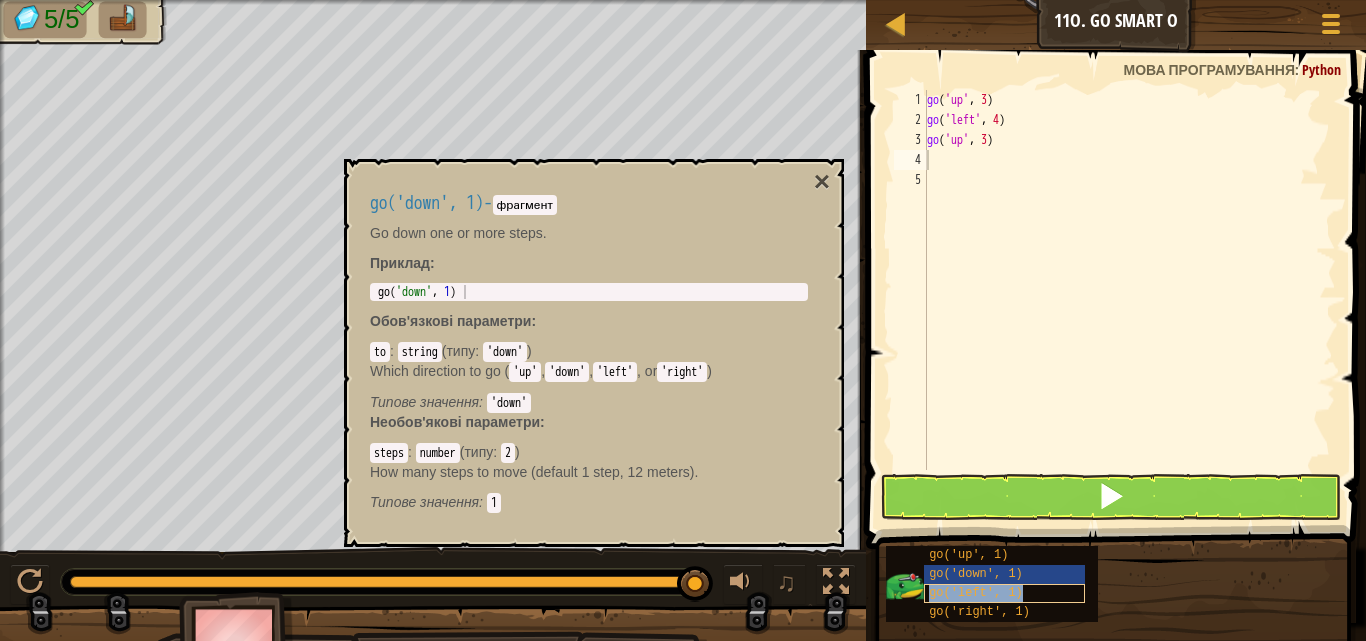click on "go('left', 1)" at bounding box center (1004, 593) 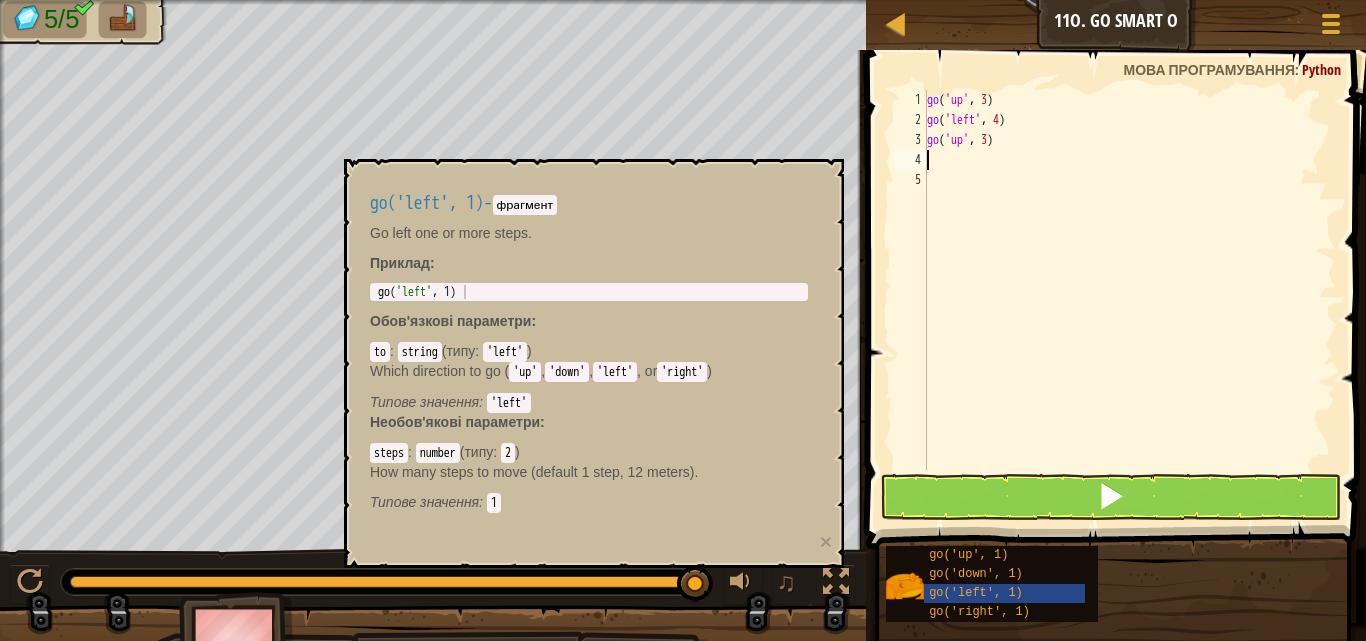 click on "go('up', 1) go('down', 1) go('left', 1) go('right', 1)" at bounding box center (1118, 584) 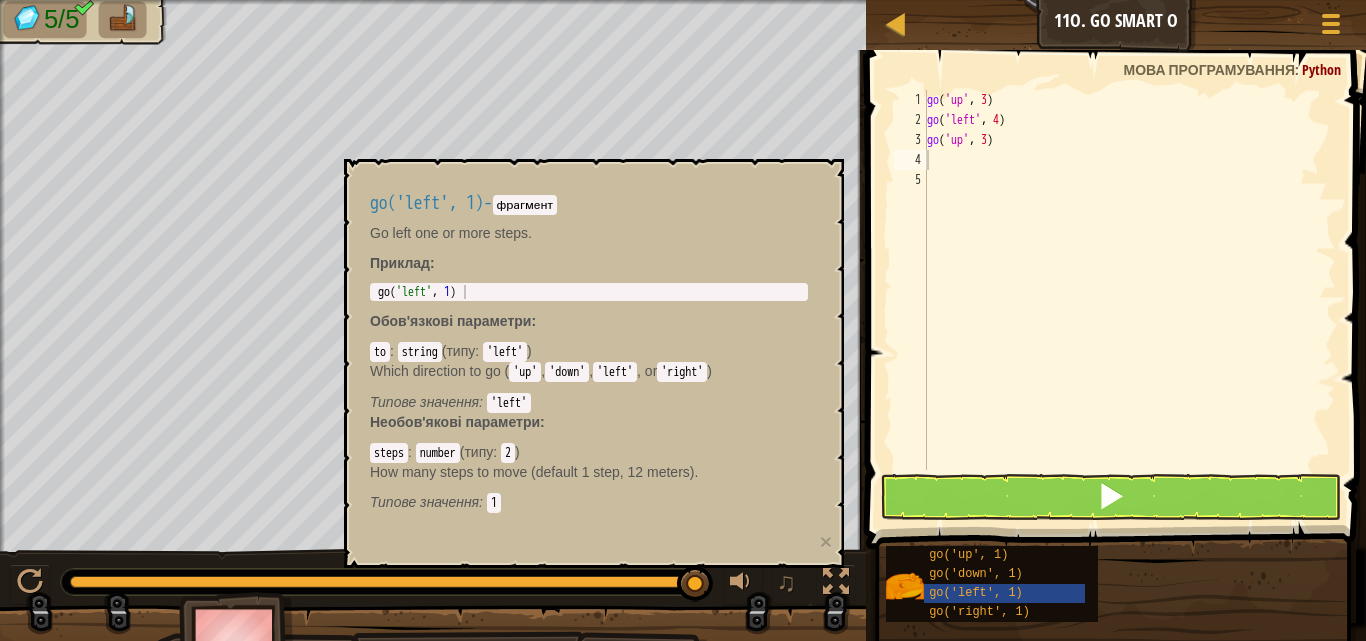 click on "go('up', 1) go('down', 1) go('left', 1) go('right', 1)" at bounding box center (1118, 584) 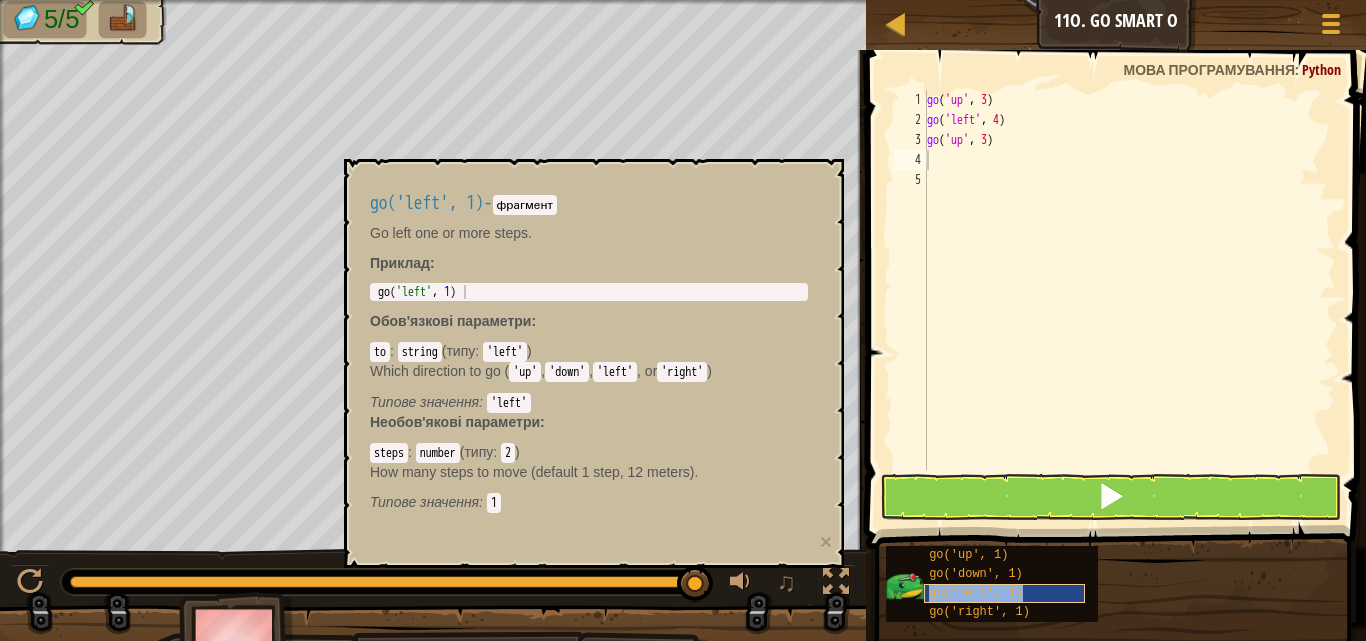 type on "go('left', 1)" 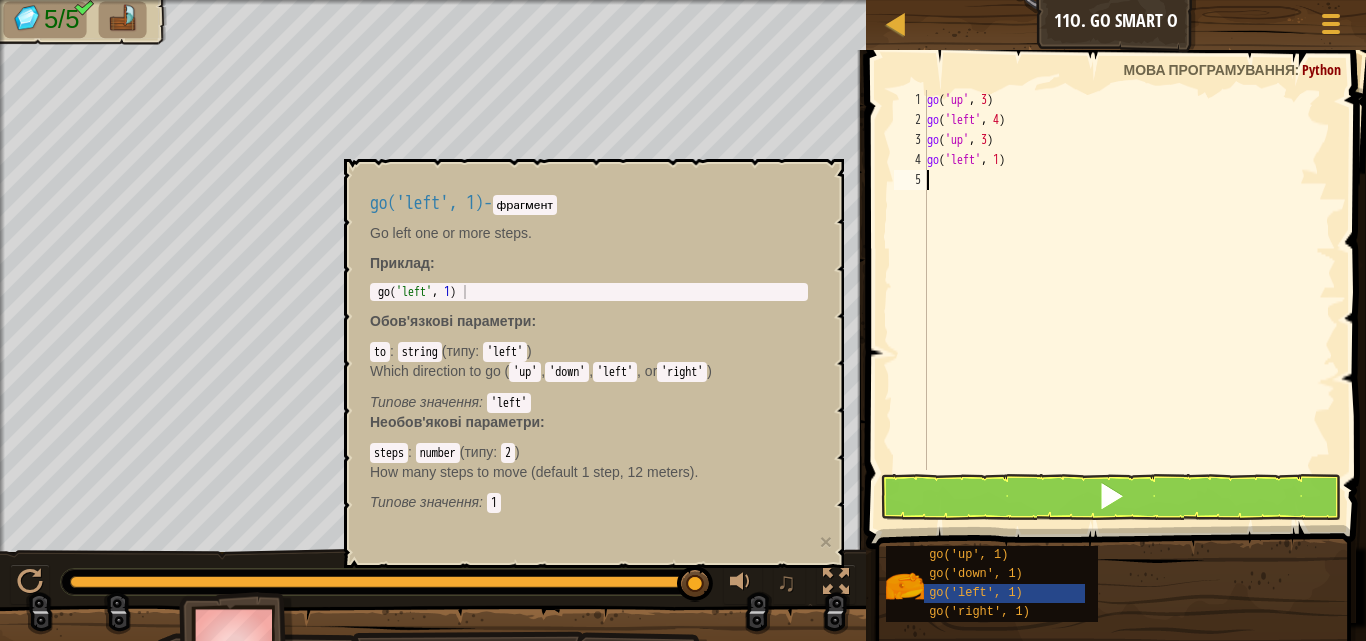 drag, startPoint x: 1141, startPoint y: 463, endPoint x: 1135, endPoint y: 529, distance: 66.27216 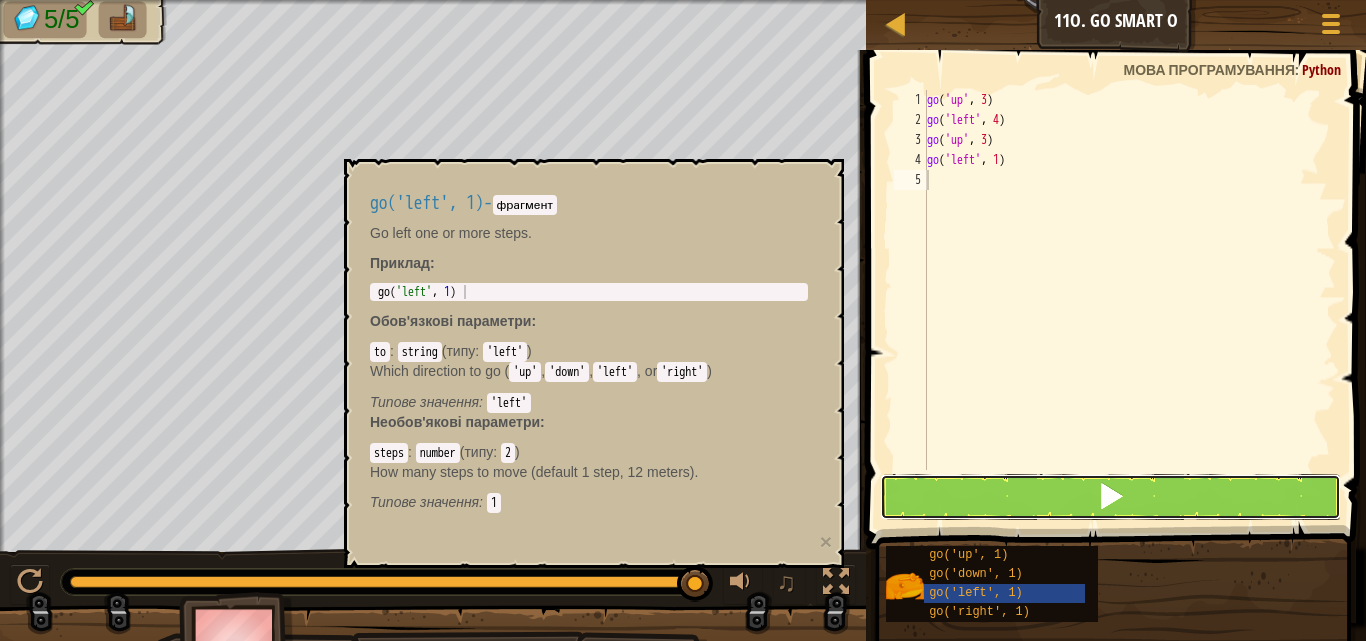 click at bounding box center [1111, 497] 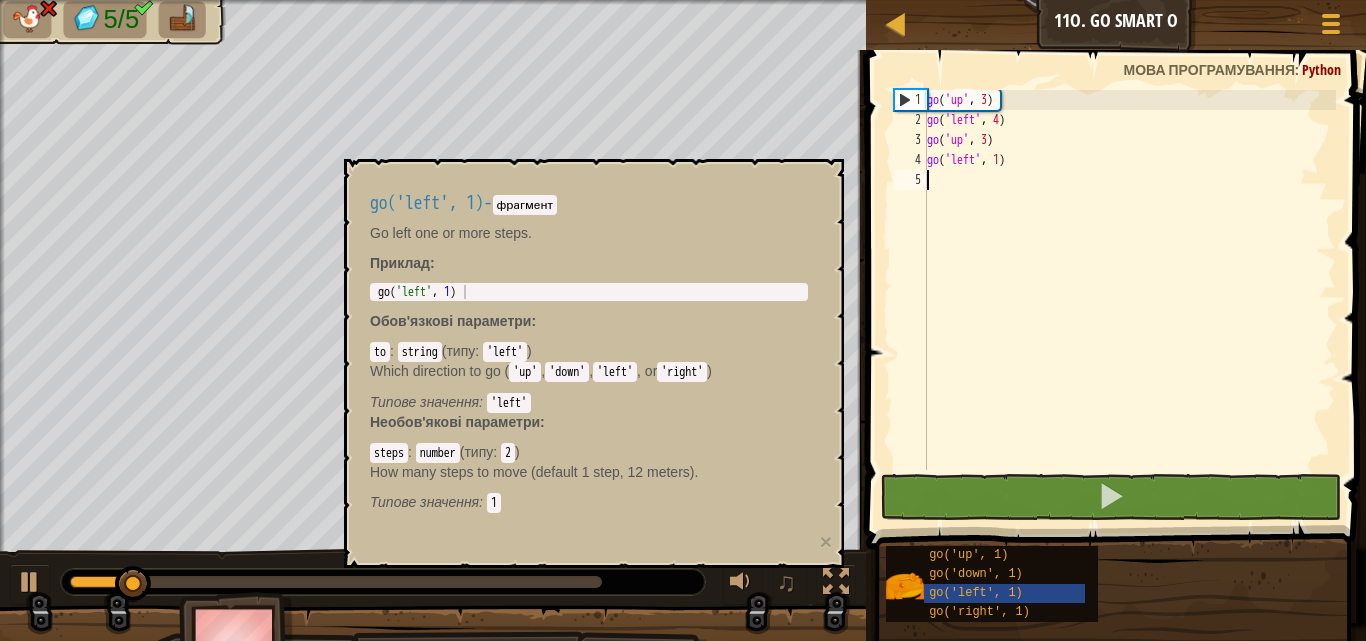 click on "go ( 'up' ,   3 ) go ( 'left' ,   4 ) go ( 'up' ,   3 ) go ( 'left' ,   1 )" at bounding box center [1129, 300] 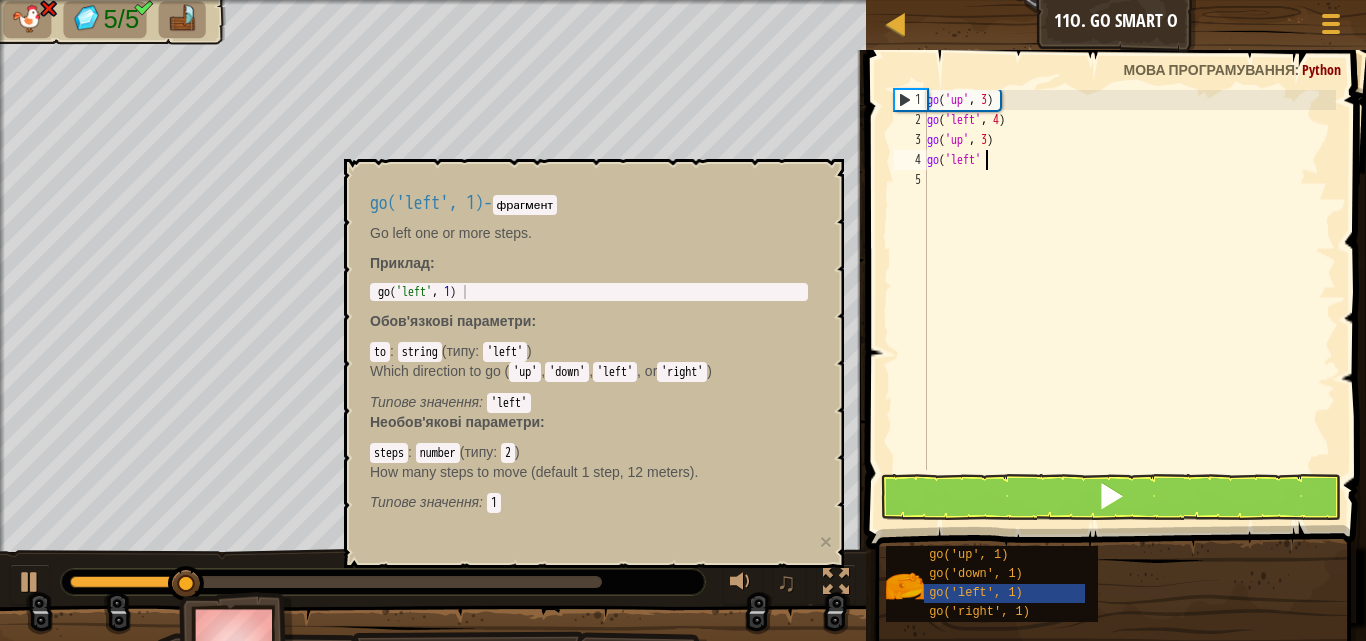 type on "g" 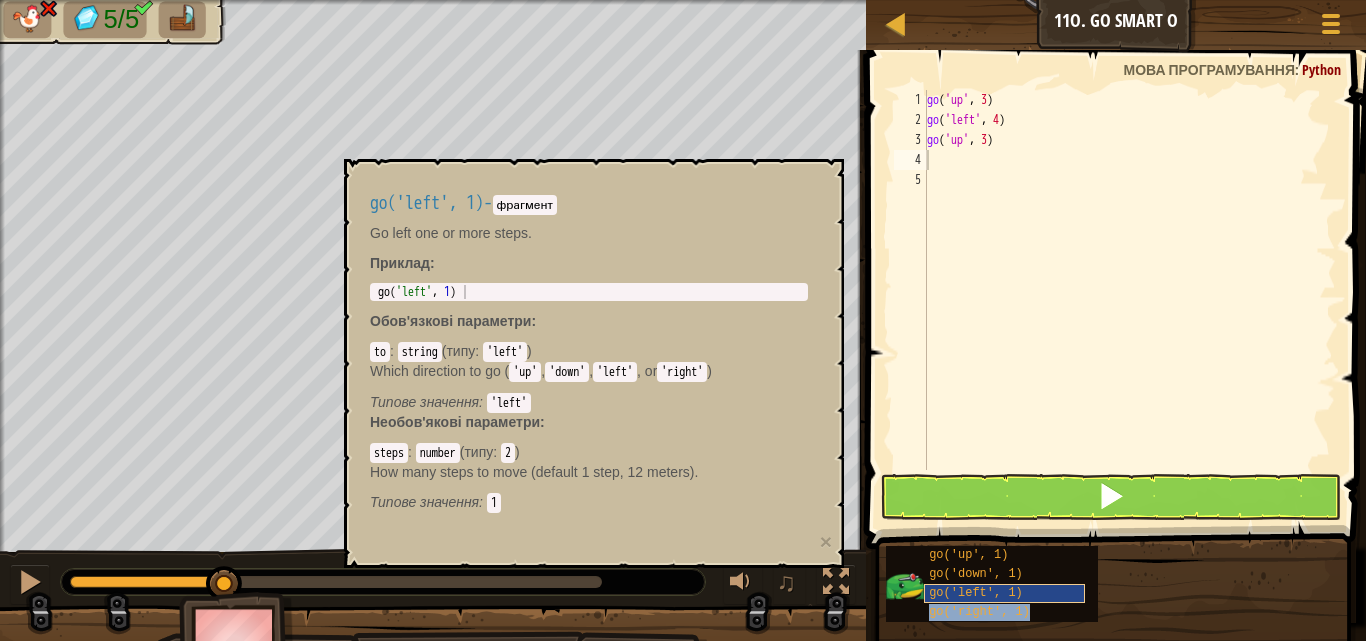 type on "go('right', 1)" 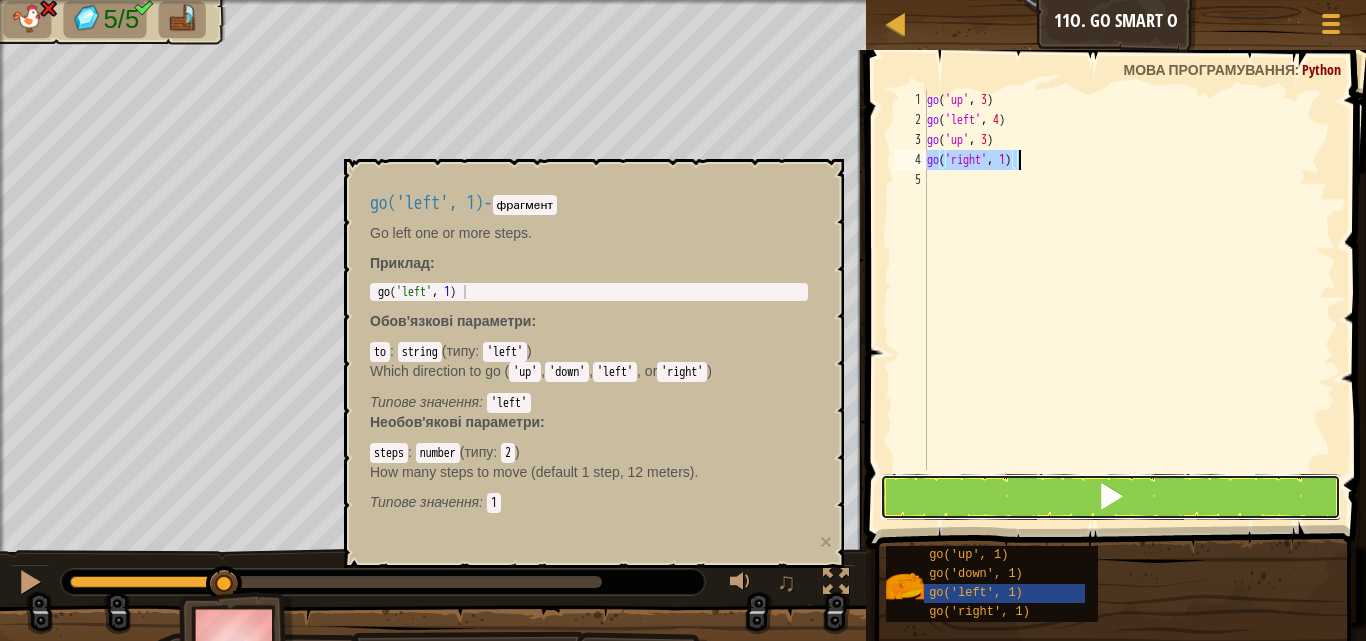 click at bounding box center (1111, 497) 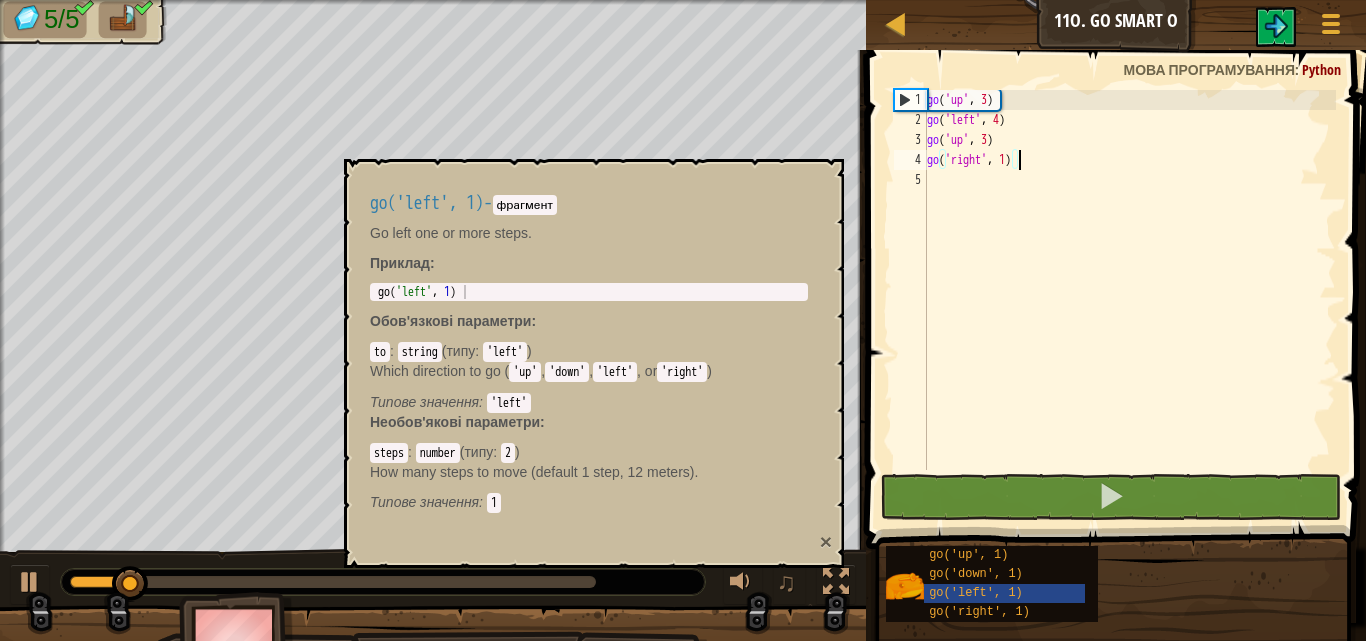 click on "×" at bounding box center (826, 541) 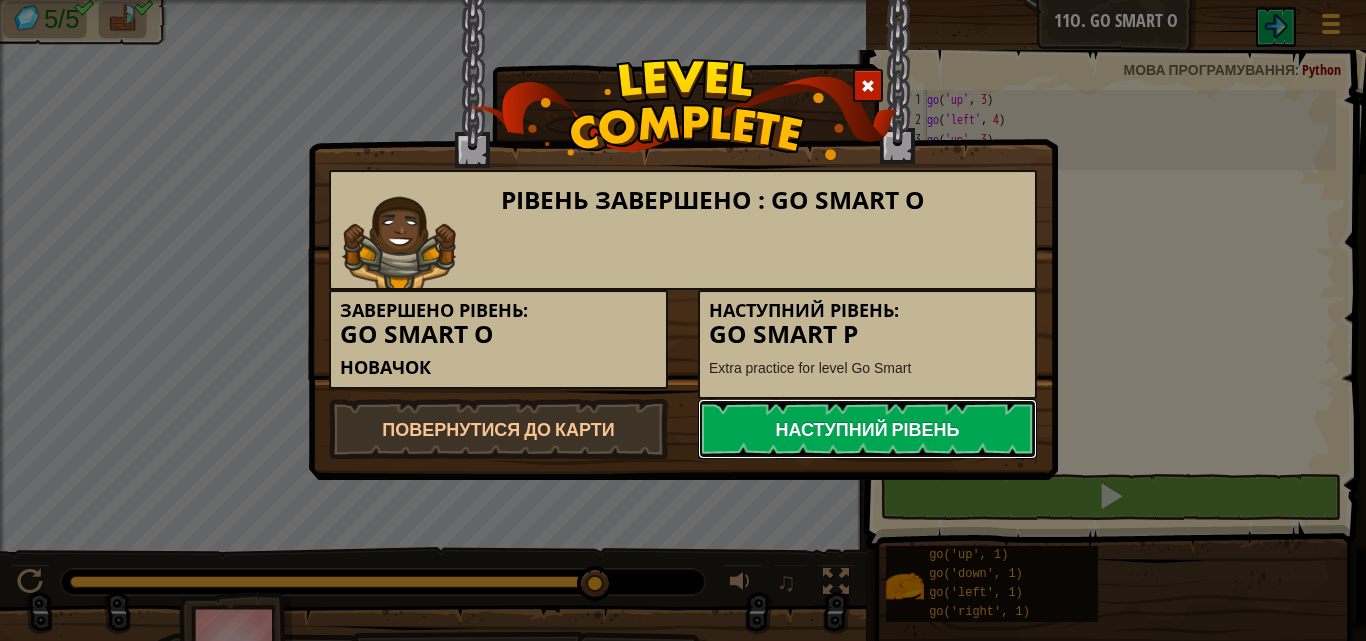click on "Наступний рівень" at bounding box center (867, 429) 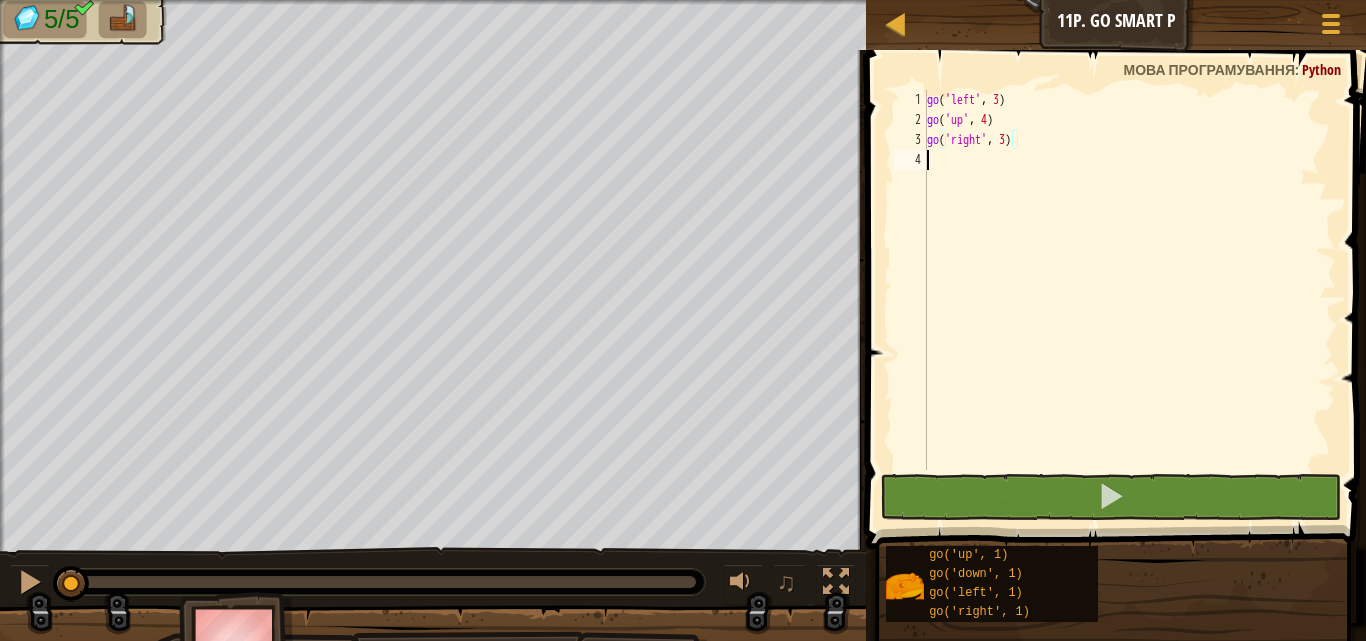 click on "go ( 'left' ,   3 ) go ( 'up' ,   4 ) go ( 'right' ,   3 )" at bounding box center (1129, 300) 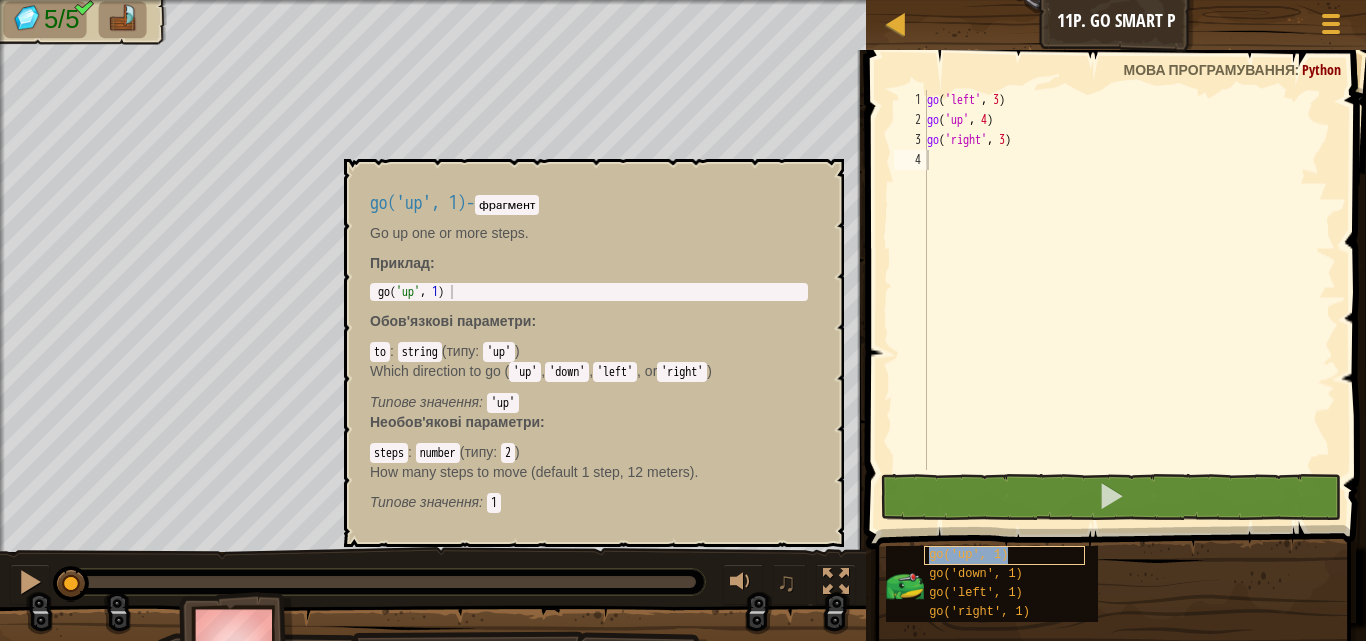 type on "go('up', 1)" 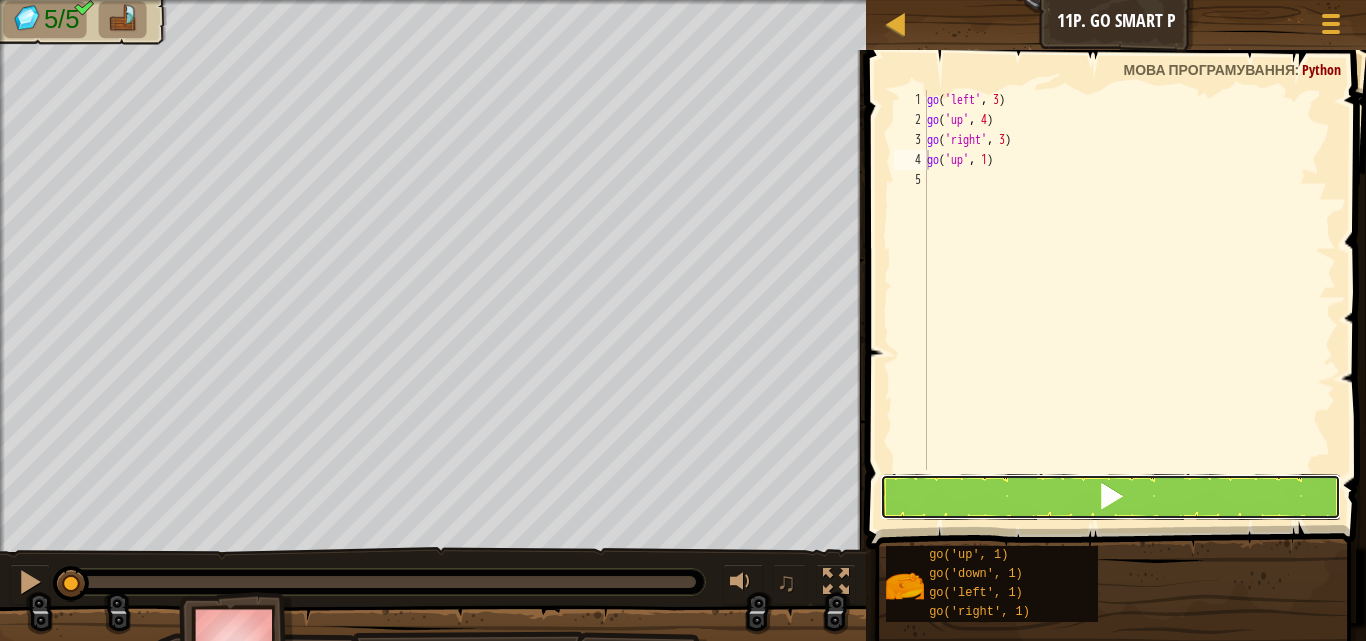 click at bounding box center [1111, 496] 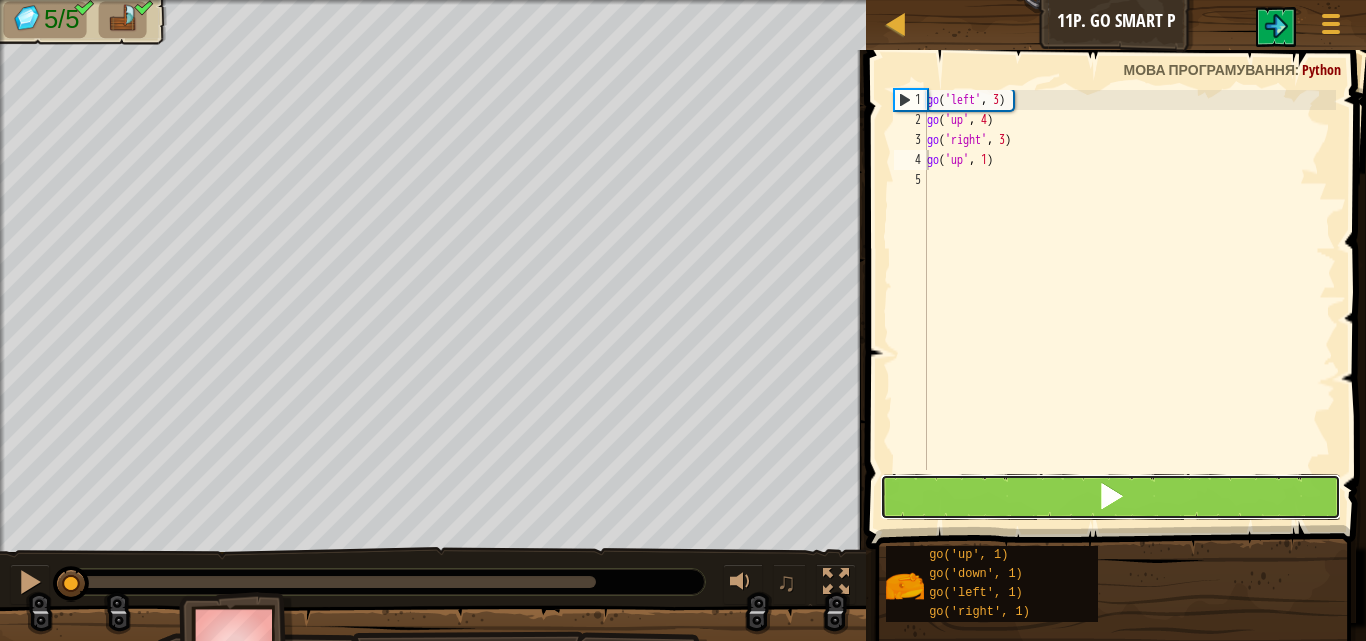 click at bounding box center (1111, 497) 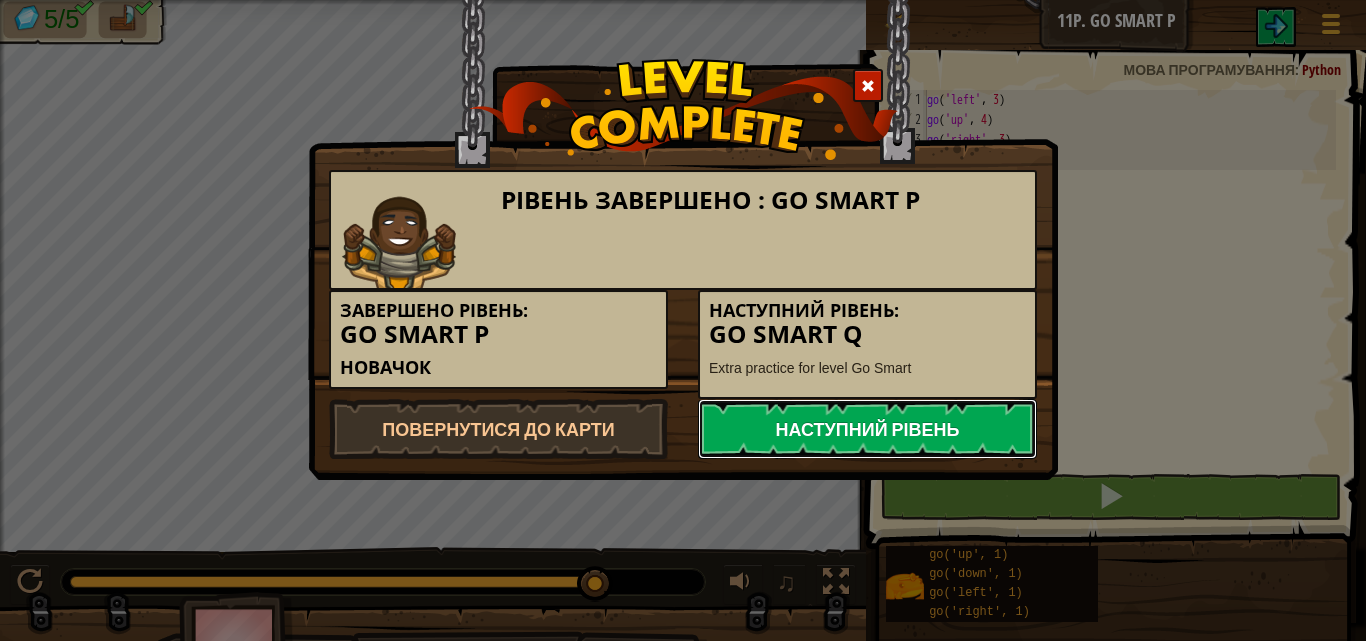 click on "Наступний рівень" at bounding box center (867, 429) 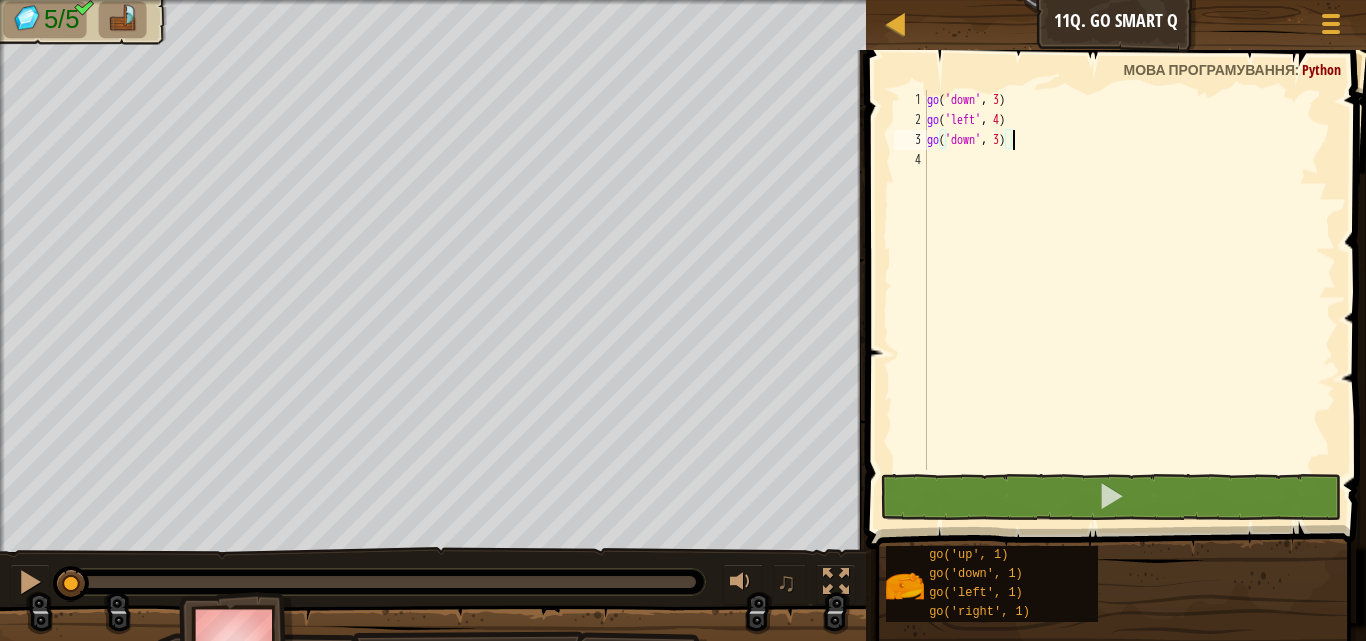 click on "go ( 'down' ,   3 ) go ( 'left' ,   4 ) go ( 'down' ,   3 )" at bounding box center (1129, 300) 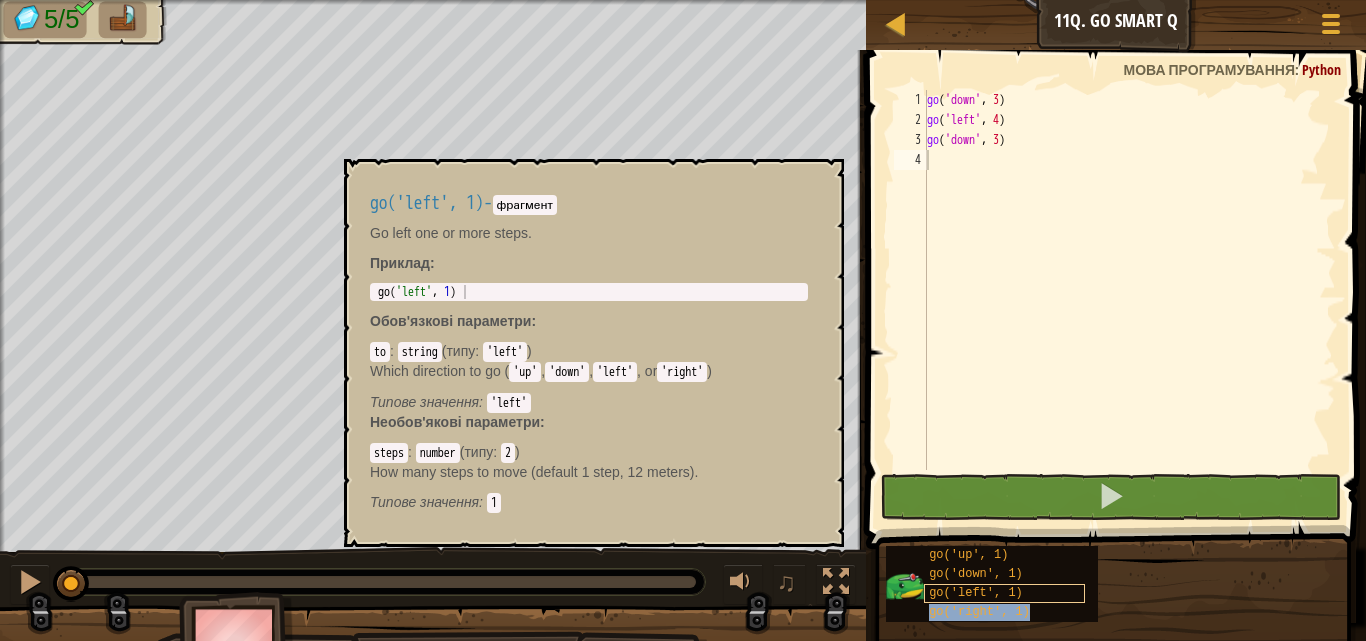 type on "go('right', 1)" 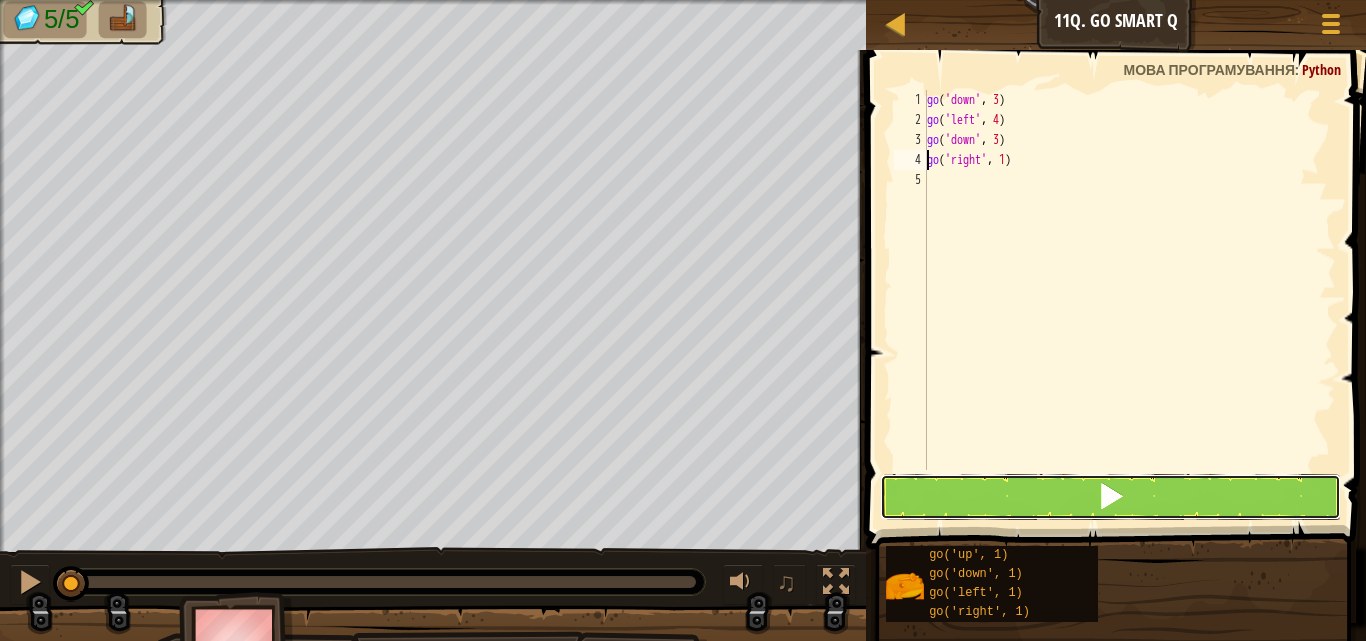 click at bounding box center [1111, 496] 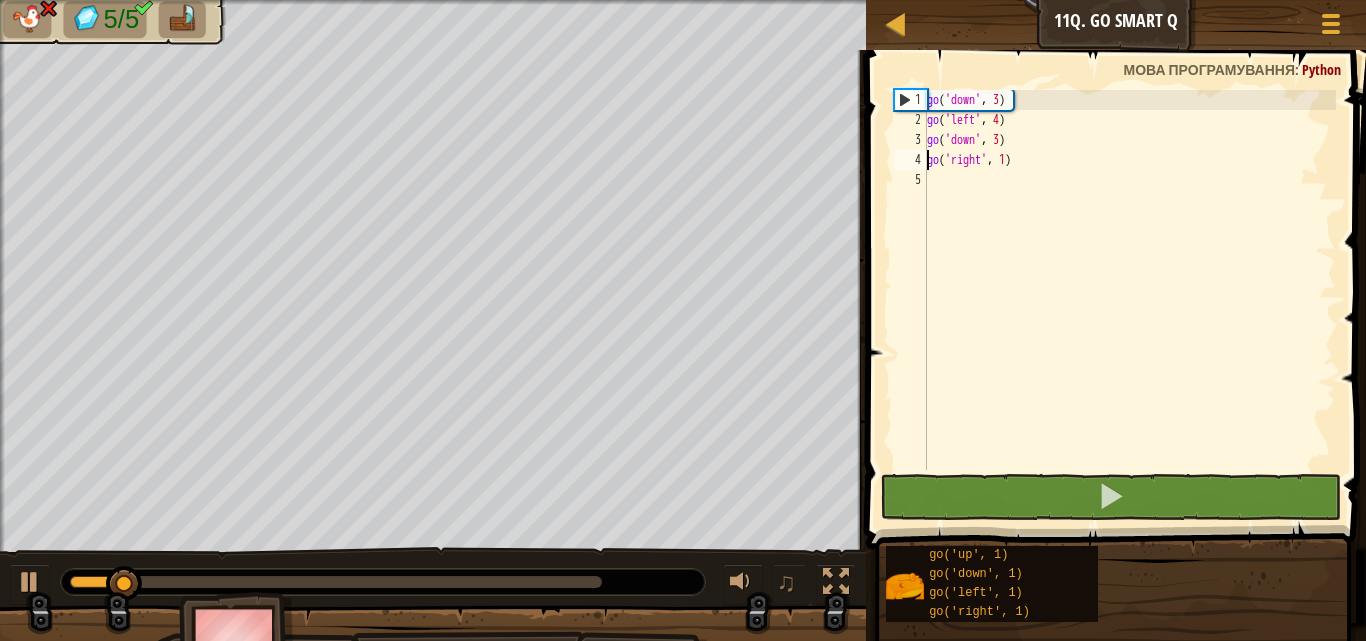 click on "go ( 'down' ,   3 ) go ( 'left' ,   4 ) go ( 'down' ,   3 ) go ( 'right' ,   1 )" at bounding box center (1129, 300) 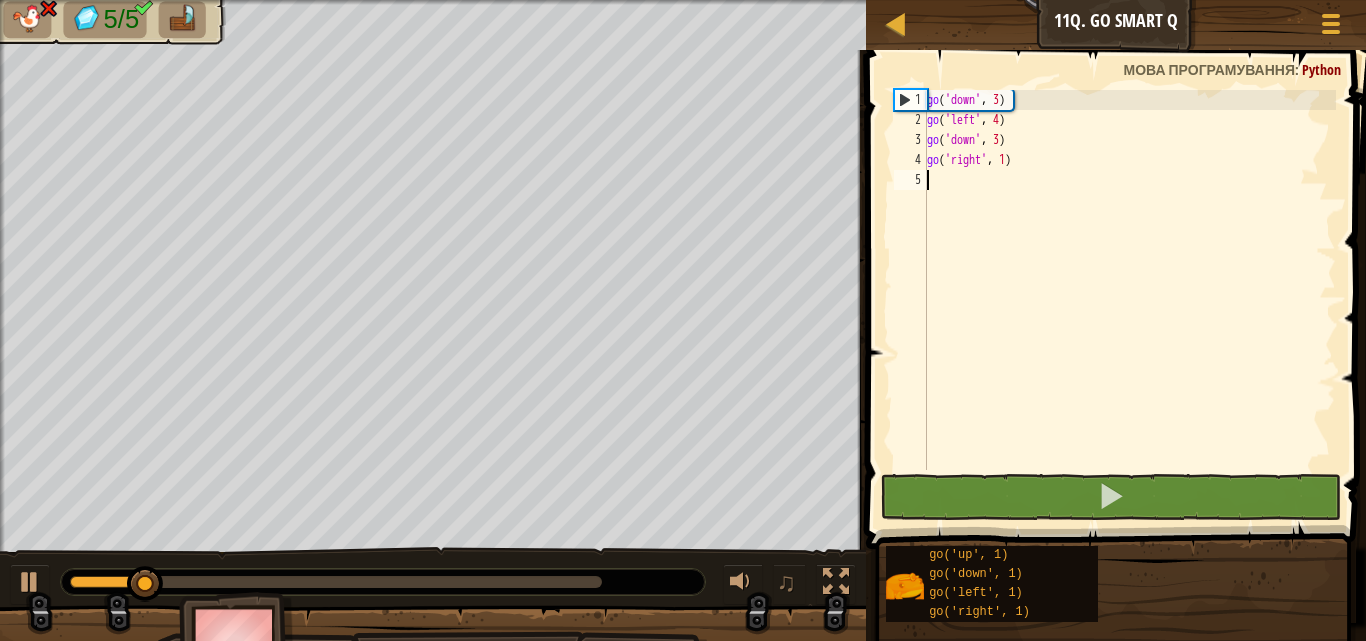 click on "go ( 'down' ,   3 ) go ( 'left' ,   4 ) go ( 'down' ,   3 ) go ( 'right' ,   1 )" at bounding box center [1129, 300] 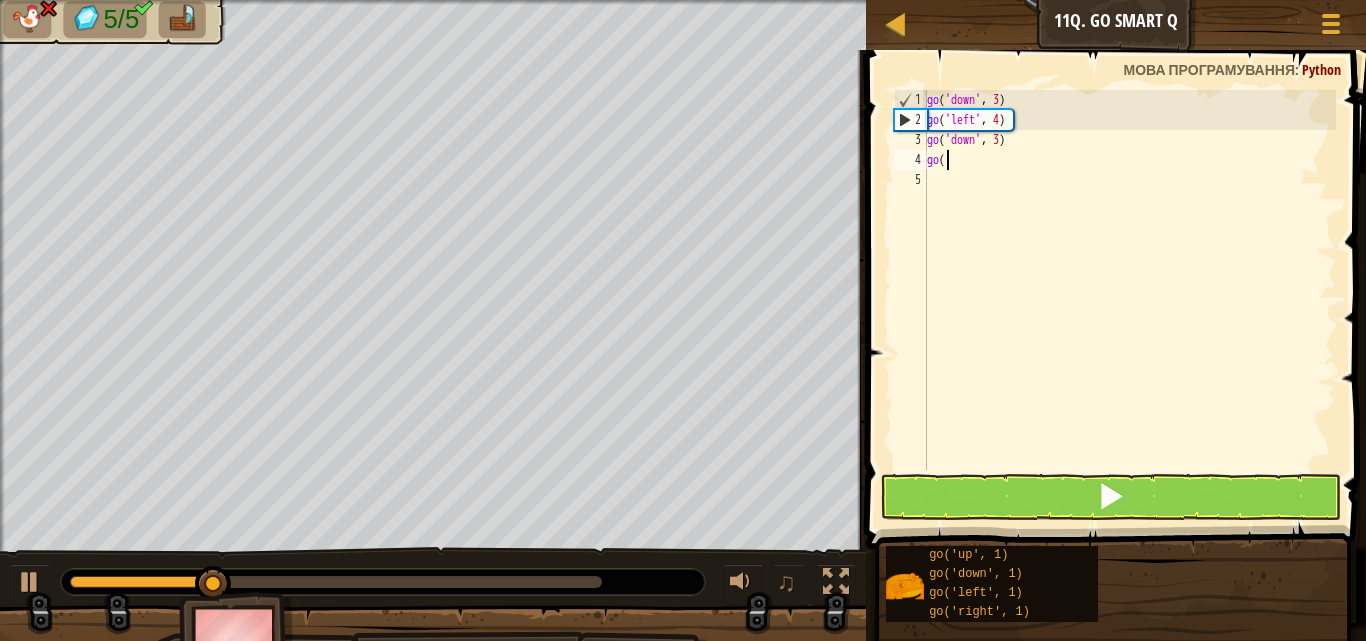 type on "g" 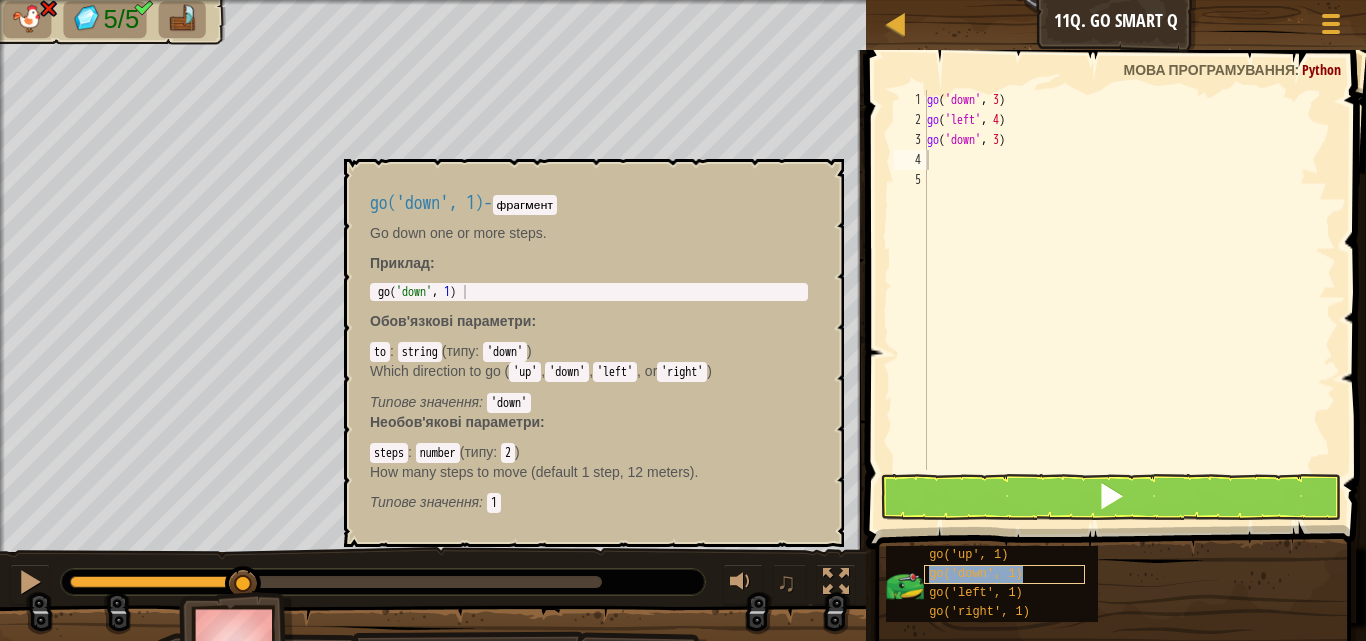 click on "go('down', 1)" at bounding box center [976, 574] 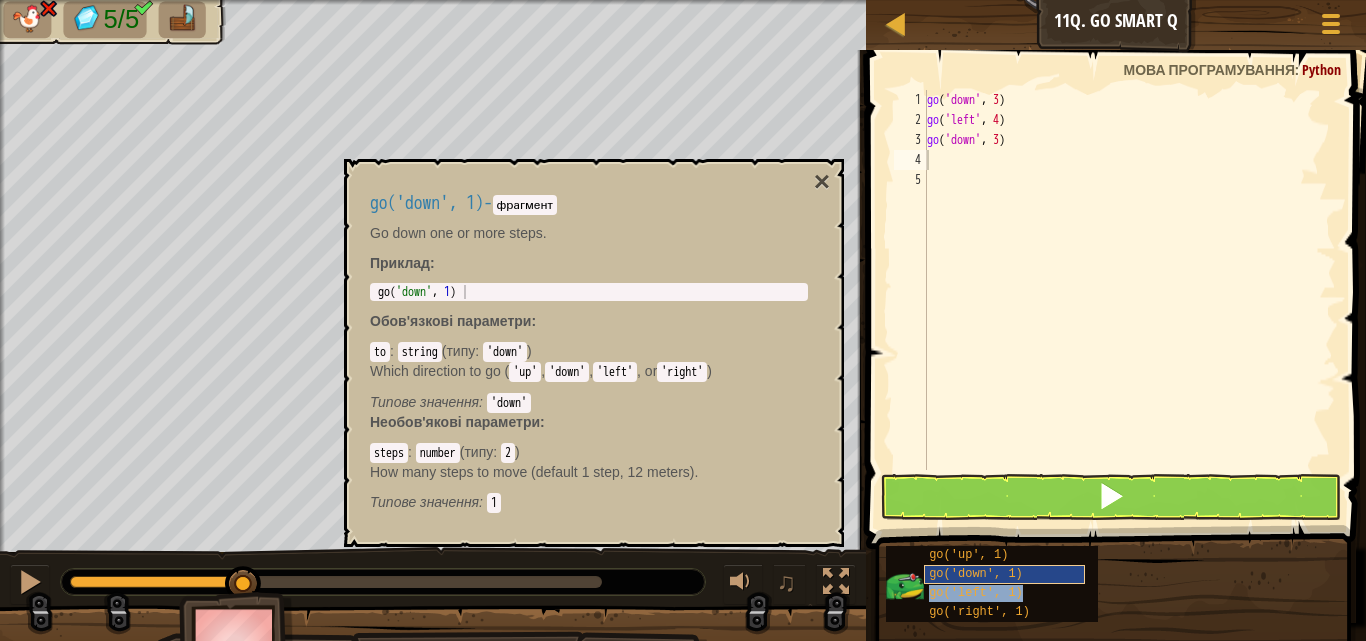 type on "go('left', 1)" 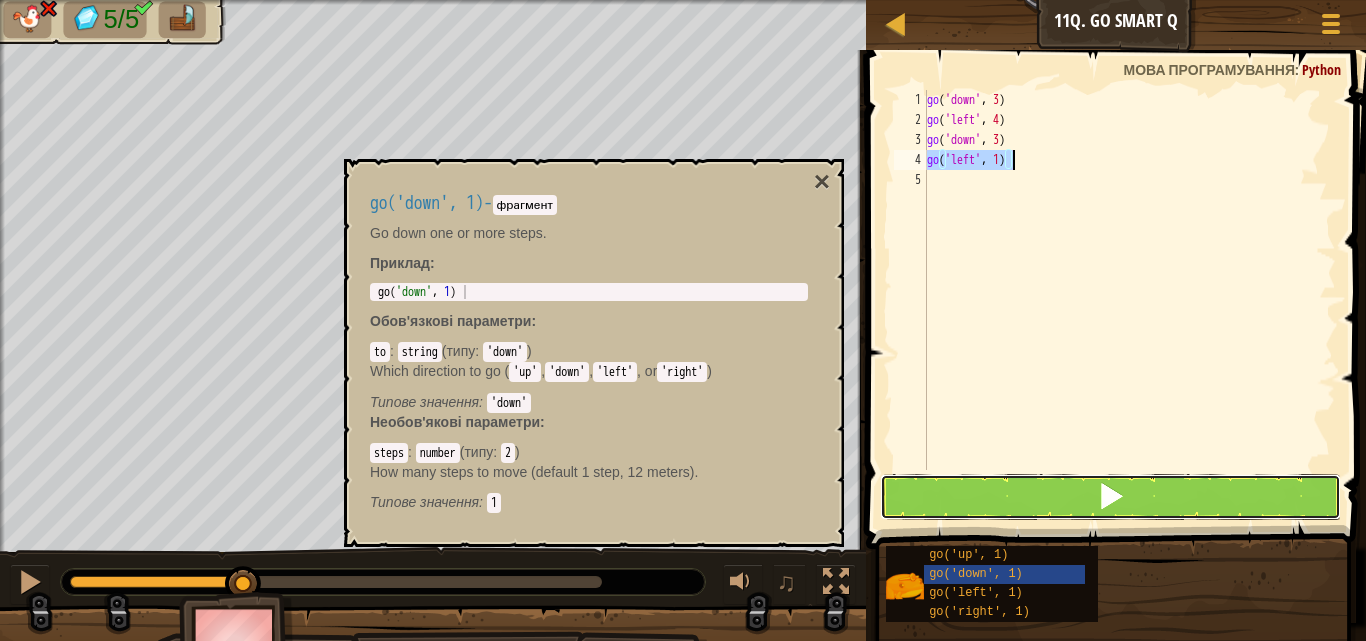 click at bounding box center (1111, 497) 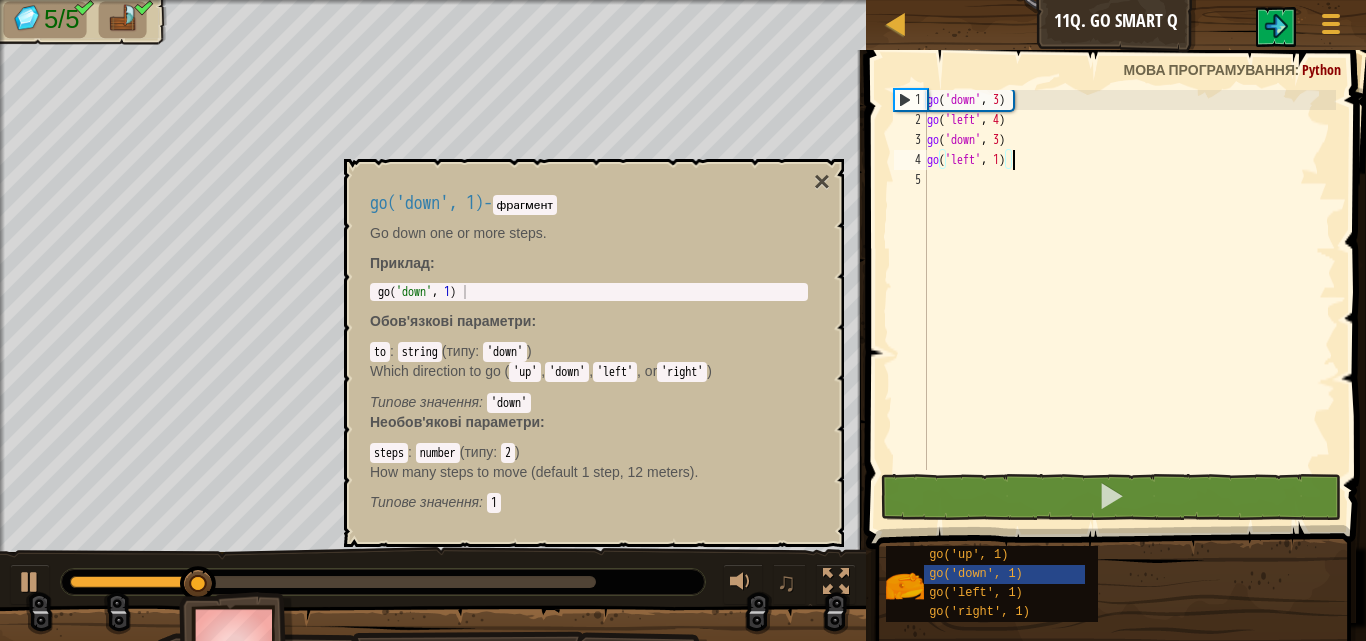 click on "go('down', 1)  -  фрагмент" at bounding box center (589, 203) 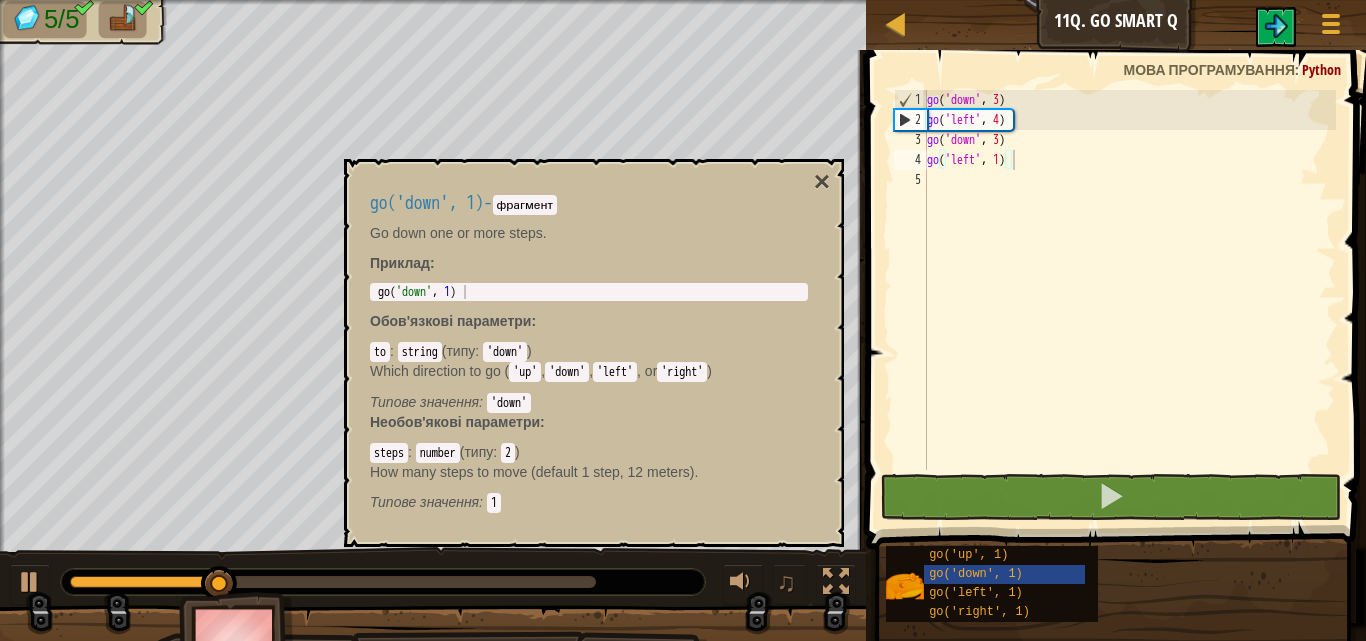 click on "go('down', 1)  -  фрагмент" at bounding box center [589, 203] 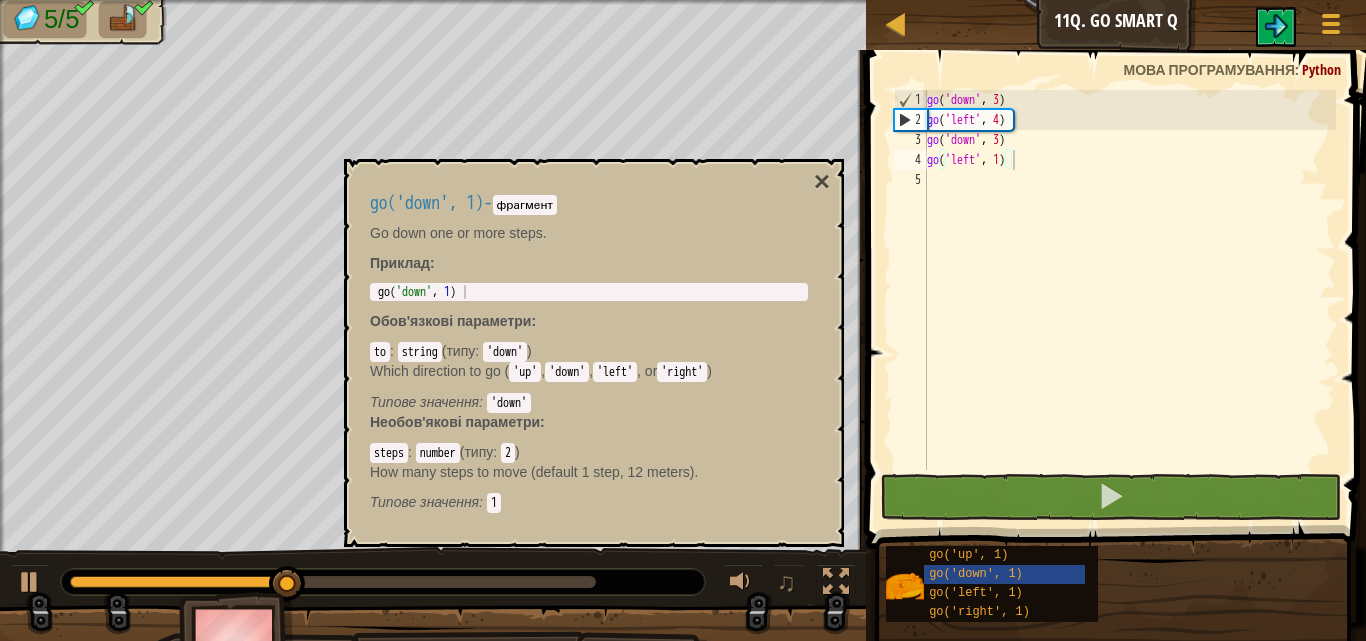 click on "go('down', 1)  -  фрагмент Go down one or more steps.
Приклад : 1 go ( 'down' ,   1 )     הההההההההההההההההההההההההההההההההההההההההההההההההההההההההההההההההההההההההההההההההההההההההההההההההההההההההההההההההההההההההההההההההההההההההההההההההההההההההההההההההההההההההההההההההההההההההההההההההההההההההההההההההההההההההההההההההההההההההההההההההההההההההההההההה XXXXXXXXXXXXXXXXXXXXXXXXXXXXXXXXXXXXXXXXXXXXXXXXXXXXXXXXXXXXXXXXXXXXXXXXXXXXXXXXXXXXXXXXXXXXXXXXXXXXXXXXXXXXXXXXXXXXXXXXXXXXXXXXXXXXXXXXXXXXXXXXXXXXXXXXXXXXXXXXXXXXXXXXXXXXXXXXXXXXXXXXXXXXXXXXXXXXXXXXXXXXXXXXXXXXXXXXXXXXXXXXXXXXXXXXXXXXXXXXXXXXXXXXXXXXXXXX Обов'язкові параметри : to : string  ( типу : 'down' ) Which direction to go ( 'up' ,  'down' ,  'left' , or  'right' )" at bounding box center [594, 353] 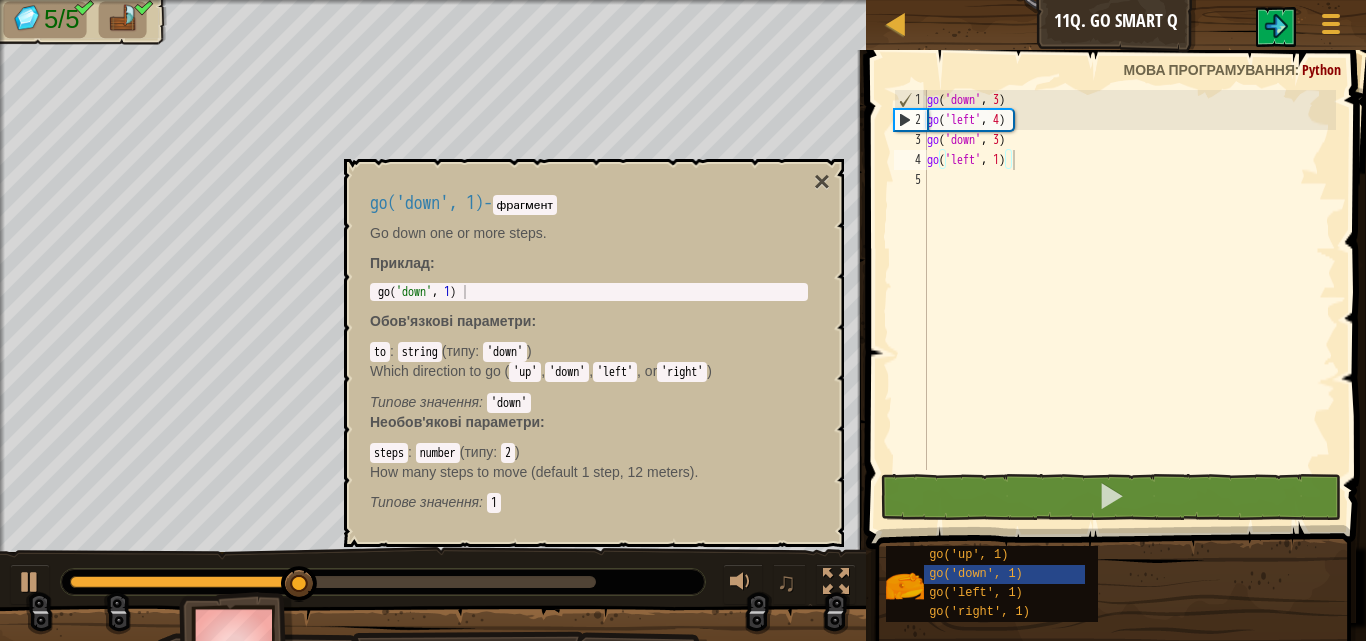 click on "go('down', 1)  -  фрагмент Go down one or more steps.
Приклад : 1 go ( 'down' ,   1 )     הההההההההההההההההההההההההההההההההההההההההההההההההההההההההההההההההההההההההההההההההההההההההההההההההההההההההההההההההההההההההההההההההההההההההההההההההההההההההההההההההההההההההההההההההההההההההההההההההההההההההההההההההההההההההההההההההההההההההההההההההההההההההההההההה XXXXXXXXXXXXXXXXXXXXXXXXXXXXXXXXXXXXXXXXXXXXXXXXXXXXXXXXXXXXXXXXXXXXXXXXXXXXXXXXXXXXXXXXXXXXXXXXXXXXXXXXXXXXXXXXXXXXXXXXXXXXXXXXXXXXXXXXXXXXXXXXXXXXXXXXXXXXXXXXXXXXXXXXXXXXXXXXXXXXXXXXXXXXXXXXXXXXXXXXXXXXXXXXXXXXXXXXXXXXXXXXXXXXXXXXXXXXXXXXXXXXXXXXXXXXXXXX Обов'язкові параметри : to : string  ( типу : 'down' ) Which direction to go ( 'up' ,  'down' ,  'left' , or  'right' )" at bounding box center [594, 353] 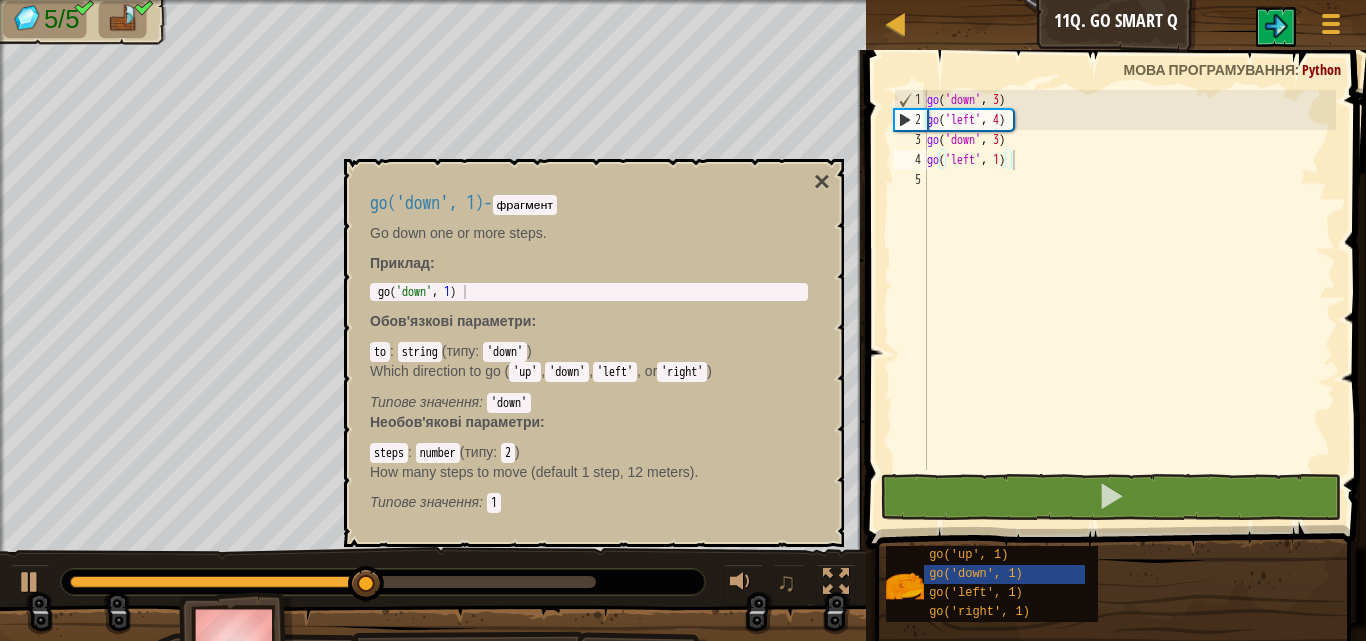 click on "go('down', 1)  -  фрагмент Go down one or more steps.
Приклад : 1 go ( 'down' ,   1 )     הההההההההההההההההההההההההההההההההההההההההההההההההההההההההההההההההההההההההההההההההההההההההההההההההההההההההההההההההההההההההההההההההההההההההההההההההההההההההההההההההההההההההההההההההההההההההההההההההההההההההההההההההההההההההההההההההההההההההההההההההההההההההההההההה XXXXXXXXXXXXXXXXXXXXXXXXXXXXXXXXXXXXXXXXXXXXXXXXXXXXXXXXXXXXXXXXXXXXXXXXXXXXXXXXXXXXXXXXXXXXXXXXXXXXXXXXXXXXXXXXXXXXXXXXXXXXXXXXXXXXXXXXXXXXXXXXXXXXXXXXXXXXXXXXXXXXXXXXXXXXXXXXXXXXXXXXXXXXXXXXXXXXXXXXXXXXXXXXXXXXXXXXXXXXXXXXXXXXXXXXXXXXXXXXXXXXXXXXXXXXXXXX Обов'язкові параметри : to : string  ( типу : 'down' ) Which direction to go ( 'up' ,  'down' ,  'left' , or  'right' )" at bounding box center [589, 353] 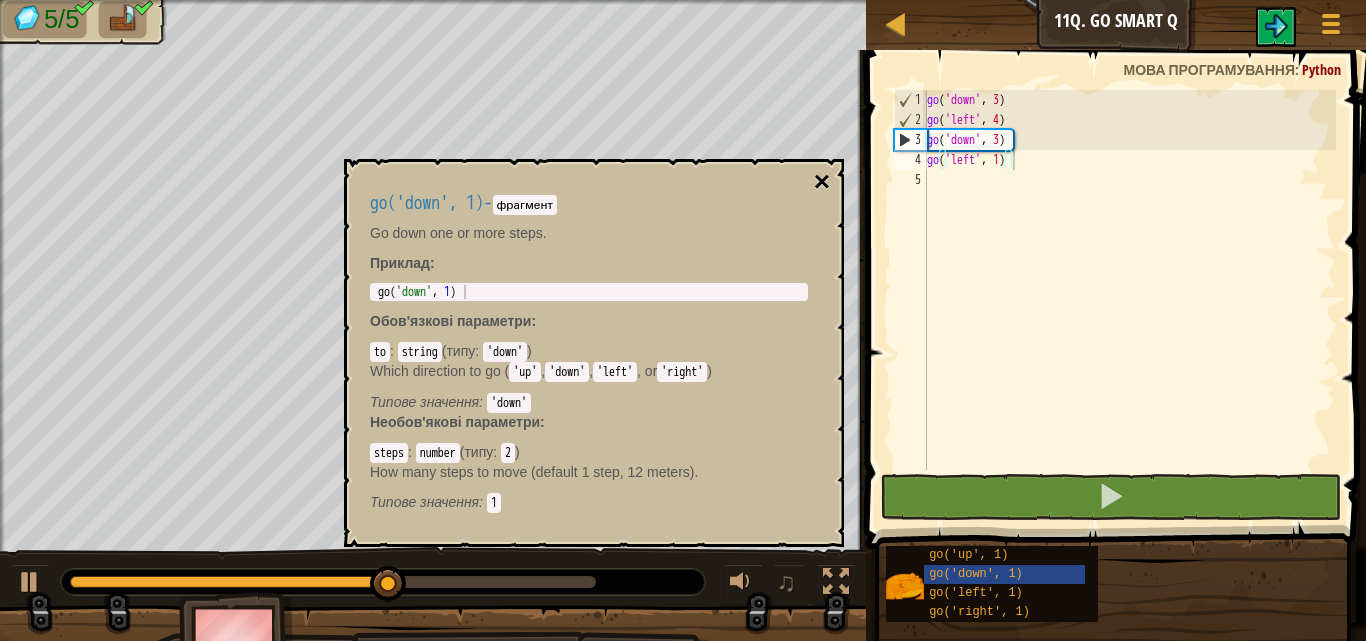 click on "go('down', 1)  -  фрагмент Go down one or more steps.
Приклад : 1 go ( 'down' ,   1 )     הההההההההההההההההההההההההההההההההההההההההההההההההההההההההההההההההההההההההההההההההההההההההההההההההההההההההההההההההההההההההההההההההההההההההההההההההההההההההההההההההההההההההההההההההההההההההההההההההההההההההההההההההההההההההההההההההההההההההההההההההההההההההההההההה XXXXXXXXXXXXXXXXXXXXXXXXXXXXXXXXXXXXXXXXXXXXXXXXXXXXXXXXXXXXXXXXXXXXXXXXXXXXXXXXXXXXXXXXXXXXXXXXXXXXXXXXXXXXXXXXXXXXXXXXXXXXXXXXXXXXXXXXXXXXXXXXXXXXXXXXXXXXXXXXXXXXXXXXXXXXXXXXXXXXXXXXXXXXXXXXXXXXXXXXXXXXXXXXXXXXXXXXXXXXXXXXXXXXXXXXXXXXXXXXXXXXXXXXXXXXXXXX Обов'язкові параметри : to : string  ( типу : 'down' ) Which direction to go ( 'up' ,  'down' ,  'left' , or  'right' )" at bounding box center (589, 353) 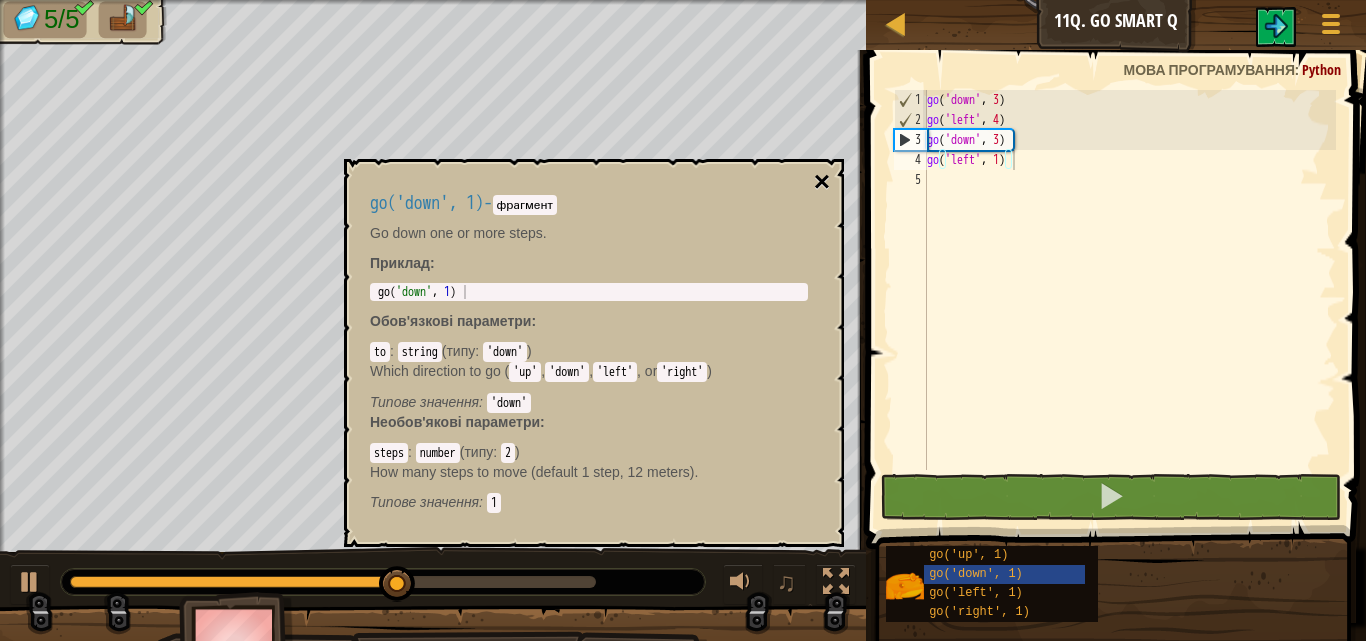 click on "×" at bounding box center [822, 182] 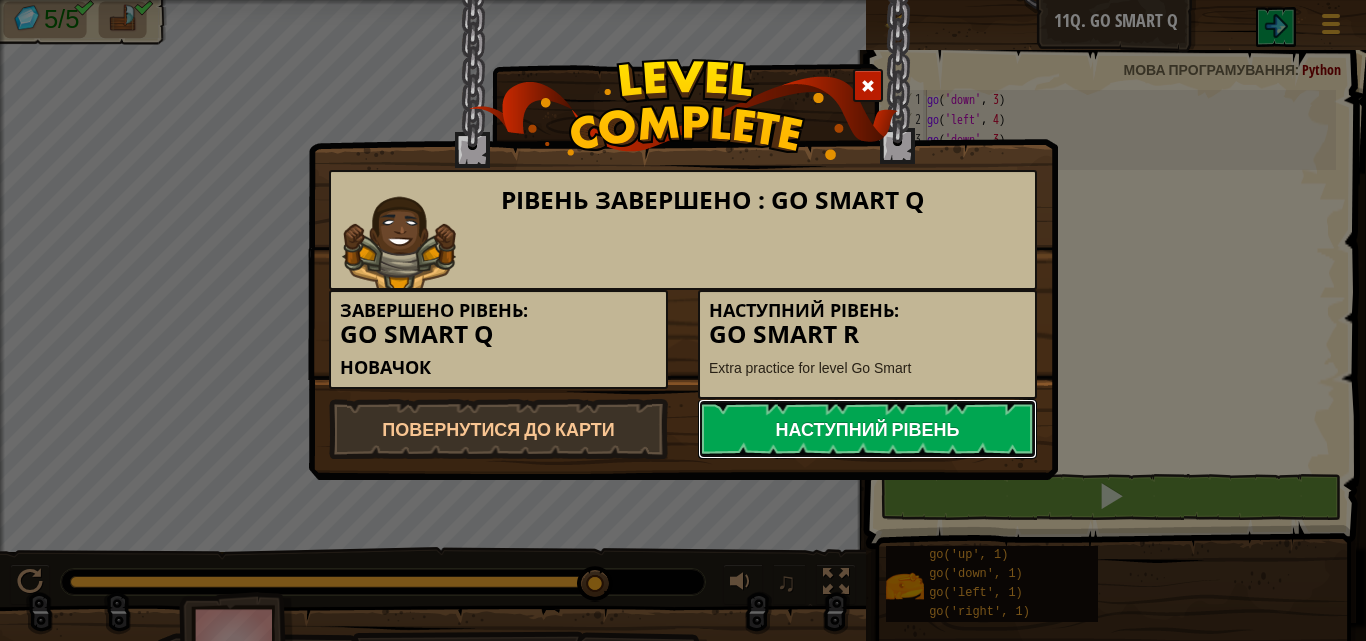 click on "Наступний рівень" at bounding box center (867, 429) 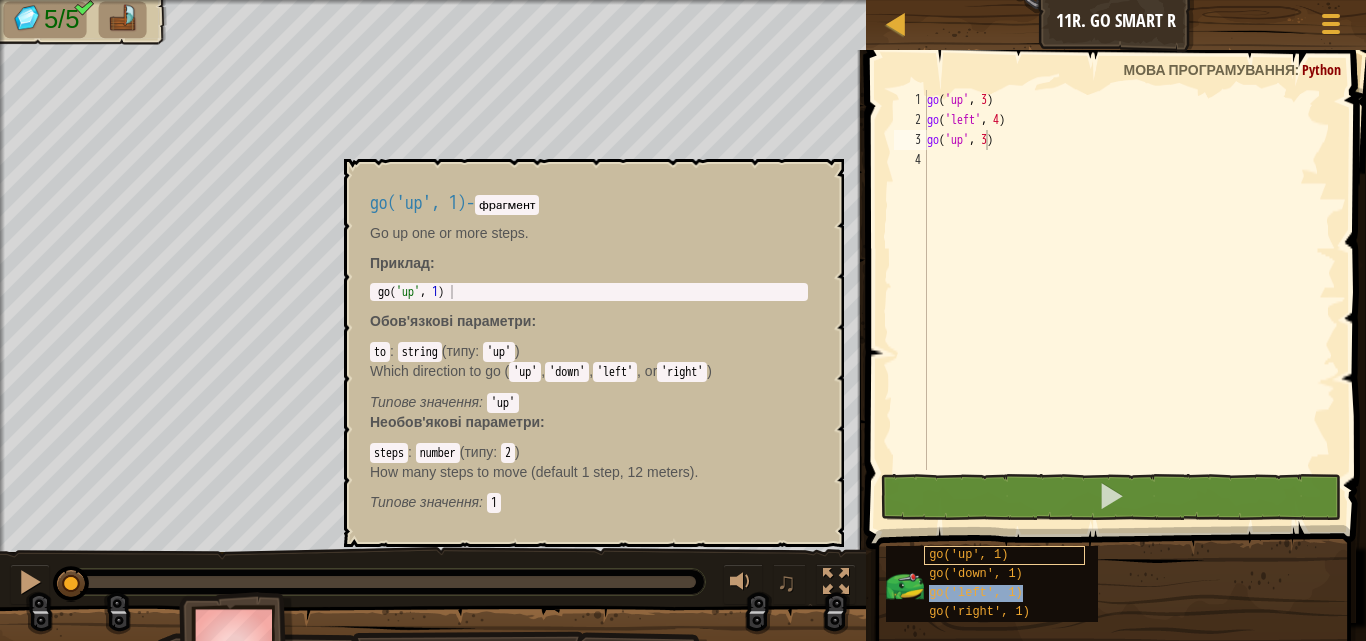 type on "go('left', 1)" 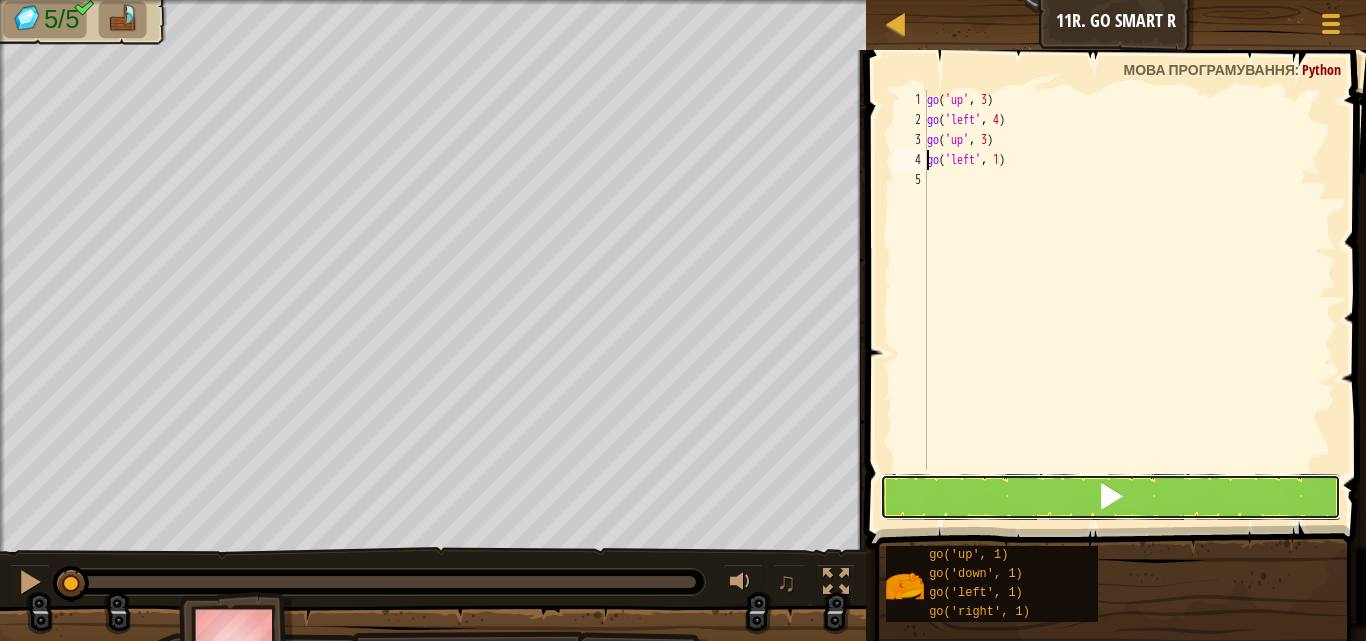 click at bounding box center (1111, 496) 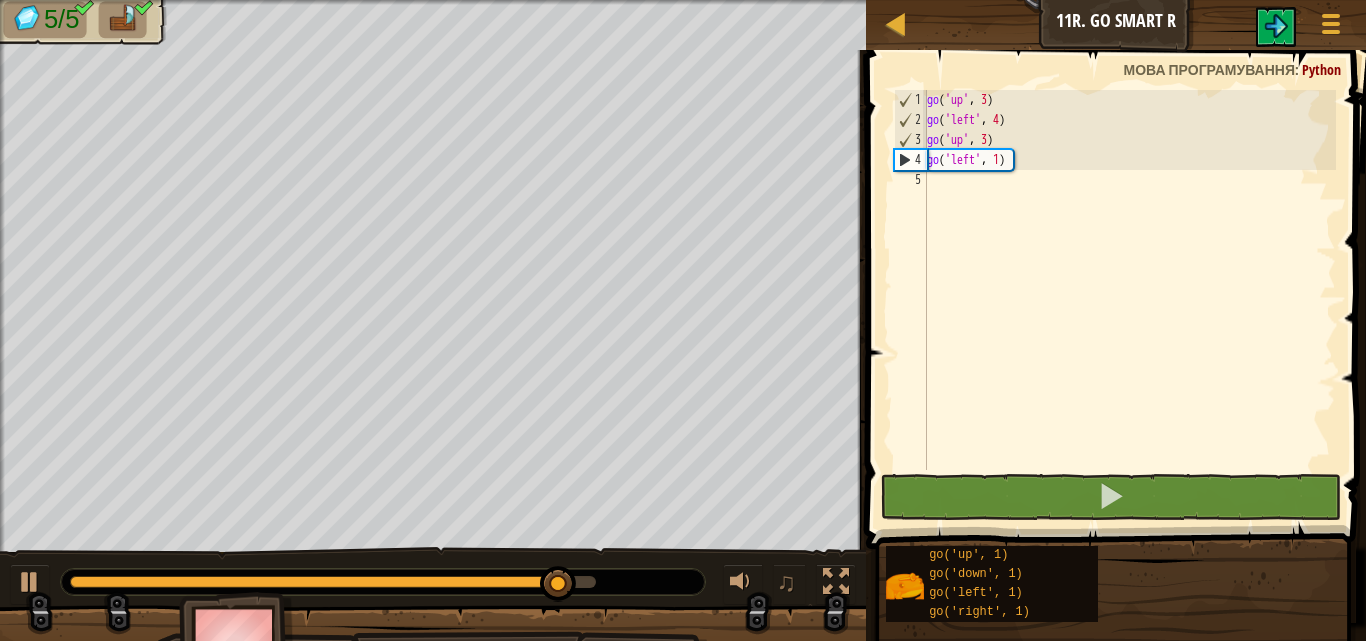 click on "go ( 'up' ,   3 ) go ( 'left' ,   4 ) go ( 'up' ,   3 ) go ( 'left' ,   1 )" at bounding box center [1129, 300] 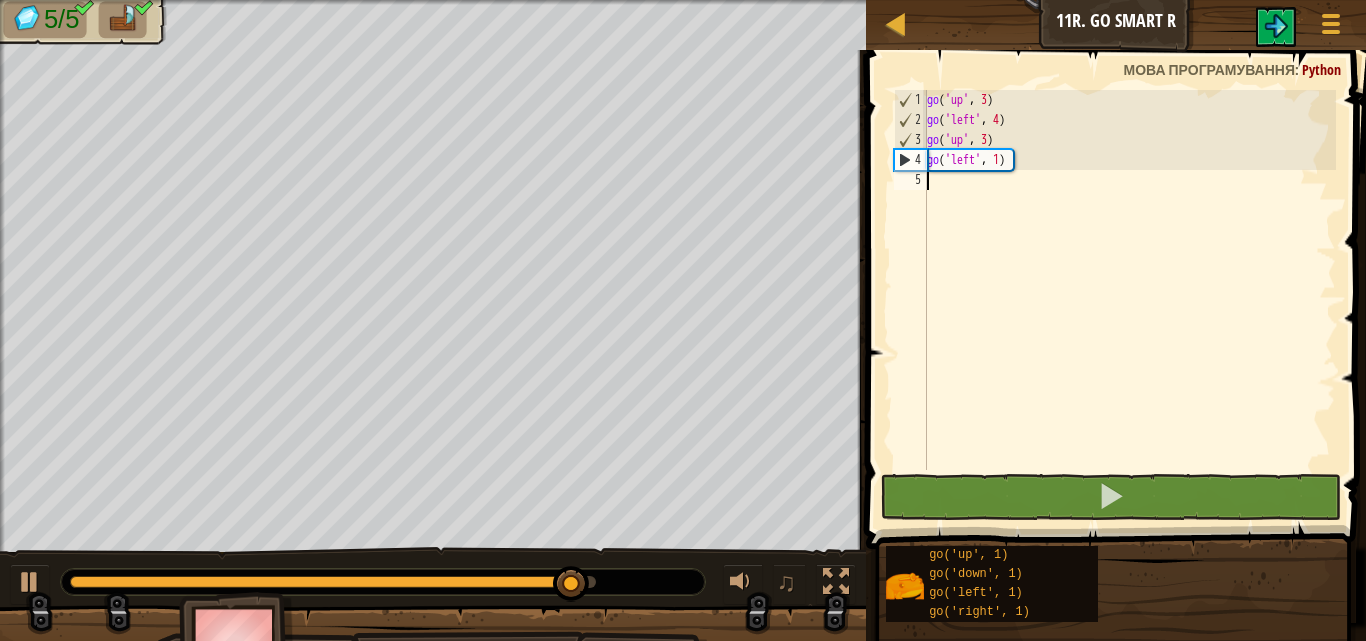 type 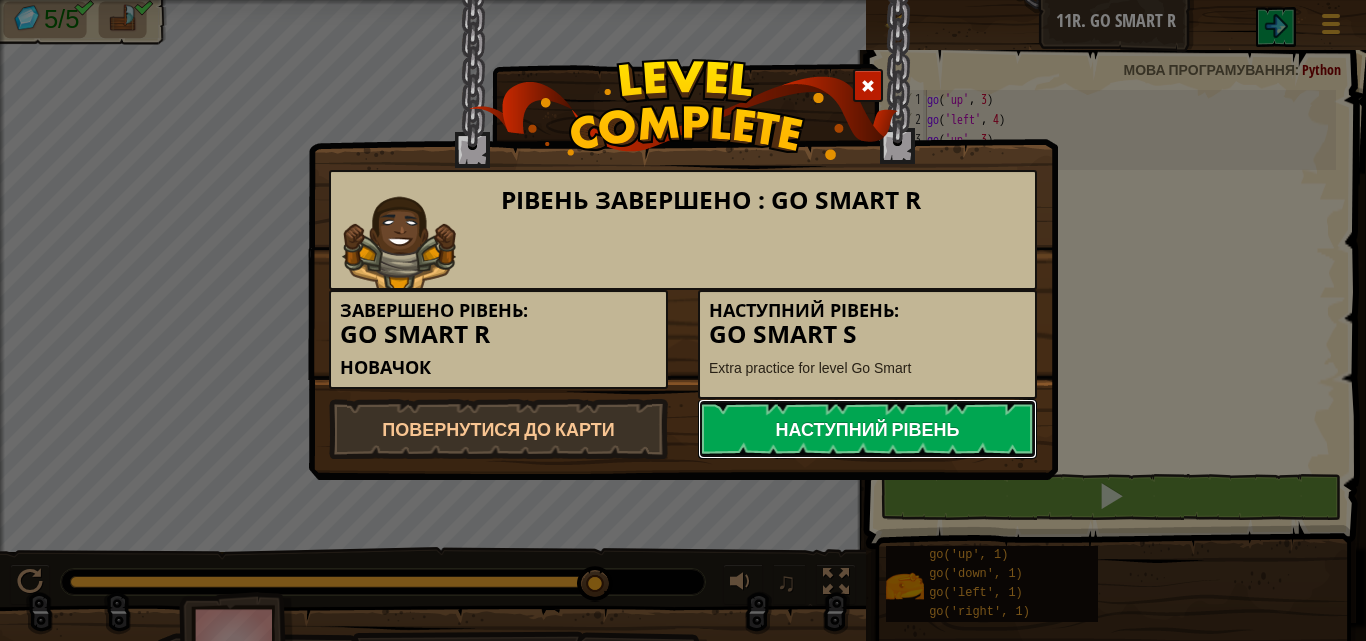 click on "Наступний рівень" at bounding box center [867, 429] 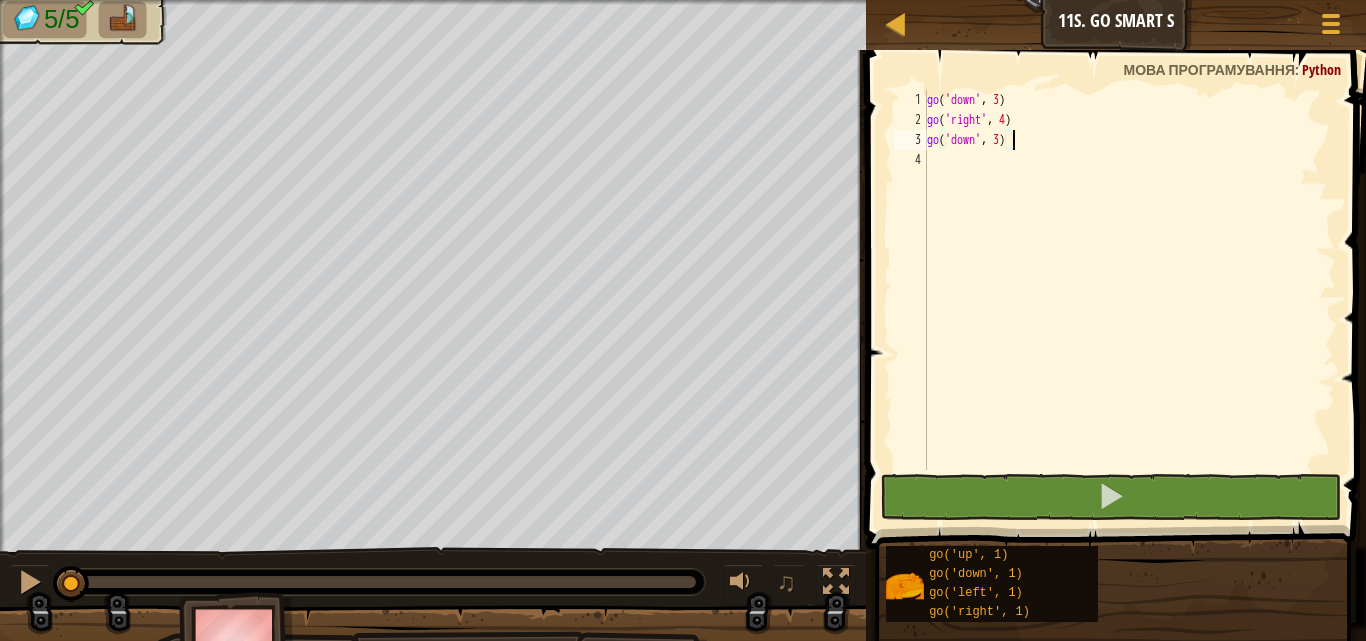 click on "go ( 'down' ,   3 ) go ( 'right' ,   4 ) go ( 'down' ,   3 )" at bounding box center (1129, 300) 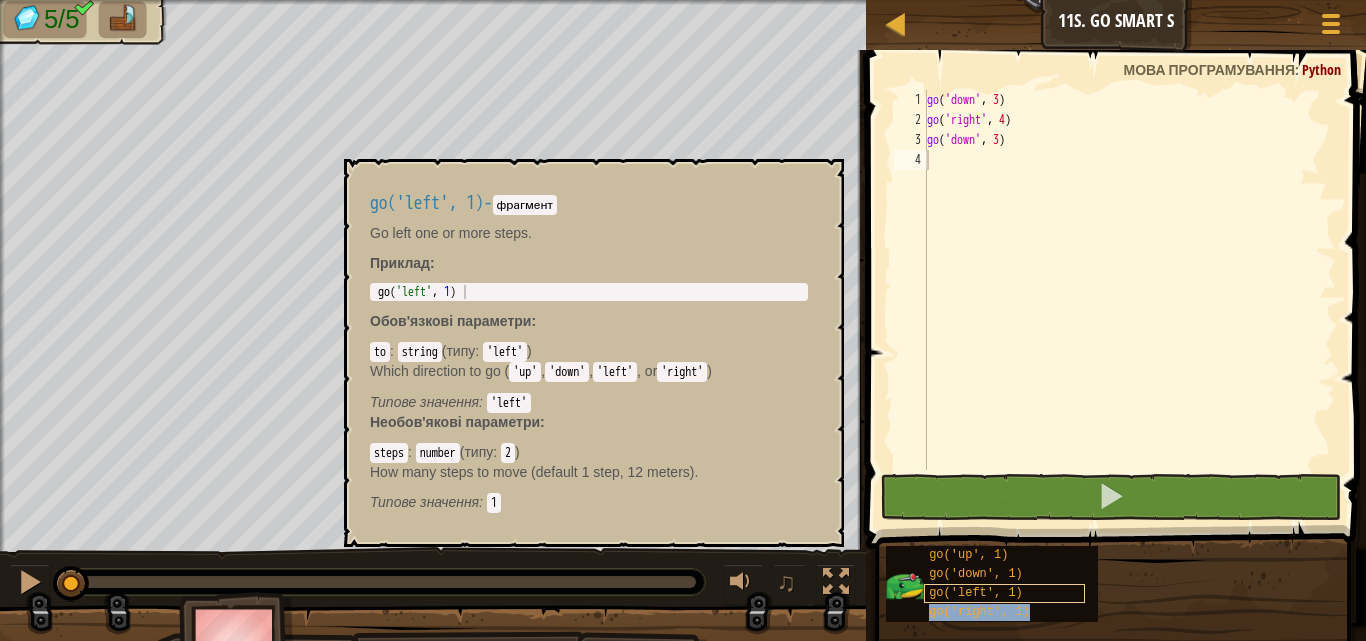 type on "go('right', 1)" 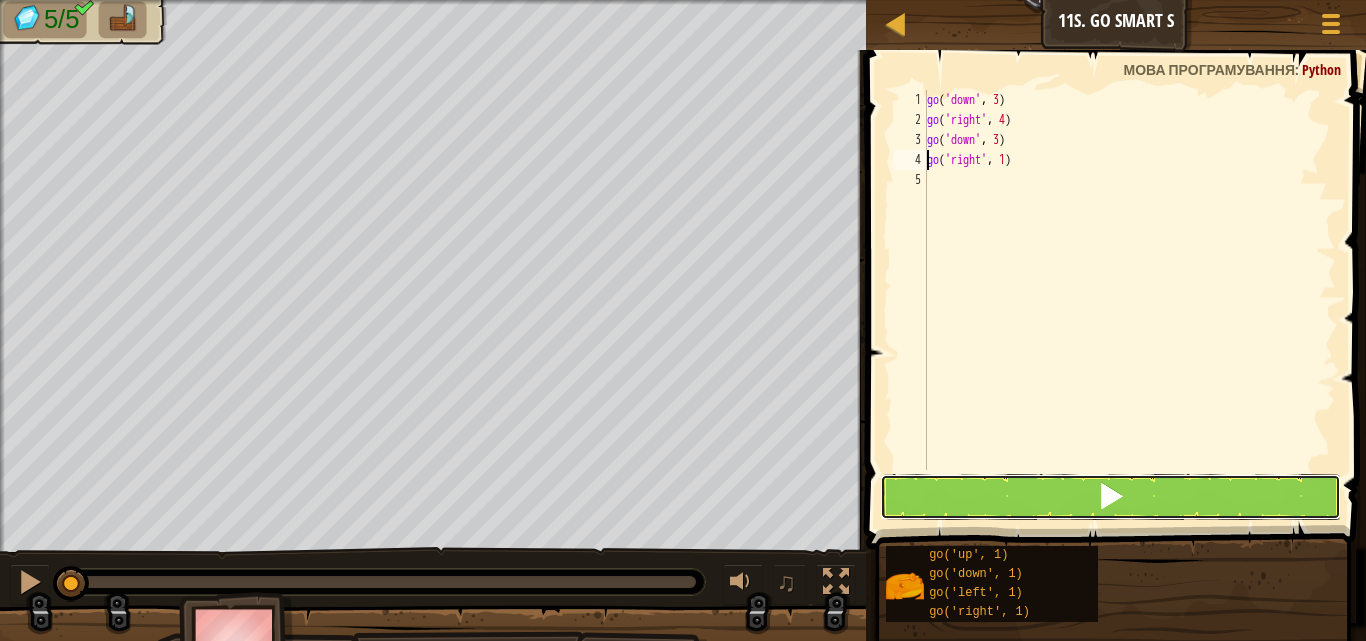 click at bounding box center [1111, 497] 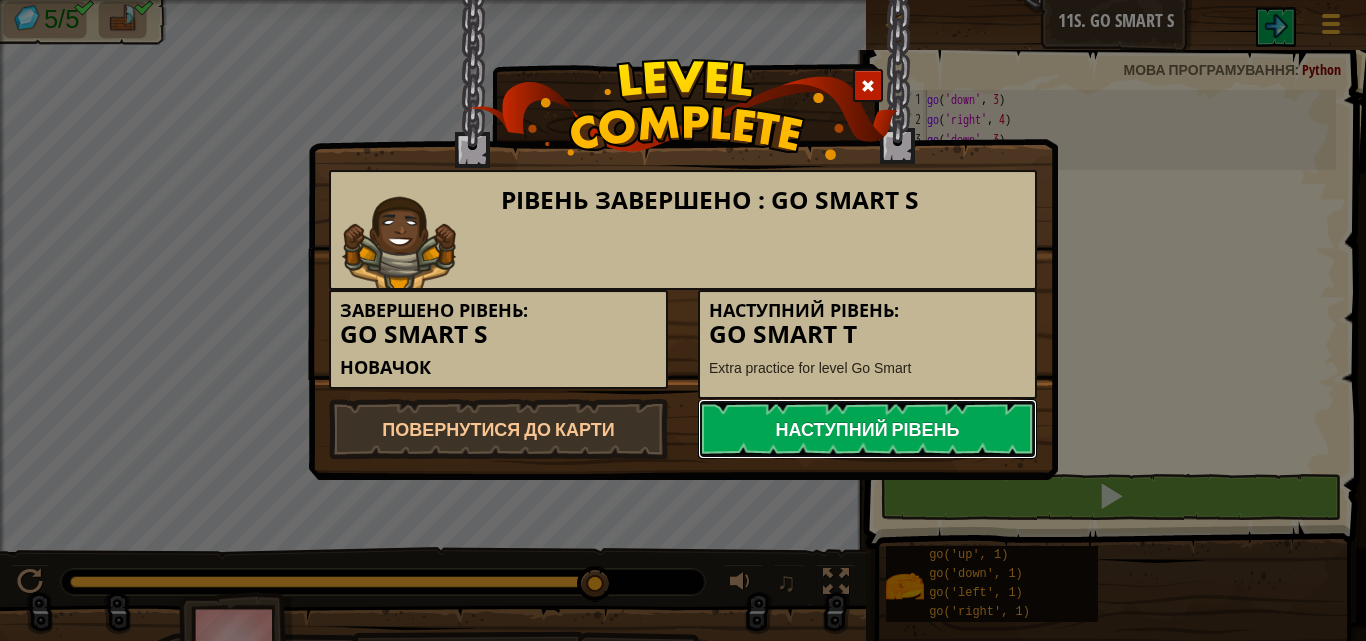click on "Наступний рівень" at bounding box center [867, 429] 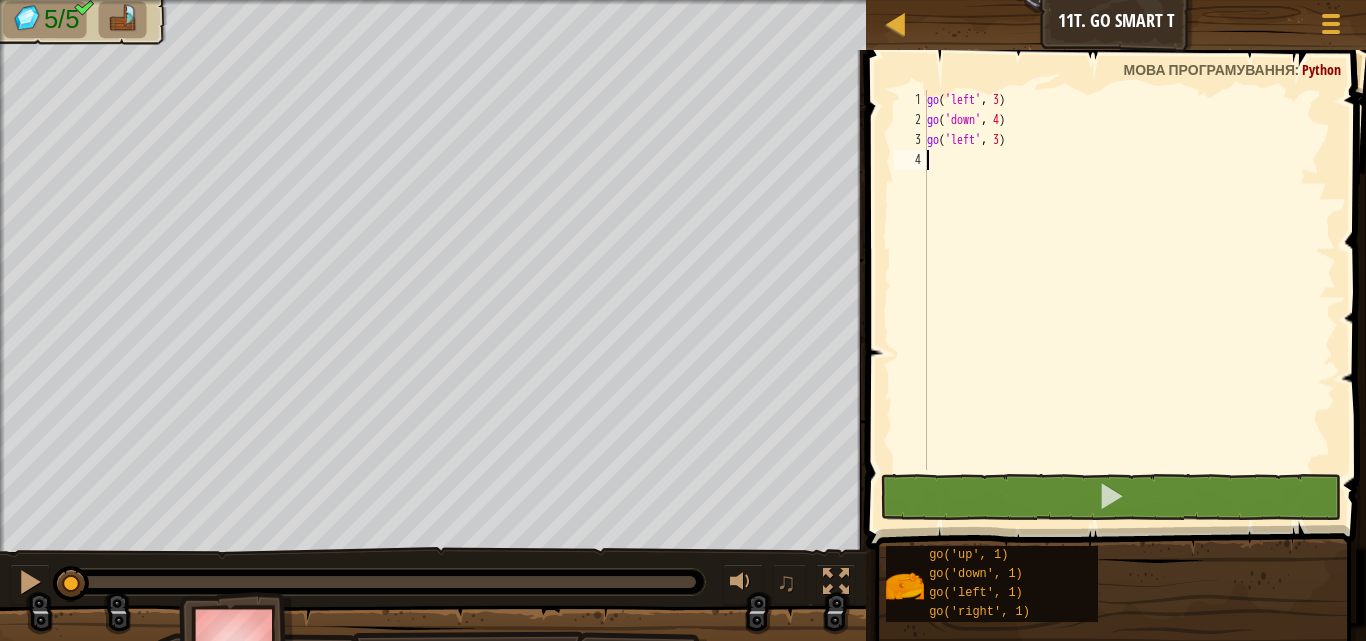 click on "go ( 'left' ,   3 ) go ( 'down' ,   4 ) go ( 'left' ,   3 )" at bounding box center (1129, 300) 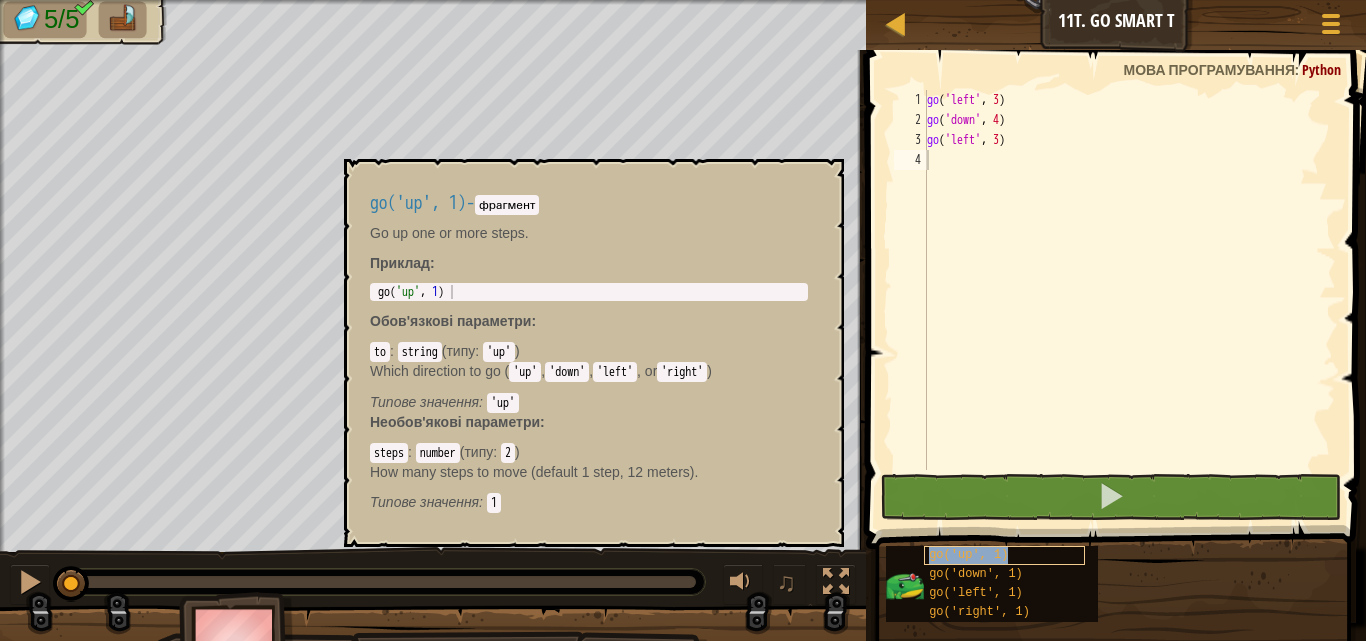 type on "go('up', 1)" 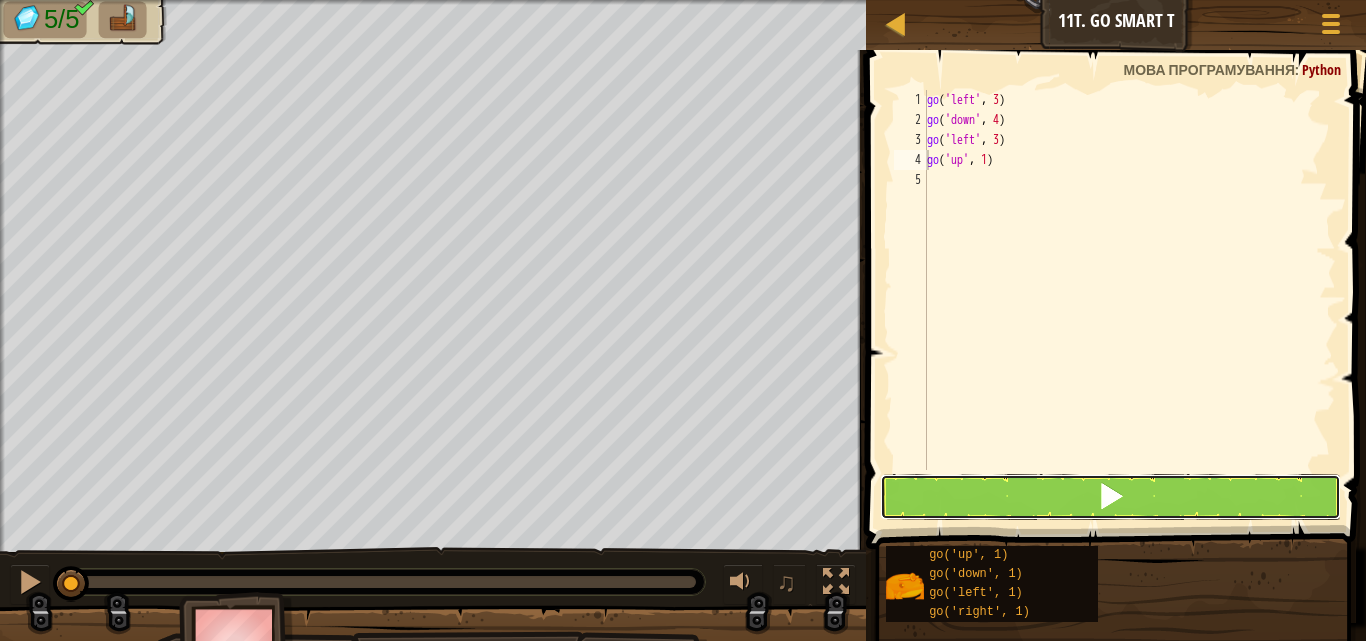 click at bounding box center [1111, 497] 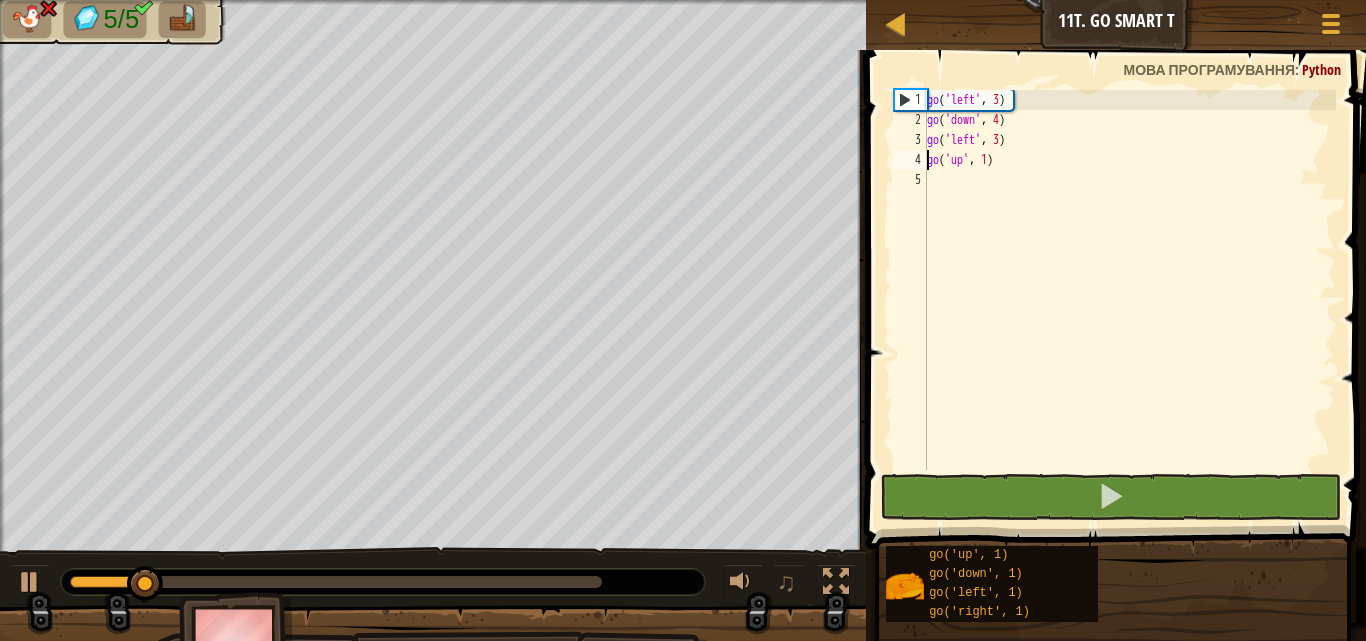 click on "go ( 'left' ,   3 ) go ( 'down' ,   4 ) go ( 'left' ,   3 ) go ( 'up' ,   1 )" at bounding box center (1129, 300) 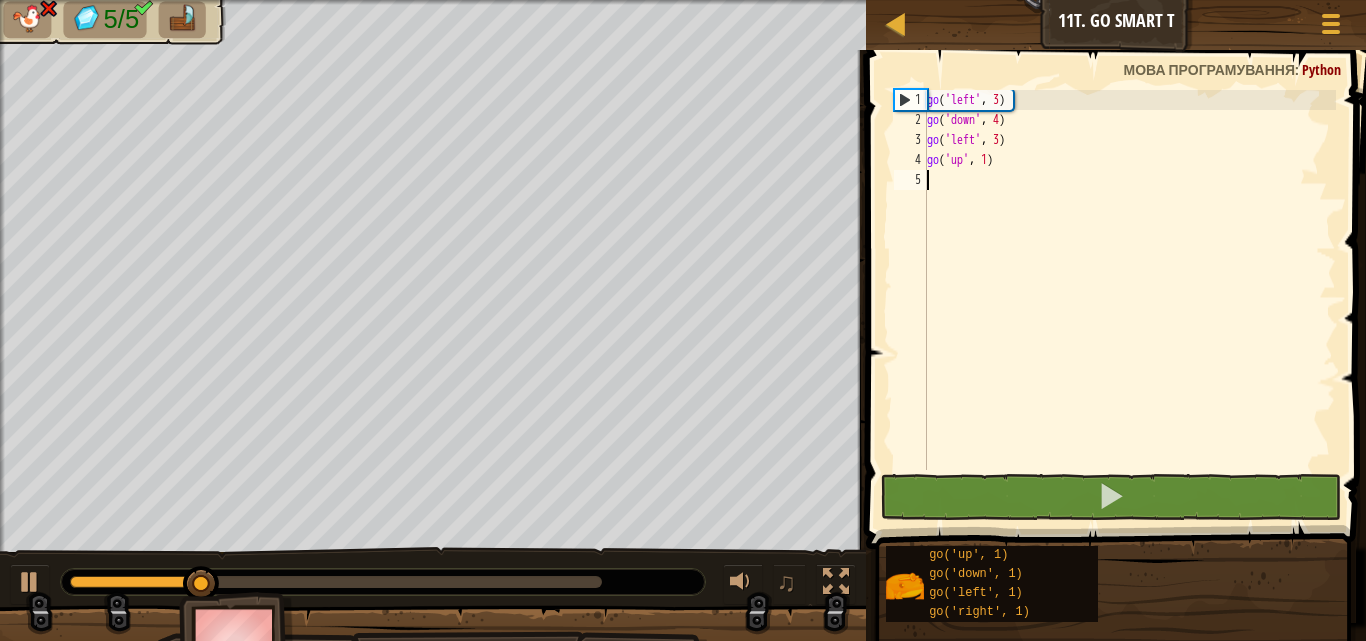 click on "go ( 'left' ,   3 ) go ( 'down' ,   4 ) go ( 'left' ,   3 ) go ( 'up' ,   1 )" at bounding box center [1129, 300] 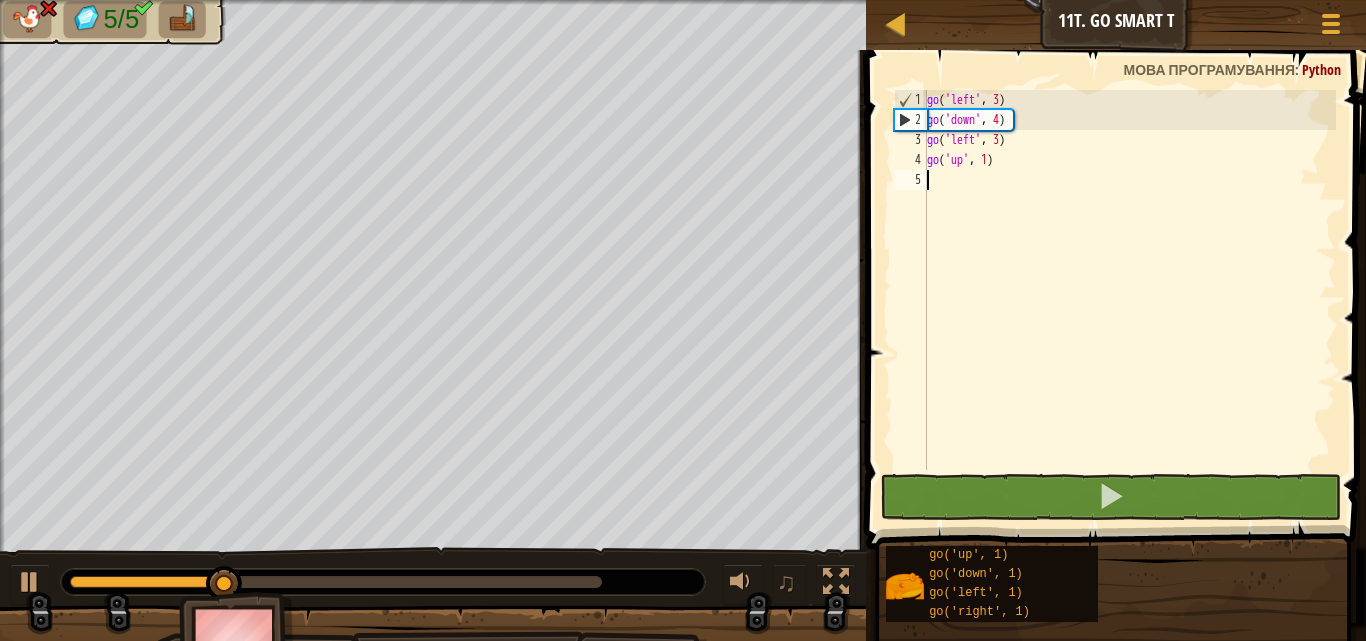 click on "go ( 'left' ,   3 ) go ( 'down' ,   4 ) go ( 'left' ,   3 ) go ( 'up' ,   1 )" at bounding box center (1129, 300) 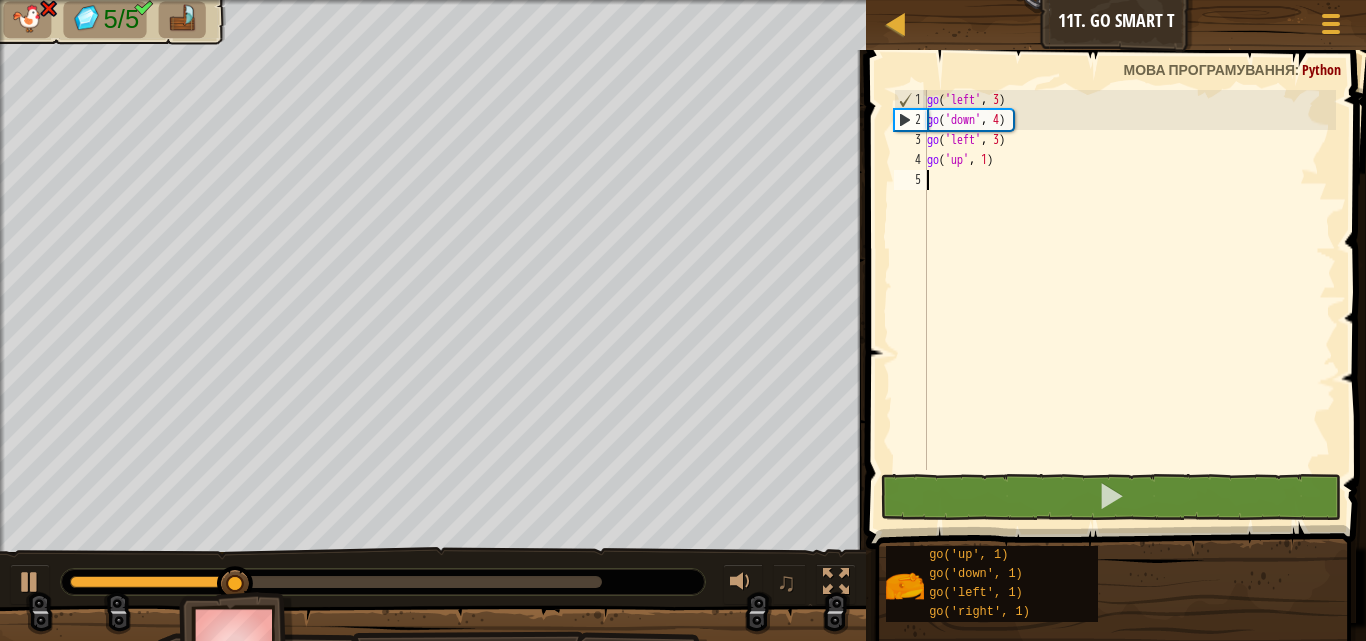 click on "go ( 'left' ,   3 ) go ( 'down' ,   4 ) go ( 'left' ,   3 ) go ( 'up' ,   1 )" at bounding box center [1129, 300] 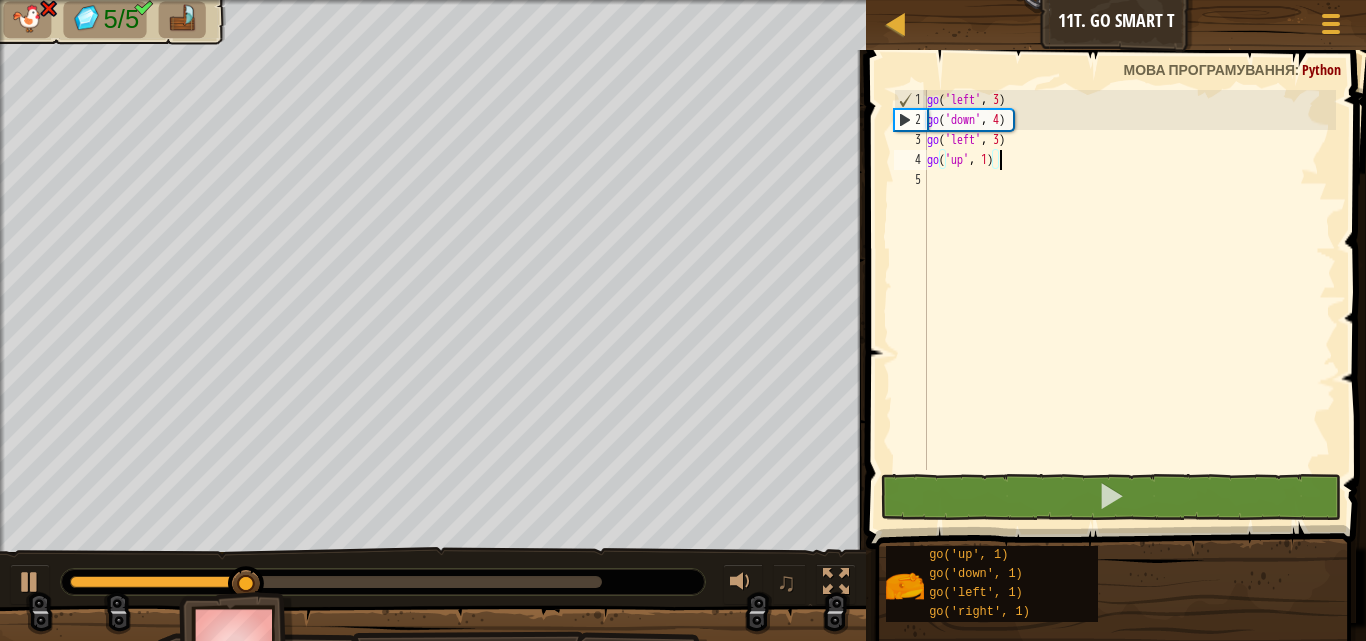 click on "go ( 'left' ,   3 ) go ( 'down' ,   4 ) go ( 'left' ,   3 ) go ( 'up' ,   1 )" at bounding box center [1129, 300] 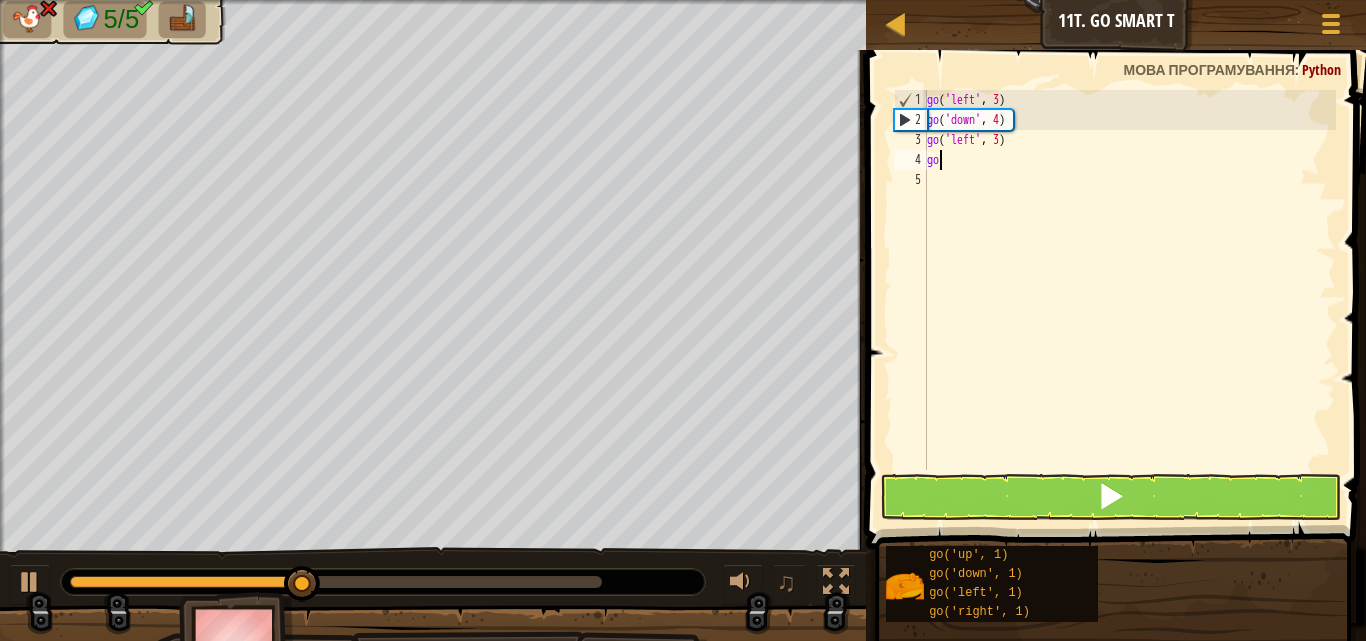 type on "g" 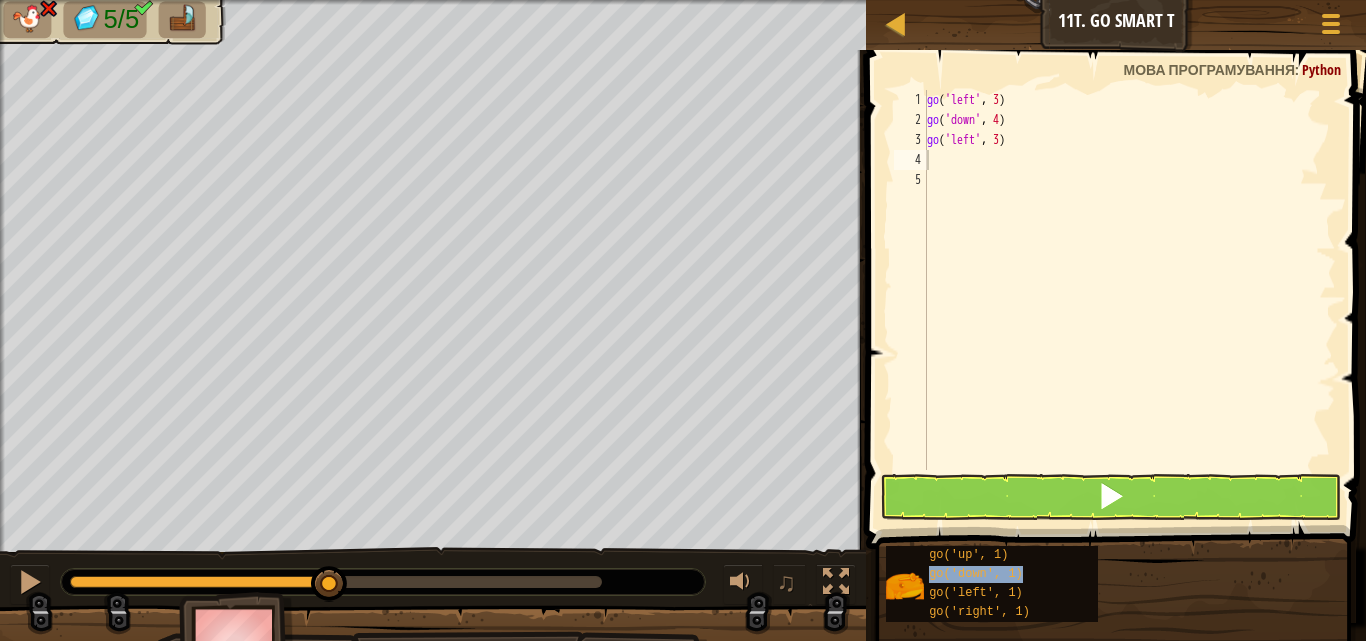type on "go('down', 1)" 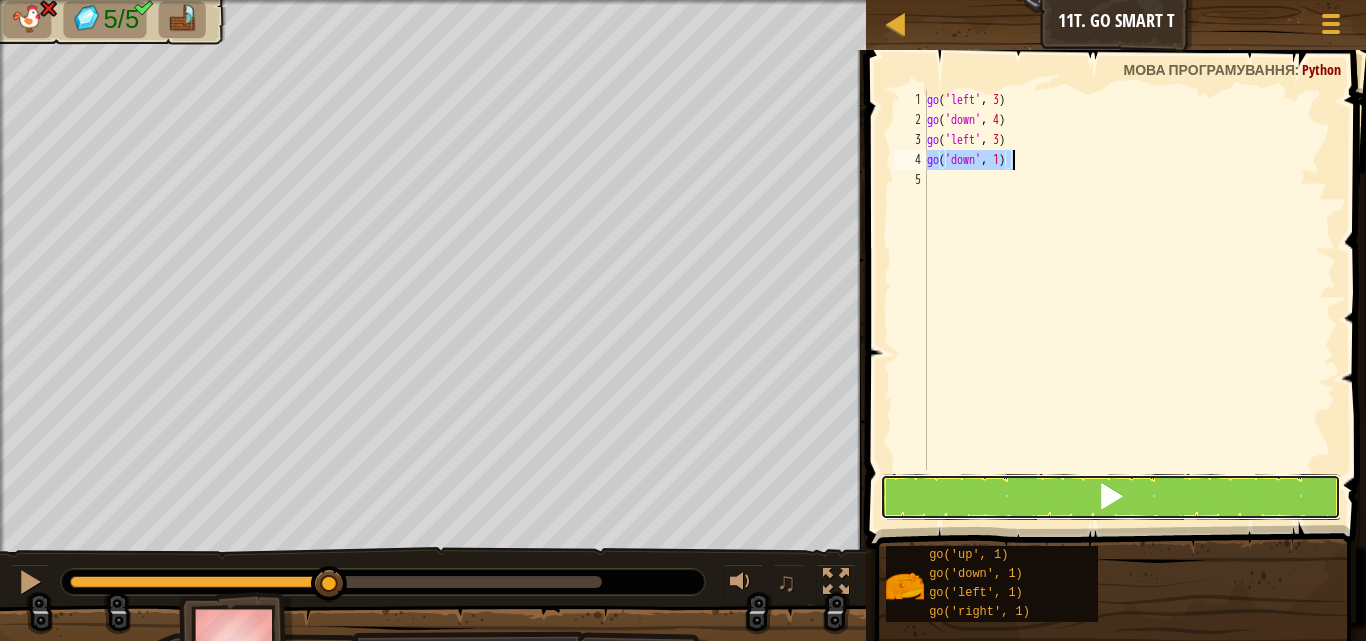 click at bounding box center (1111, 497) 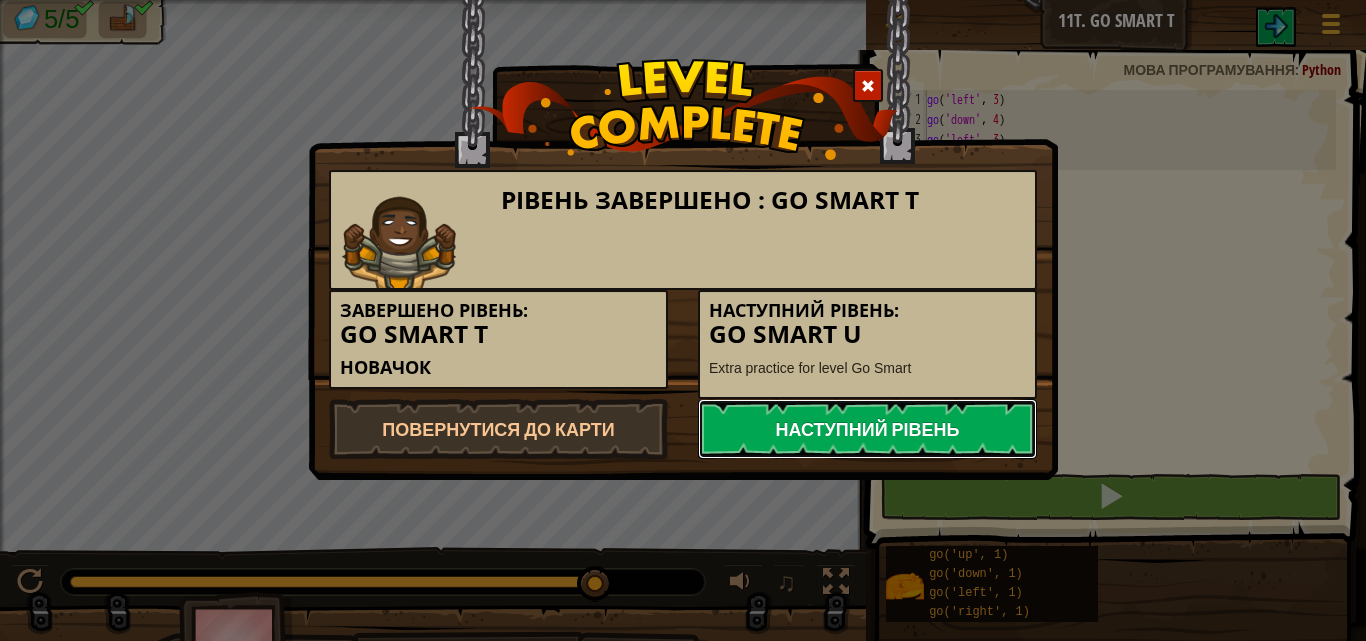 click on "Наступний рівень" at bounding box center (867, 429) 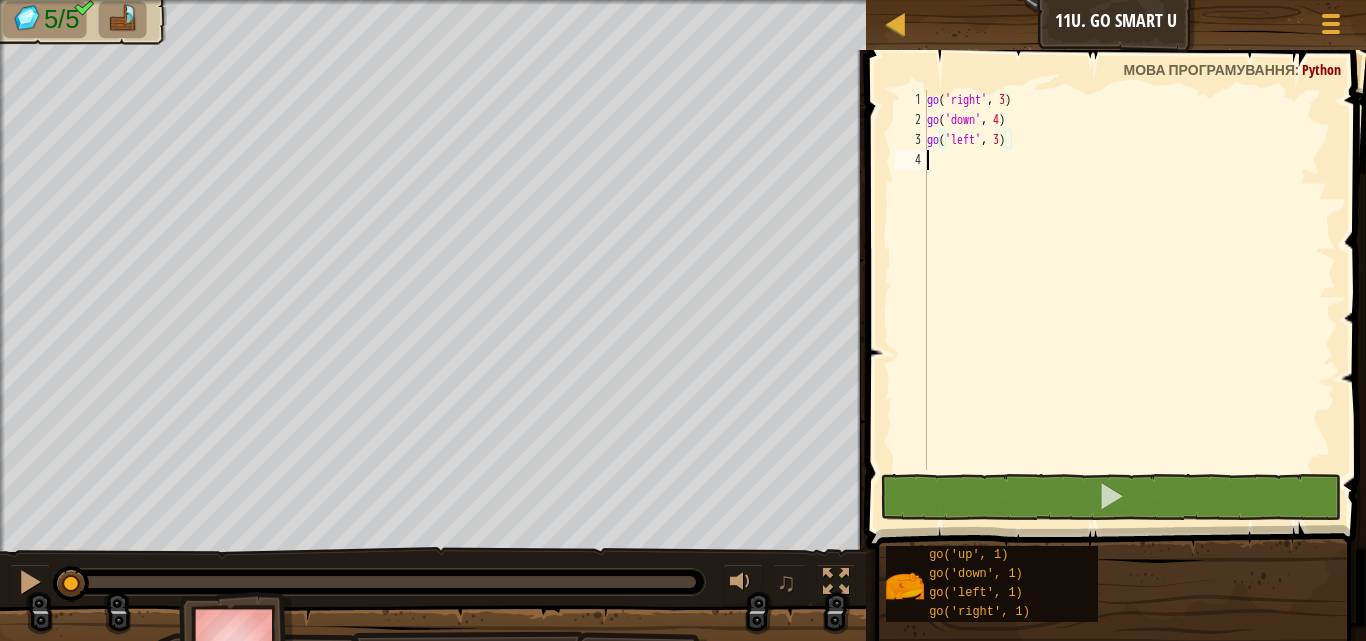 click on "go ( 'right' ,   3 ) go ( 'down' ,   4 ) go ( 'left' ,   3 )" at bounding box center (1129, 300) 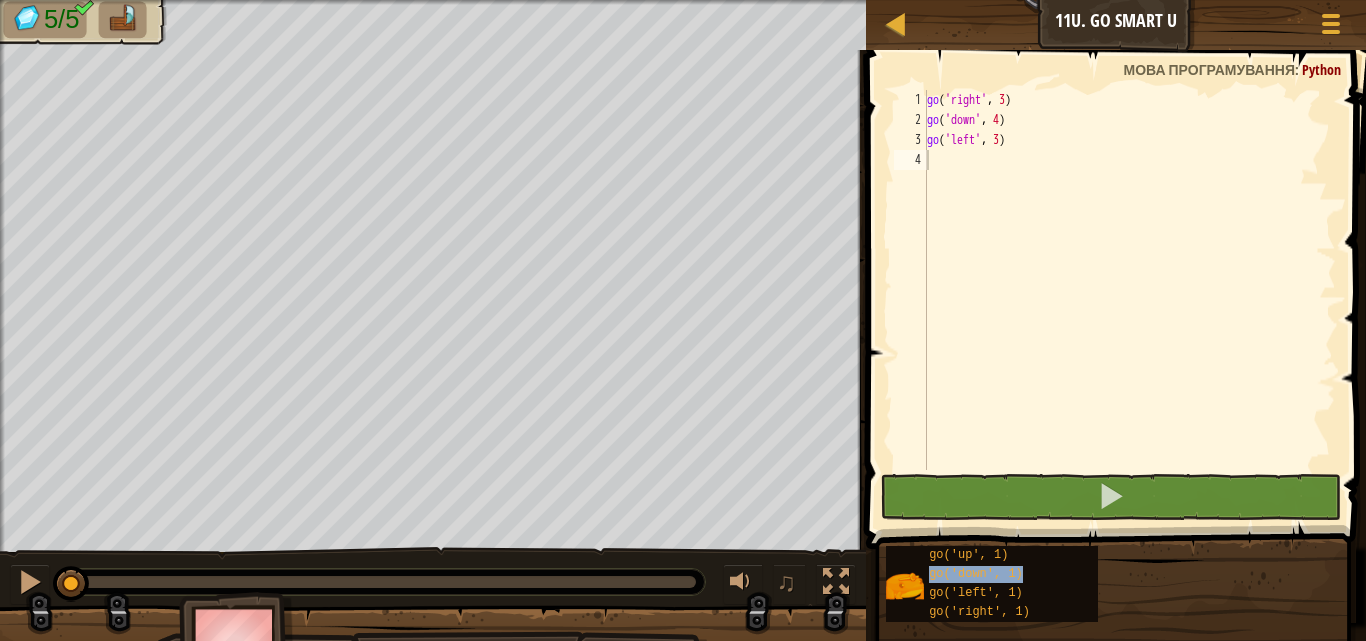 type on "go('down', 1)" 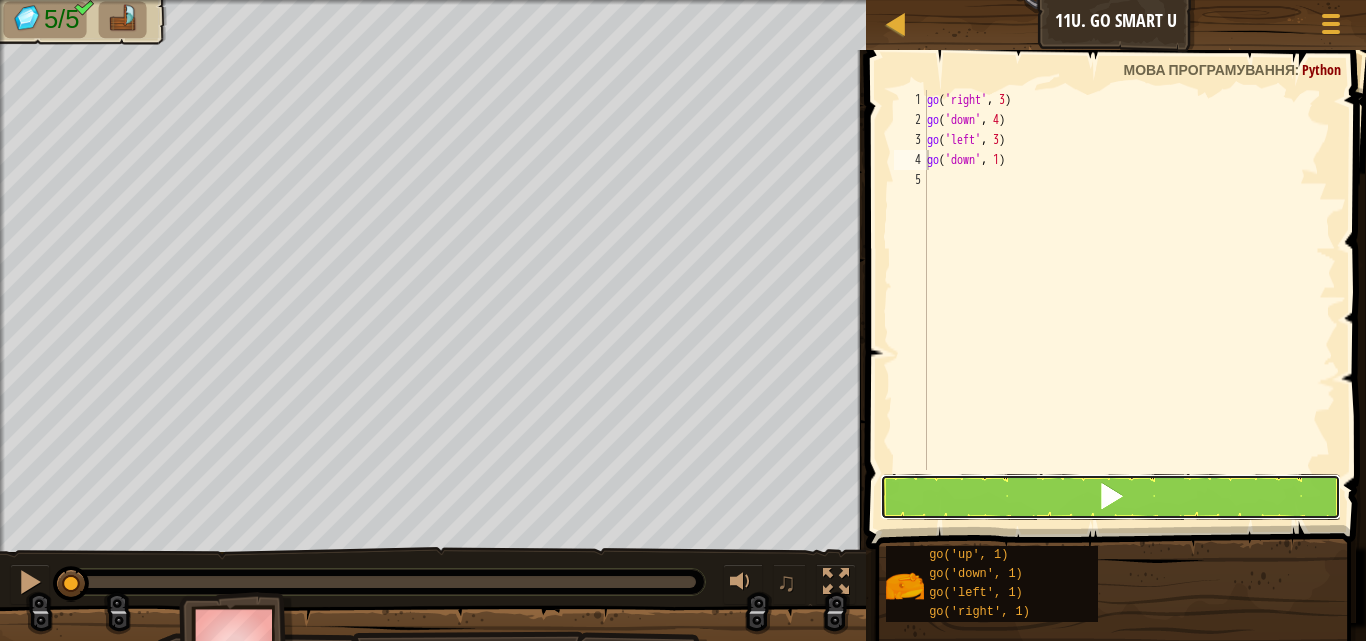click at bounding box center [1111, 497] 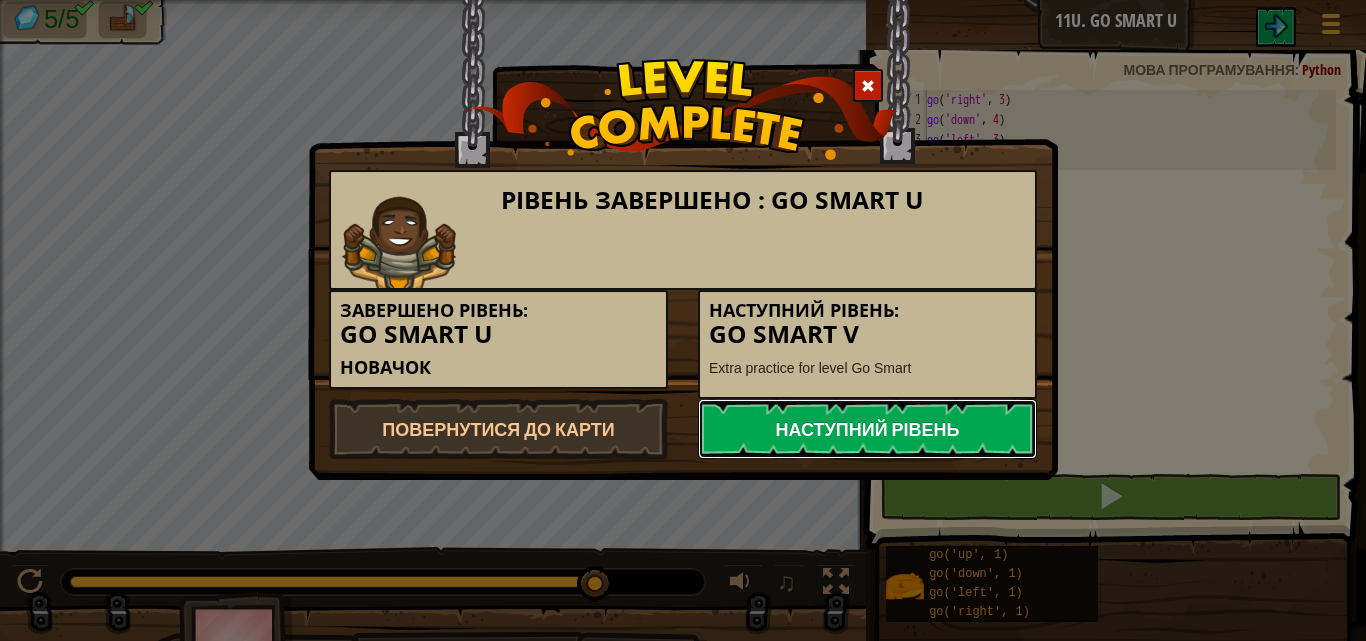 click on "Наступний рівень" at bounding box center [867, 429] 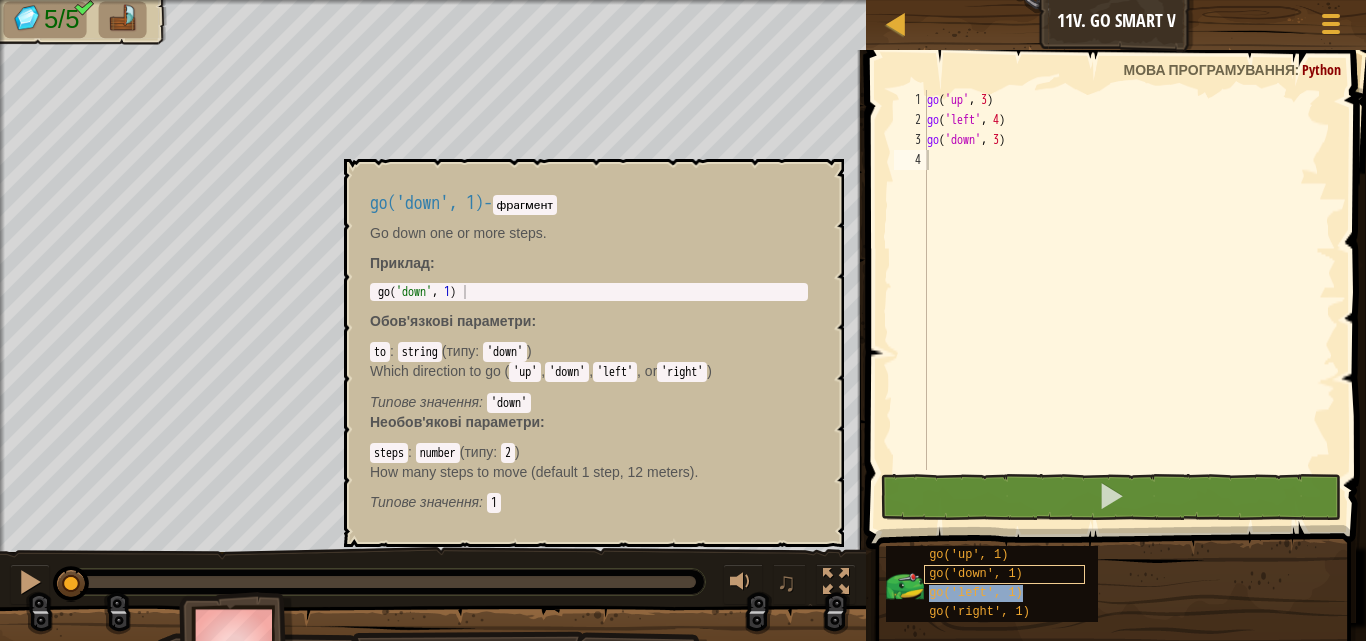 type on "go('left', 1)" 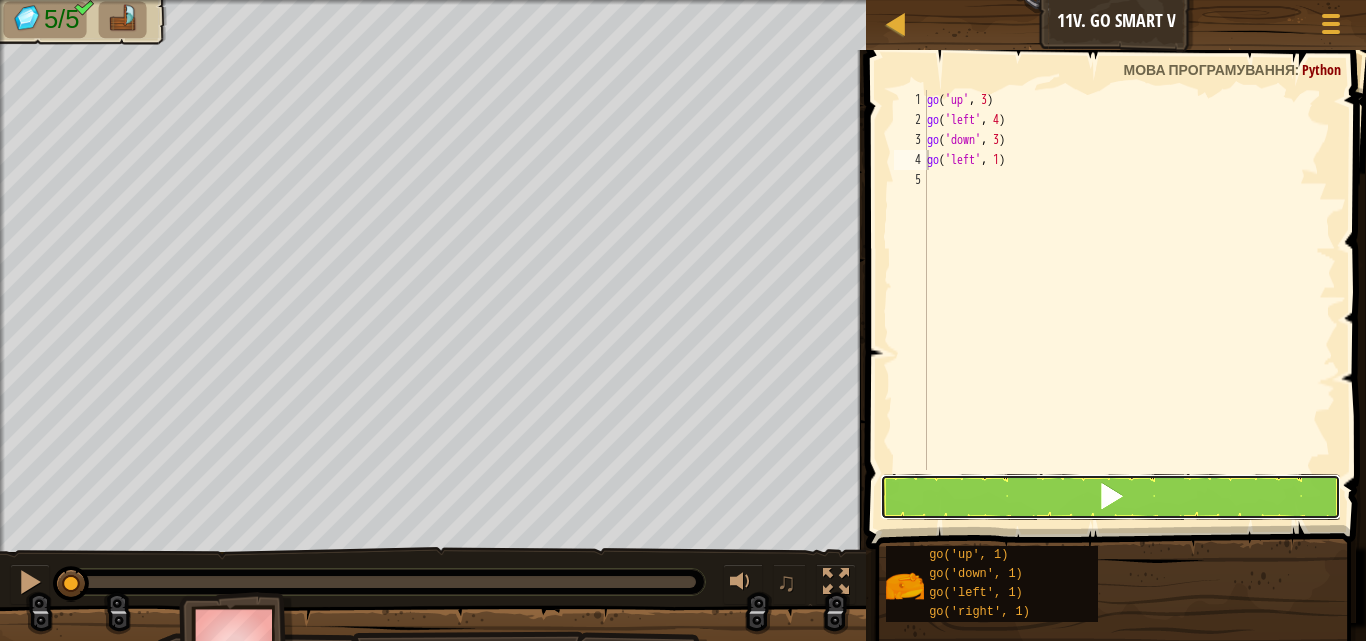 click at bounding box center [1111, 497] 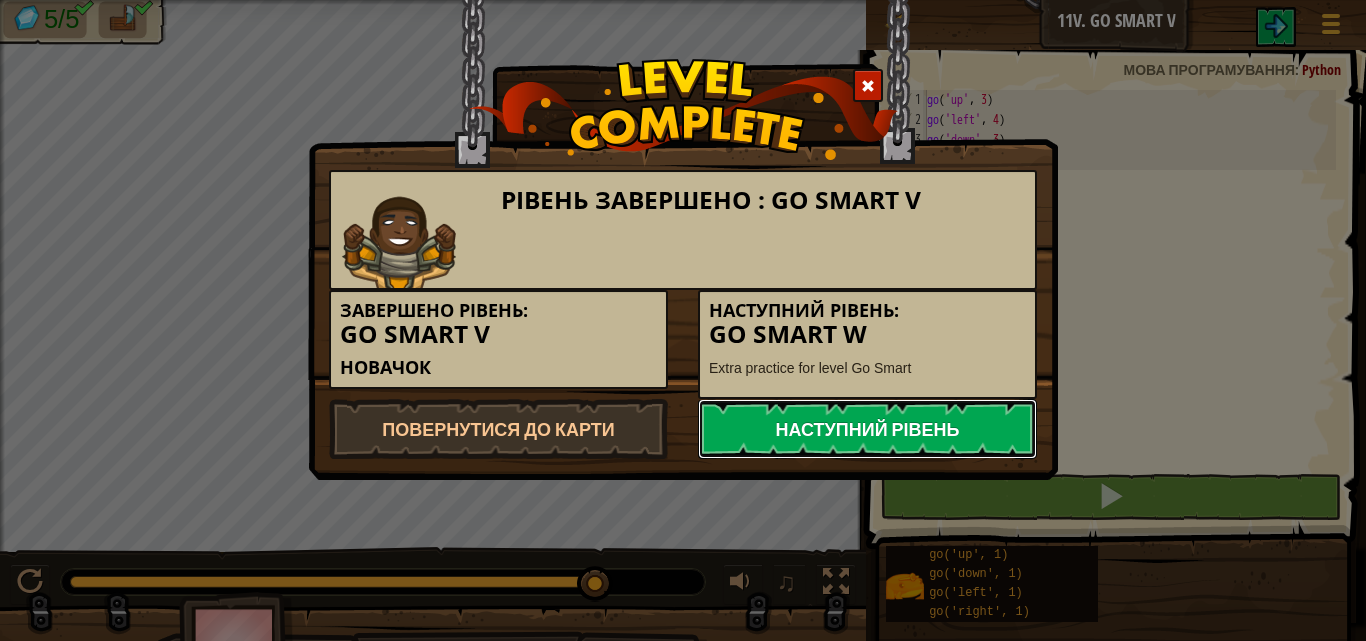 click on "Наступний рівень" at bounding box center (867, 429) 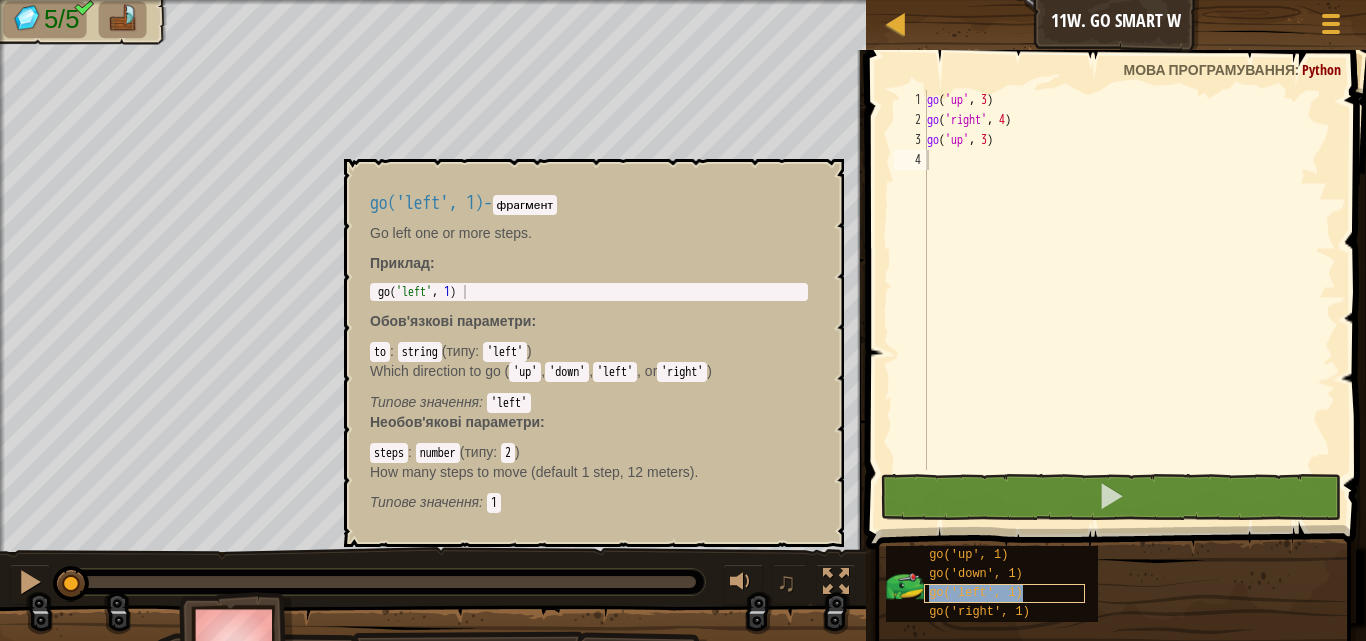 type on "go('left', 1)" 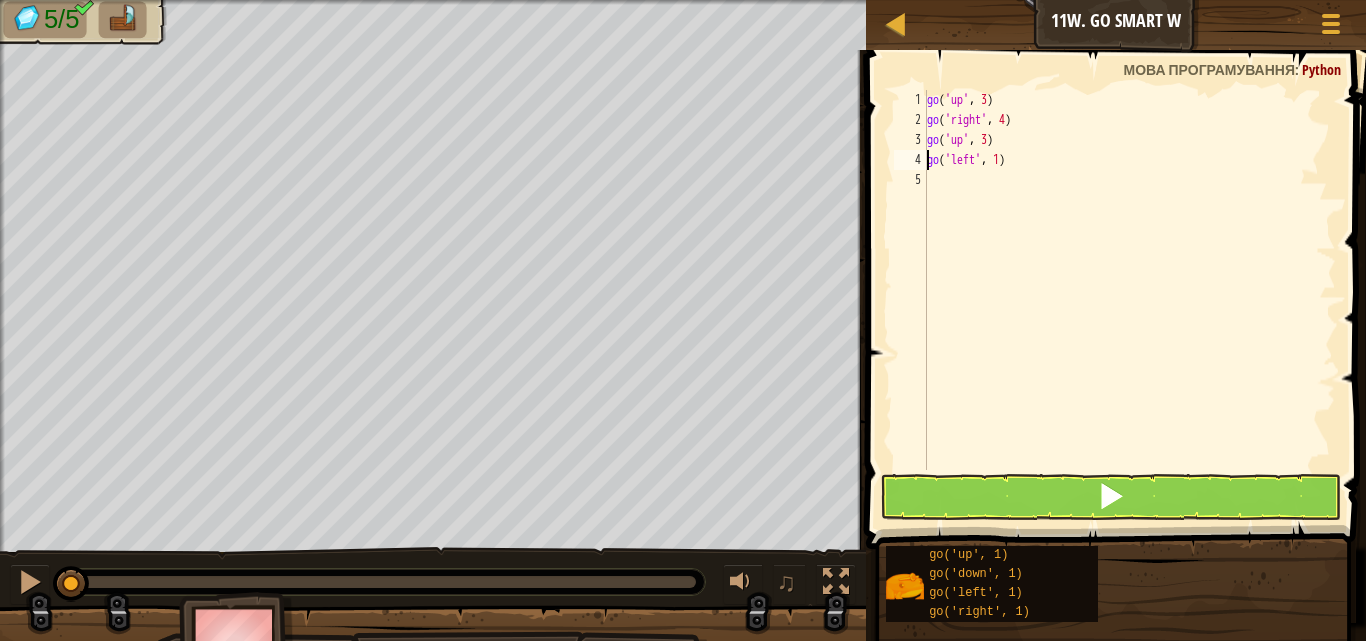 click at bounding box center [1118, 271] 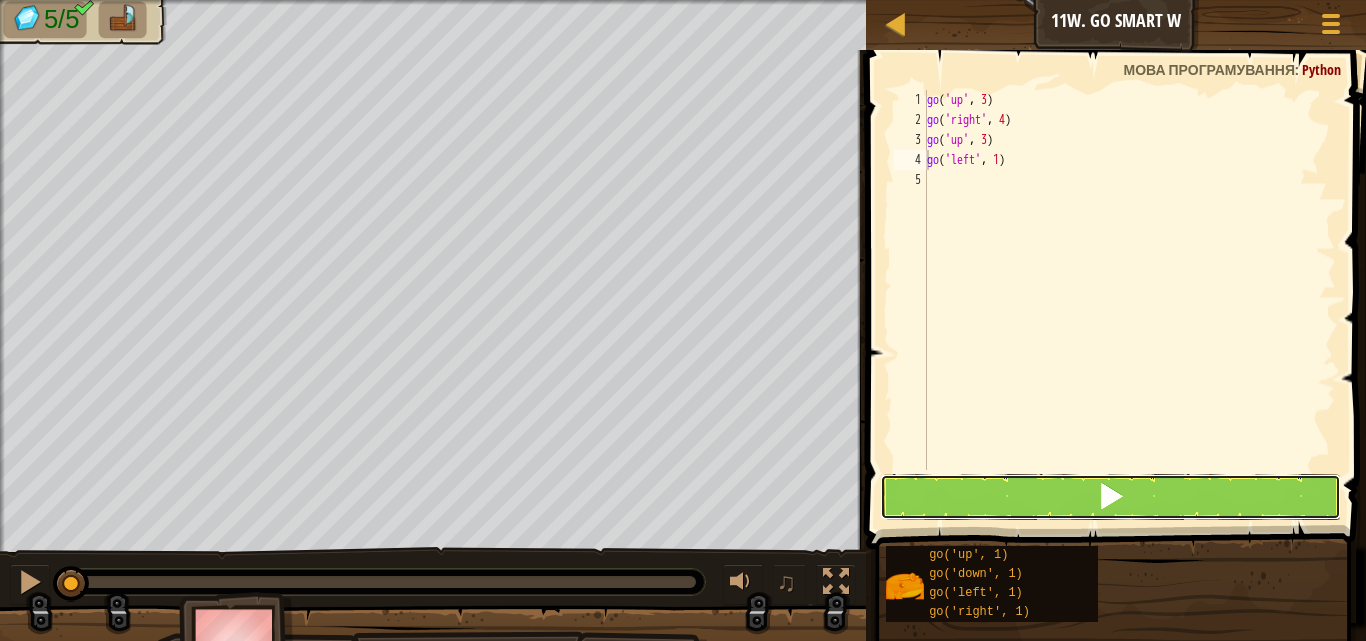 click at bounding box center (1111, 497) 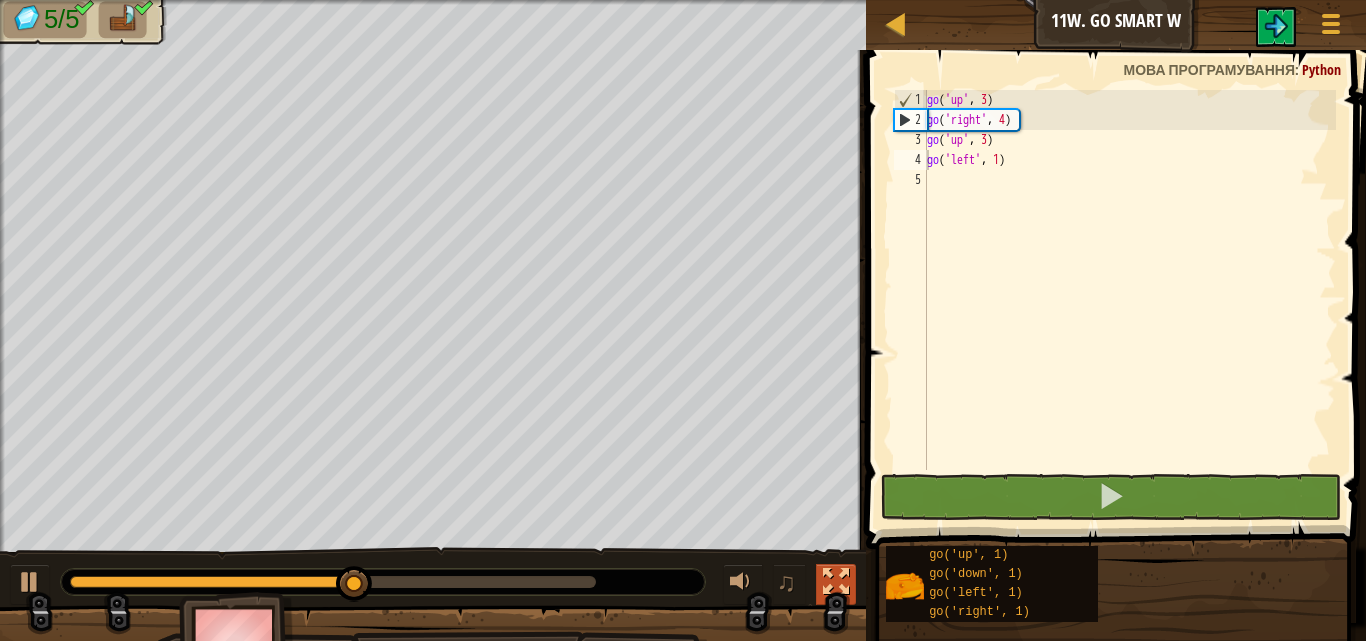 click at bounding box center [836, 582] 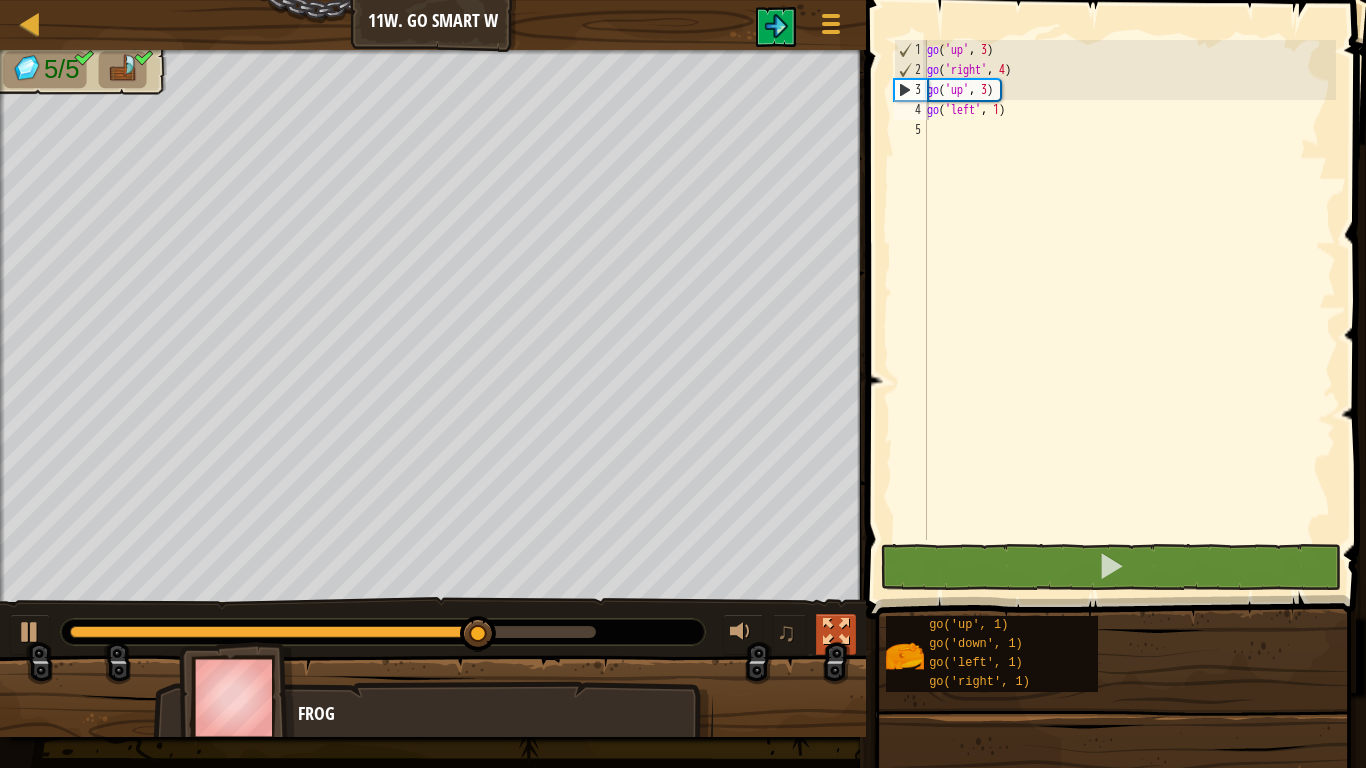 click at bounding box center (836, 634) 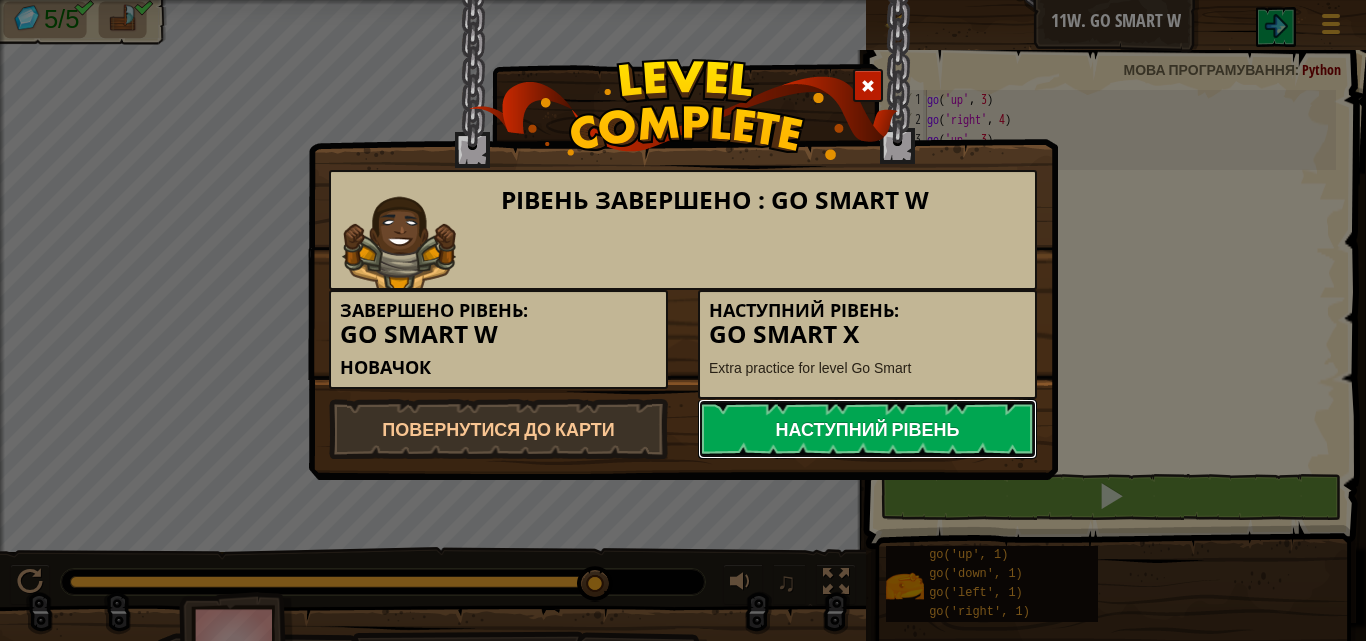 click on "Наступний рівень" at bounding box center (867, 429) 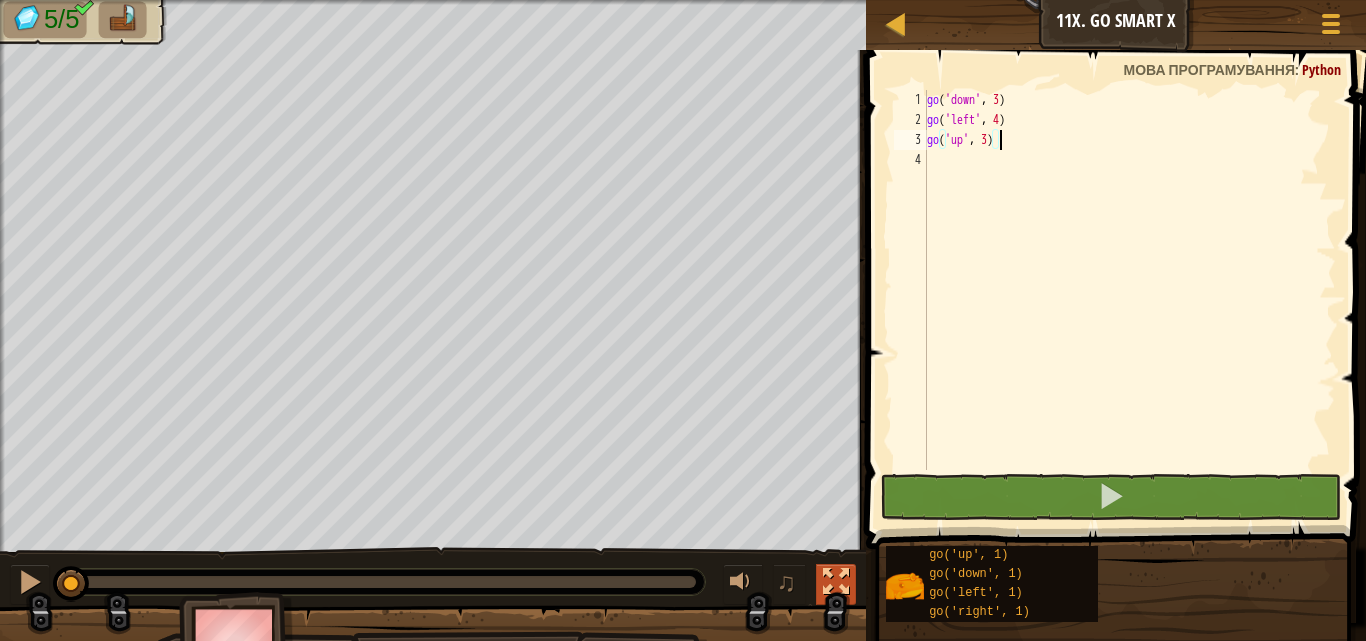 click at bounding box center (836, 584) 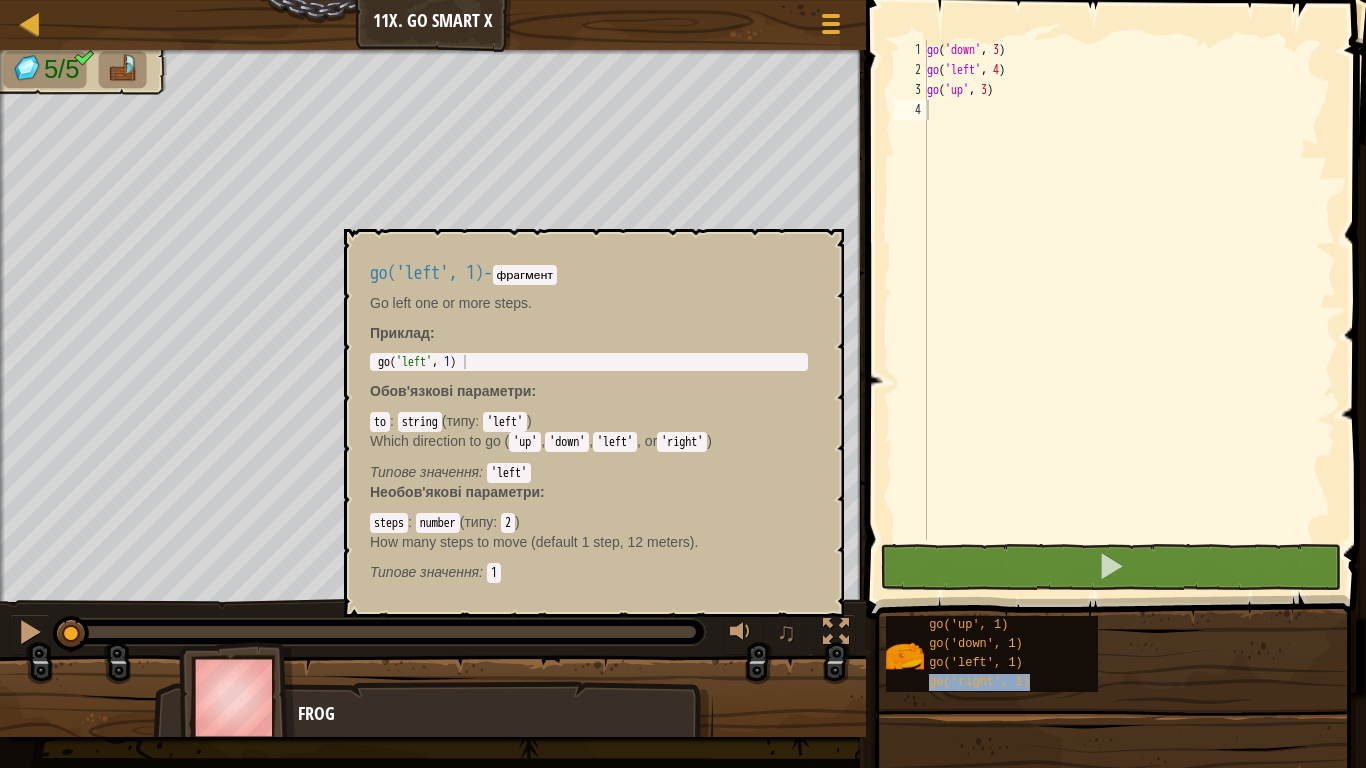 type on "go('right', 1)" 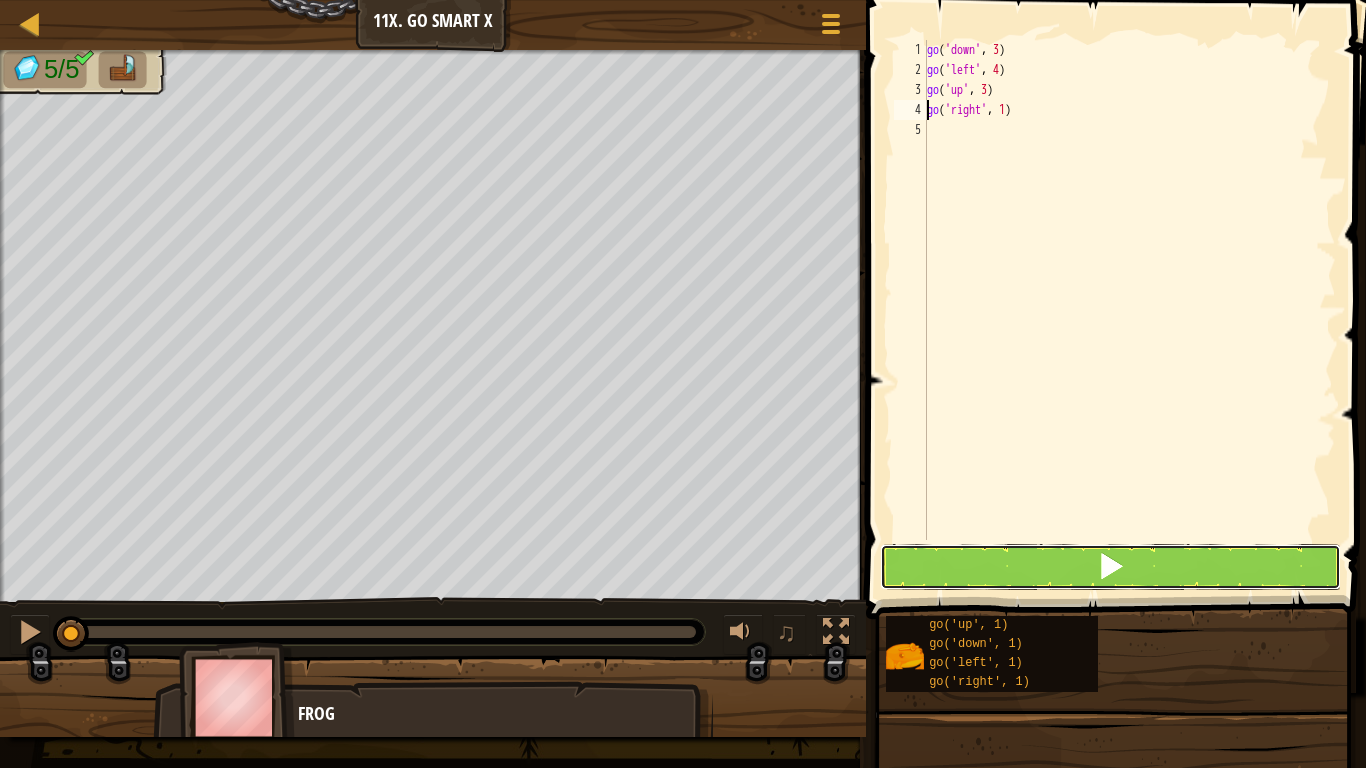 click at bounding box center (1111, 567) 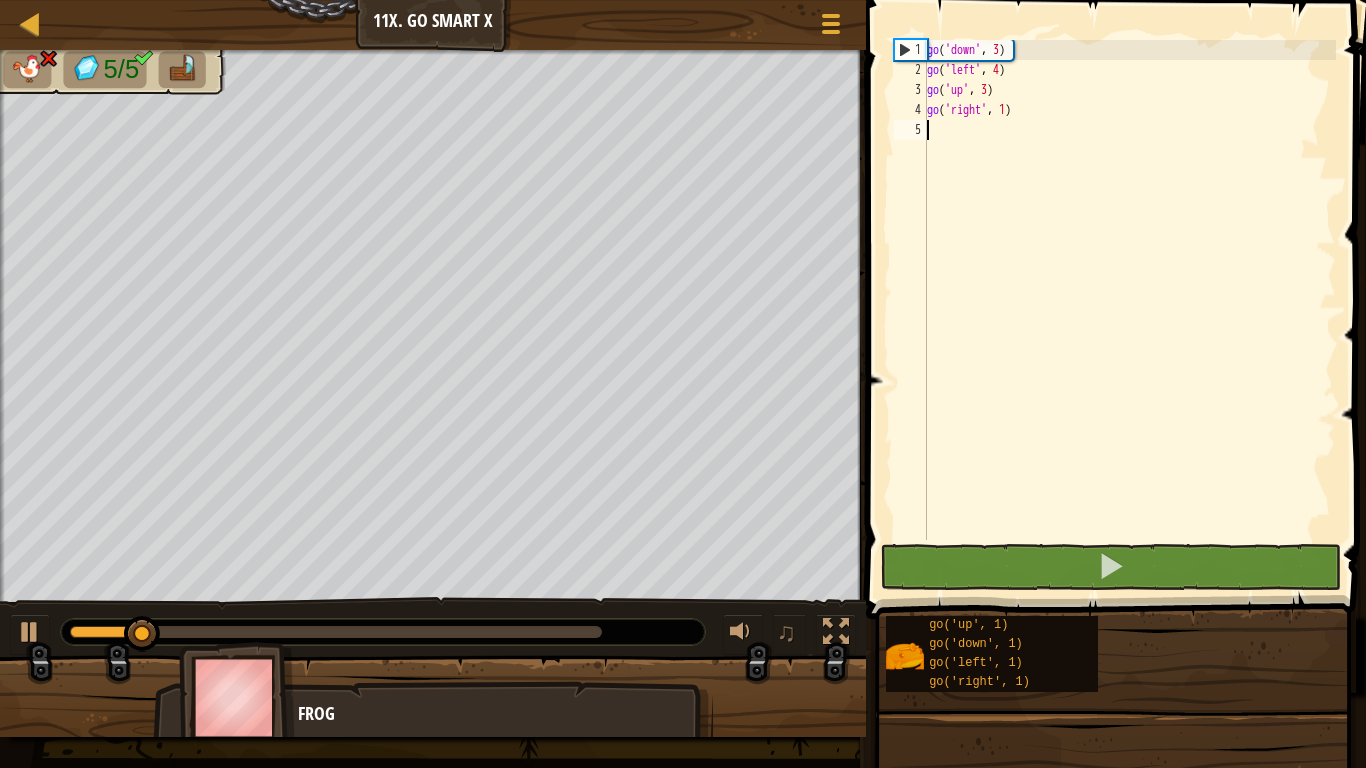 click on "go ( 'down' ,   3 ) go ( 'left' ,   4 ) go ( 'up' ,   3 ) go ( 'right' ,   1 )" at bounding box center [1129, 310] 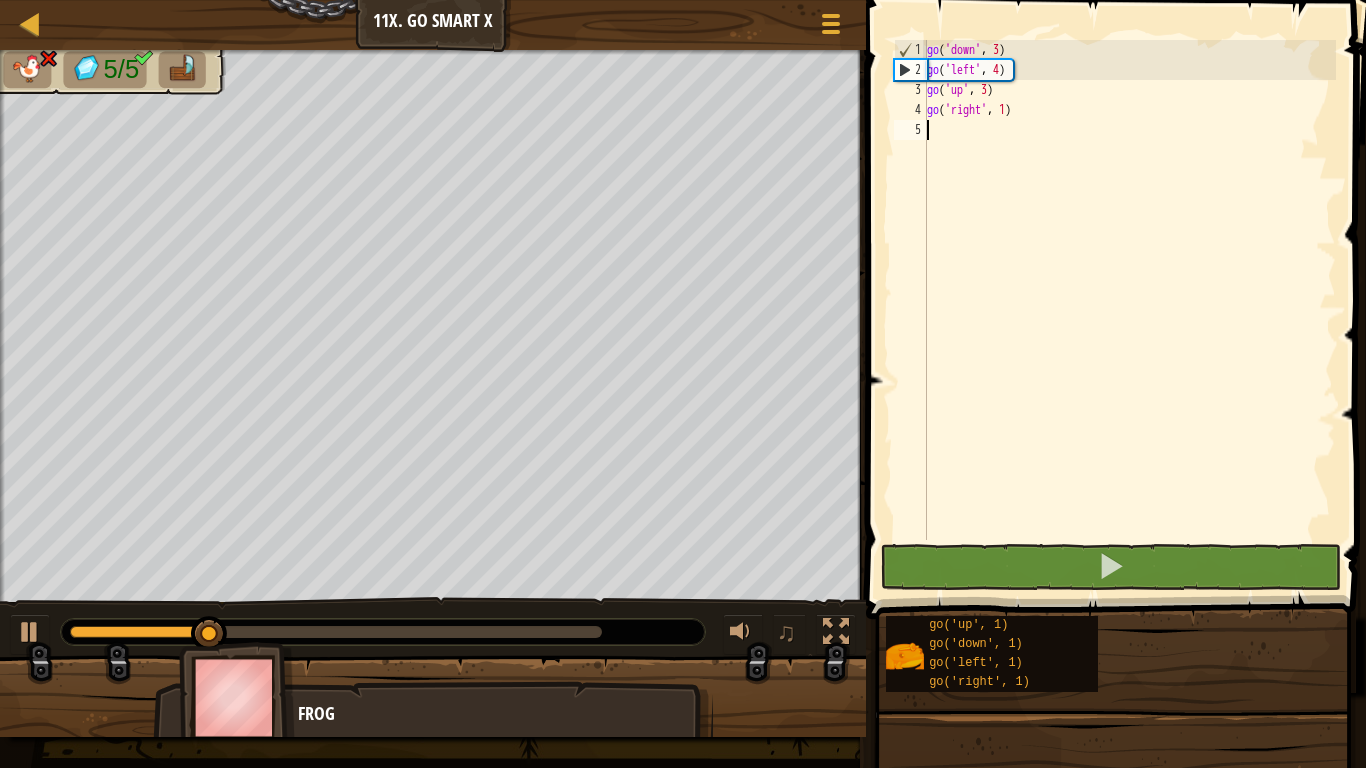 click on "go ( 'down' ,   3 ) go ( 'left' ,   4 ) go ( 'up' ,   3 ) go ( 'right' ,   1 )" at bounding box center (1129, 310) 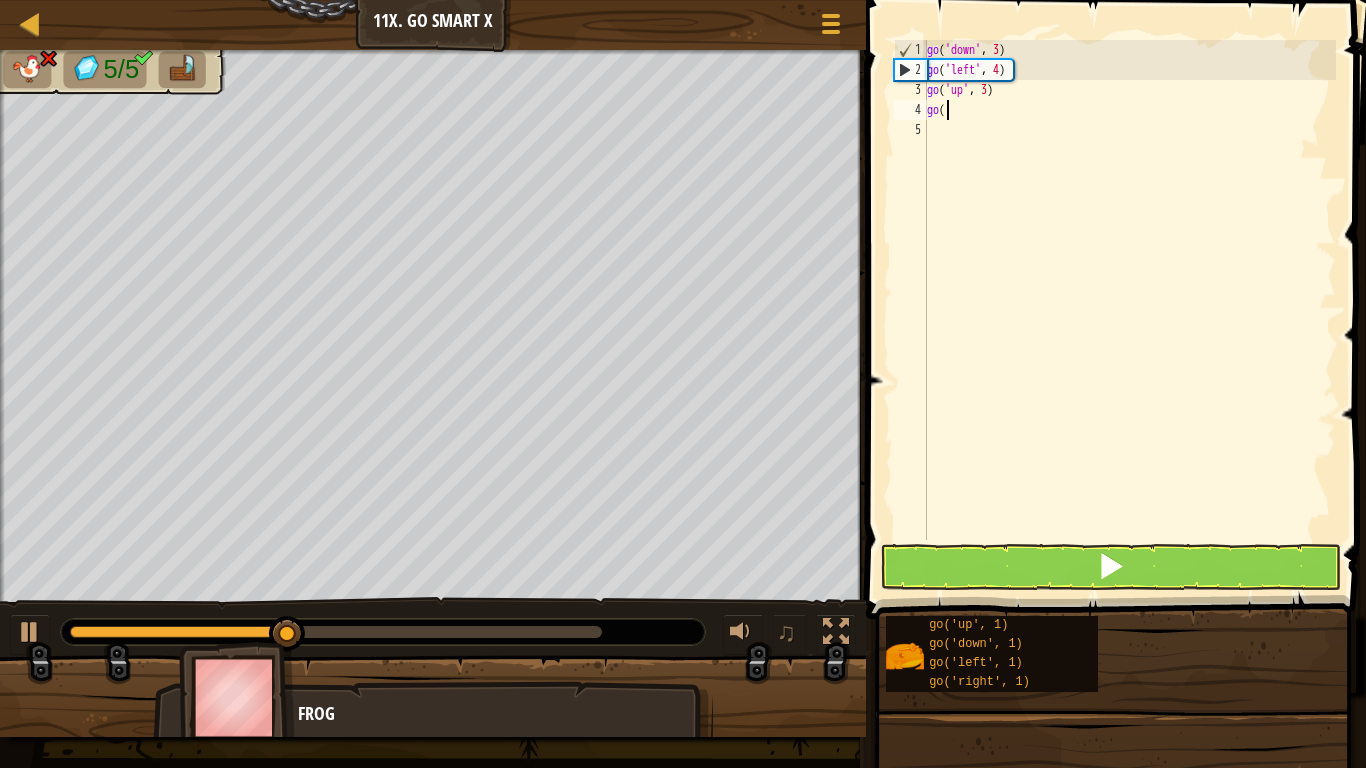 type on "g" 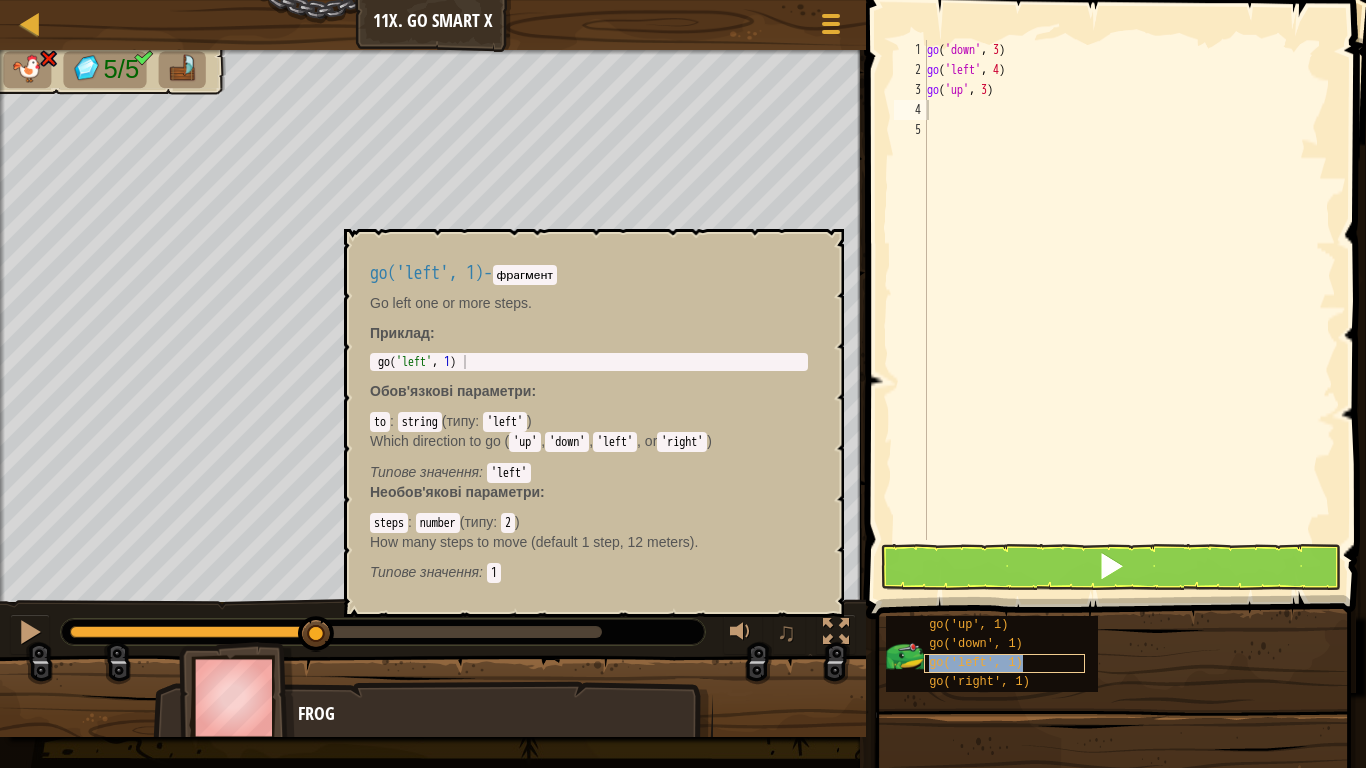 type on "go('left', 1)" 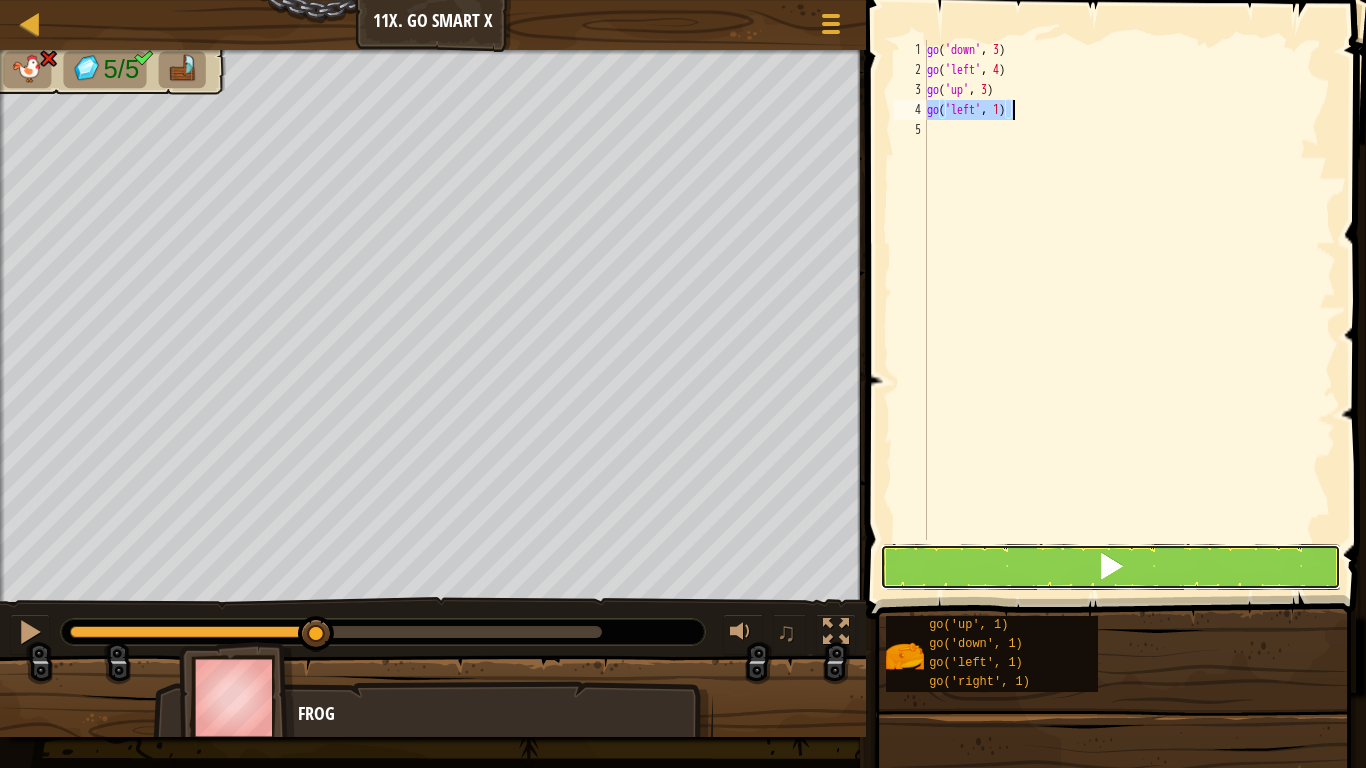 click at bounding box center [1111, 567] 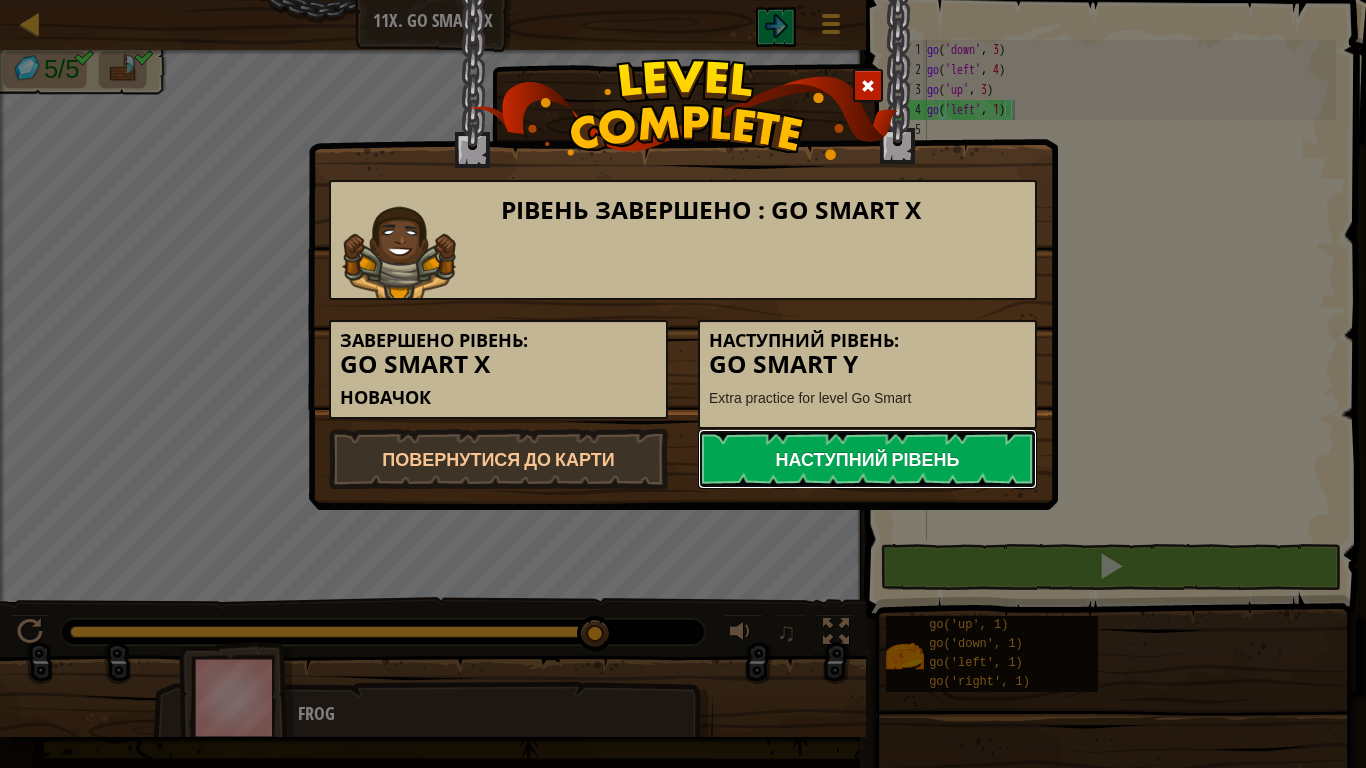 click on "Наступний рівень" at bounding box center [867, 459] 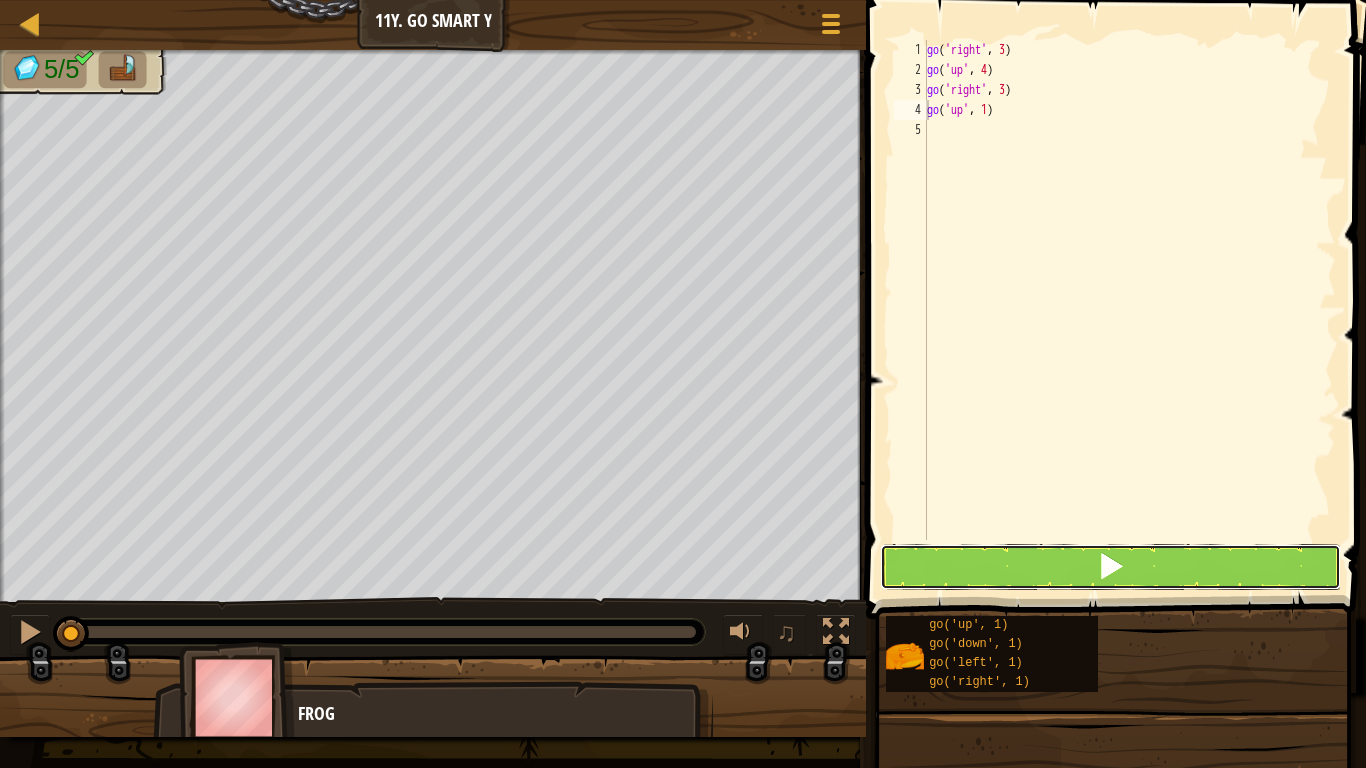 click at bounding box center (1111, 567) 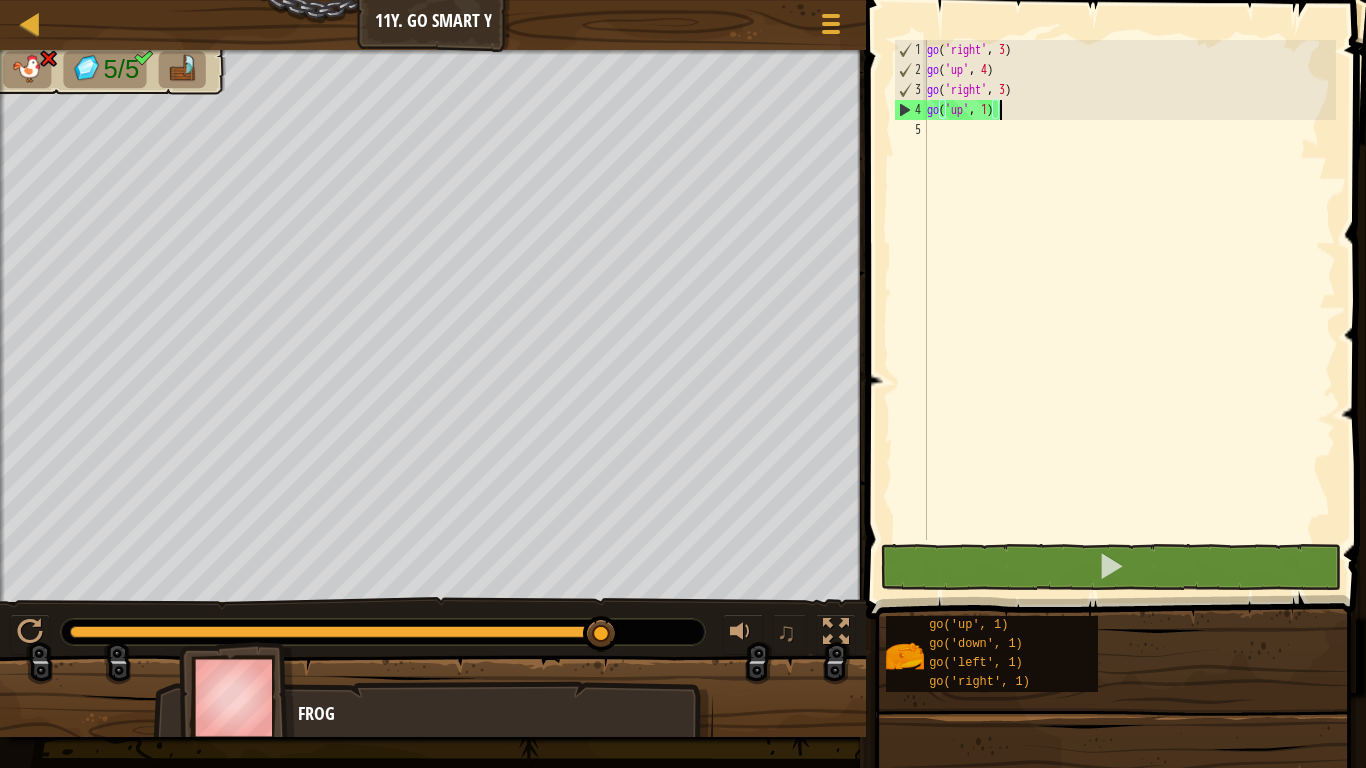 click on "go ( 'right' ,   3 ) go ( 'up' ,   4 ) go ( 'right' ,   3 ) go ( 'up' ,   1 )" at bounding box center (1129, 310) 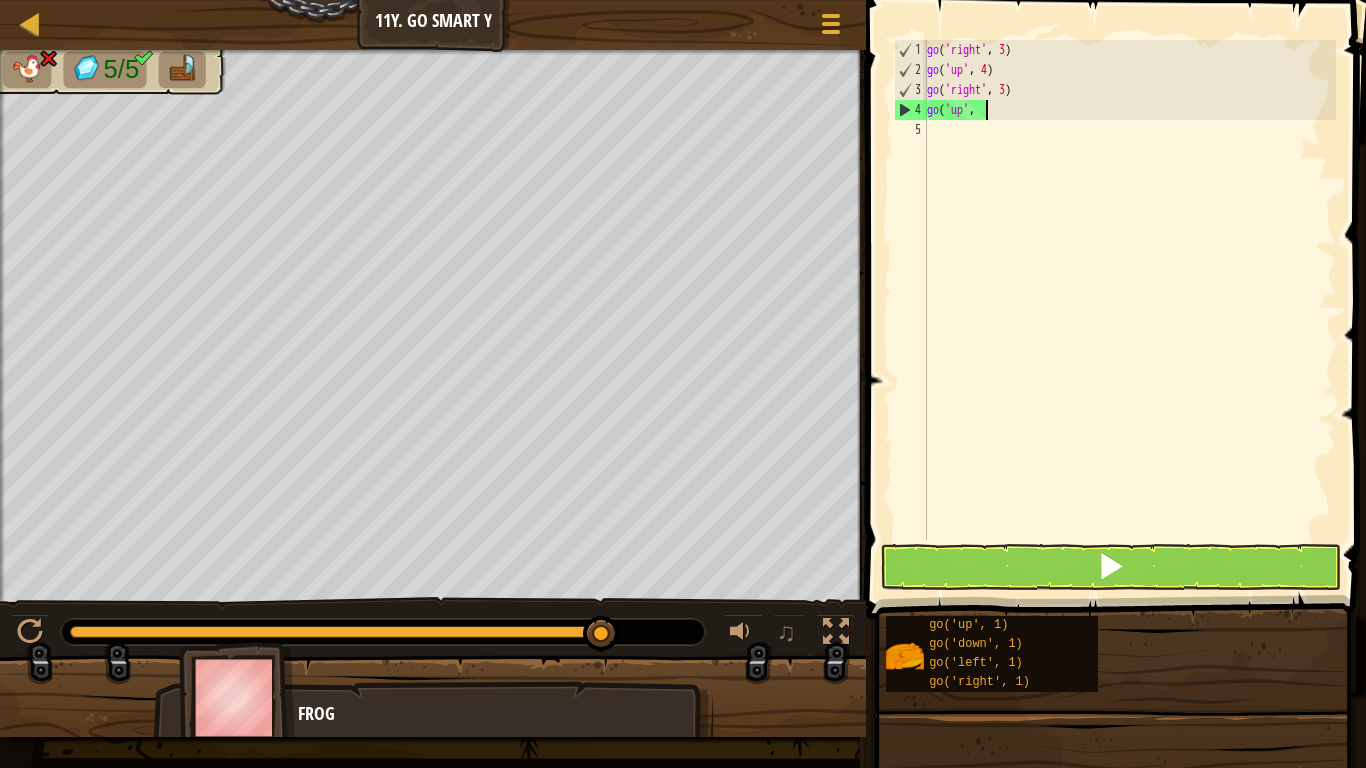type on "g" 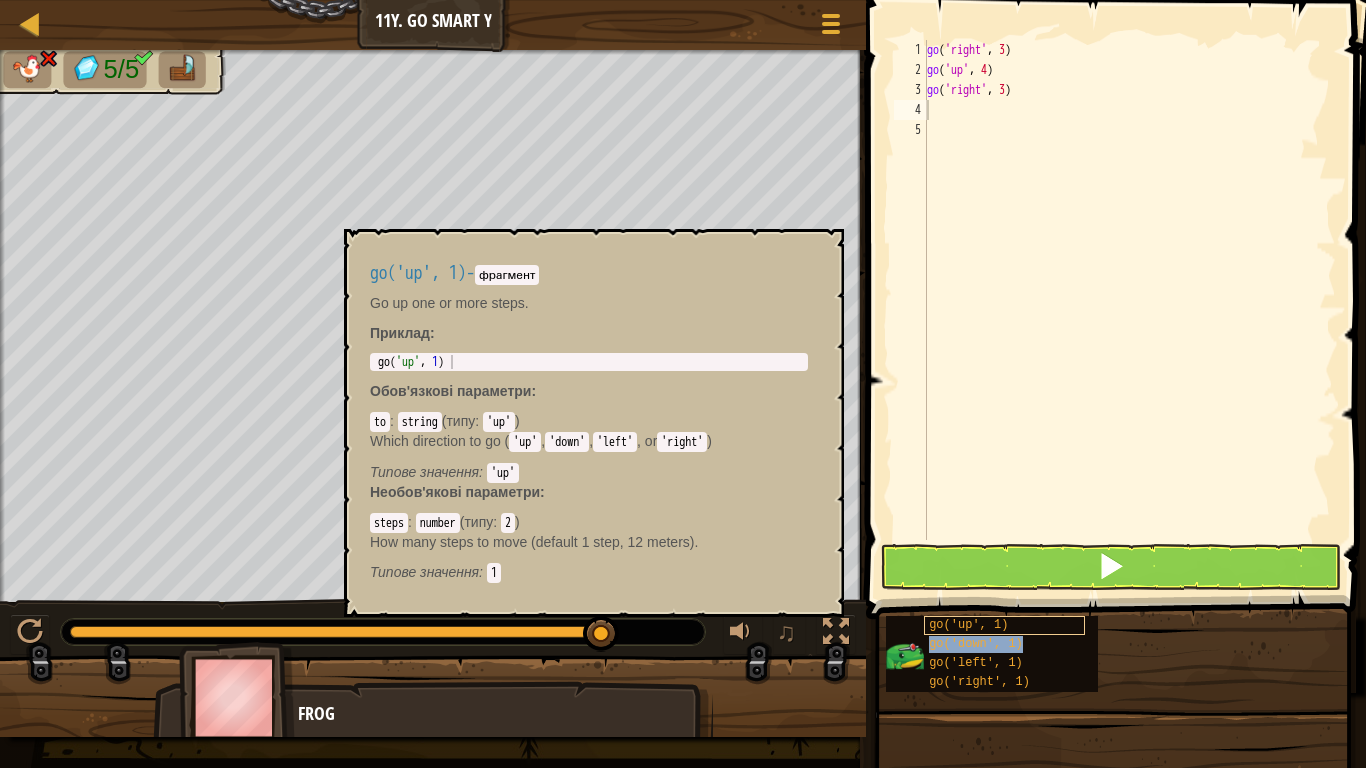 type on "go('down', 1)" 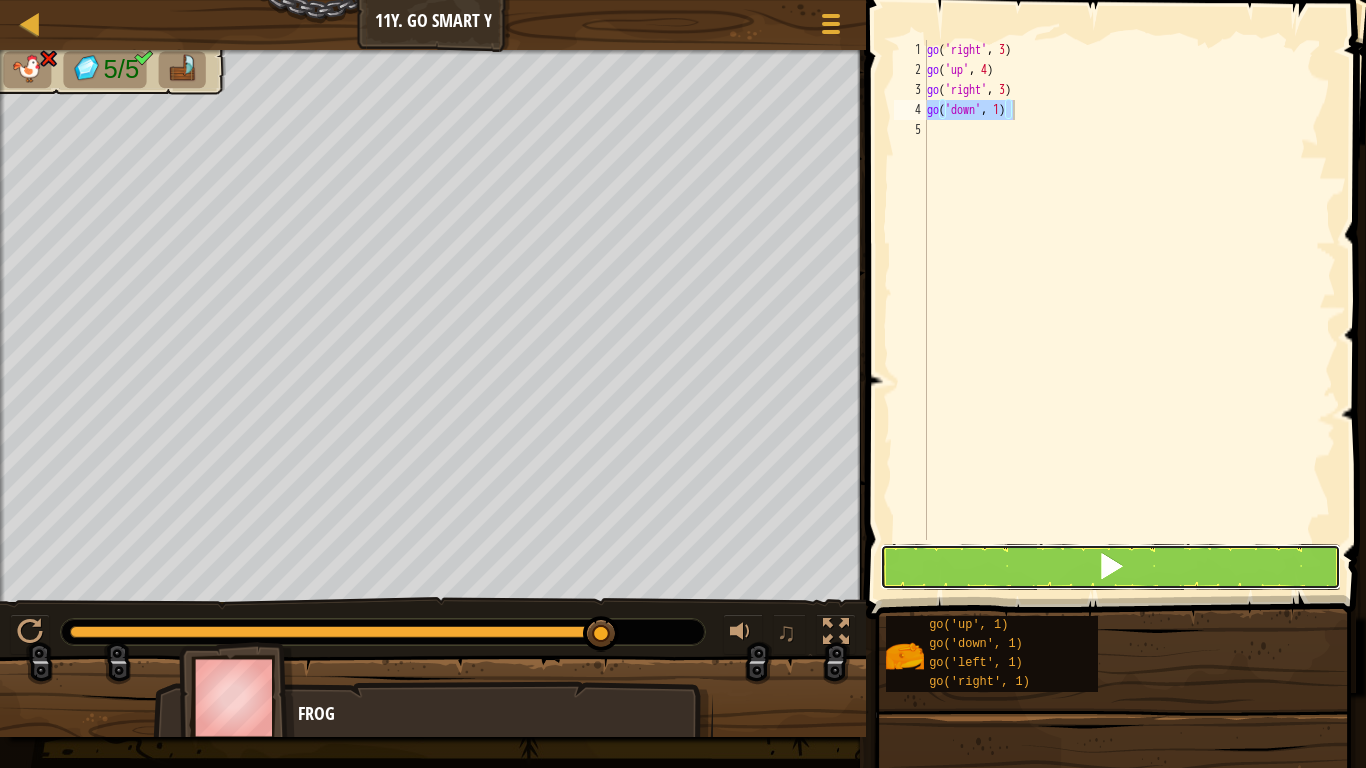 click at bounding box center [1111, 567] 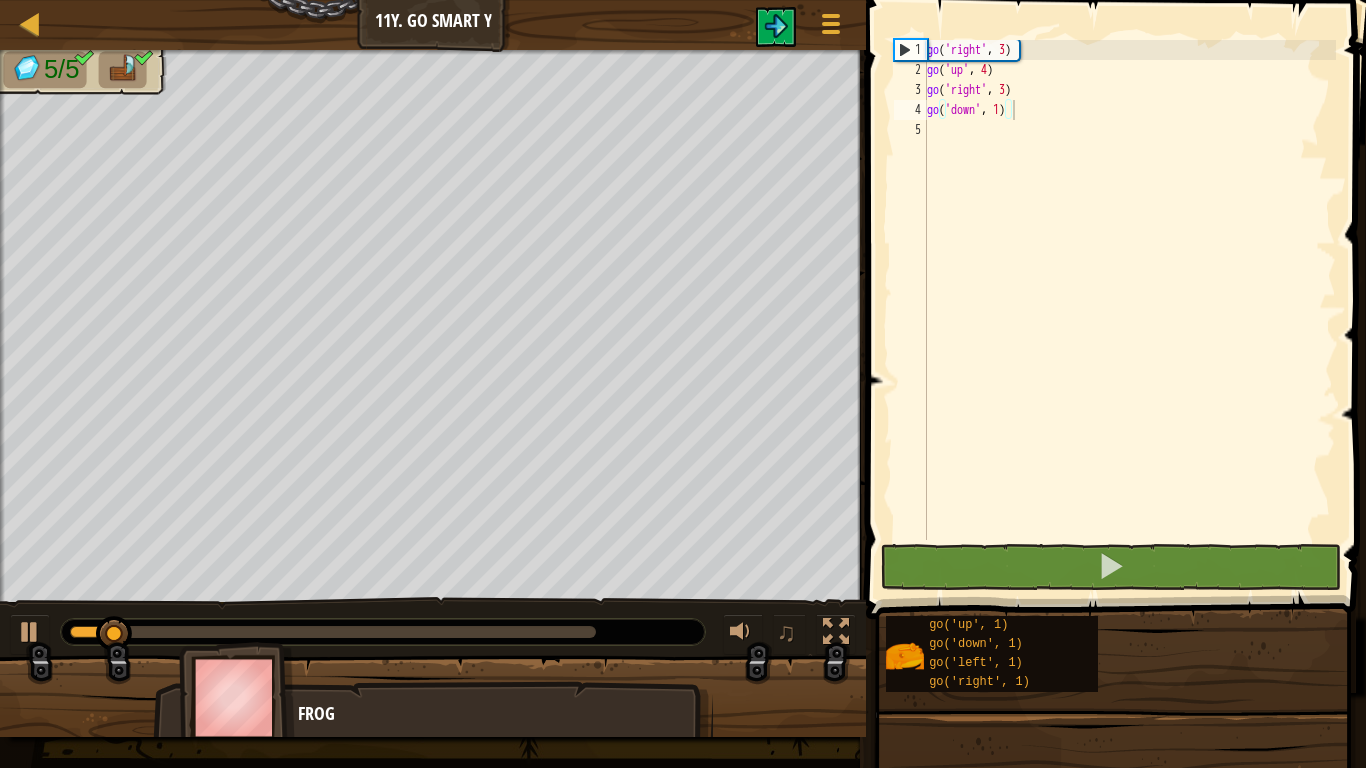 click on "5/5" at bounding box center [62, 69] 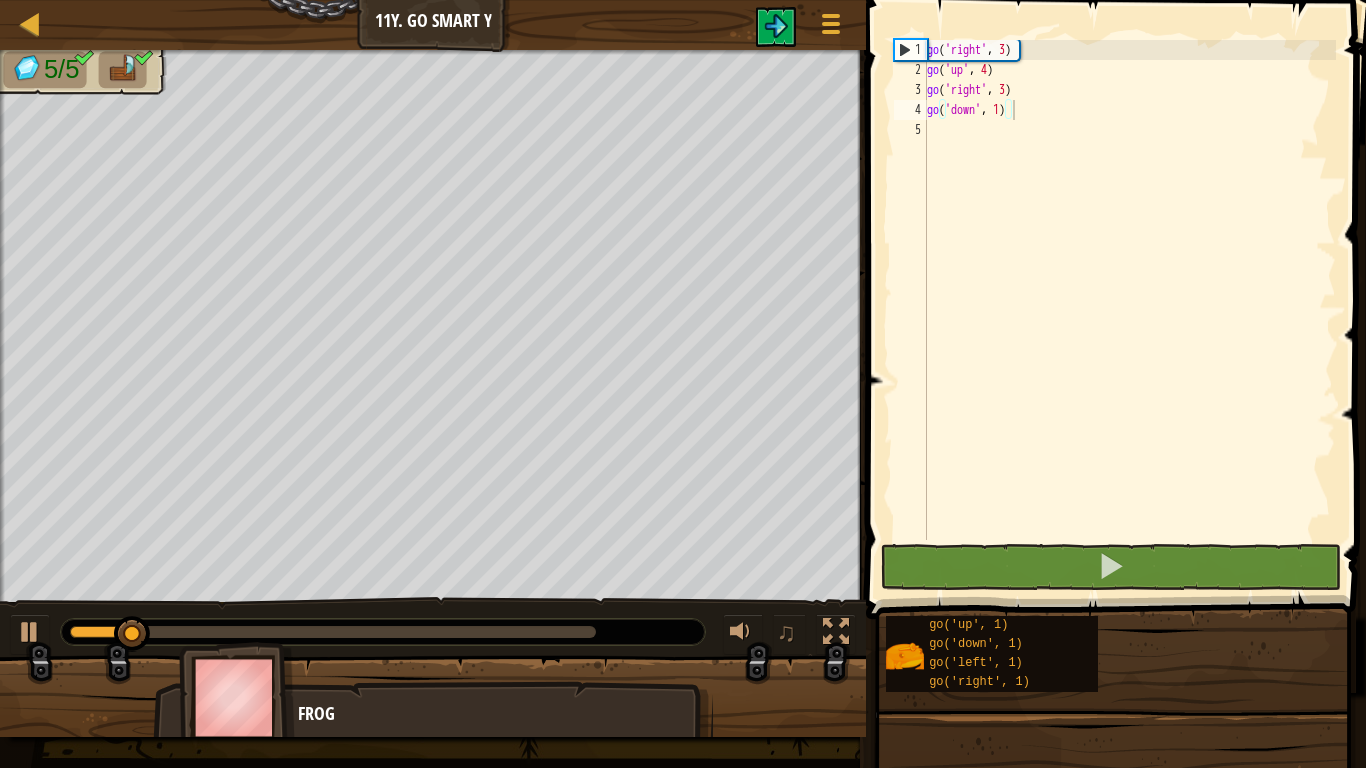 click on "Курси Новачок 11y. Go Smart Y Ігрове меню" at bounding box center [433, 25] 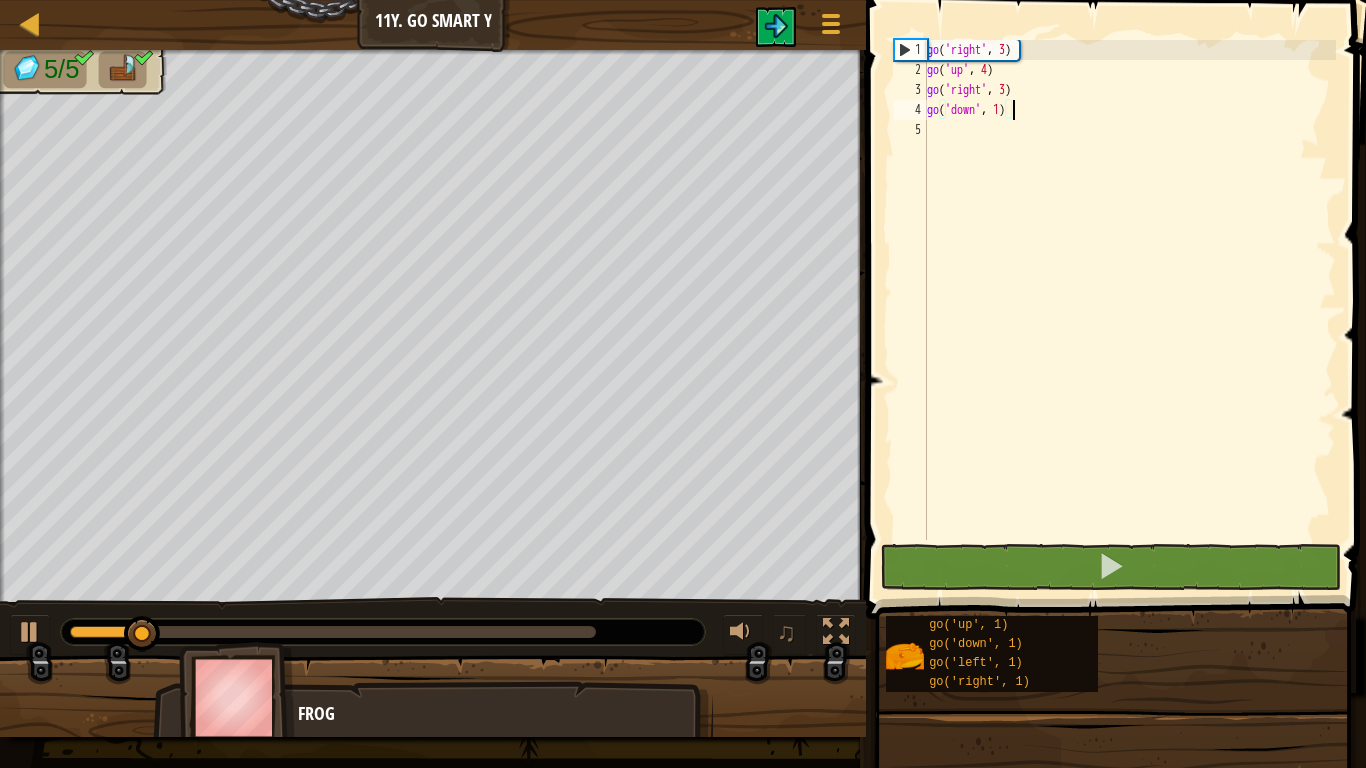 click on "Курси Новачок 11y. Go Smart Y Ігрове меню" at bounding box center (433, 25) 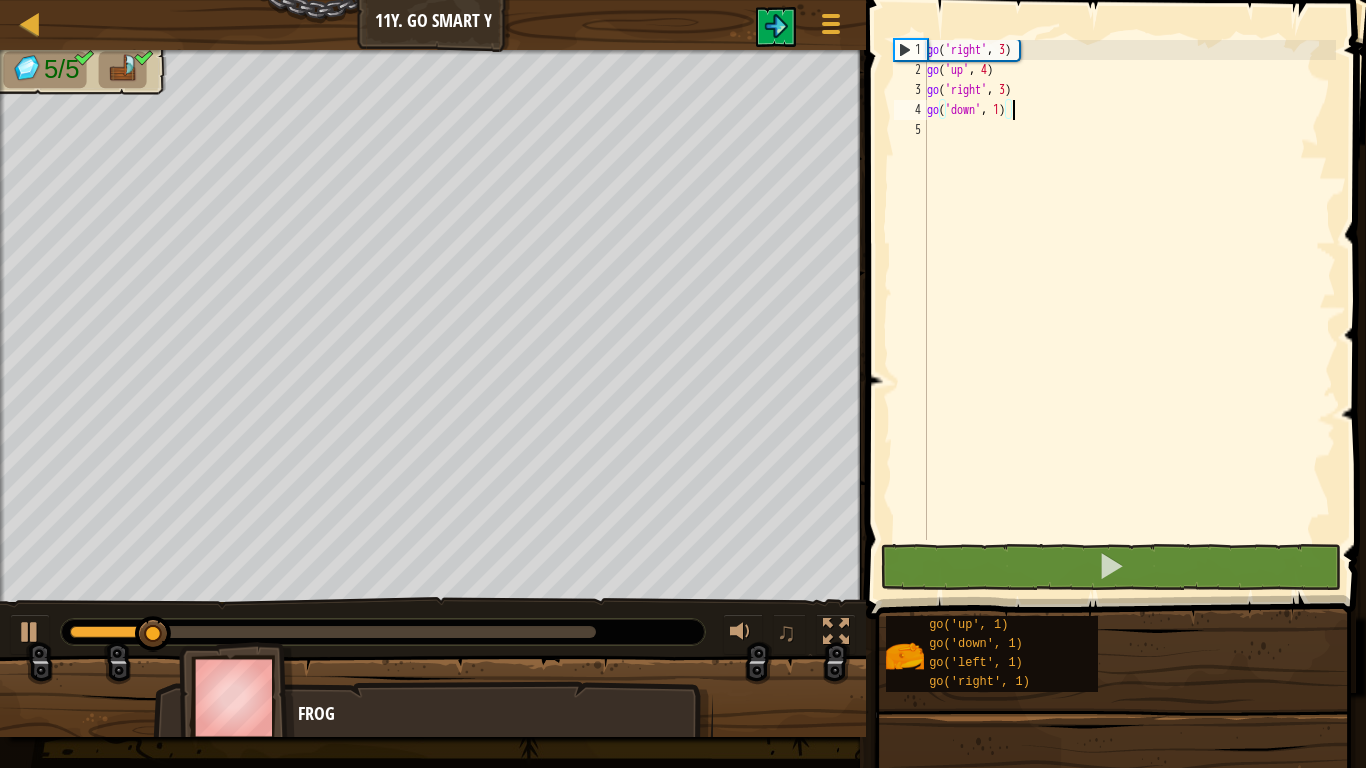click at bounding box center (2, 341) 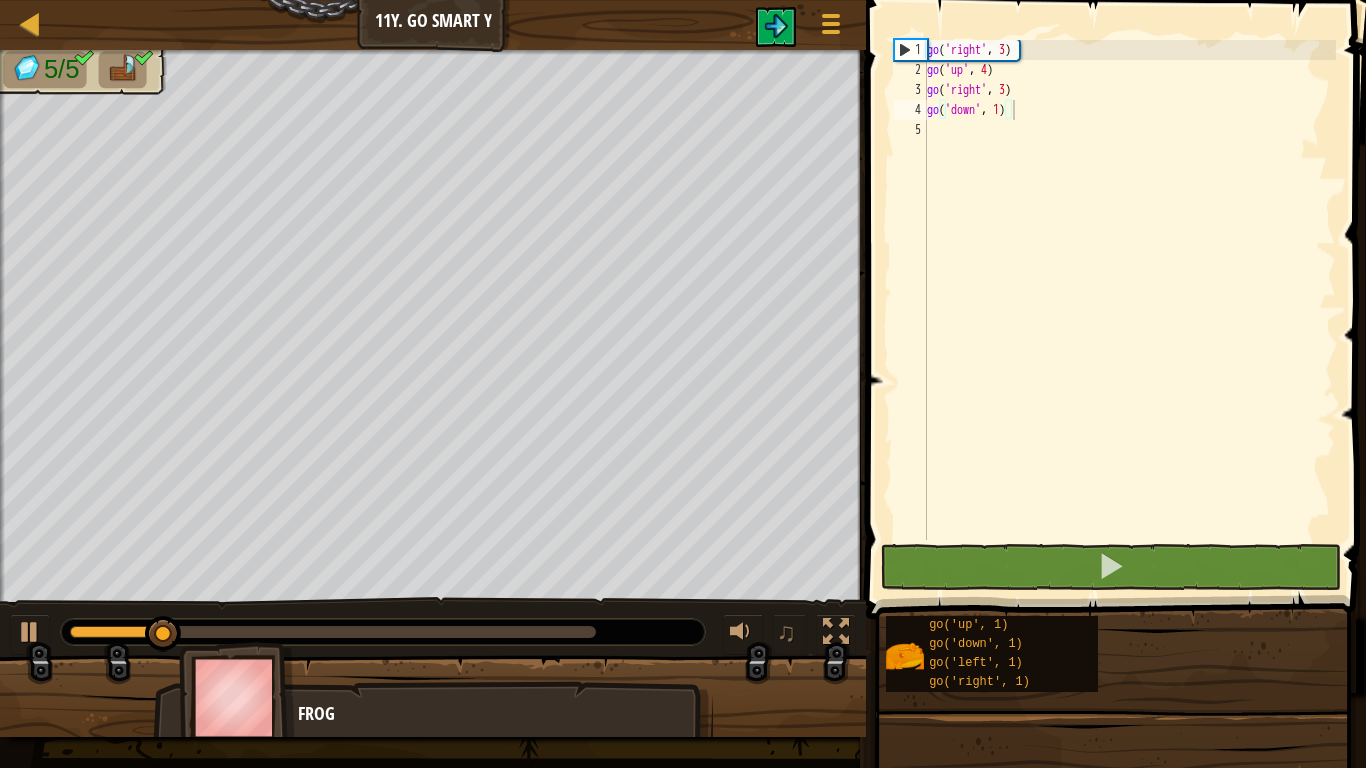 click at bounding box center [2, 341] 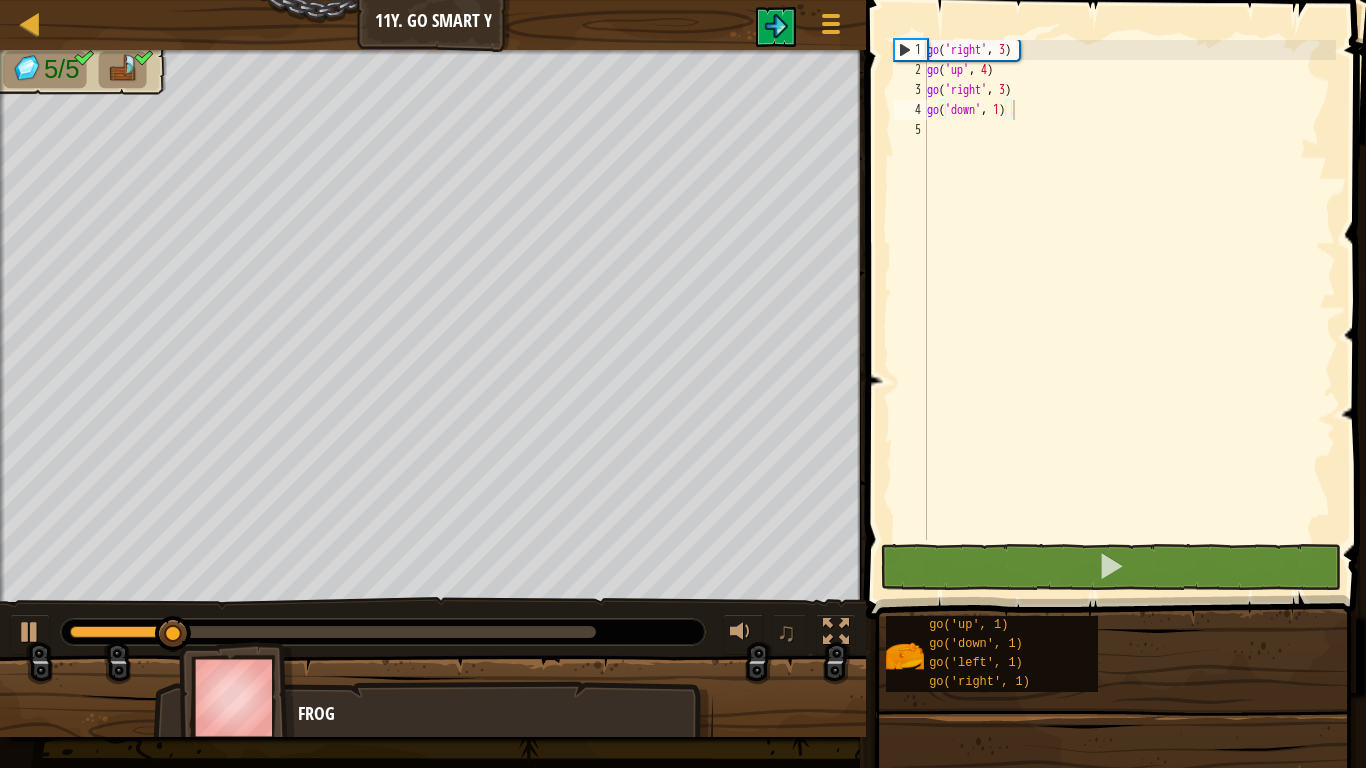 click at bounding box center (2, 341) 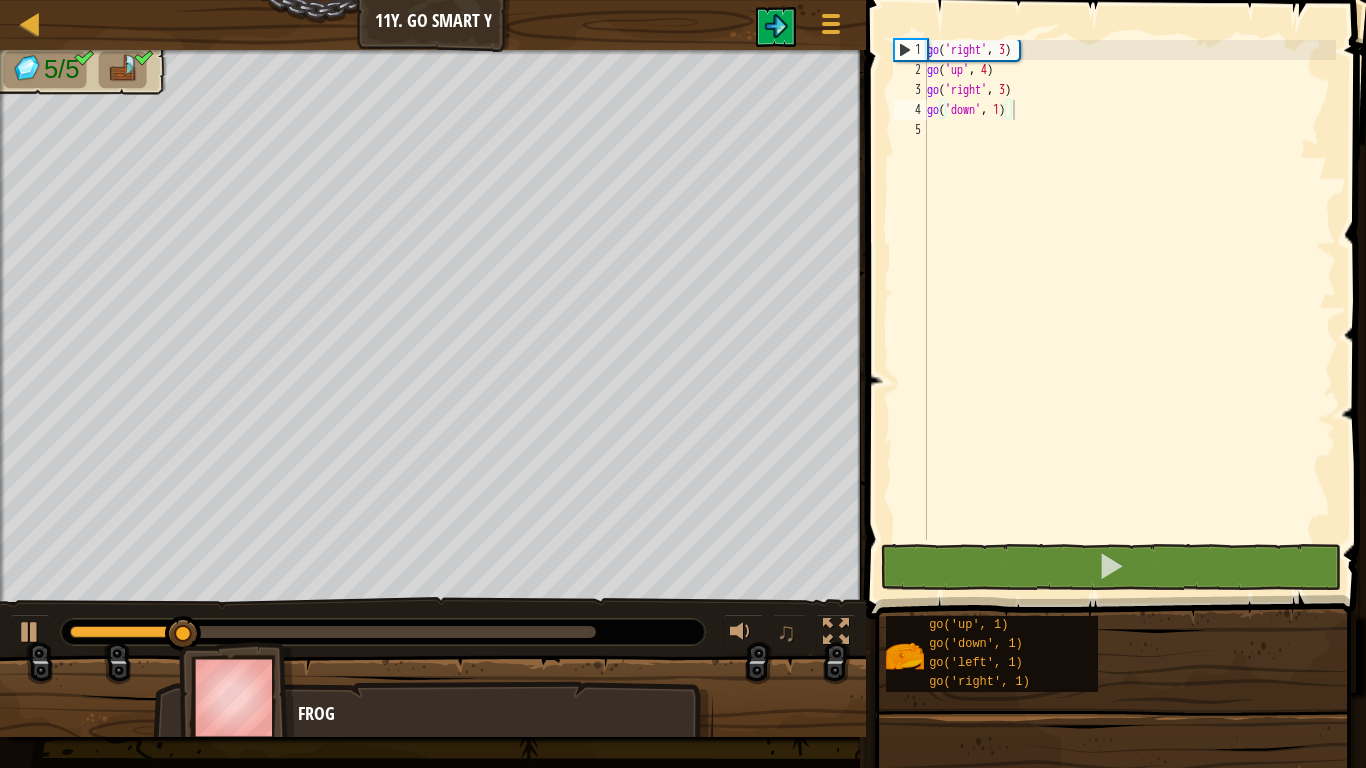 click at bounding box center (2, 341) 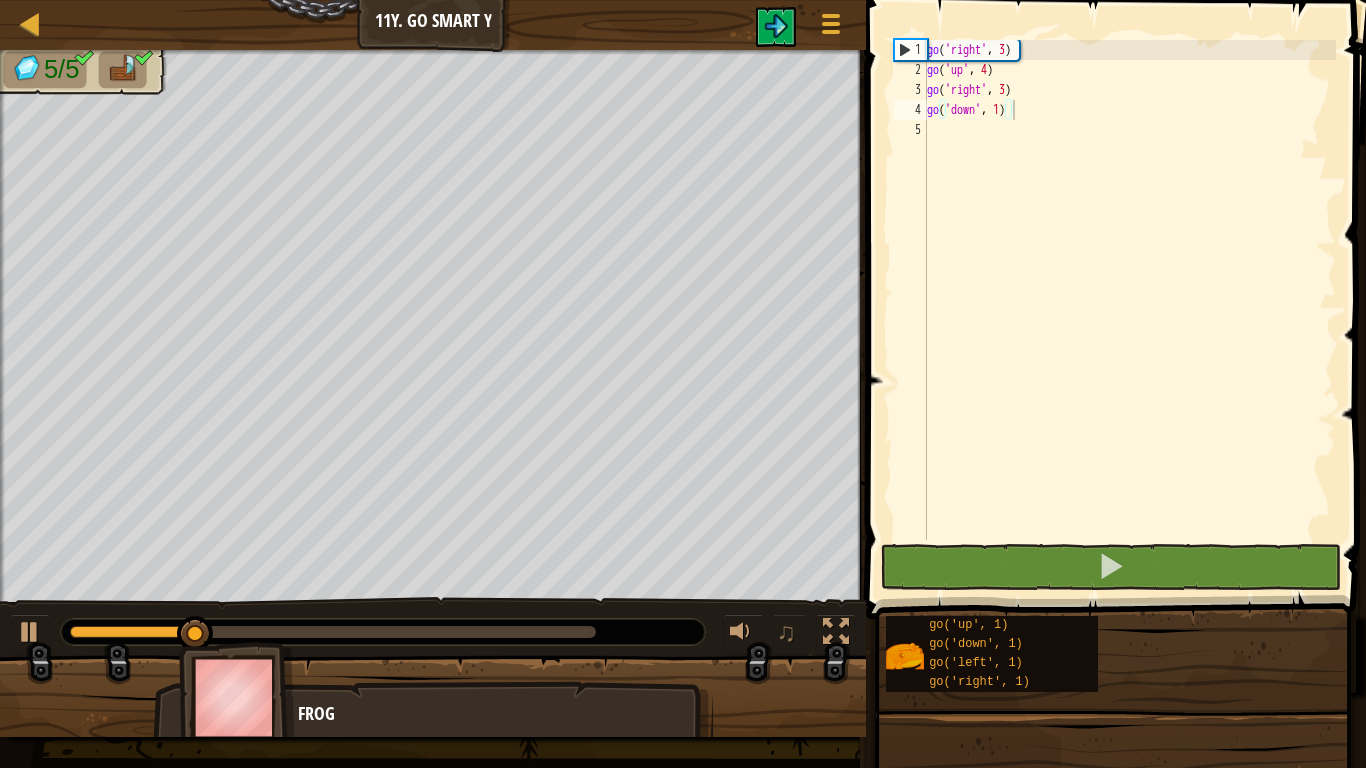 click at bounding box center [2, 341] 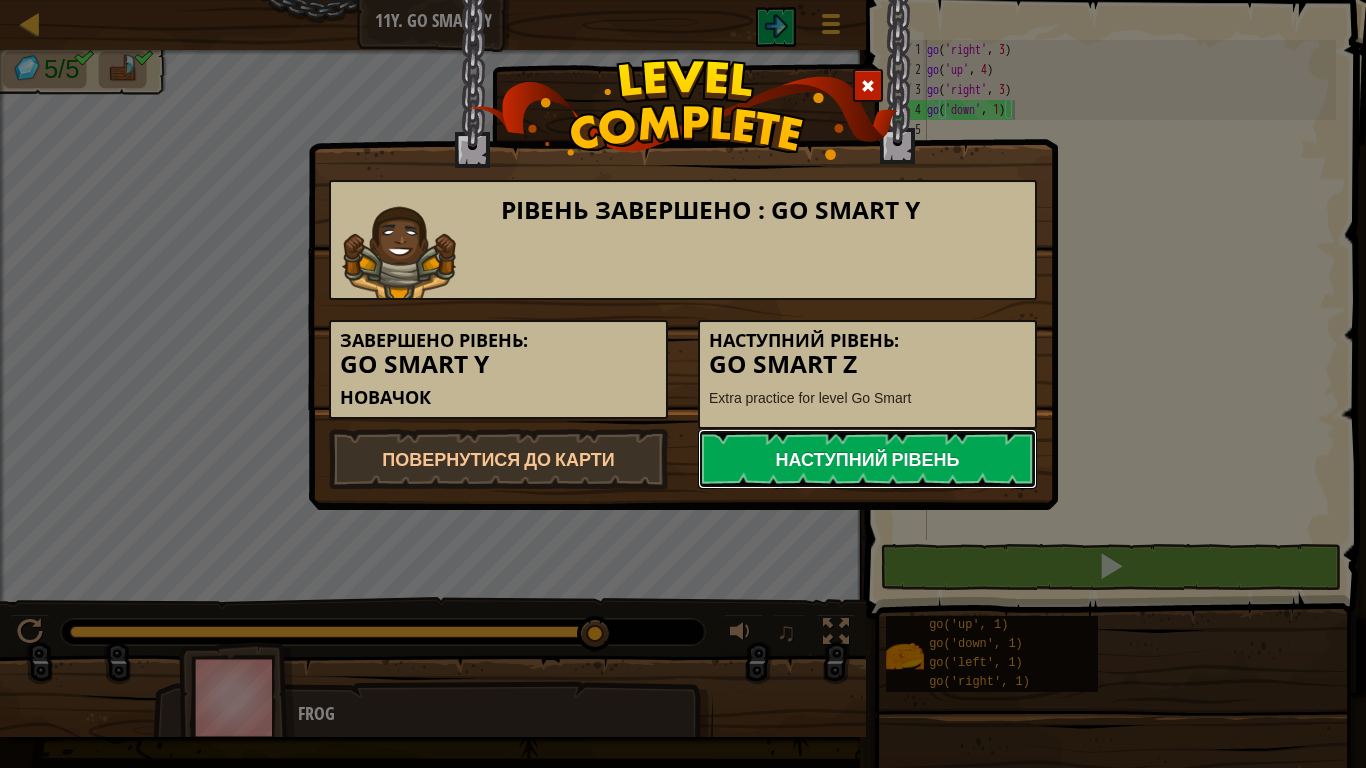 click on "Наступний рівень" at bounding box center [867, 459] 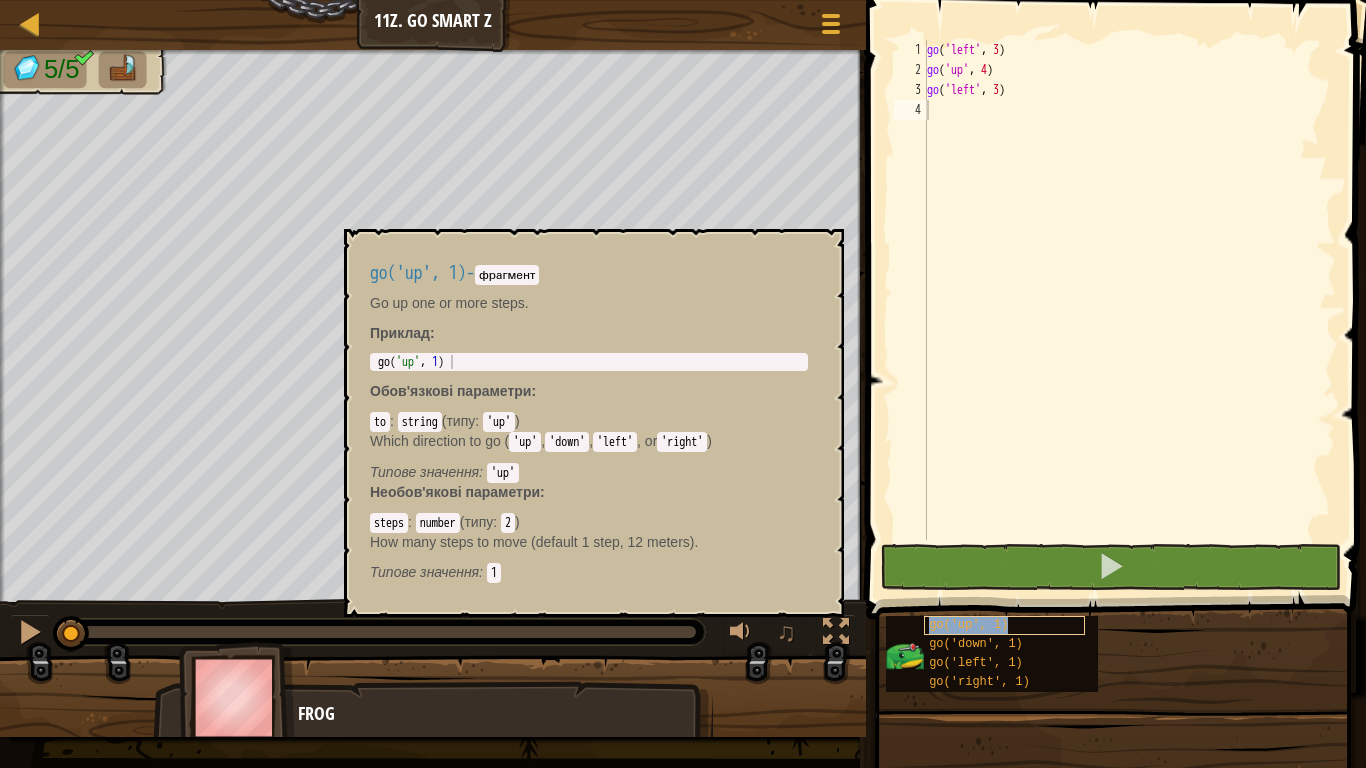 type on "go('up', 1)" 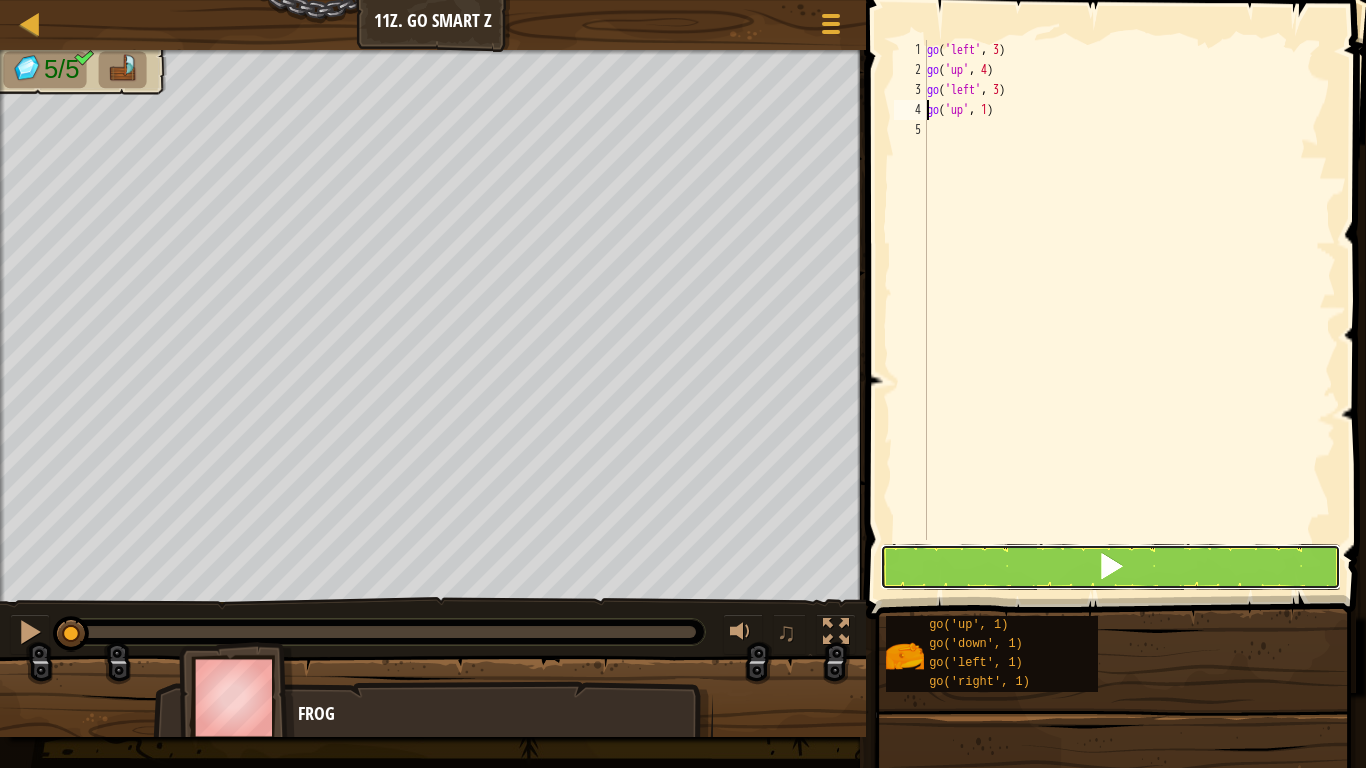 click at bounding box center [1111, 567] 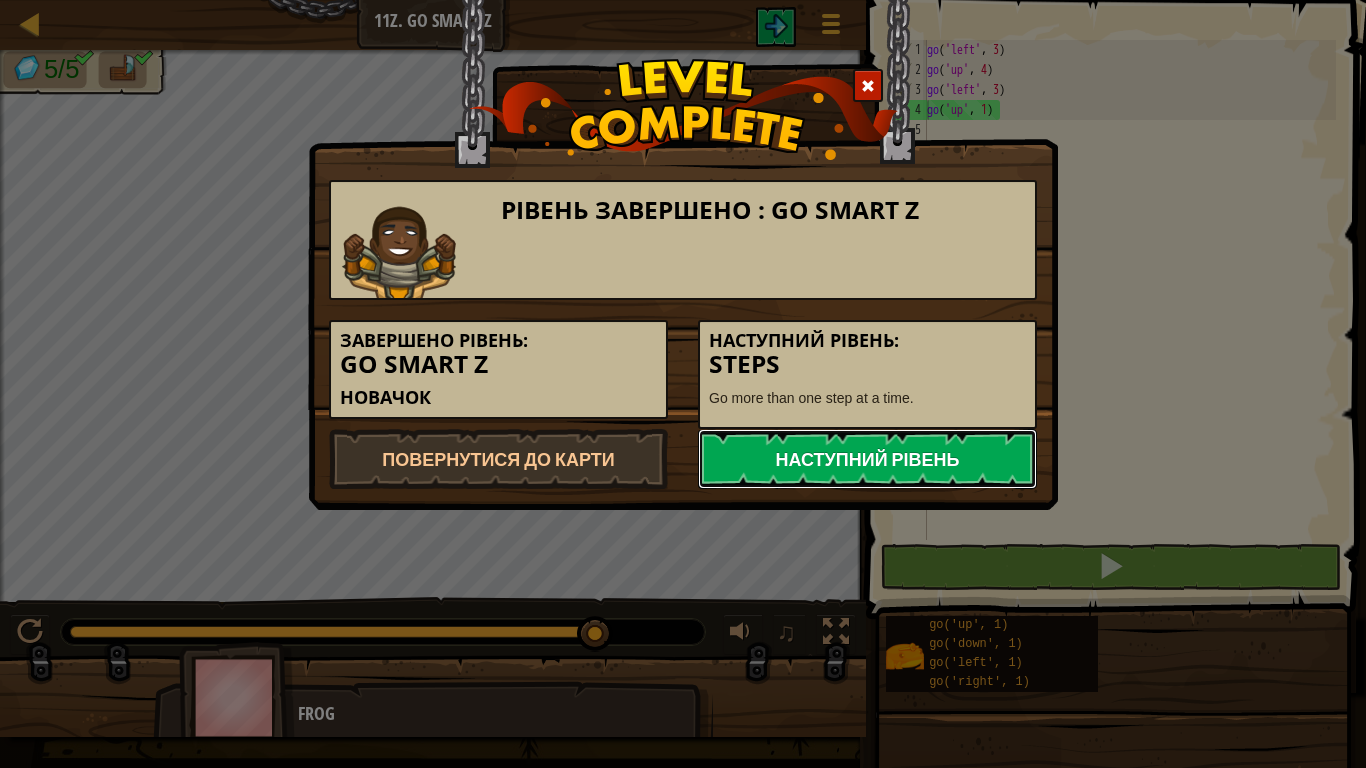 click on "Наступний рівень" at bounding box center (867, 459) 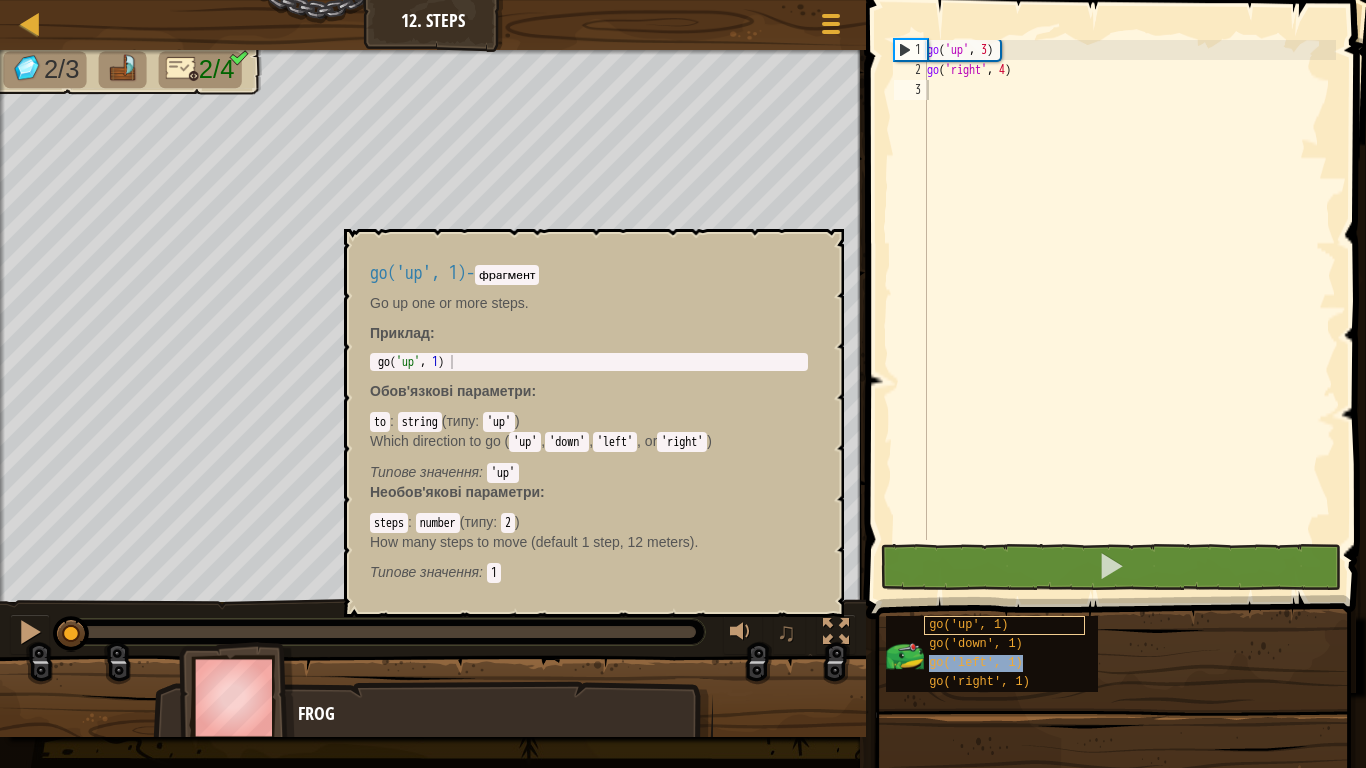 type on "go('left', 1)" 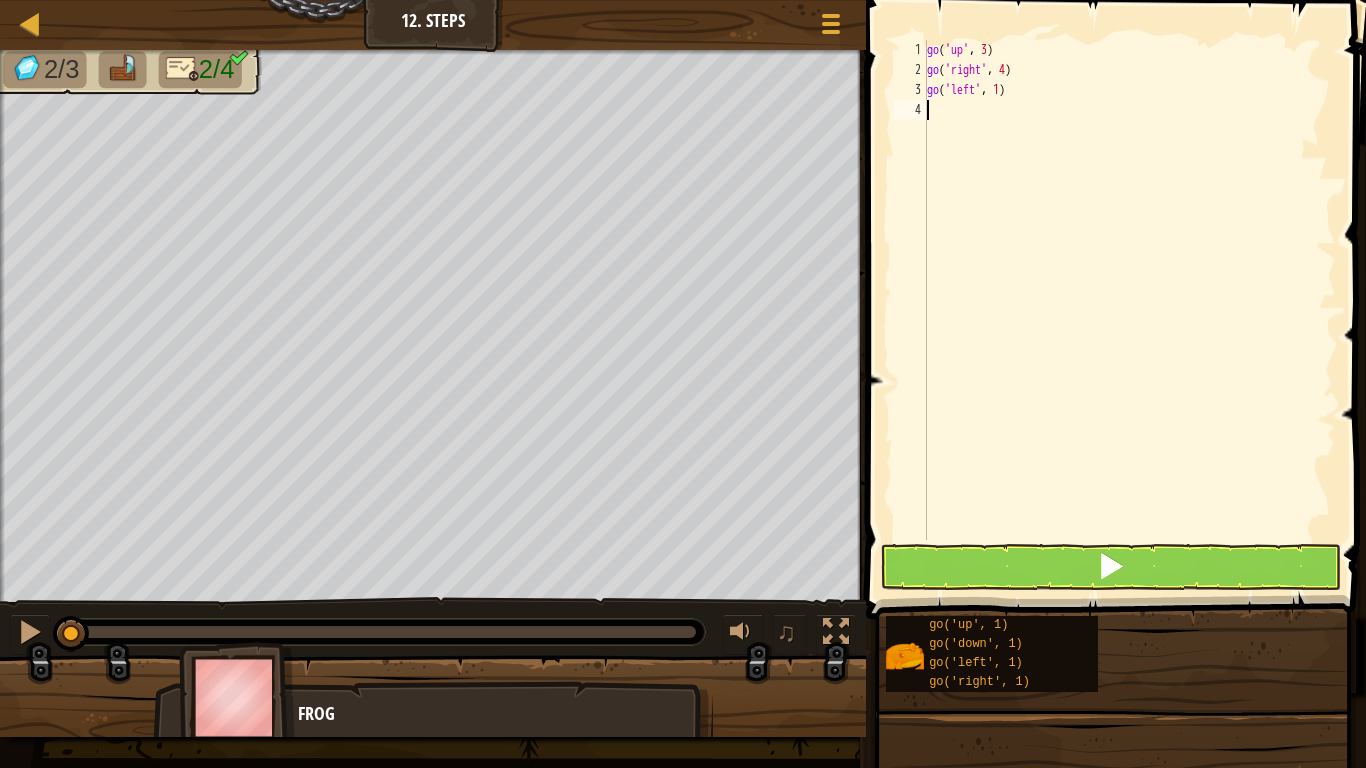 drag, startPoint x: 1024, startPoint y: 539, endPoint x: 1028, endPoint y: 552, distance: 13.601471 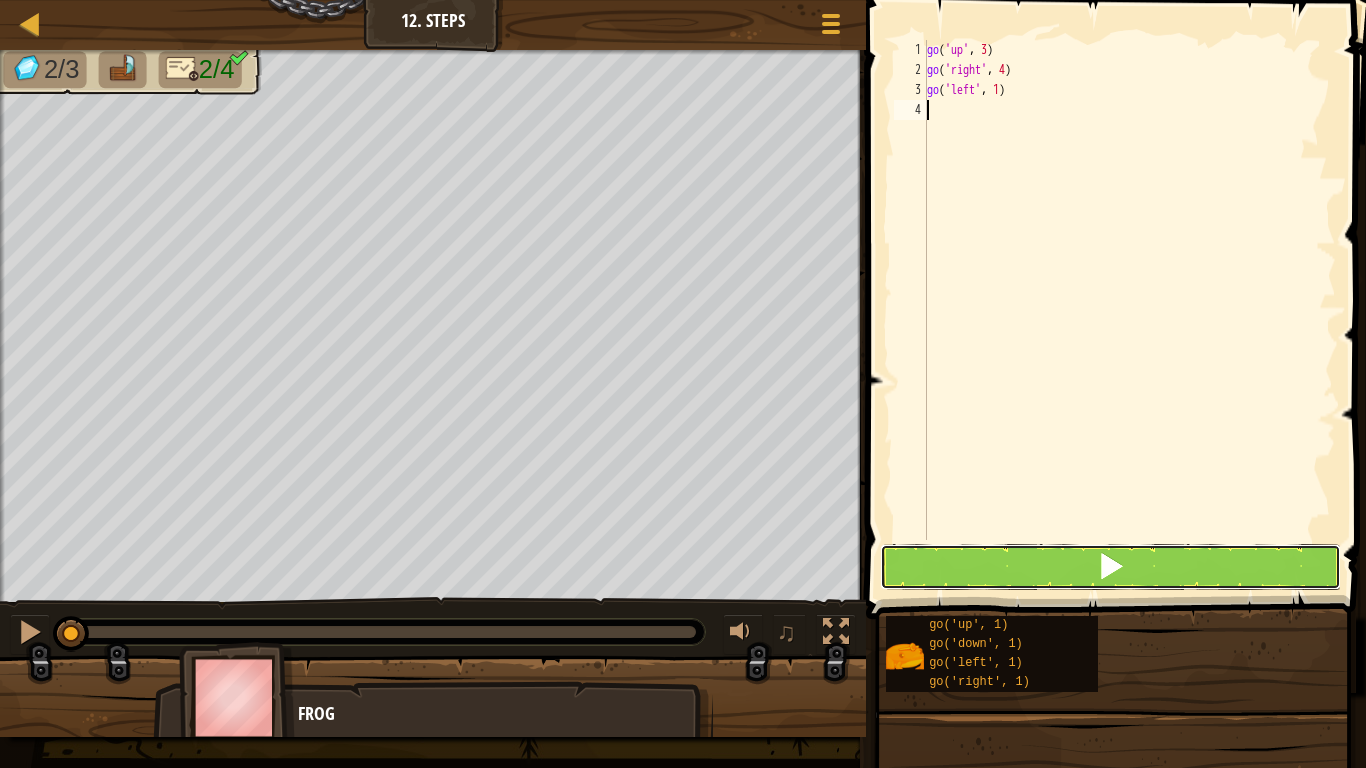 click at bounding box center [1111, 567] 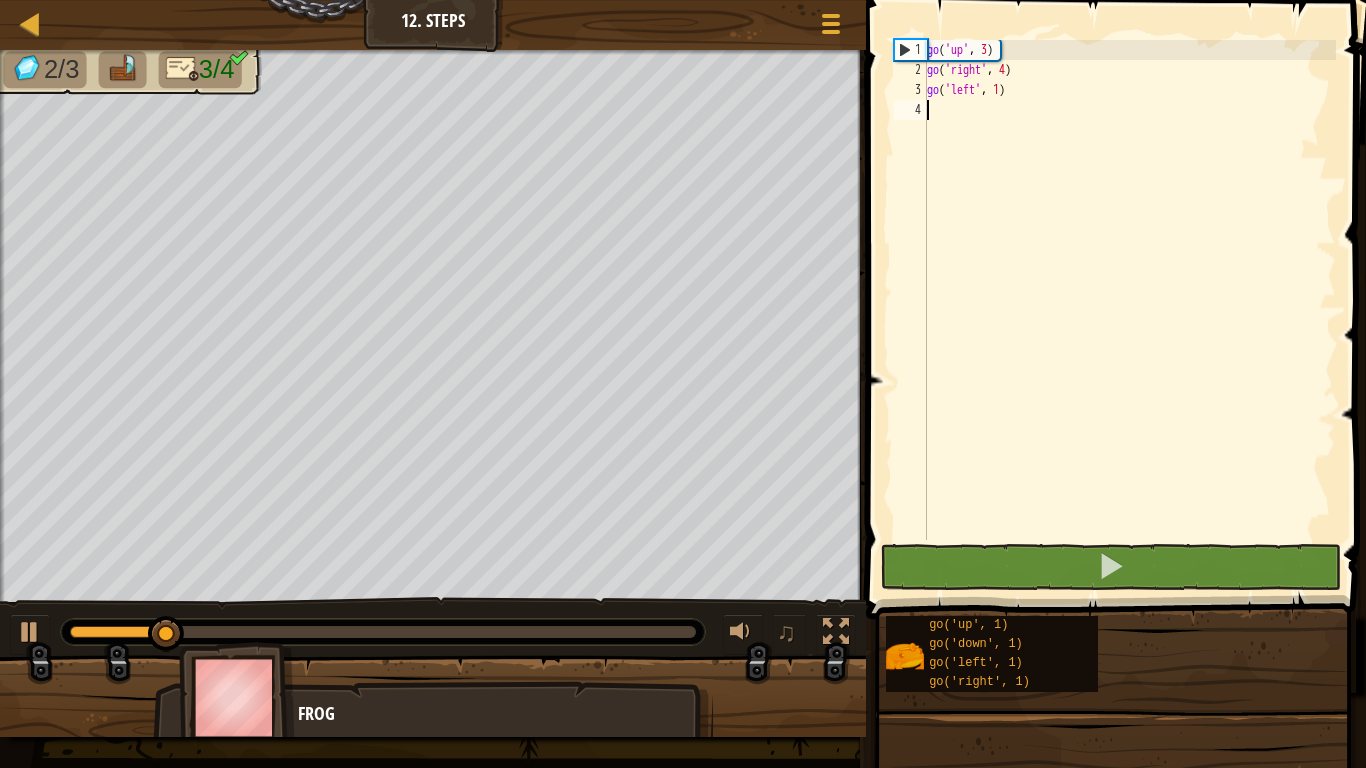 click on "go ( 'up' ,   3 ) go ( 'right' ,   4 ) go ( 'left' ,   1 )" at bounding box center [1129, 310] 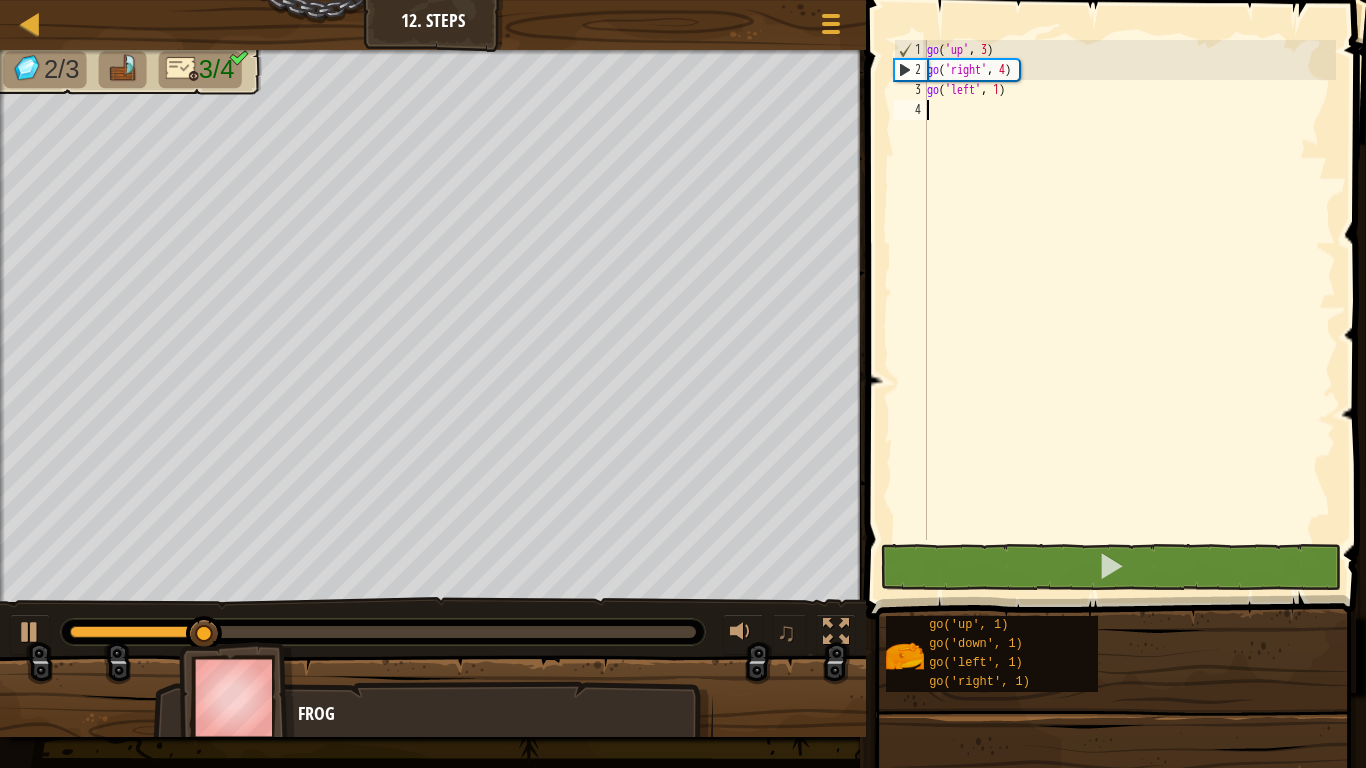 click on "go ( 'up' ,   3 ) go ( 'right' ,   4 ) go ( 'left' ,   1 )" at bounding box center [1129, 310] 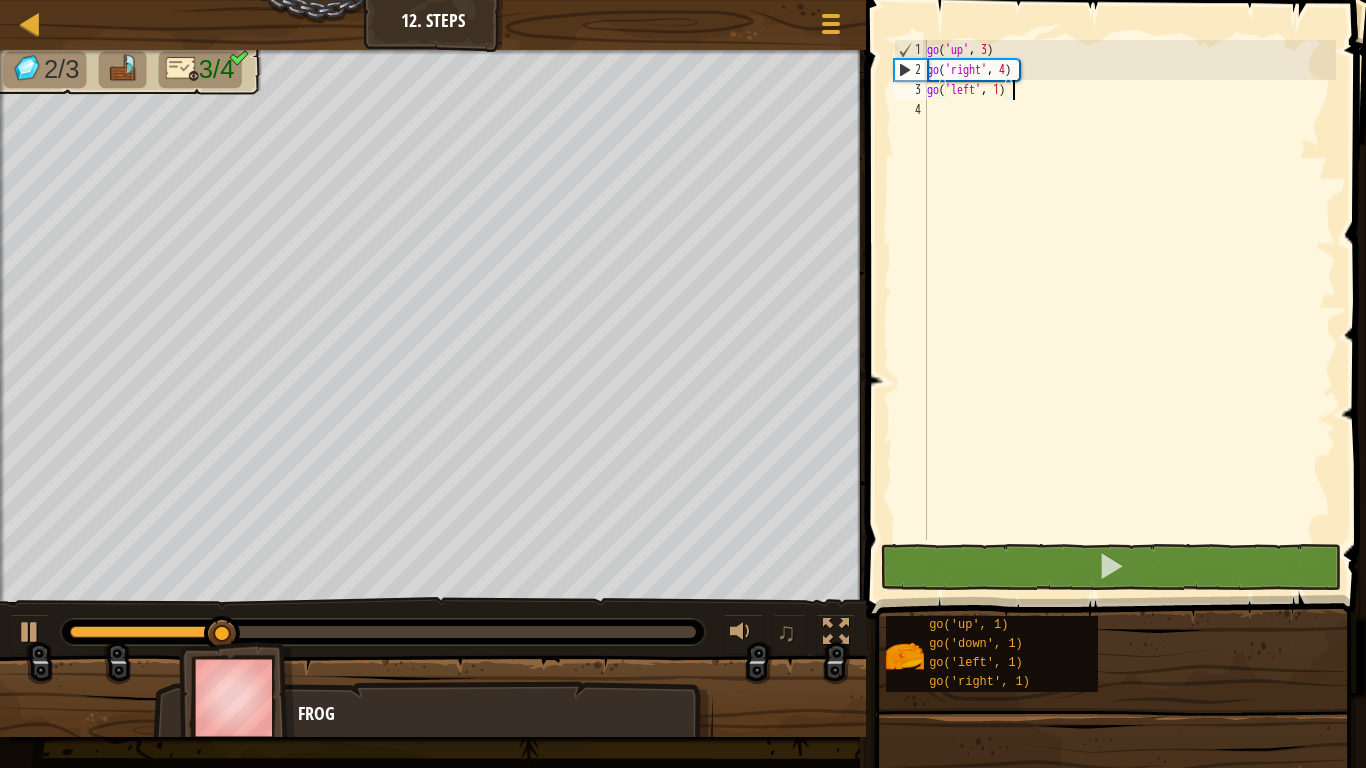 click on "go ( 'up' ,   3 ) go ( 'right' ,   4 ) go ( 'left' ,   1 )" at bounding box center [1129, 310] 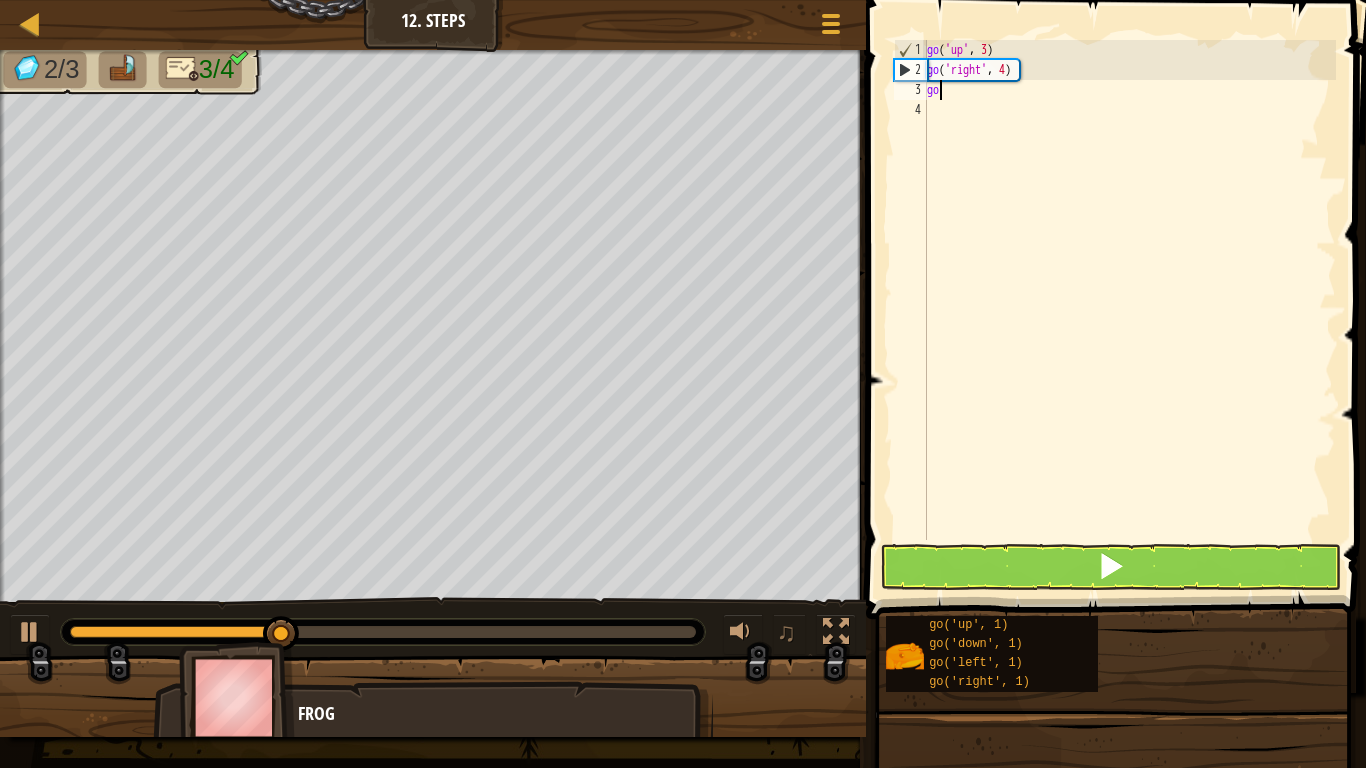type on "g" 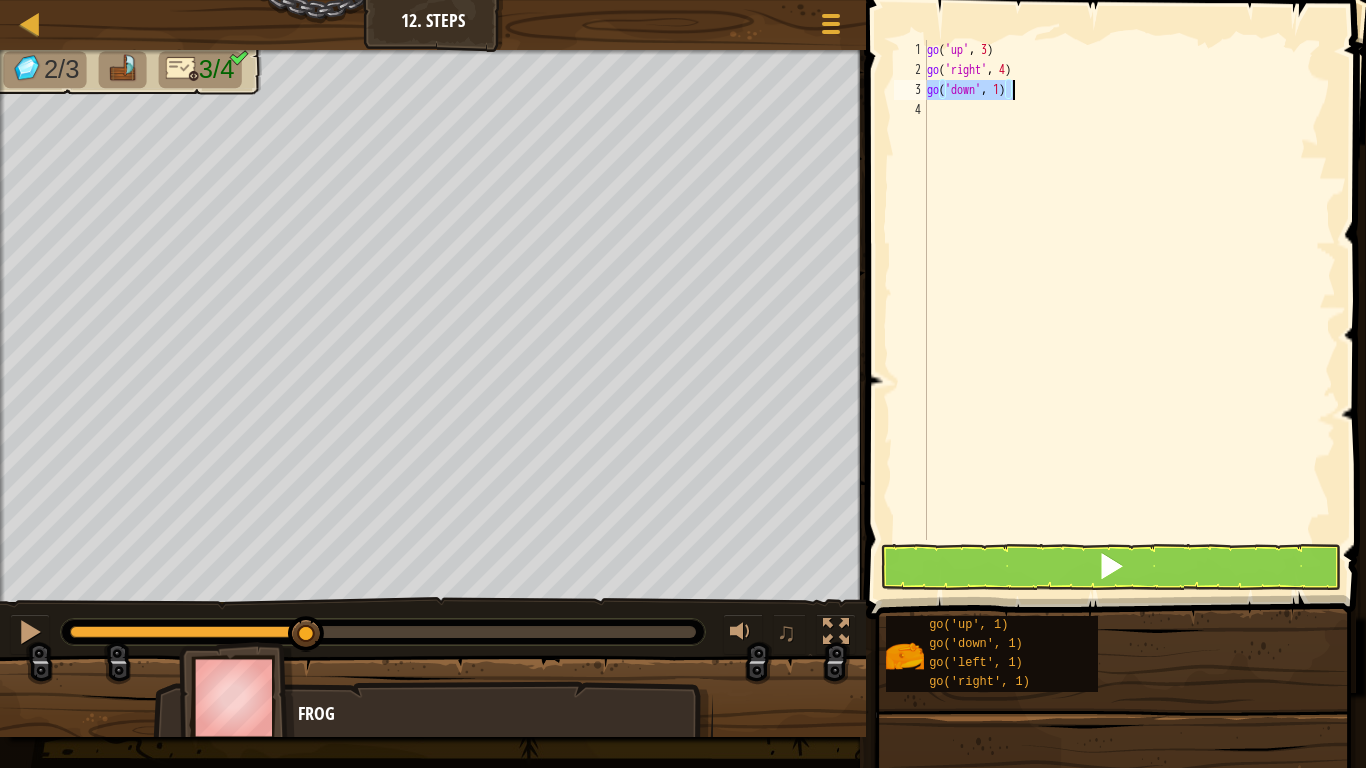 click on "go ( 'up' ,   3 ) go ( 'right' ,   4 ) go ( 'down' ,   1 )" at bounding box center [1129, 290] 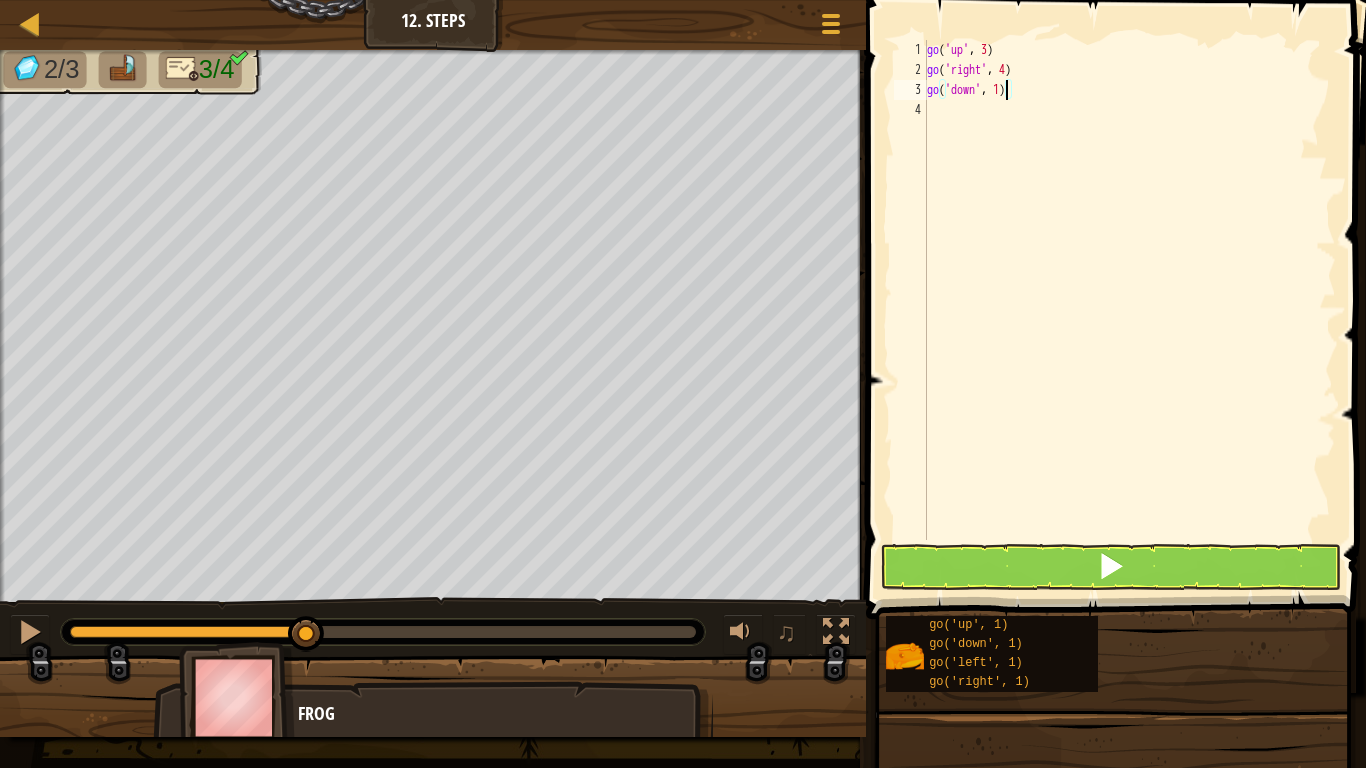 click on "go ( 'up' ,   3 ) go ( 'right' ,   4 ) go ( 'down' ,   1 )" at bounding box center [1129, 310] 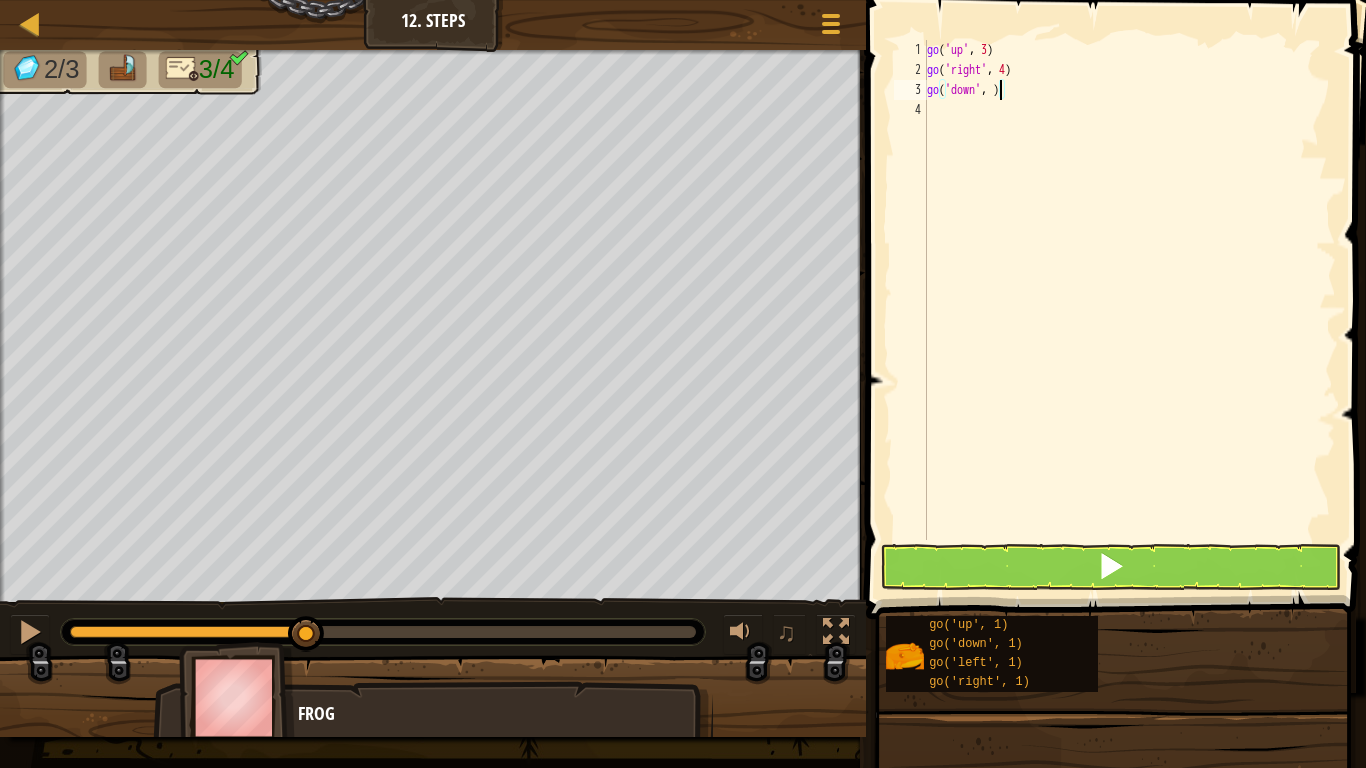 scroll, scrollTop: 9, scrollLeft: 6, axis: both 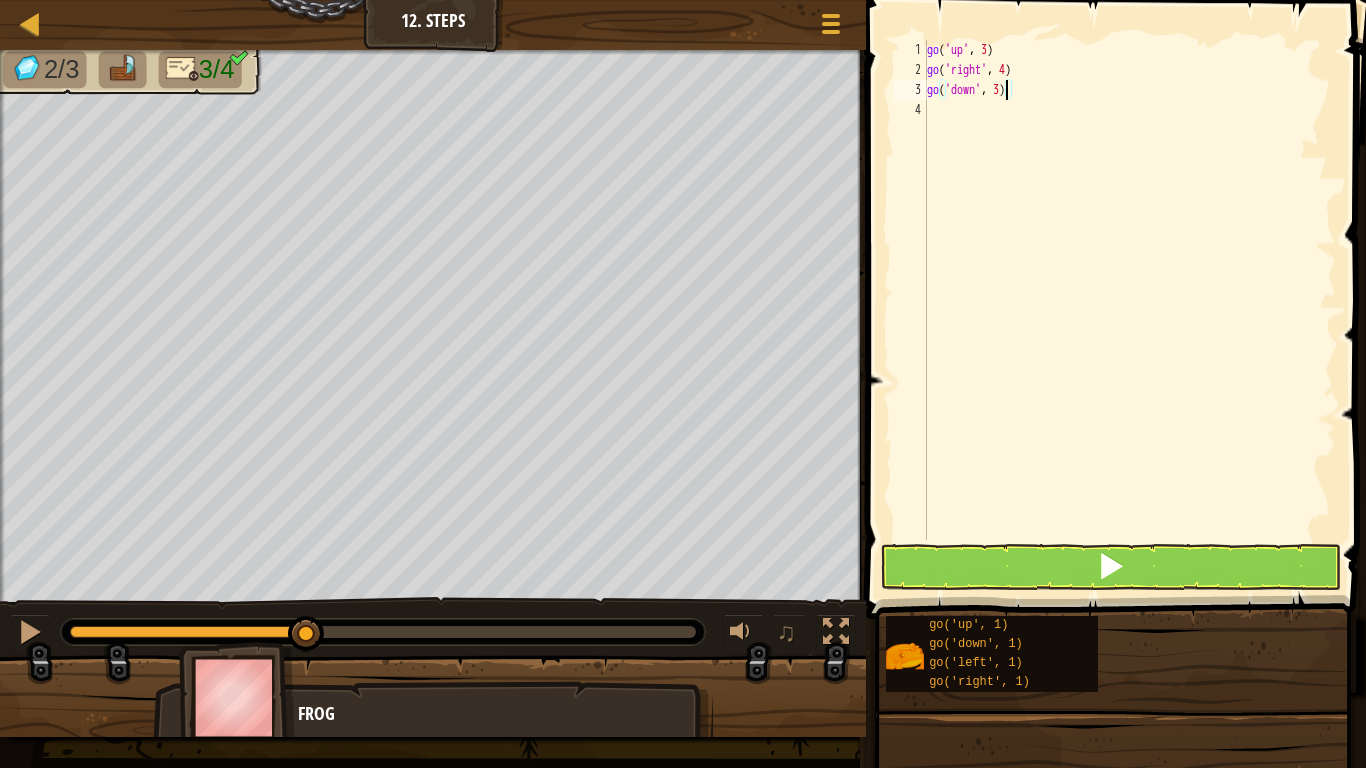 type on "go('down', 3)" 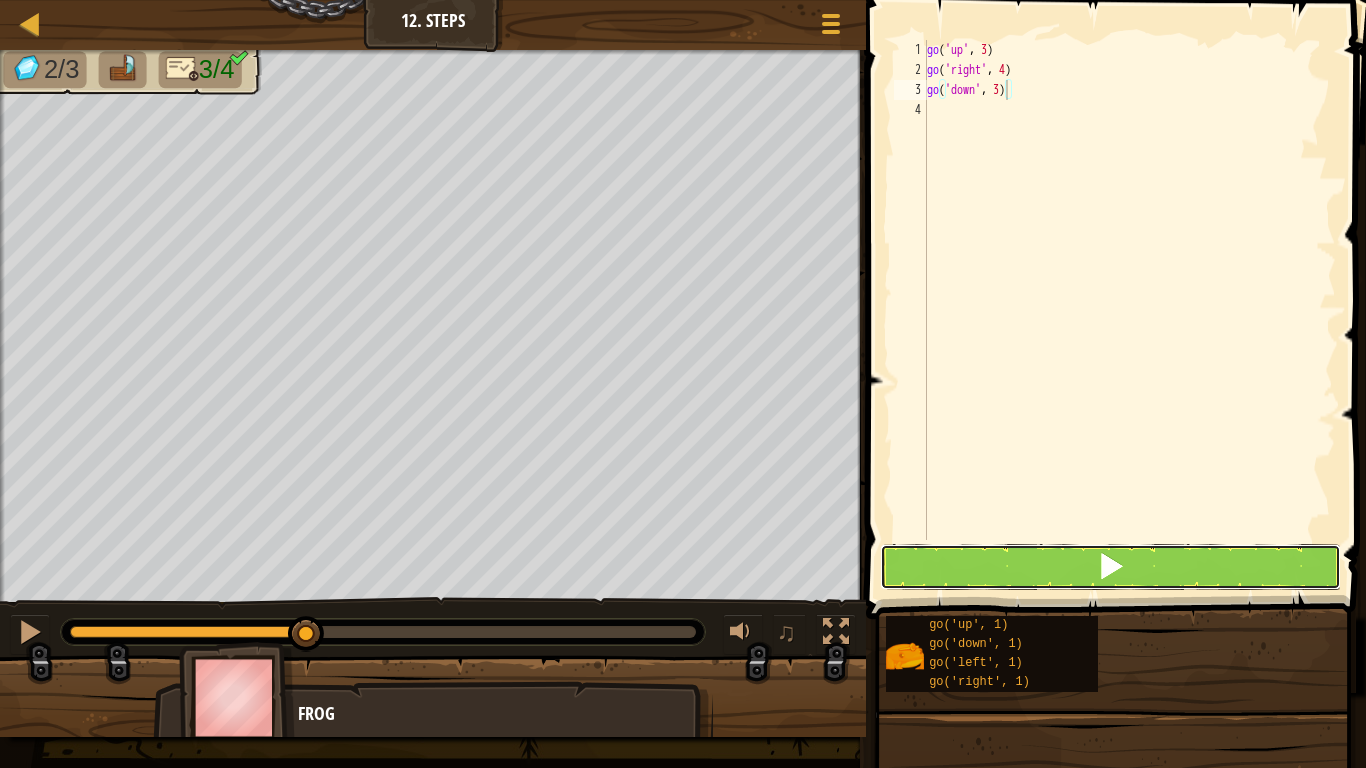 click at bounding box center (1111, 567) 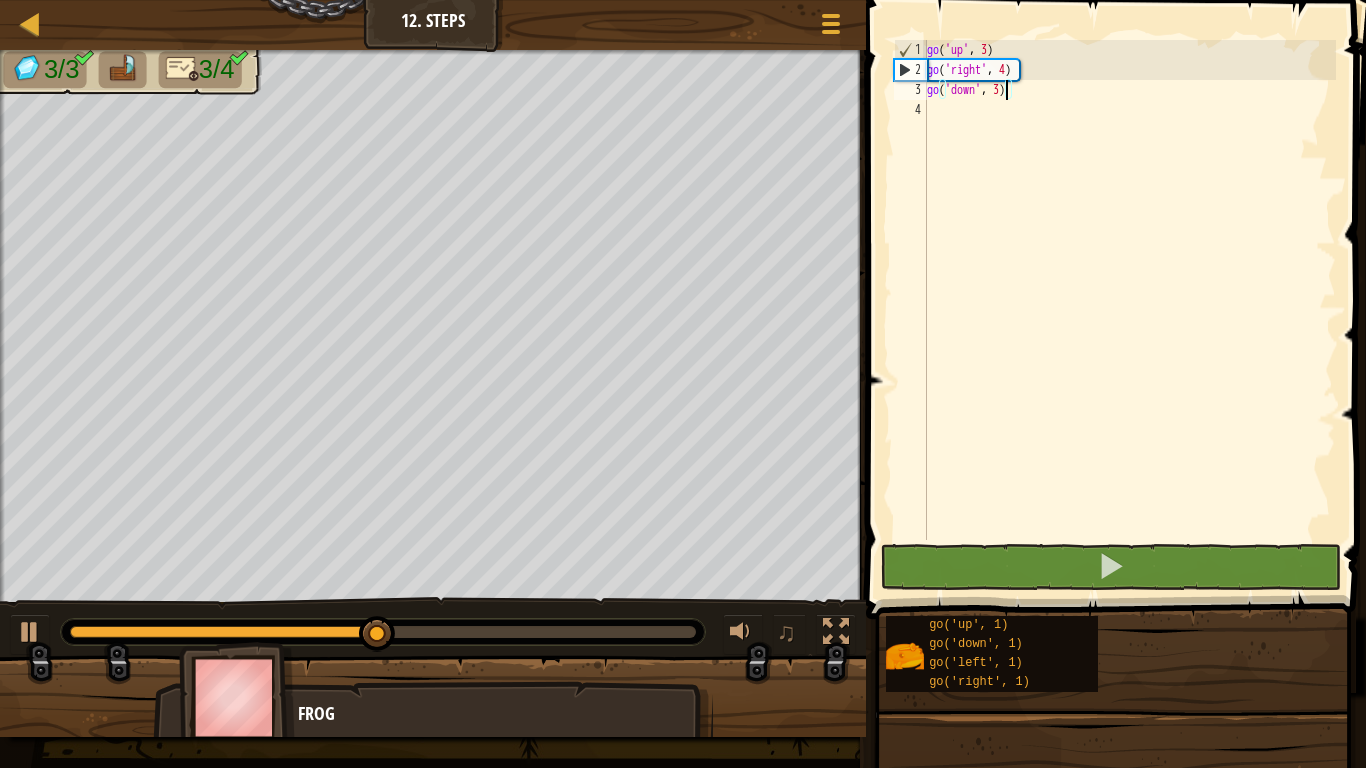 click on "go ( 'up' ,   3 ) go ( 'right' ,   4 ) go ( 'down' ,   3 )" at bounding box center (1129, 310) 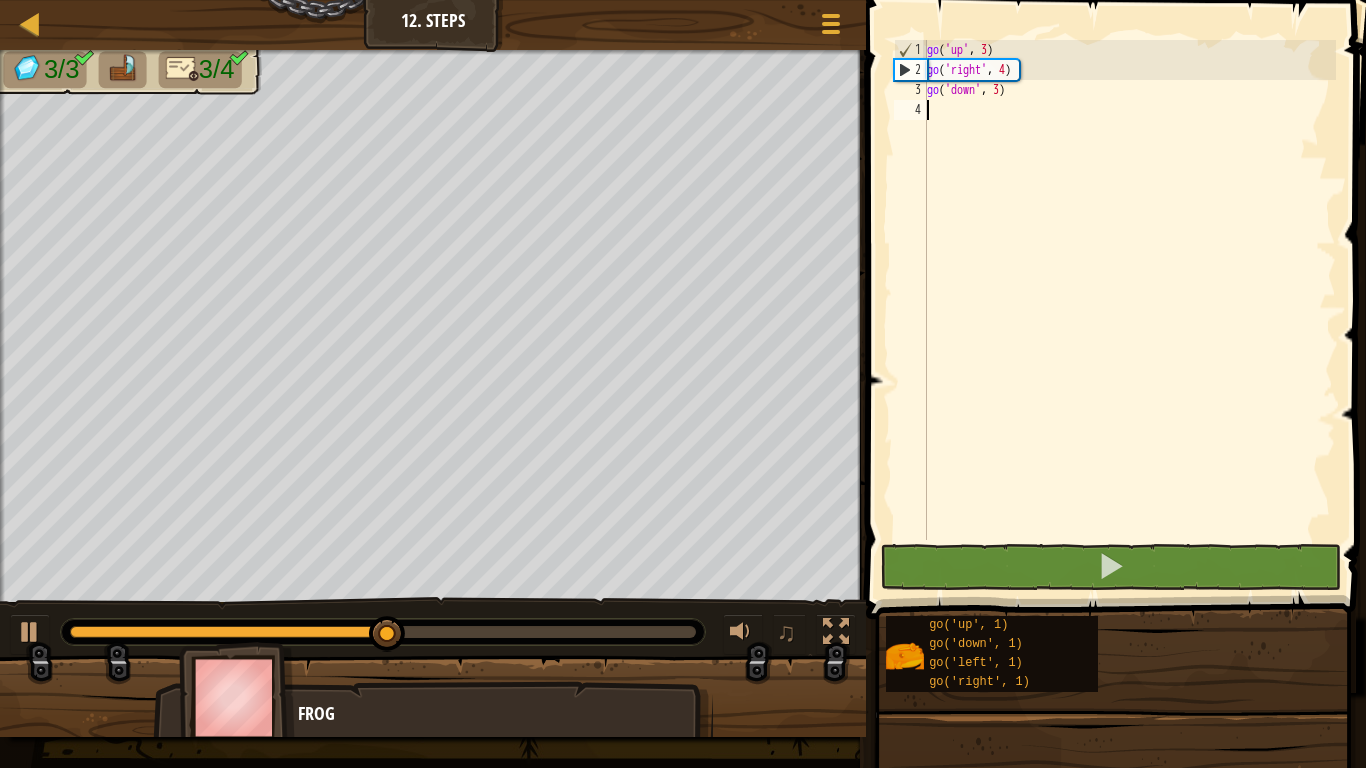 scroll, scrollTop: 9, scrollLeft: 0, axis: vertical 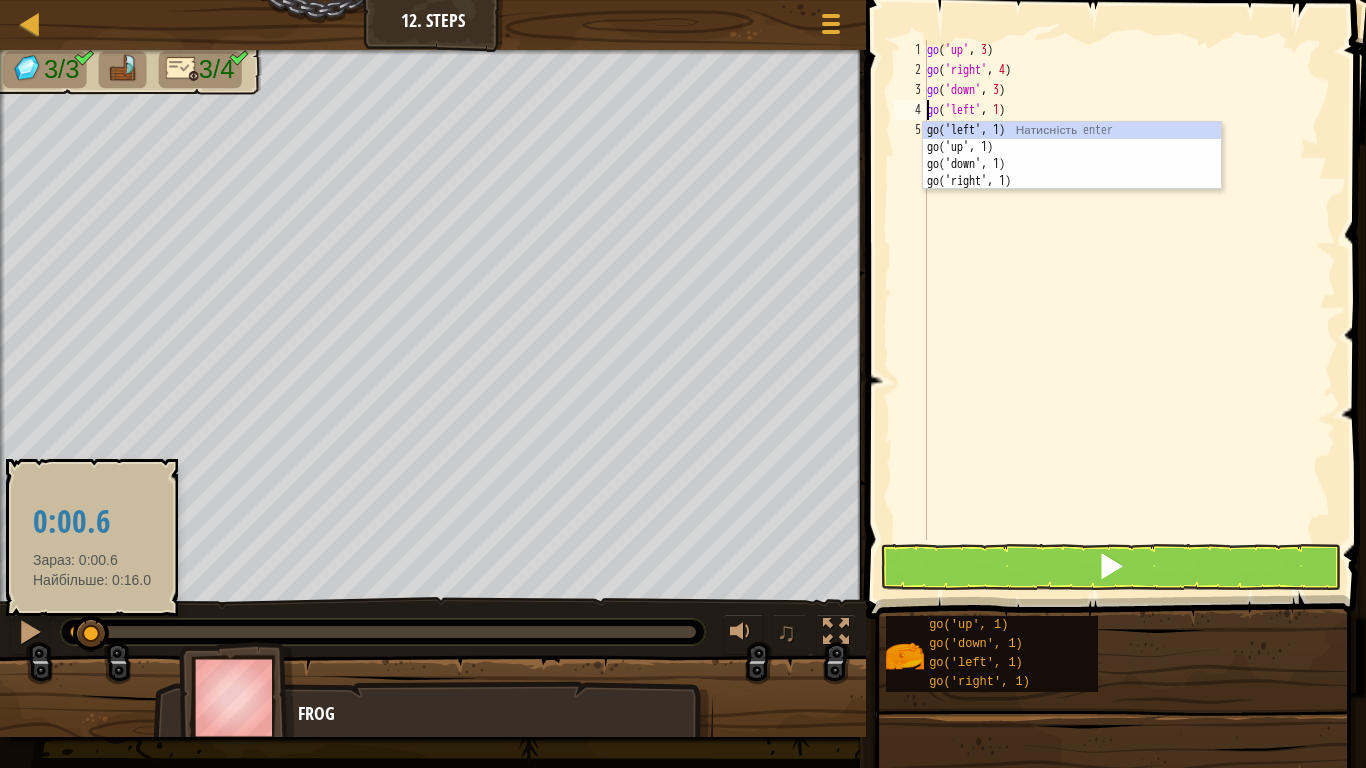 drag, startPoint x: 388, startPoint y: 637, endPoint x: 92, endPoint y: 637, distance: 296 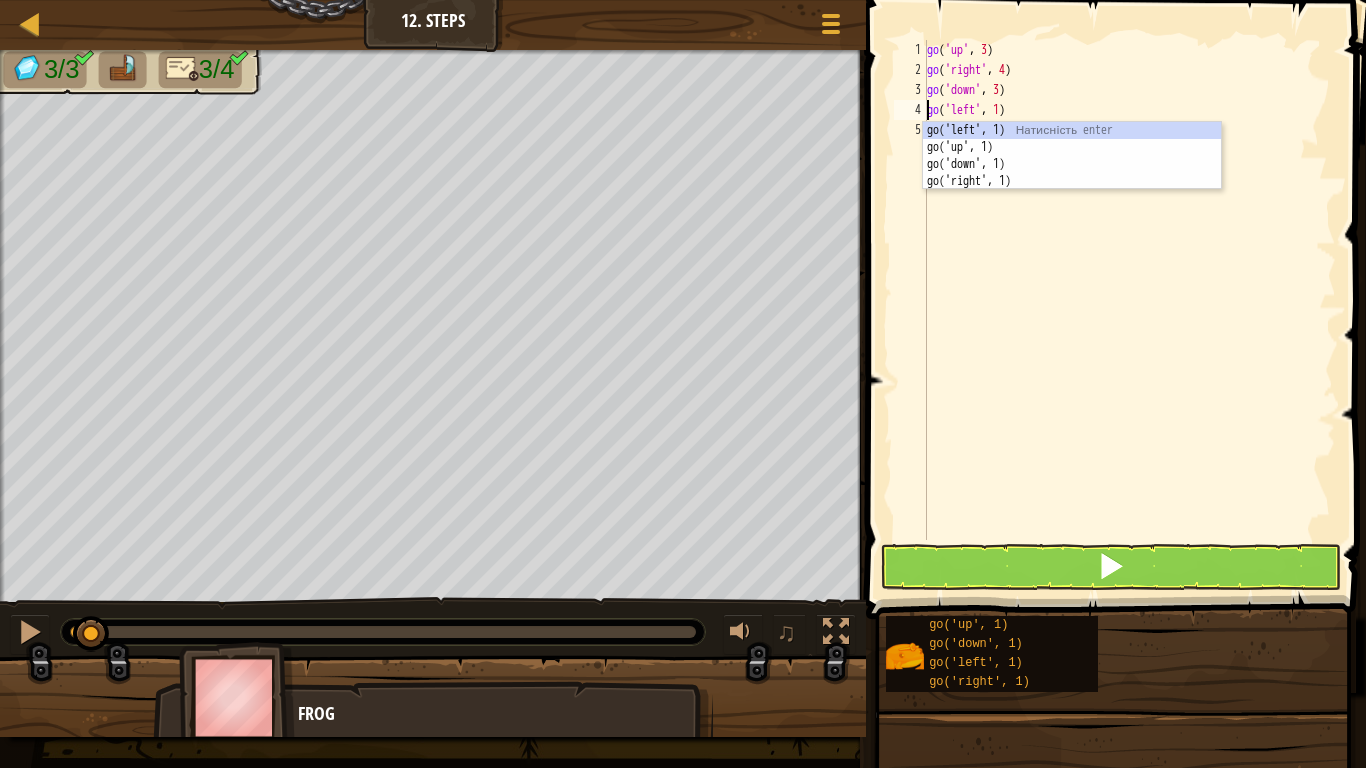 click on "go ( 'up' ,   3 ) go ( 'right' ,   4 ) go ( 'down' ,   3 ) go ( 'left' ,   1 )" at bounding box center [1129, 310] 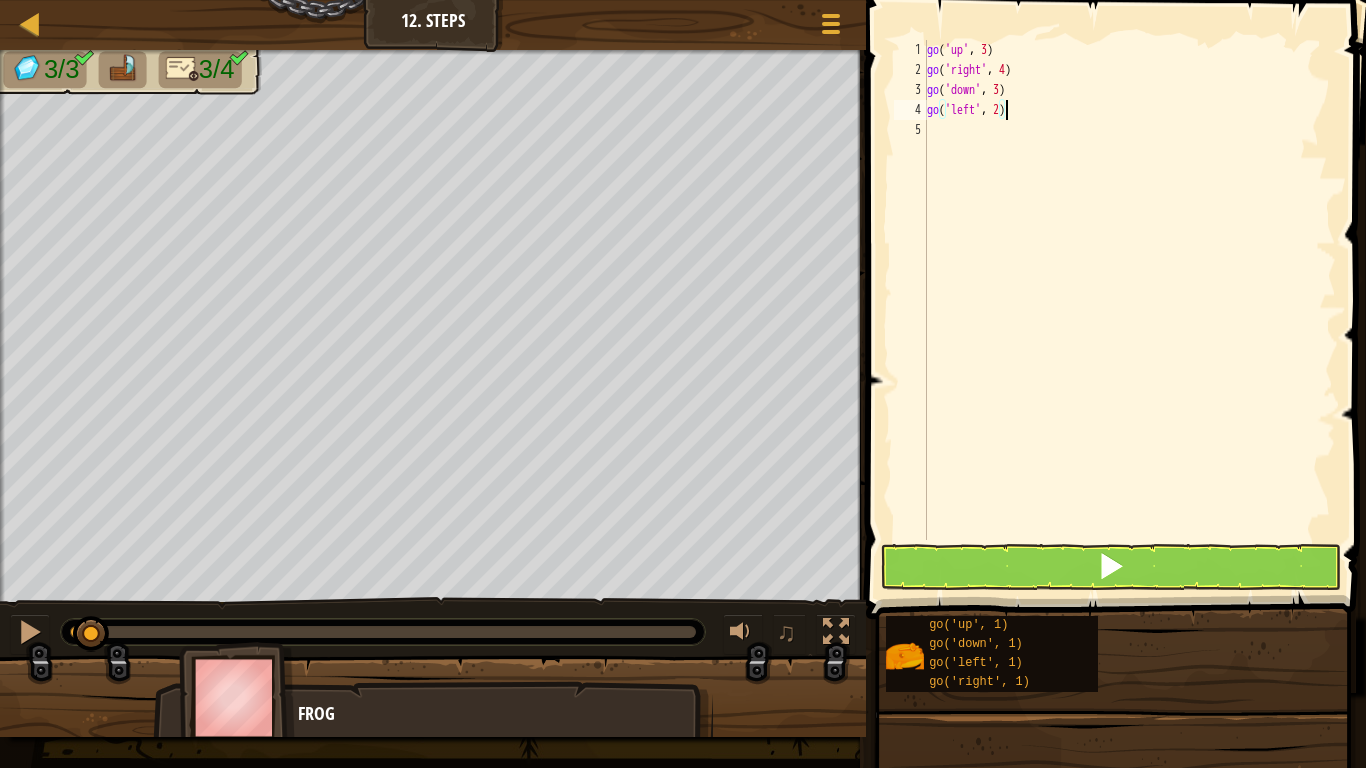 scroll, scrollTop: 9, scrollLeft: 6, axis: both 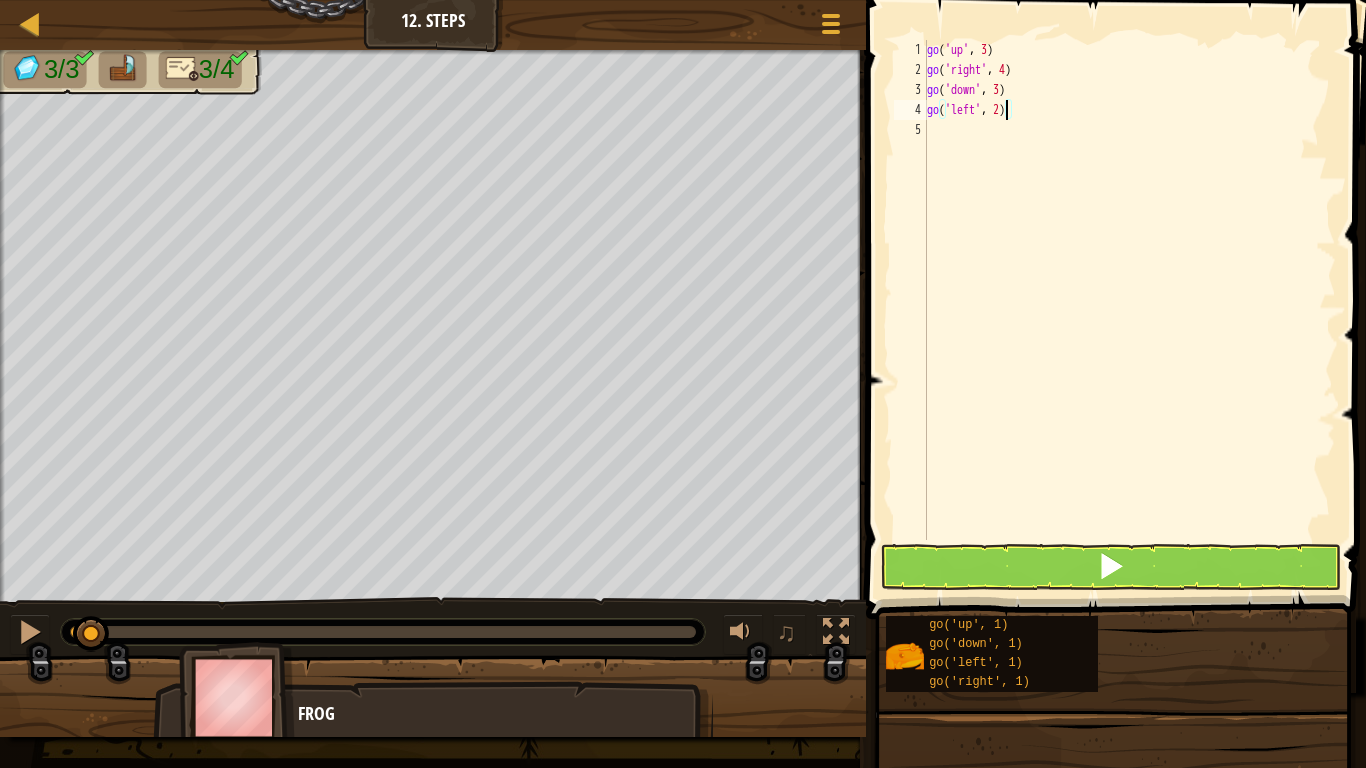 type on "go('left', 2)" 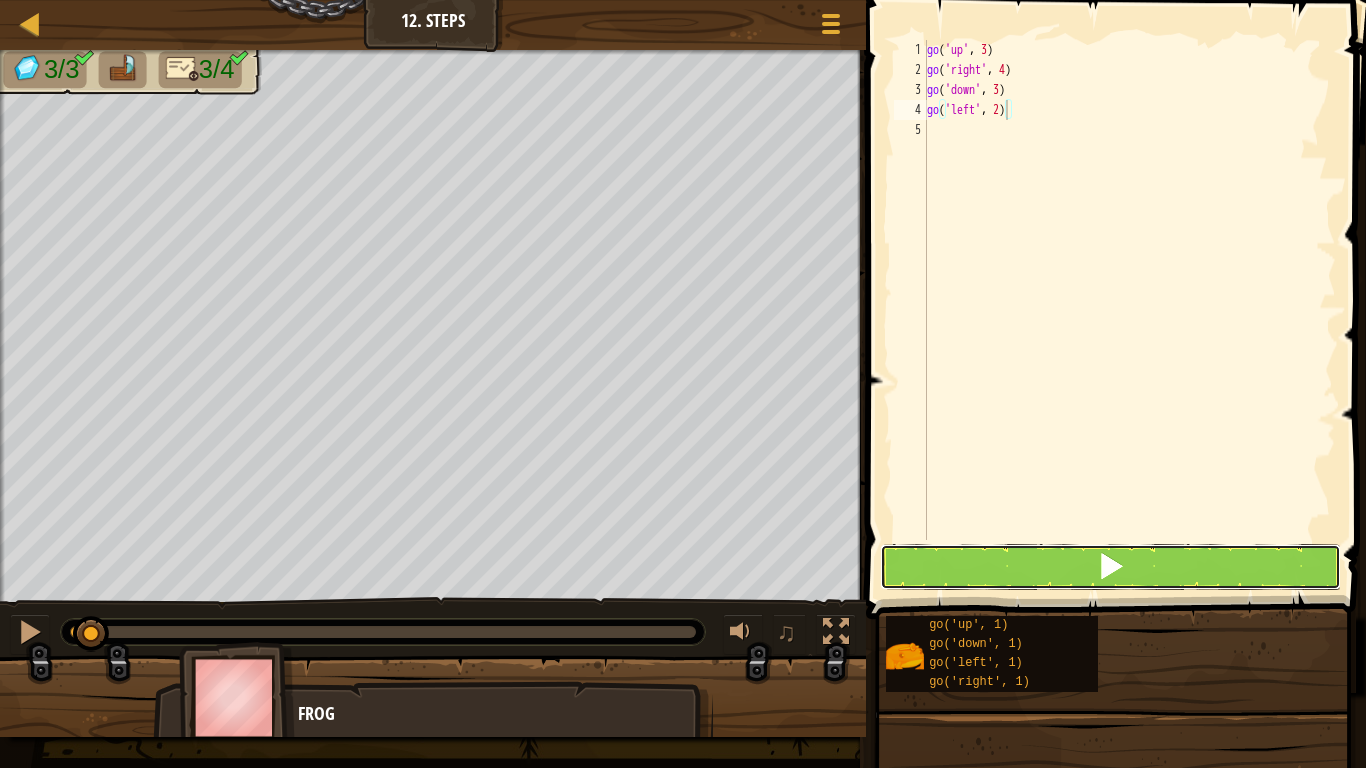click at bounding box center (1111, 567) 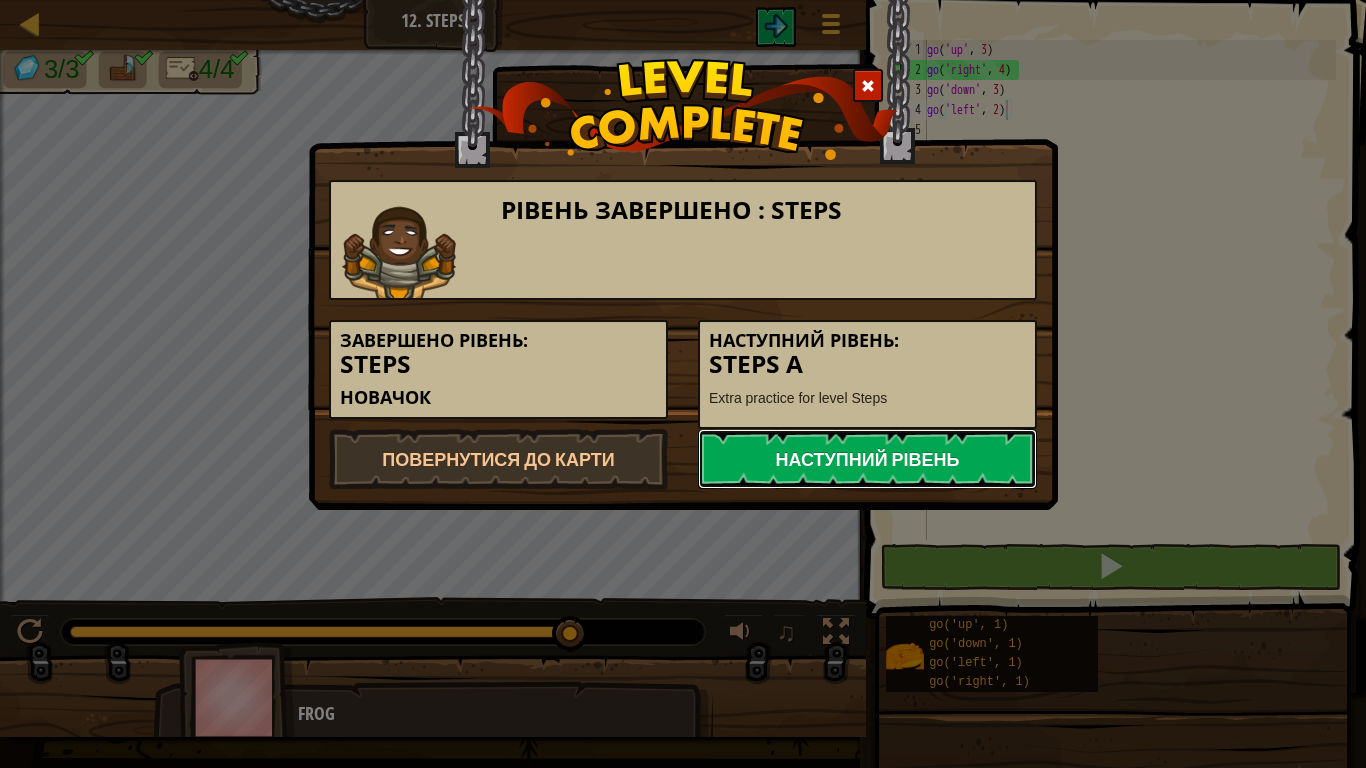 click on "Наступний рівень" at bounding box center (867, 459) 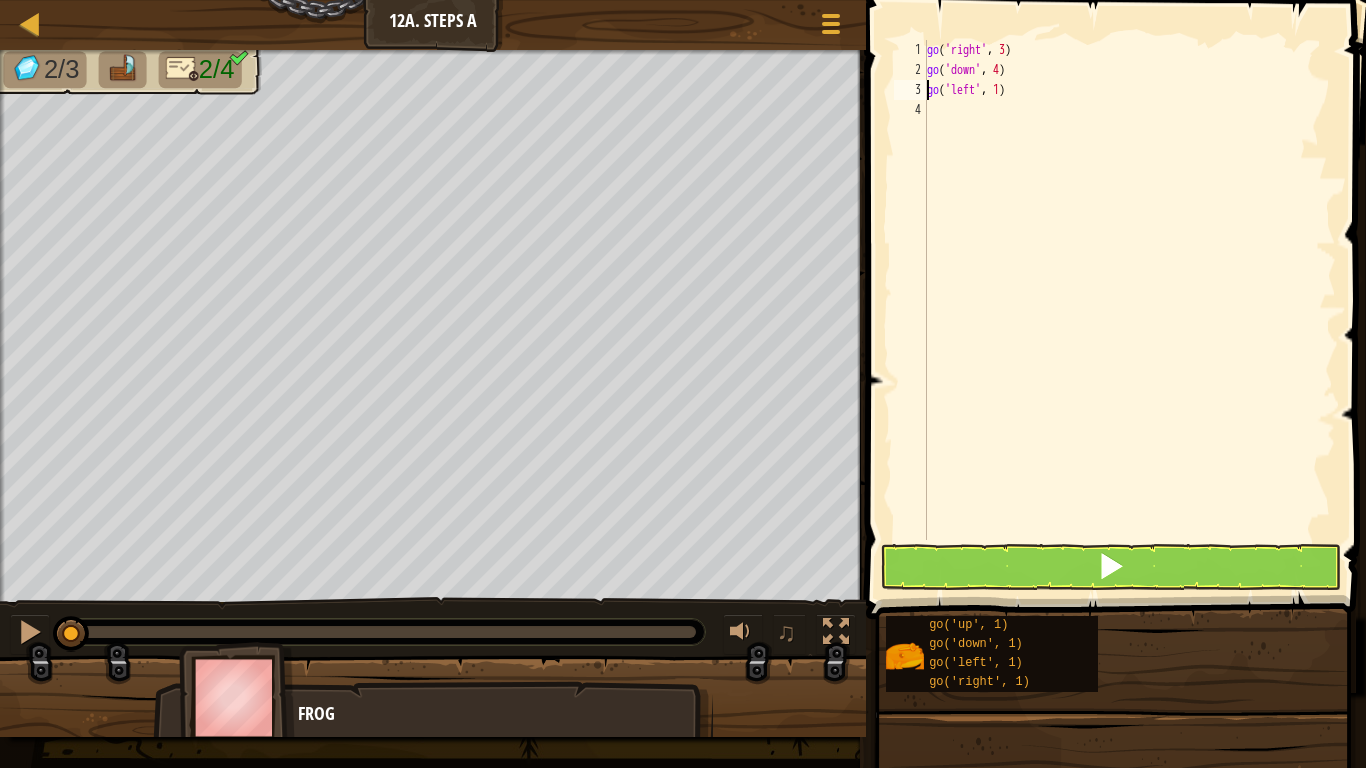 click on "go ( 'right' ,   3 ) go ( 'down' ,   4 ) go ( 'left' ,   1 )" at bounding box center (1129, 310) 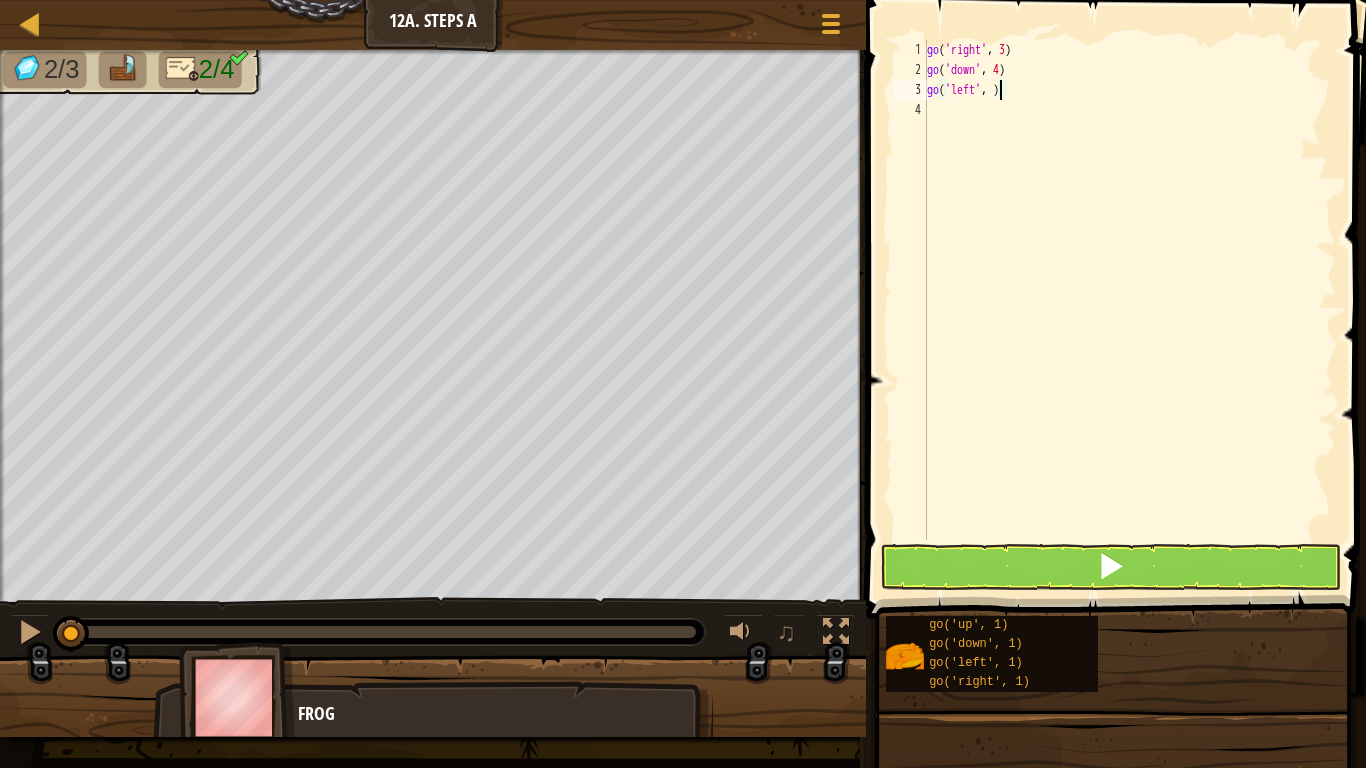 scroll, scrollTop: 9, scrollLeft: 6, axis: both 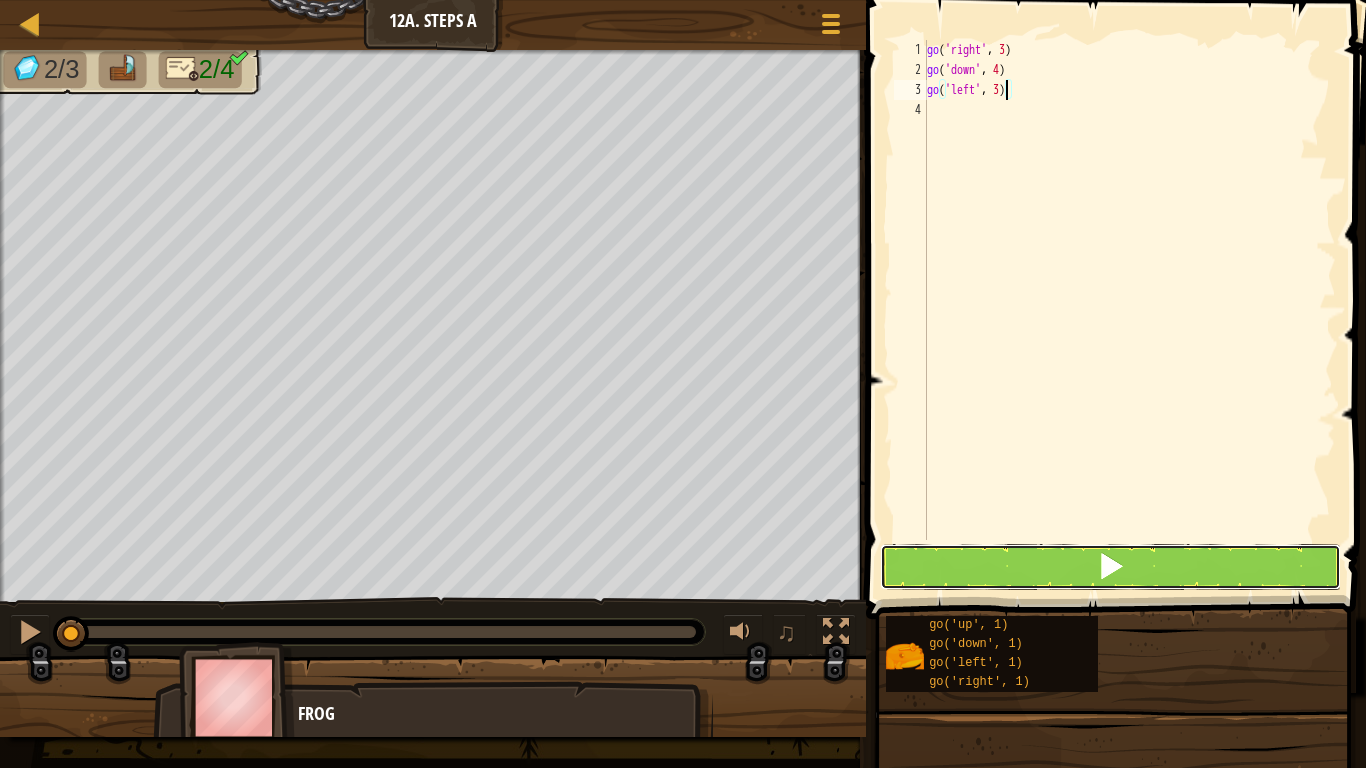 click at bounding box center (1111, 567) 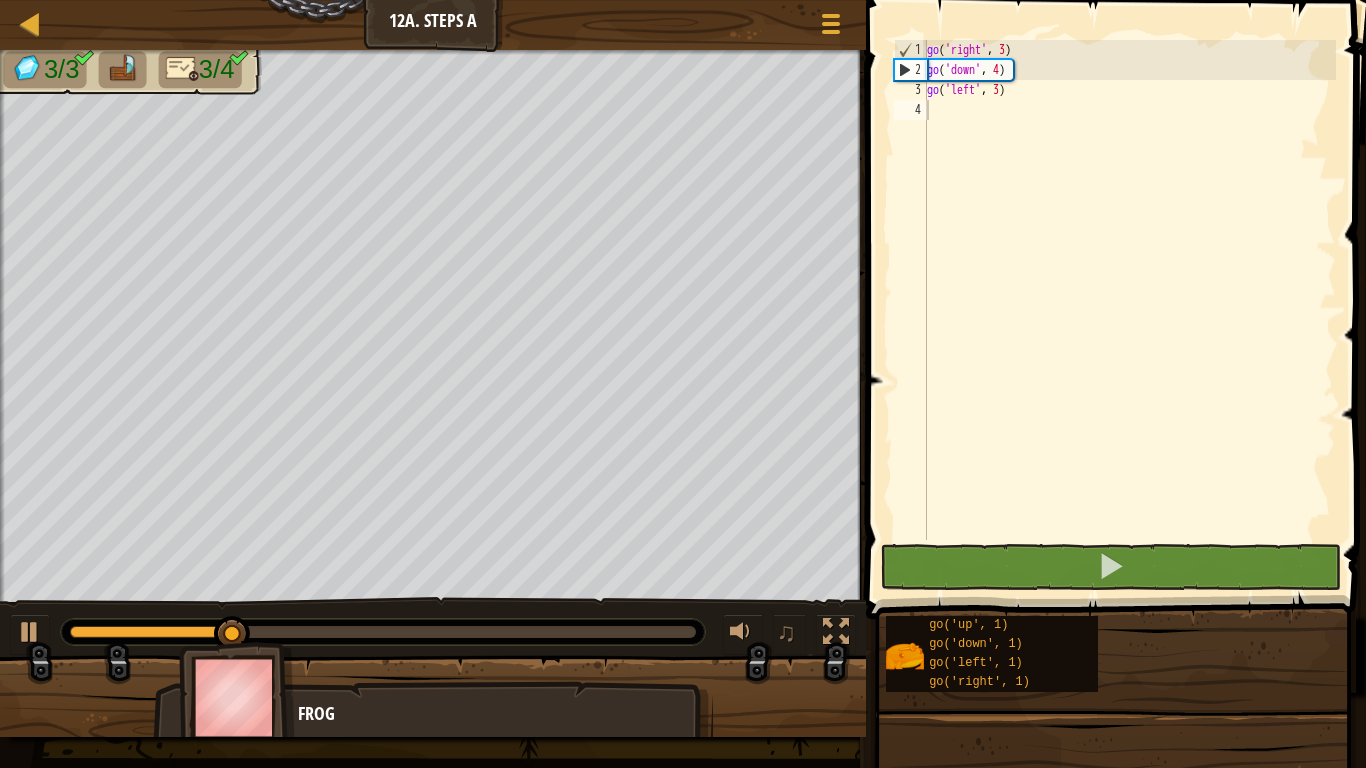 scroll, scrollTop: 9, scrollLeft: 5, axis: both 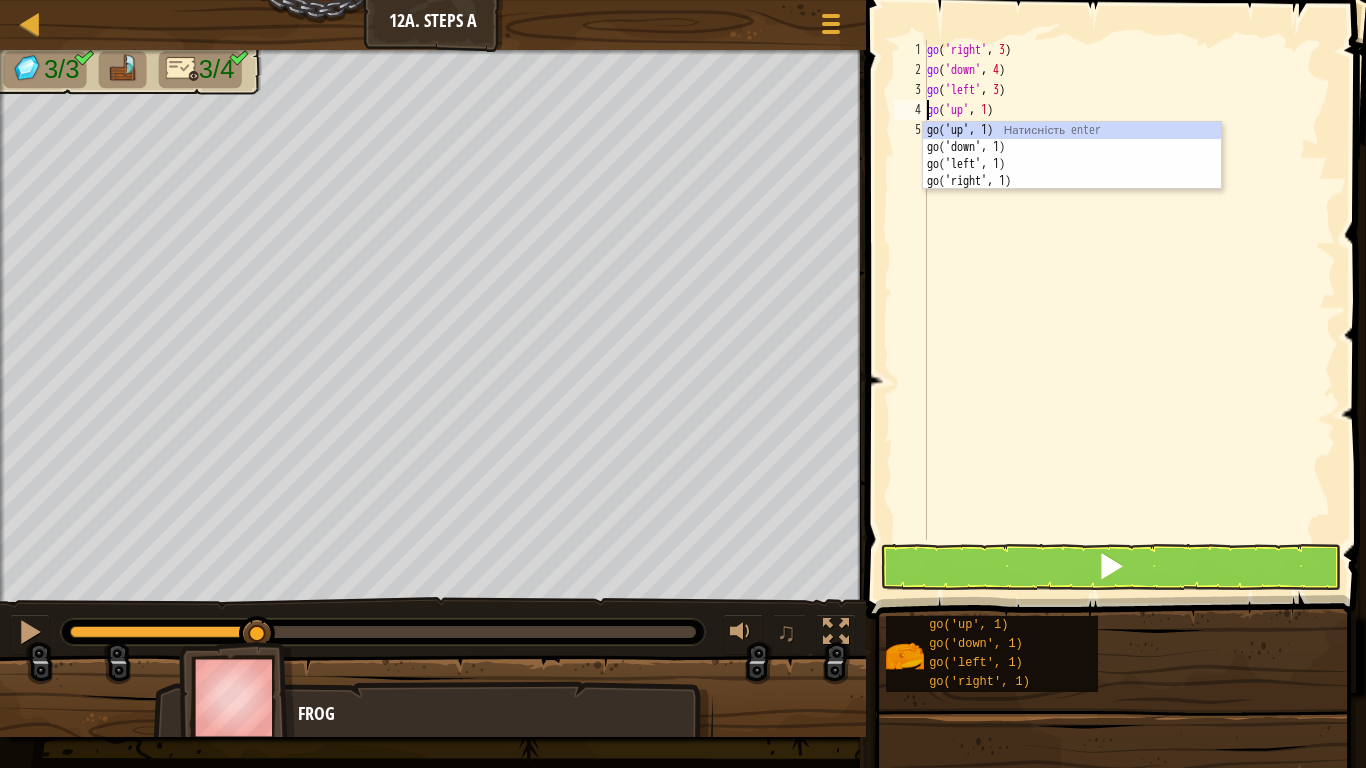 click on "go ( 'right' ,   3 ) go ( 'down' ,   4 ) go ( 'left' ,   3 ) go ( 'up' ,   1 )" at bounding box center [1129, 310] 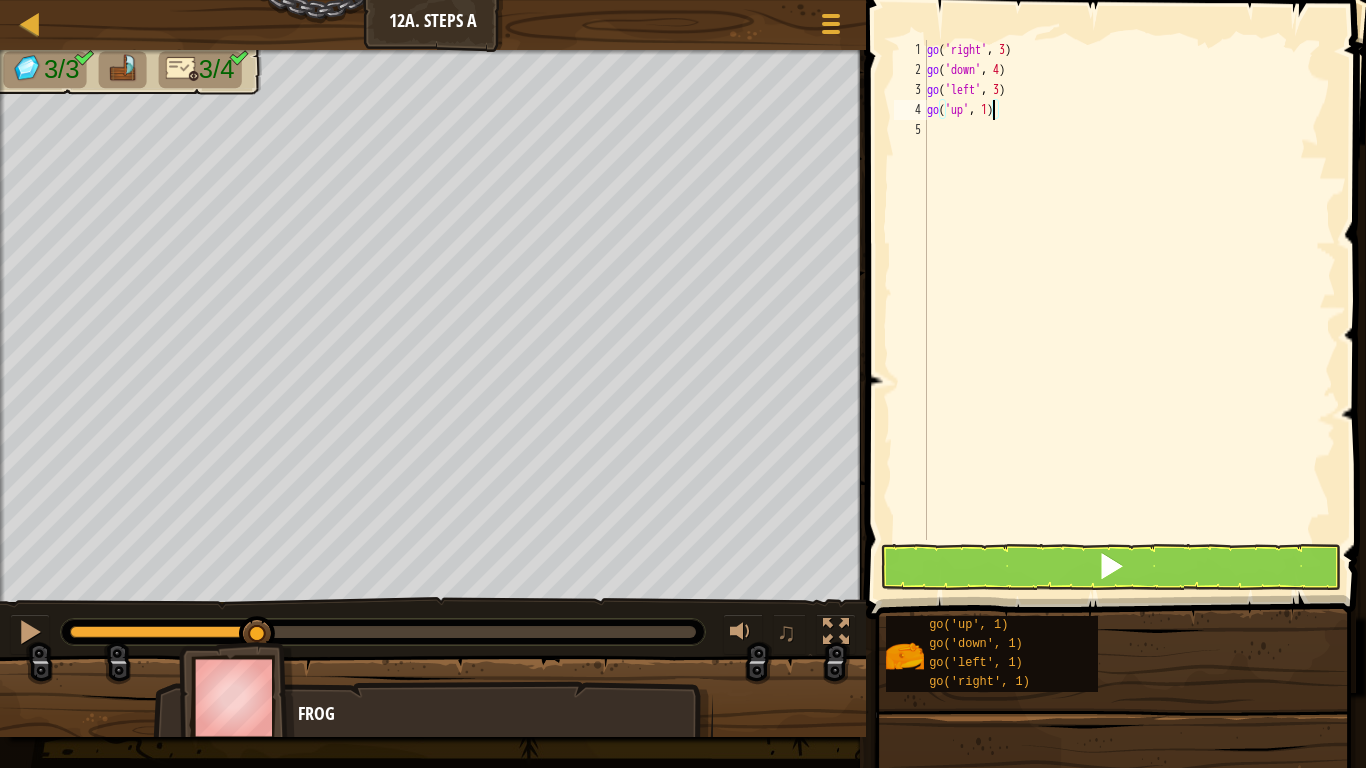 click on "go ( 'right' ,   3 ) go ( 'down' ,   4 ) go ( 'left' ,   3 ) go ( 'up' ,   1 )" at bounding box center [1129, 310] 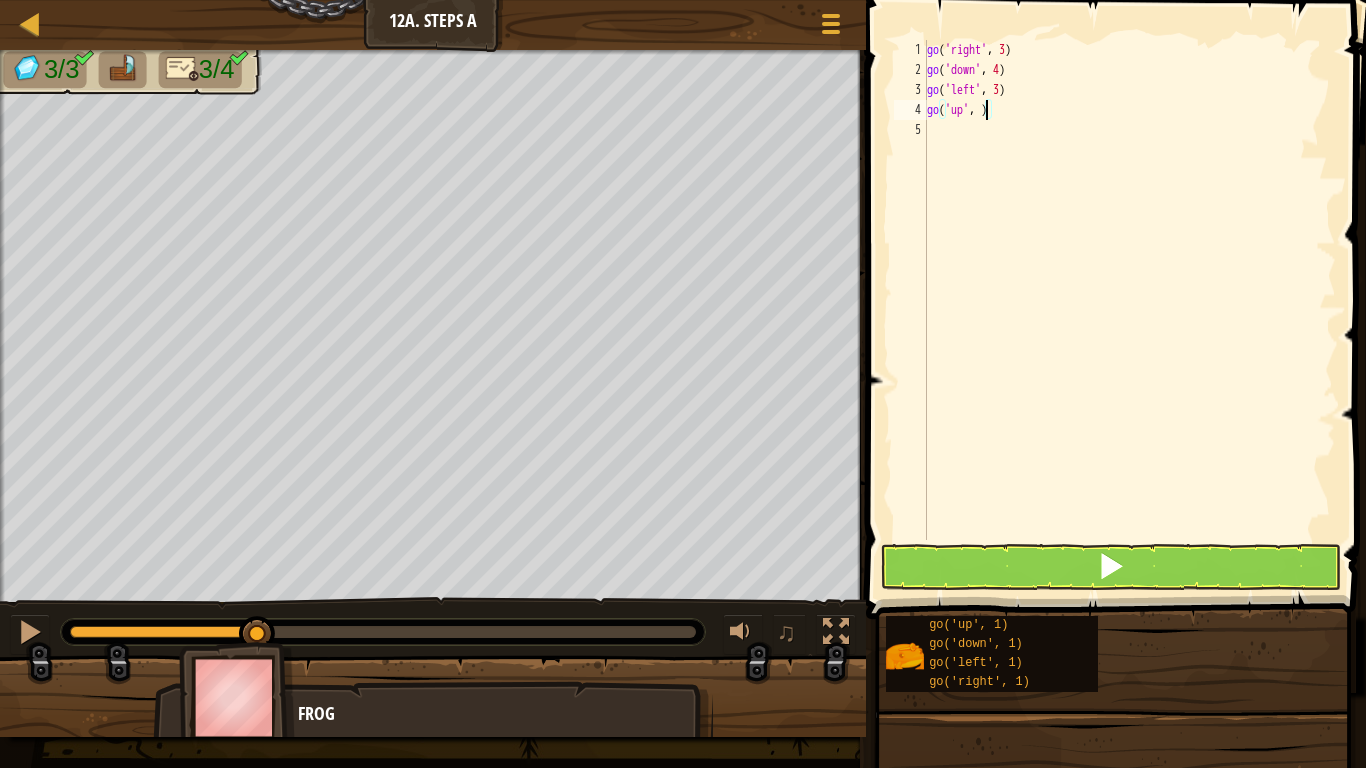 type on "go('up', 2)" 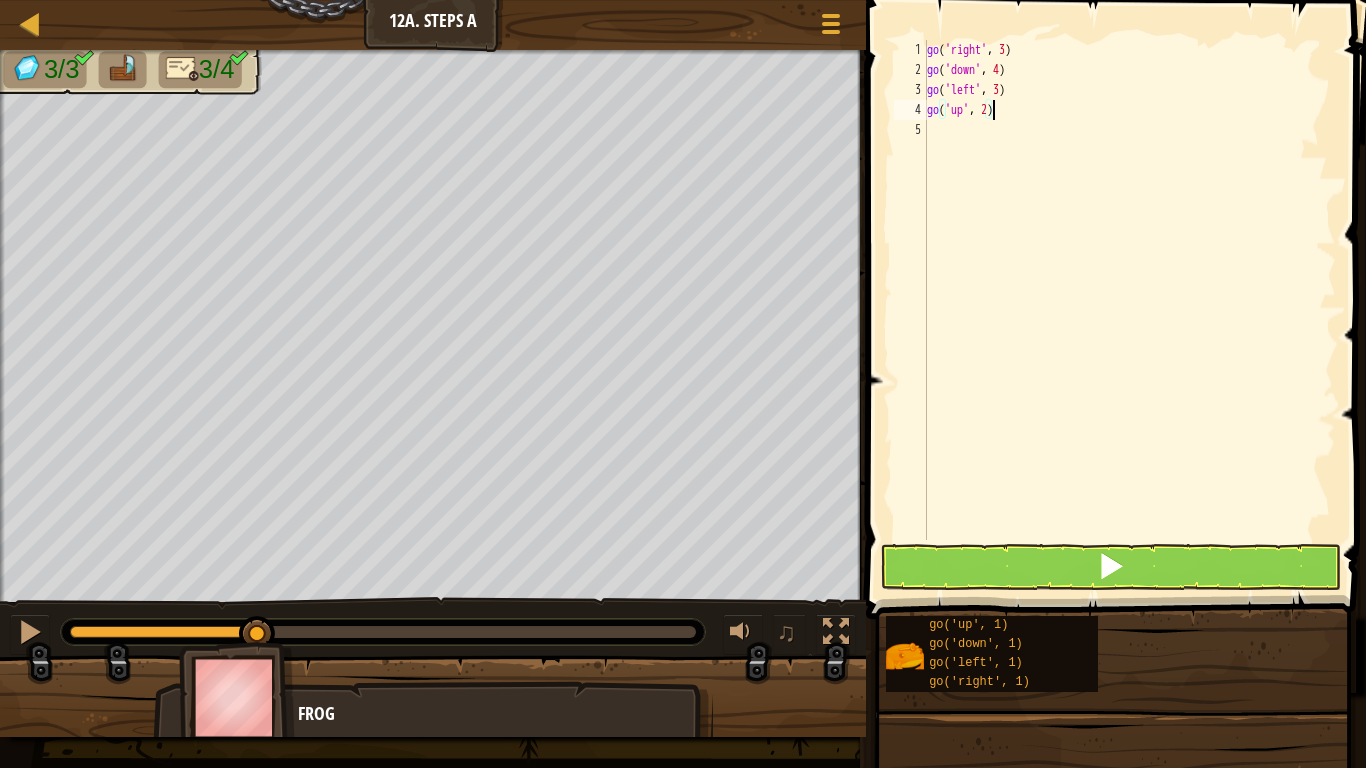 scroll, scrollTop: 9, scrollLeft: 0, axis: vertical 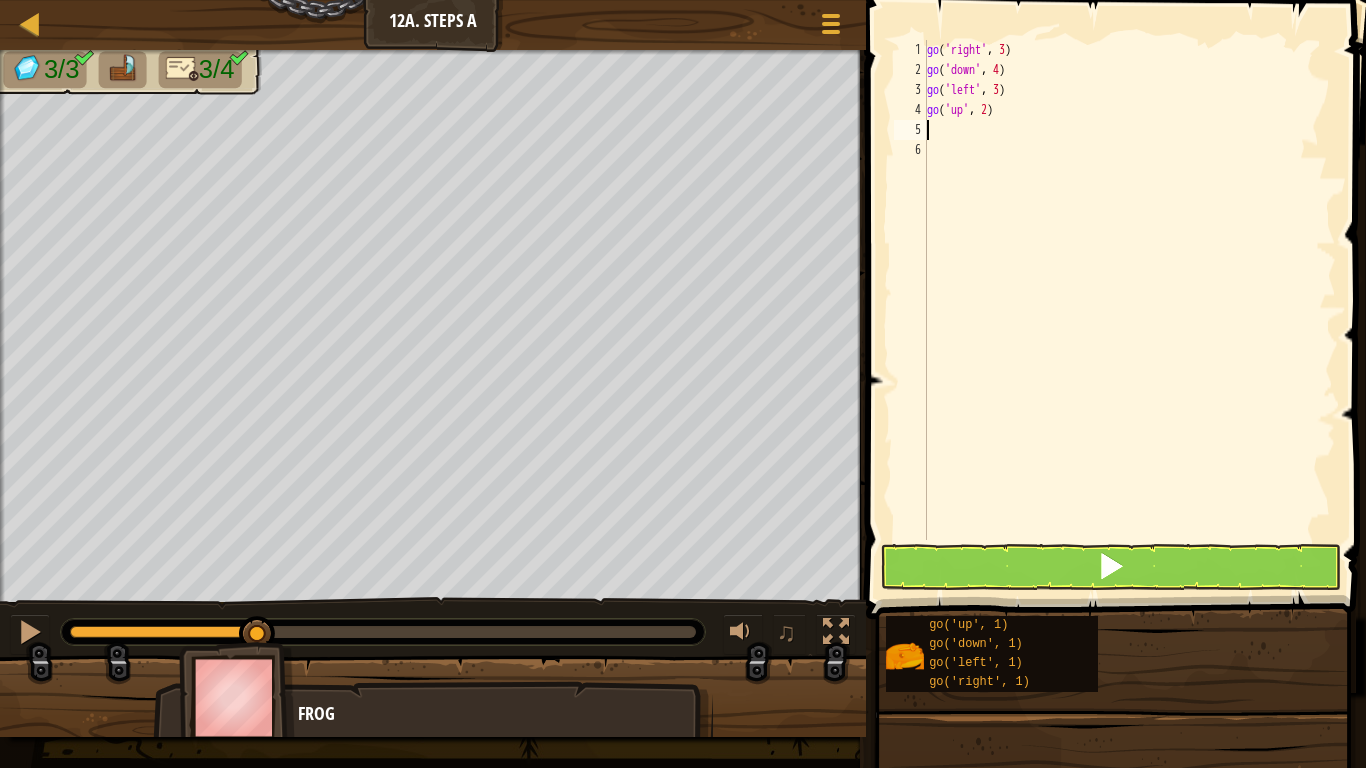 type 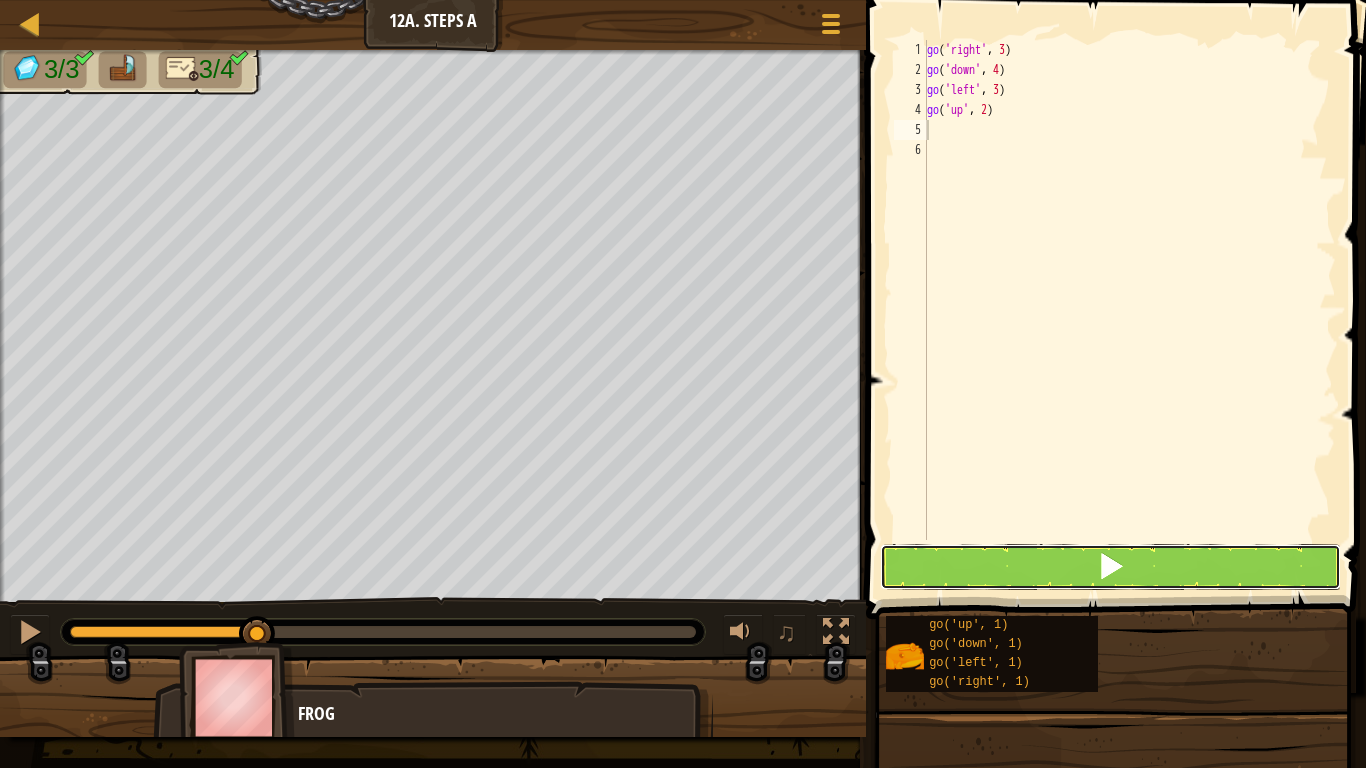 click at bounding box center [1111, 567] 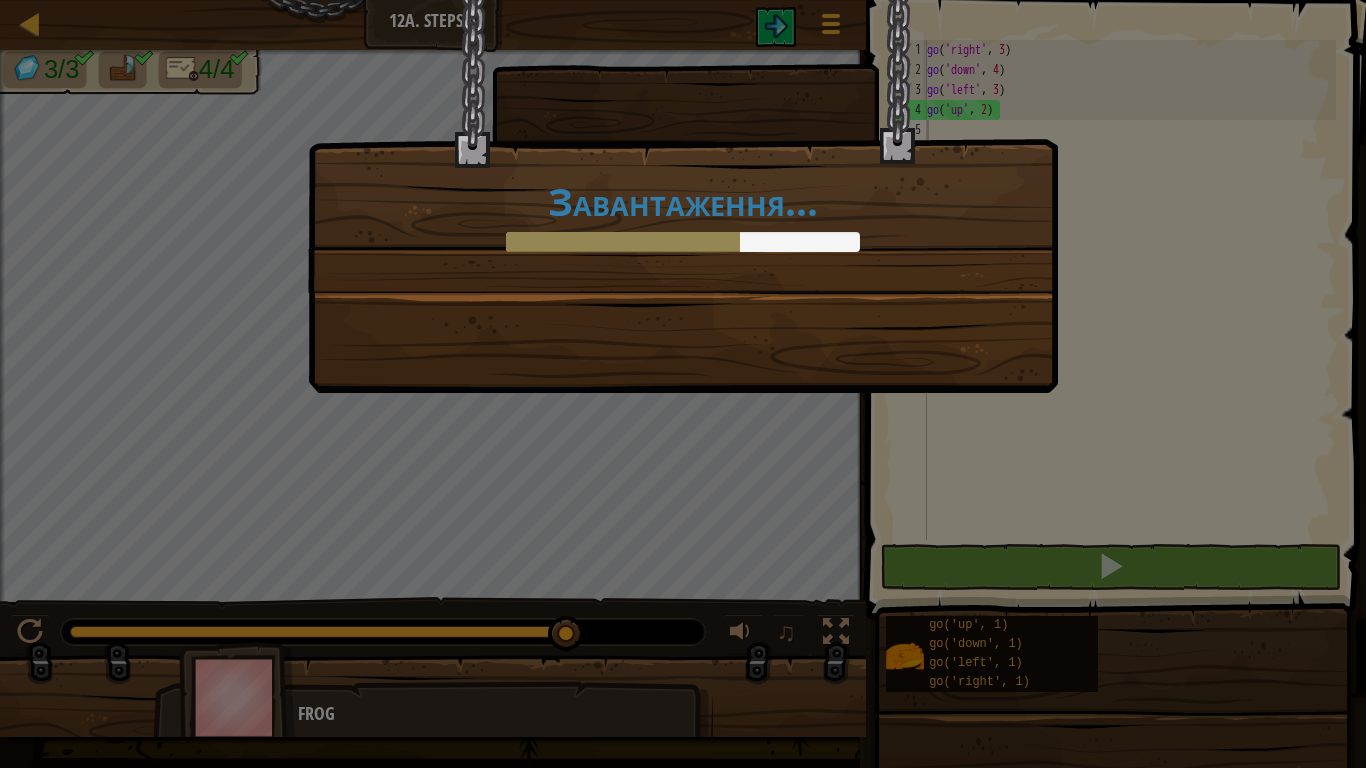 drag, startPoint x: 104, startPoint y: 630, endPoint x: 567, endPoint y: 631, distance: 463.00107 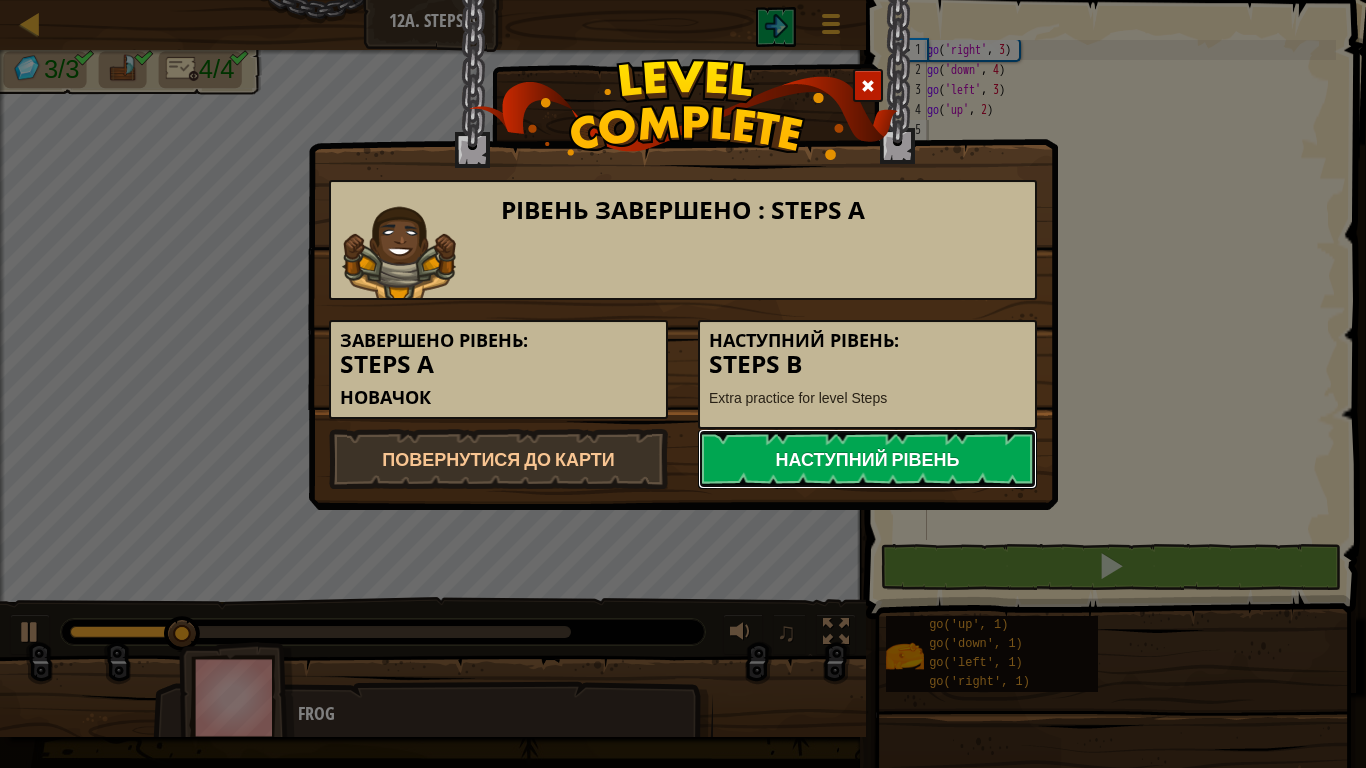 click on "Наступний рівень" at bounding box center [867, 459] 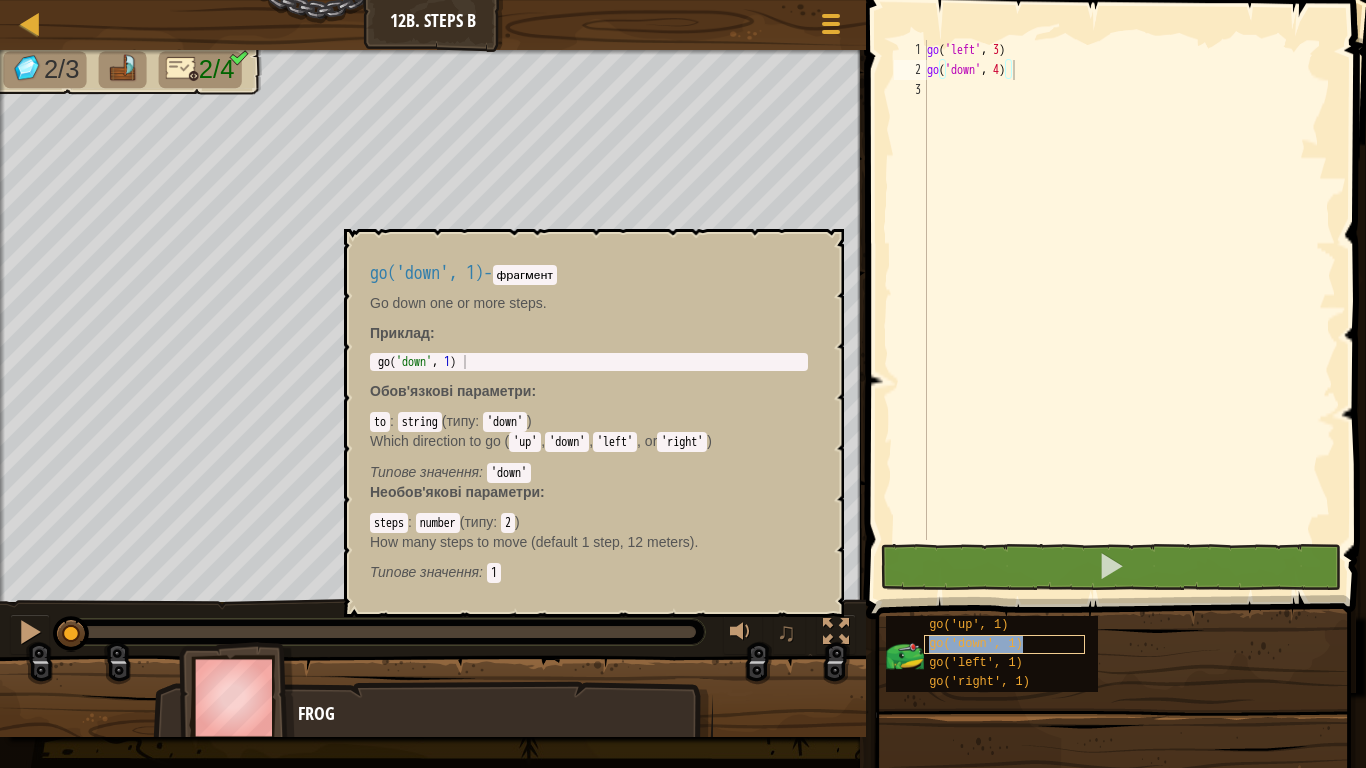 click on "go('down', 1)" at bounding box center (1004, 644) 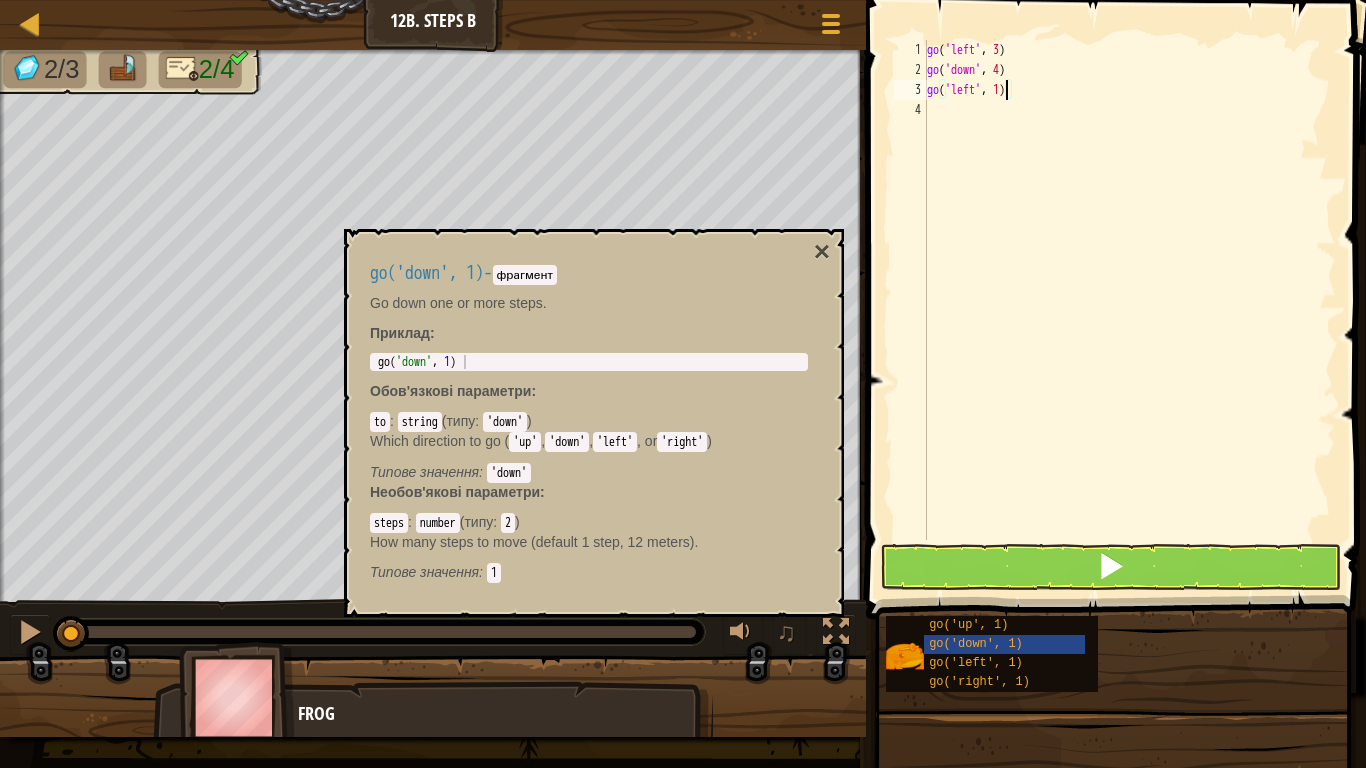 click on "go ( 'left' ,   3 ) go ( 'down' ,   4 ) go ( 'left' ,   1 )" at bounding box center [1129, 310] 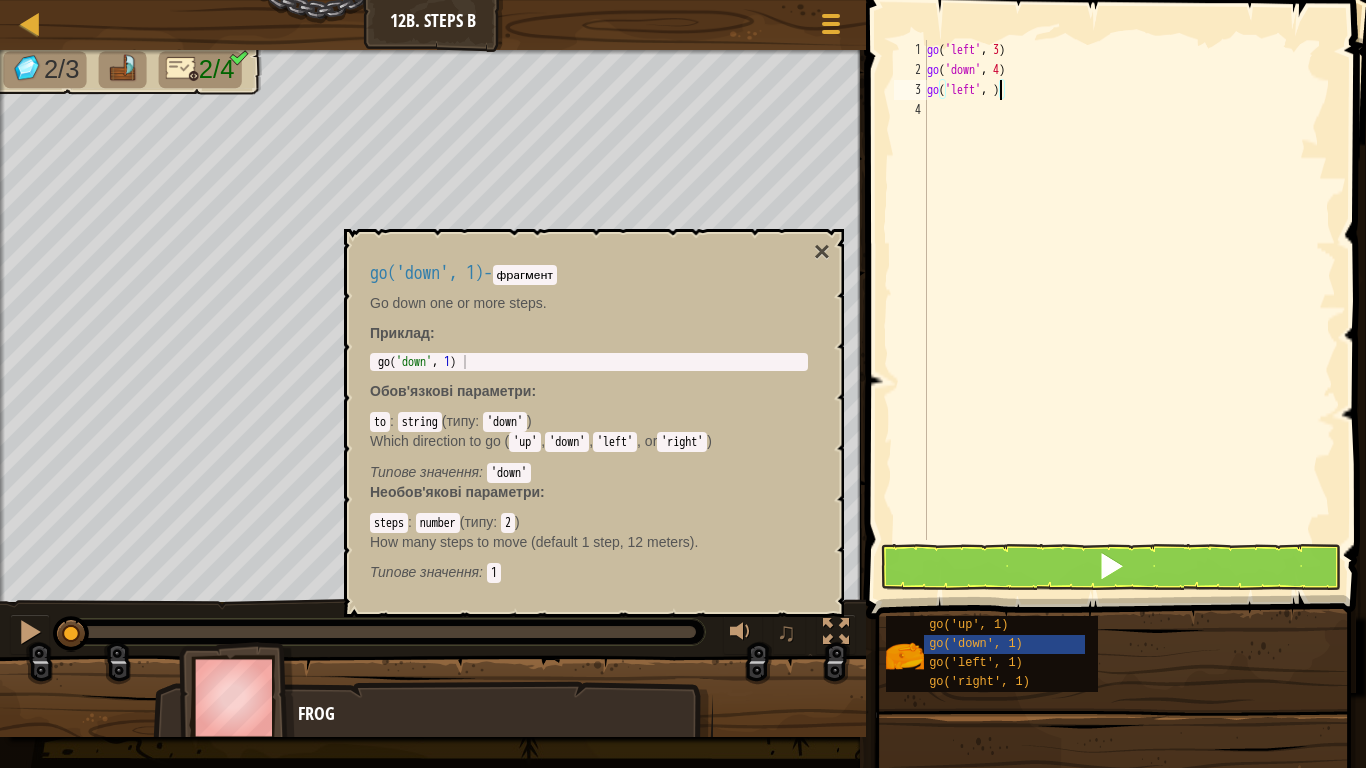 scroll, scrollTop: 9, scrollLeft: 6, axis: both 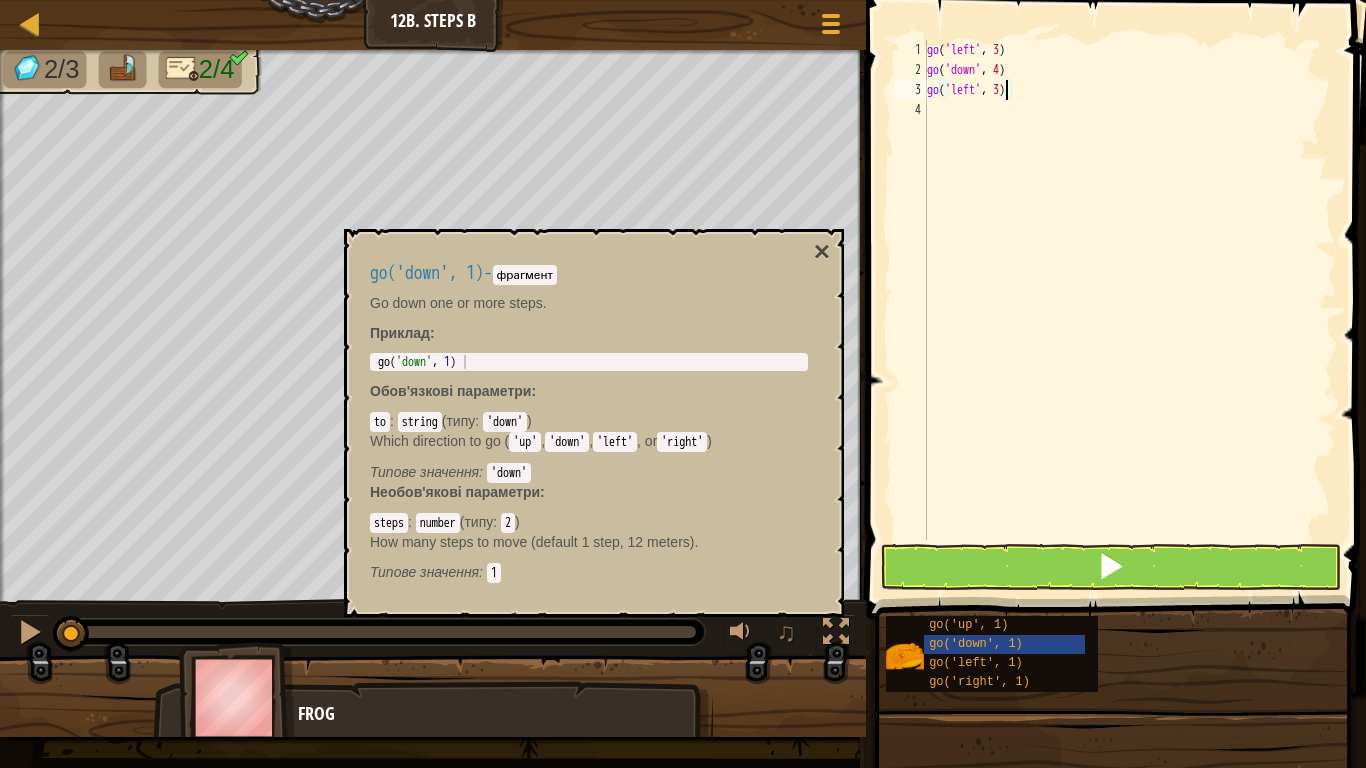 click at bounding box center [2, 341] 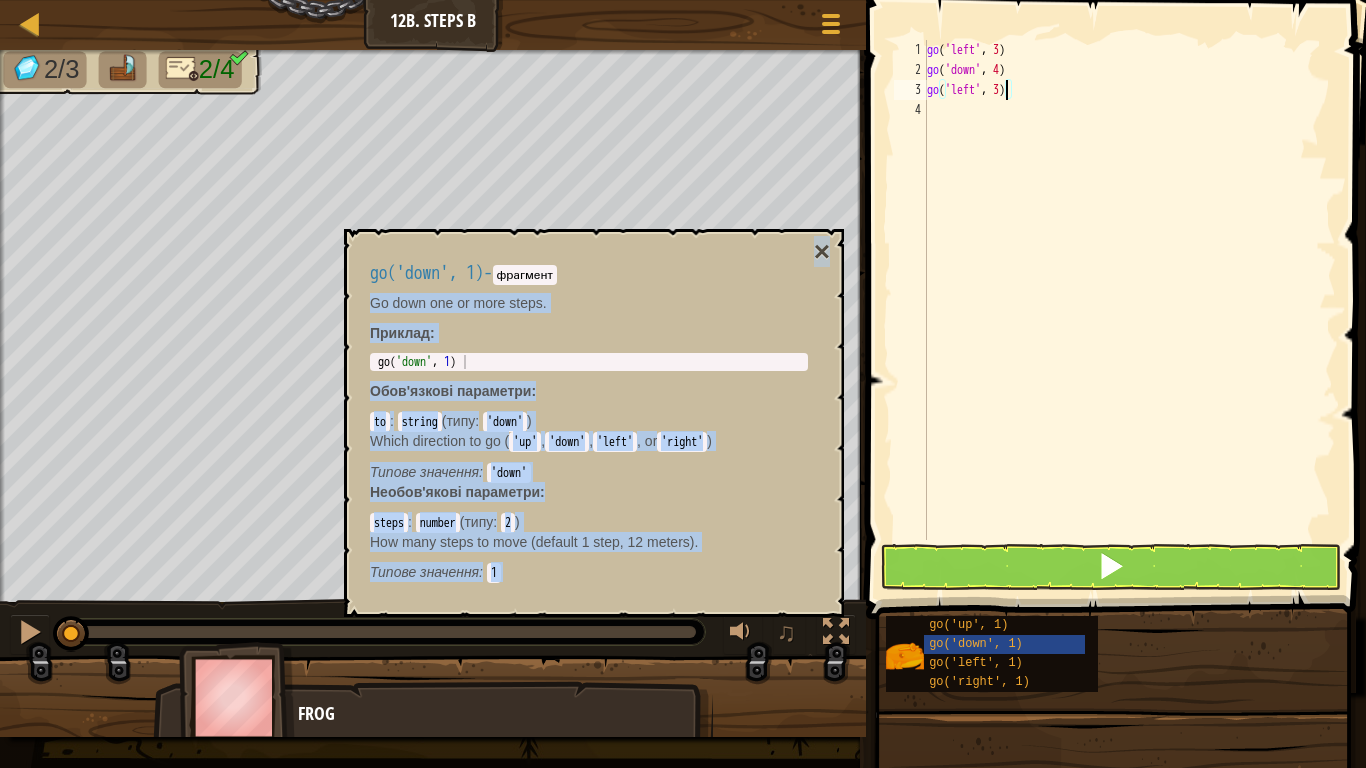 drag, startPoint x: 830, startPoint y: 241, endPoint x: 807, endPoint y: 253, distance: 25.942244 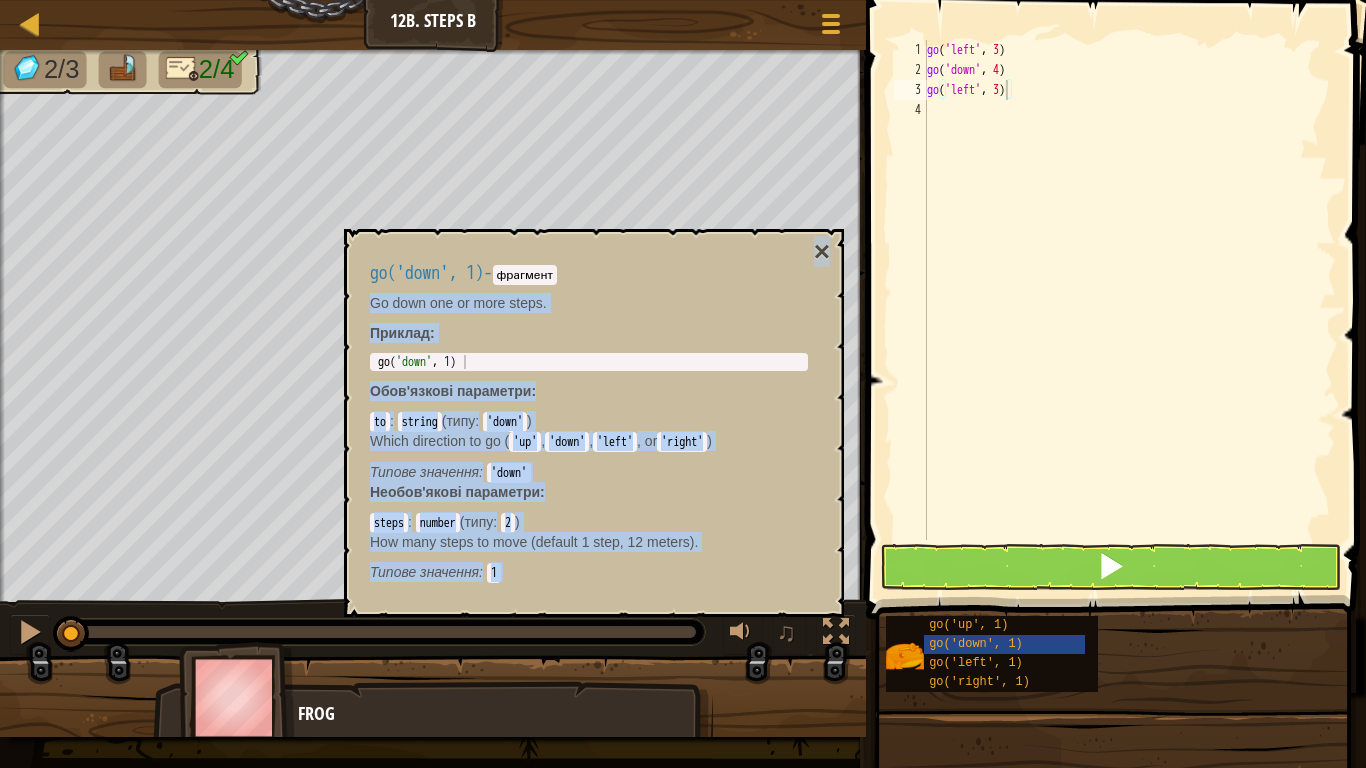 click on "go('down', 1)  -  фрагмент Go down one or more steps.
Приклад : 1 go ( 'down' ,   1 )     הההההההההההההההההההההההההההההההההההההההההההההההההההההההההההההההההההההההההההההההההההההההההההההההההההההההההההההההההההההההההההההההההההההההההההההההההההההההההההההההההההההההההההההההההההההההההההההההההההההההההההההההההההההההההההההההההההההההההההההההההההההההההההההההה XXXXXXXXXXXXXXXXXXXXXXXXXXXXXXXXXXXXXXXXXXXXXXXXXXXXXXXXXXXXXXXXXXXXXXXXXXXXXXXXXXXXXXXXXXXXXXXXXXXXXXXXXXXXXXXXXXXXXXXXXXXXXXXXXXXXXXXXXXXXXXXXXXXXXXXXXXXXXXXXXXXXXXXXXXXXXXXXXXXXXXXXXXXXXXXXXXXXXXXXXXXXXXXXXXXXXXXXXXXXXXXXXXXXXXXXXXXXXXXXXXXXXXXXXXXXXXXX Обов'язкові параметри : to : string  ( типу : 'down' ) Which direction to go ( 'up' ,  'down' ,  'left' , or  'right' )" at bounding box center [589, 423] 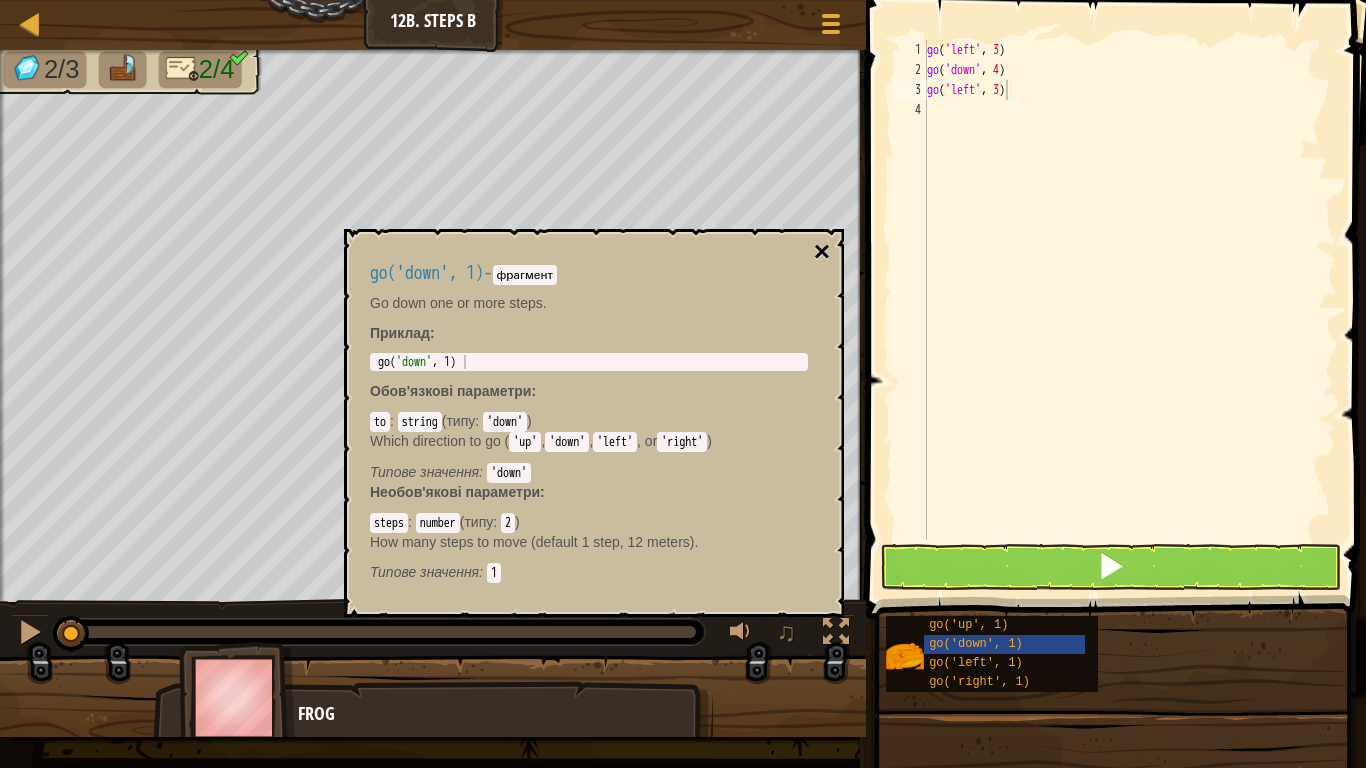 click on "×" at bounding box center (822, 252) 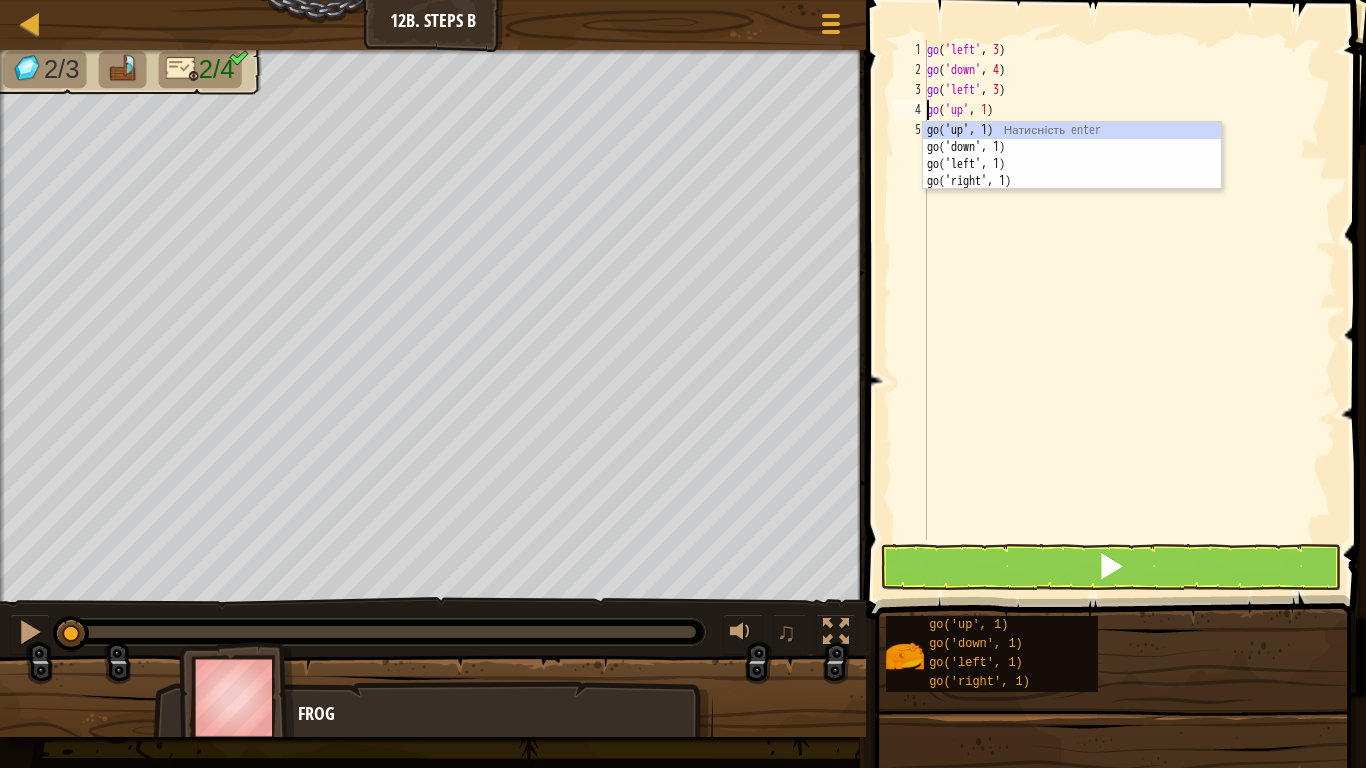 scroll, scrollTop: 9, scrollLeft: 5, axis: both 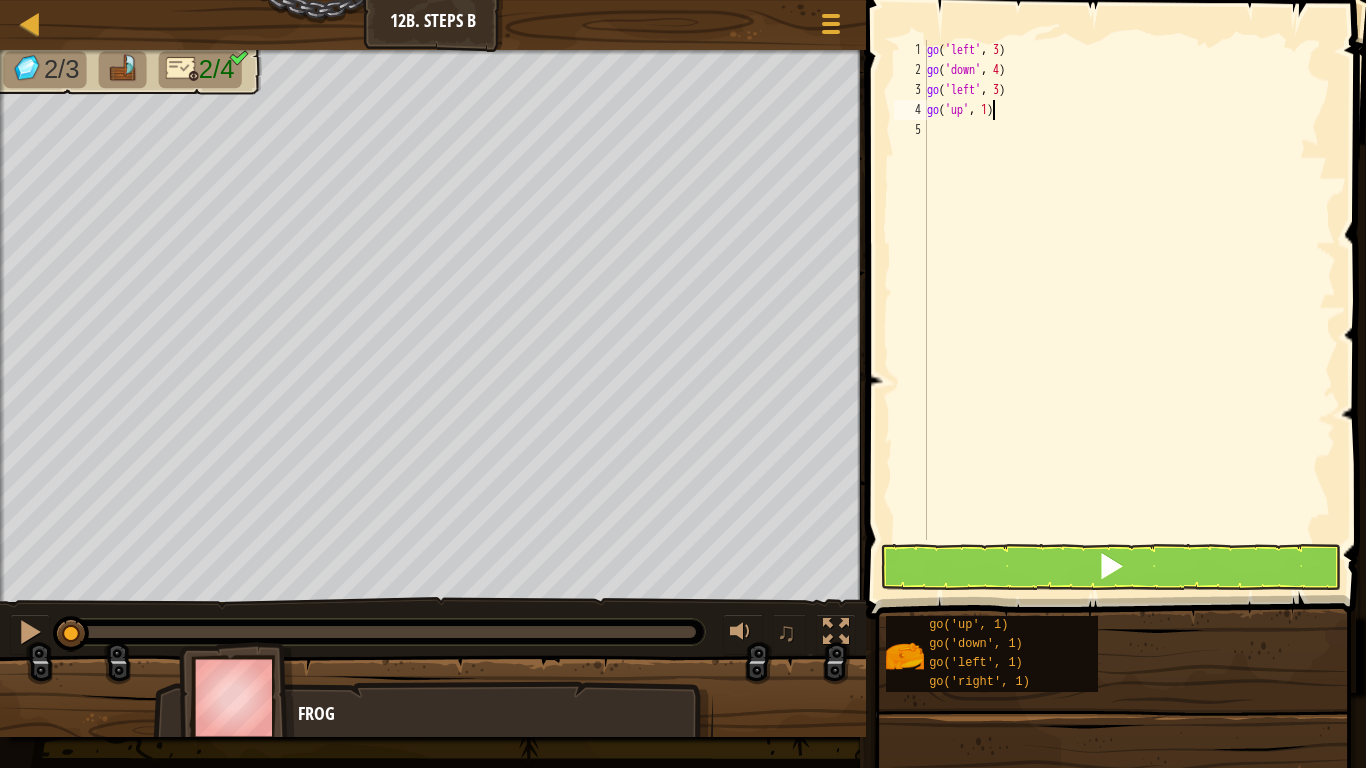 click on "go ( 'left' ,   3 ) go ( 'down' ,   4 ) go ( 'left' ,   3 ) go ( 'up' ,   1 )" at bounding box center [1129, 310] 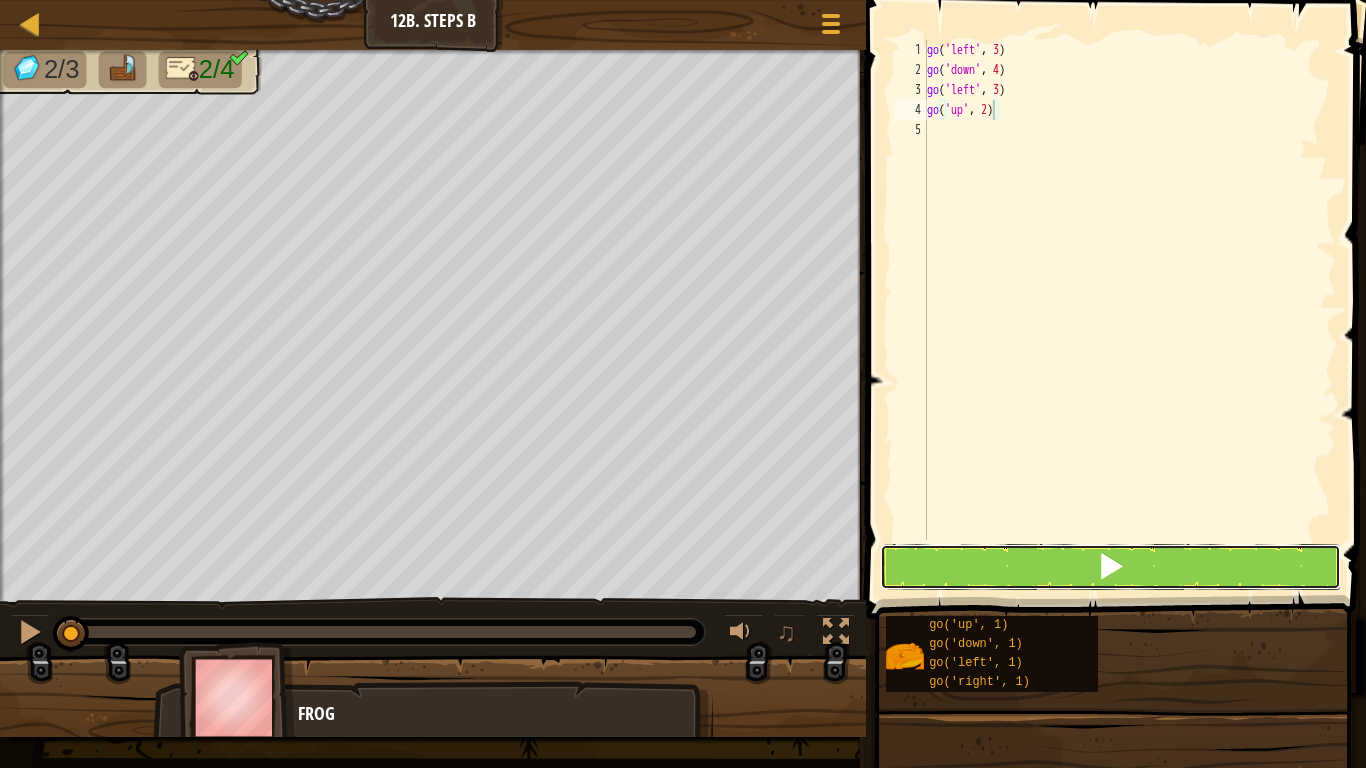click at bounding box center [1111, 567] 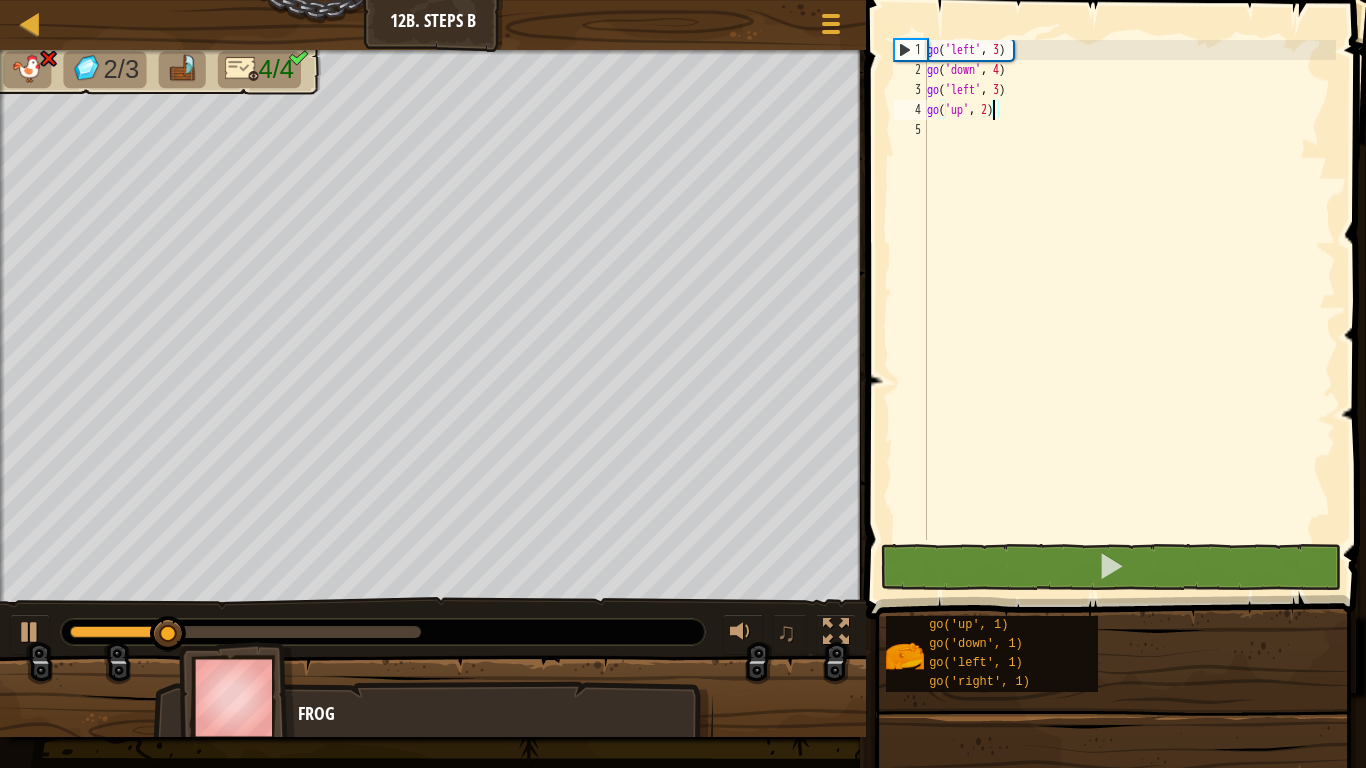 click on "go ( 'left' ,   3 ) go ( 'down' ,   4 ) go ( 'left' ,   3 ) go ( 'up' ,   2 )" at bounding box center [1129, 310] 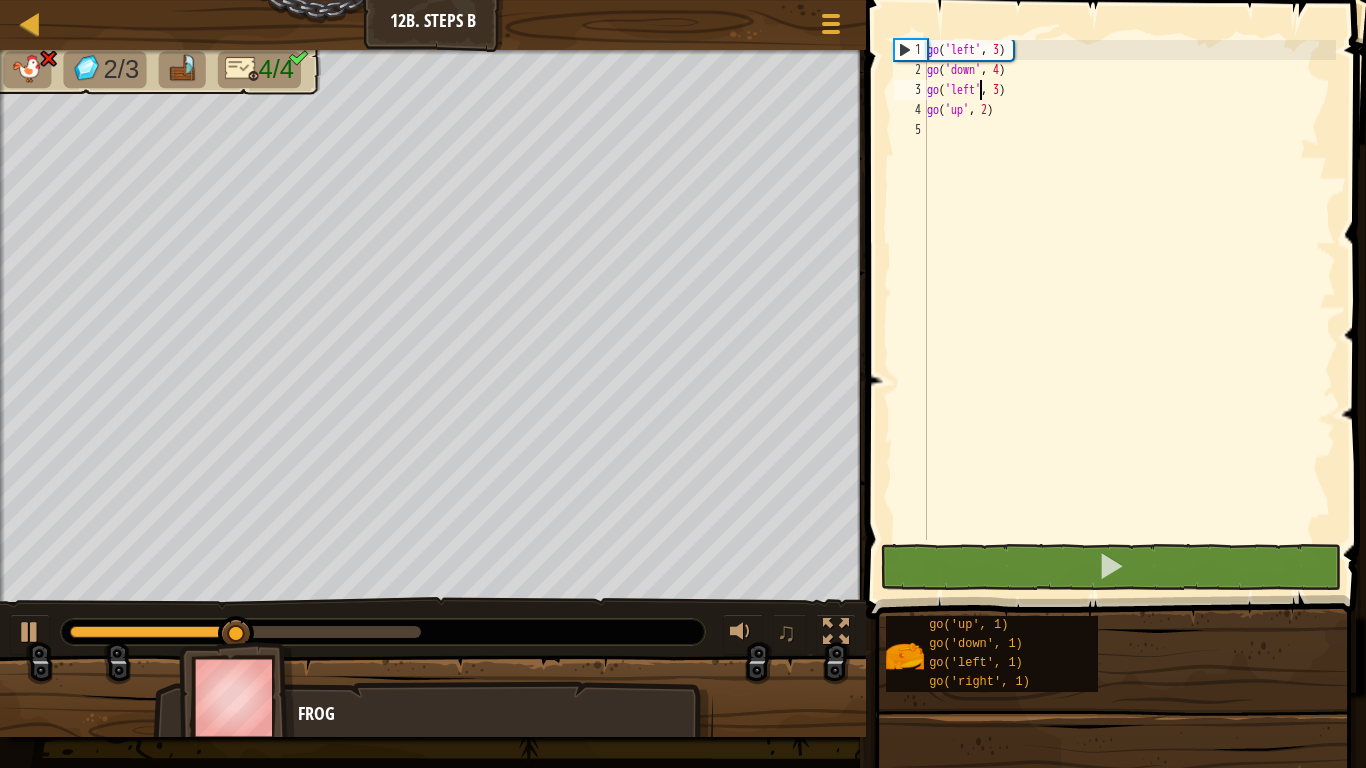 click on "go ( 'left' ,   3 ) go ( 'down' ,   4 ) go ( 'left' ,   3 ) go ( 'up' ,   2 )" at bounding box center (1129, 310) 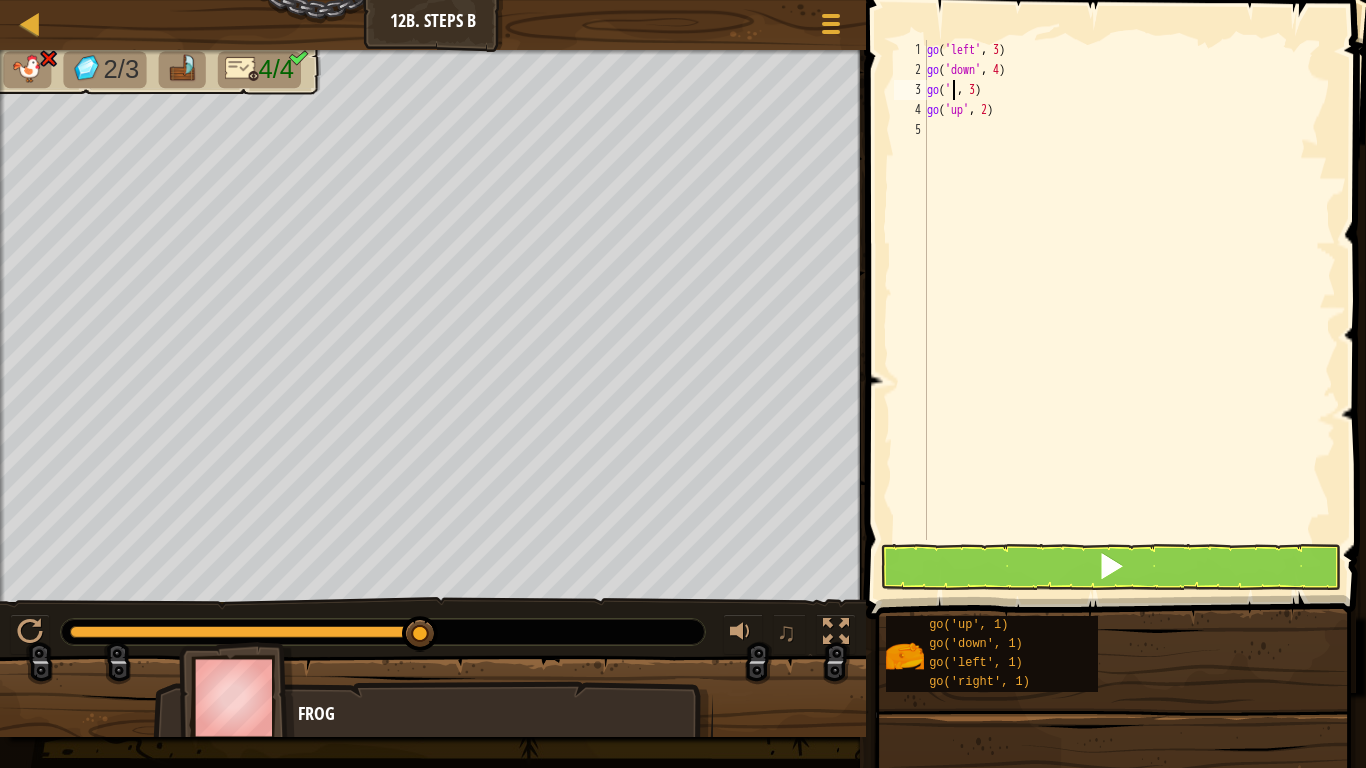 scroll, scrollTop: 9, scrollLeft: 3, axis: both 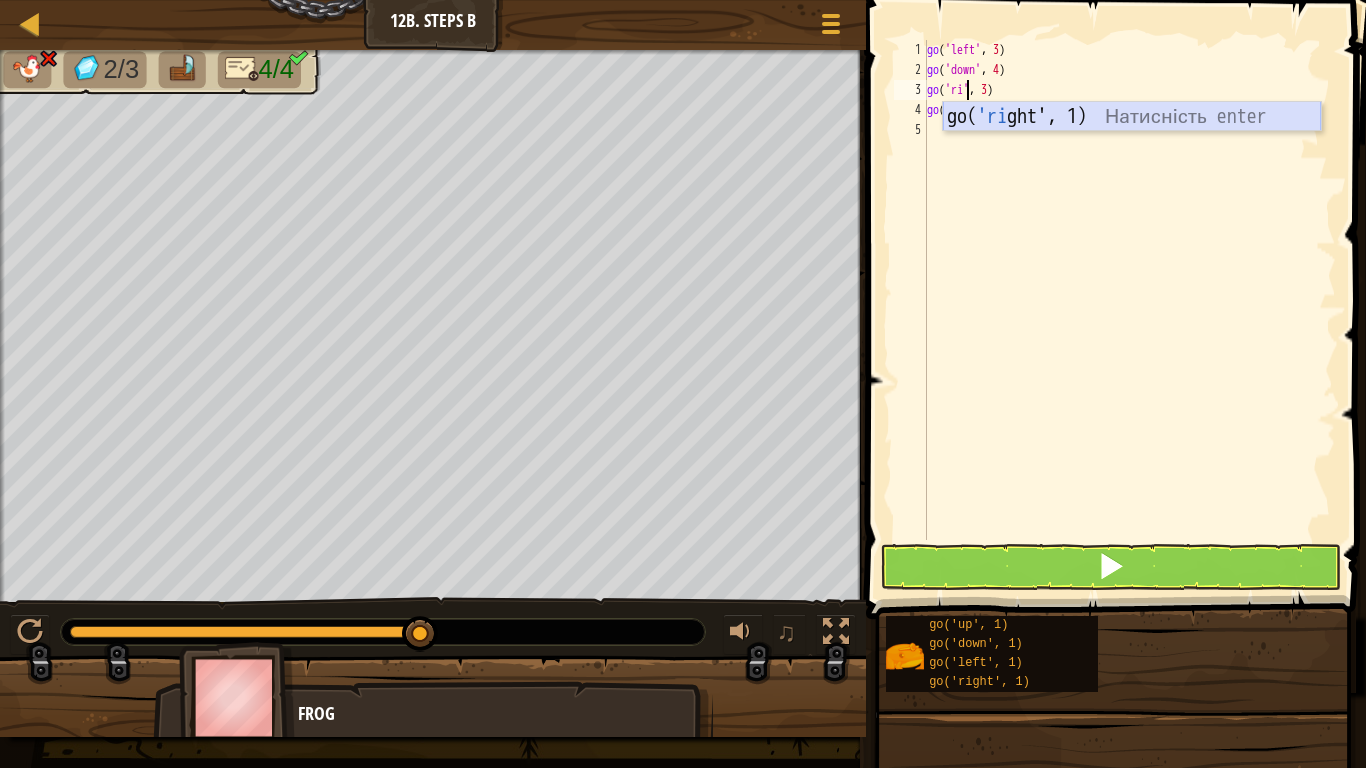 click on "go( 'ri ght', 1) Натисність enter" at bounding box center [1132, 147] 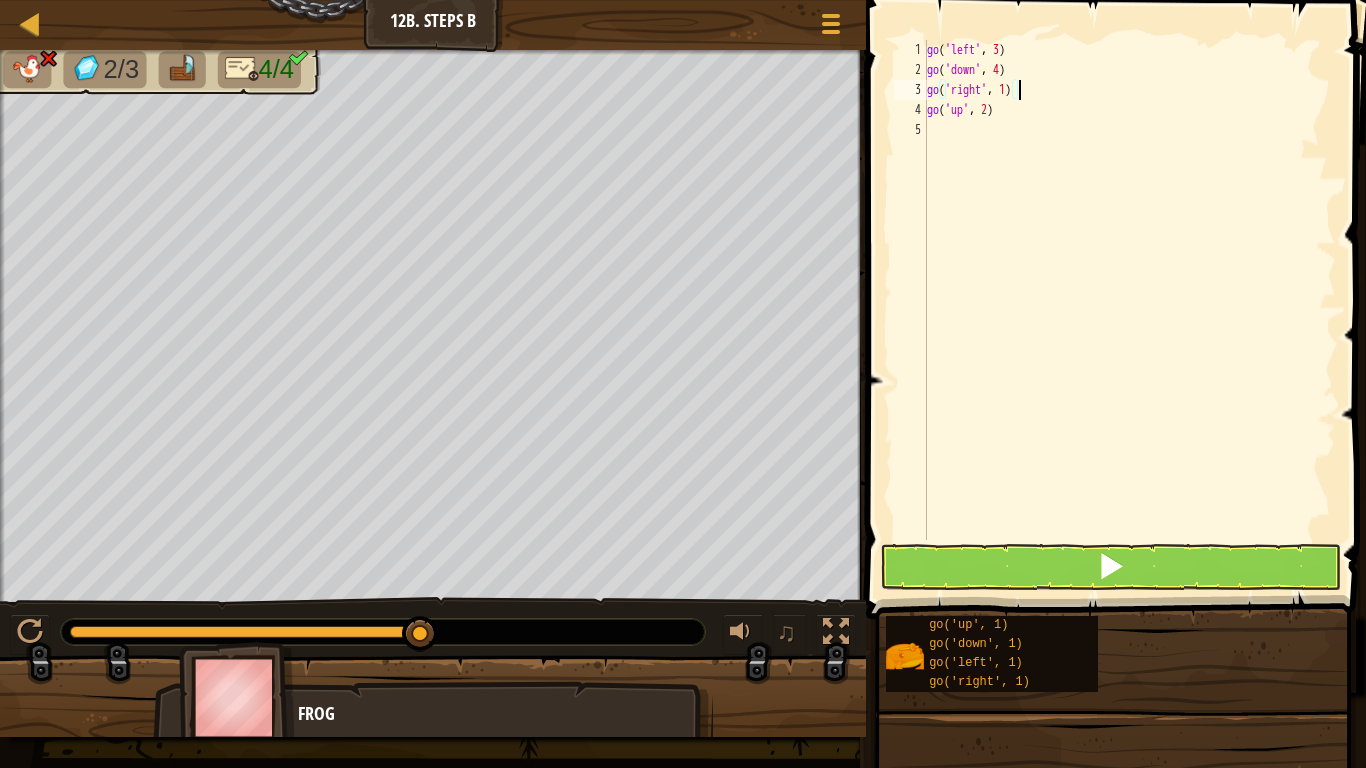 click on "go ( 'left' ,   3 ) go ( 'down' ,   4 ) go ( 'right' ,   1 ) go ( 'up' ,   2 )" at bounding box center [1129, 310] 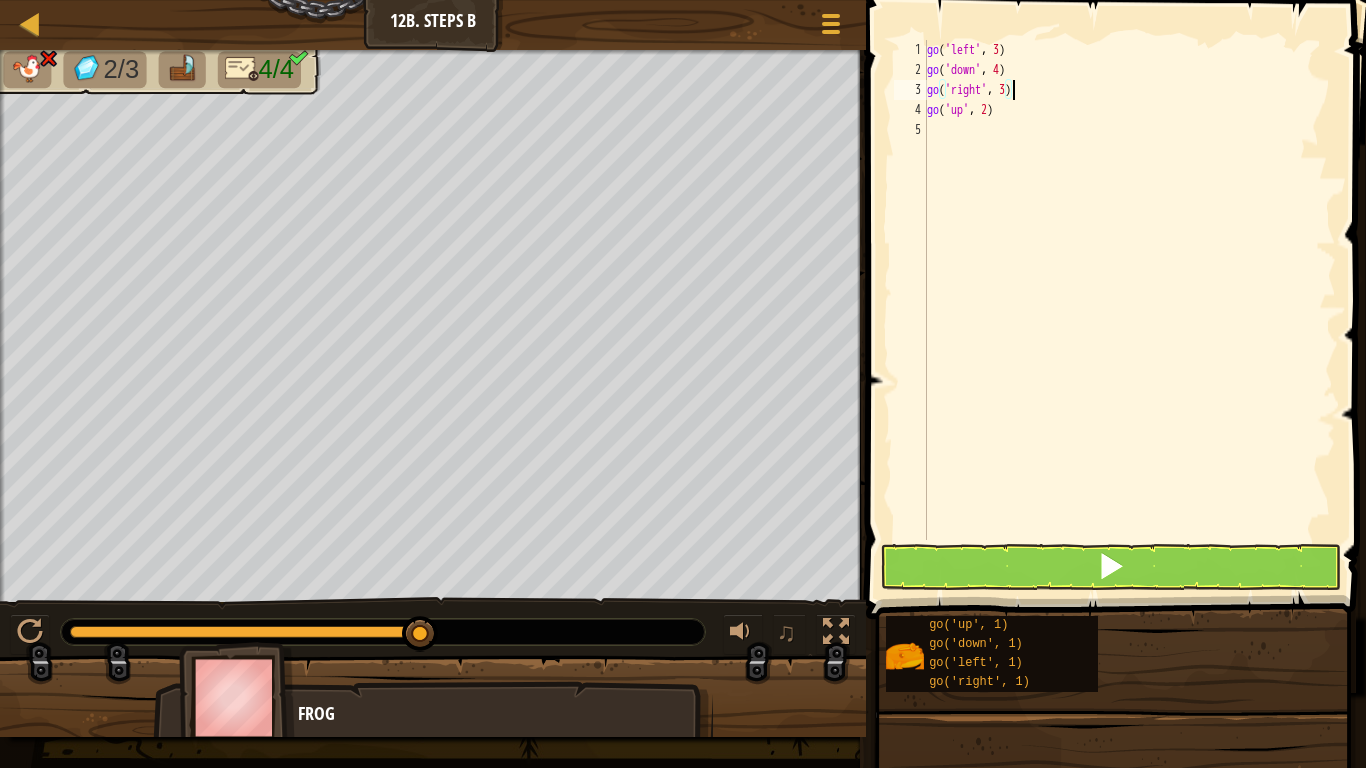 scroll, scrollTop: 9, scrollLeft: 6, axis: both 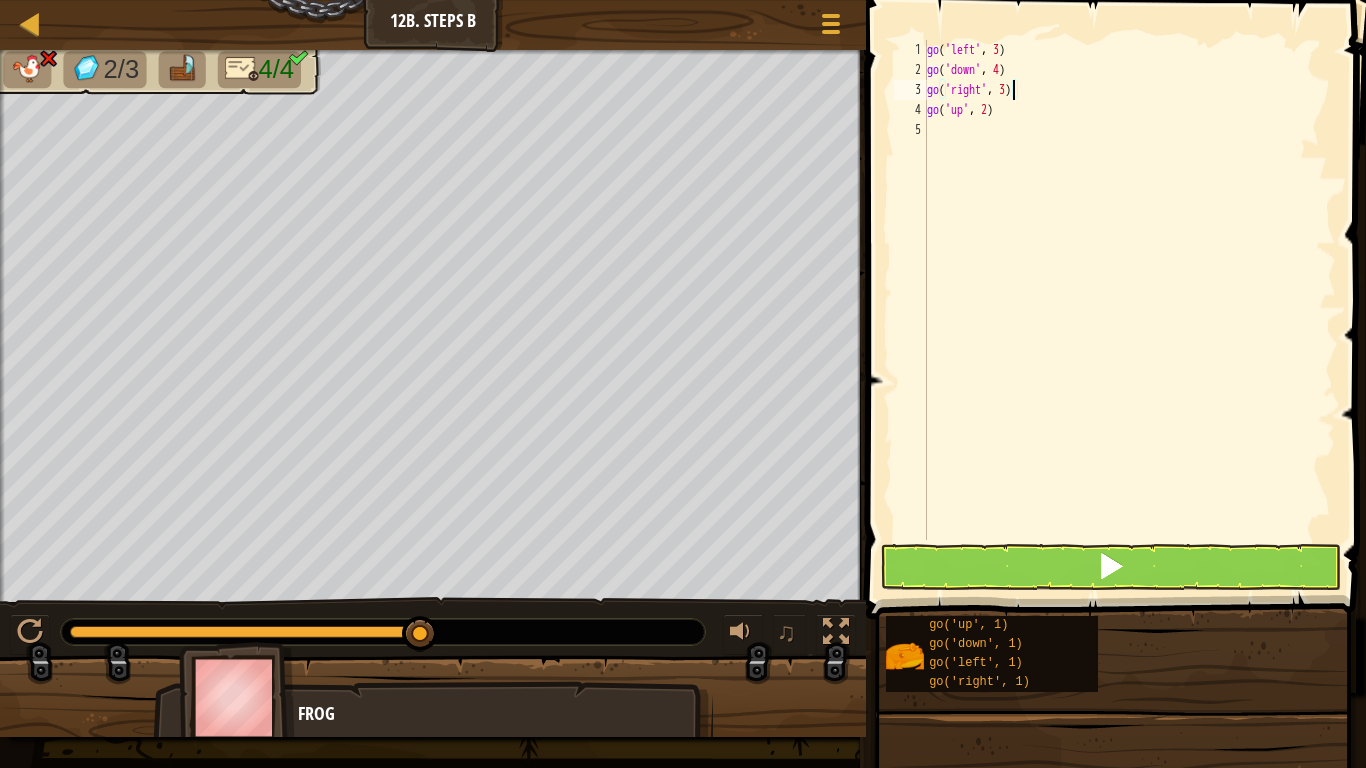 type on "go('right', 3)" 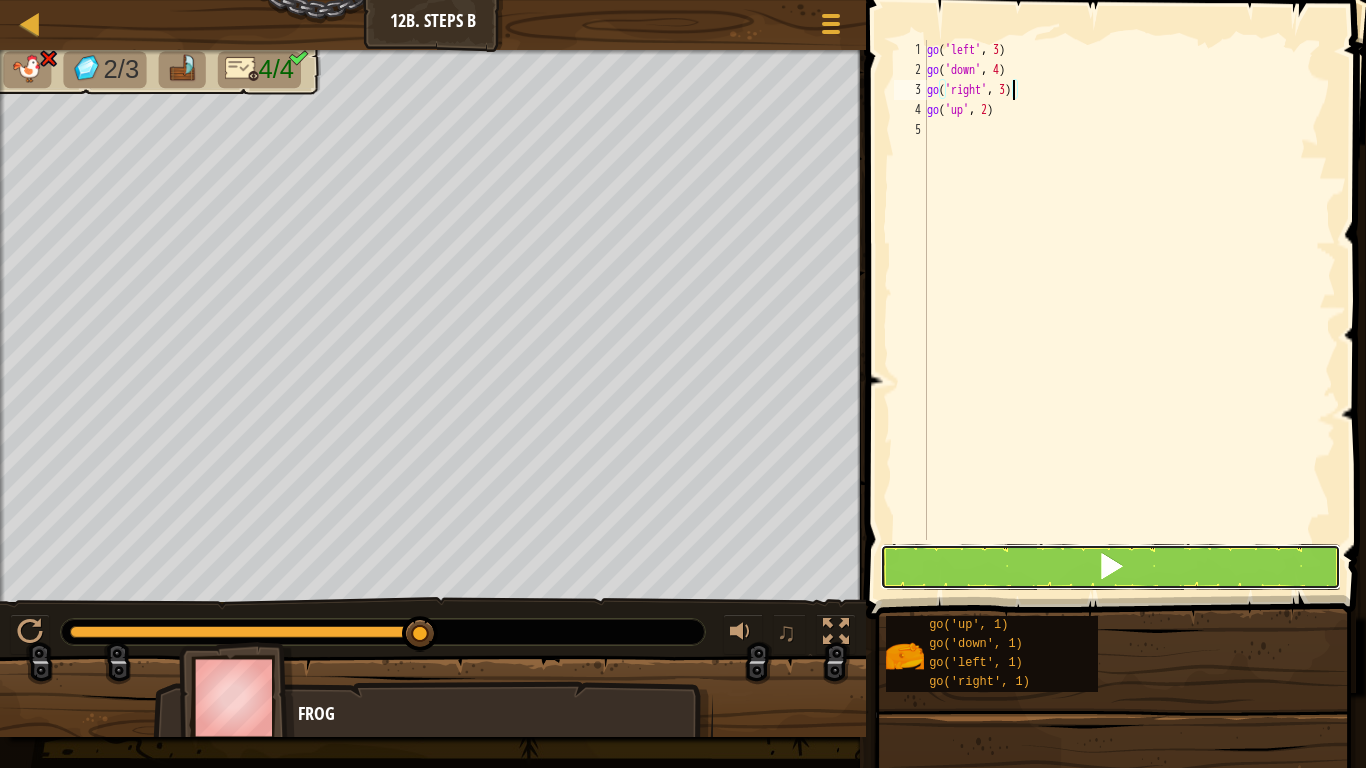 click at bounding box center (1111, 567) 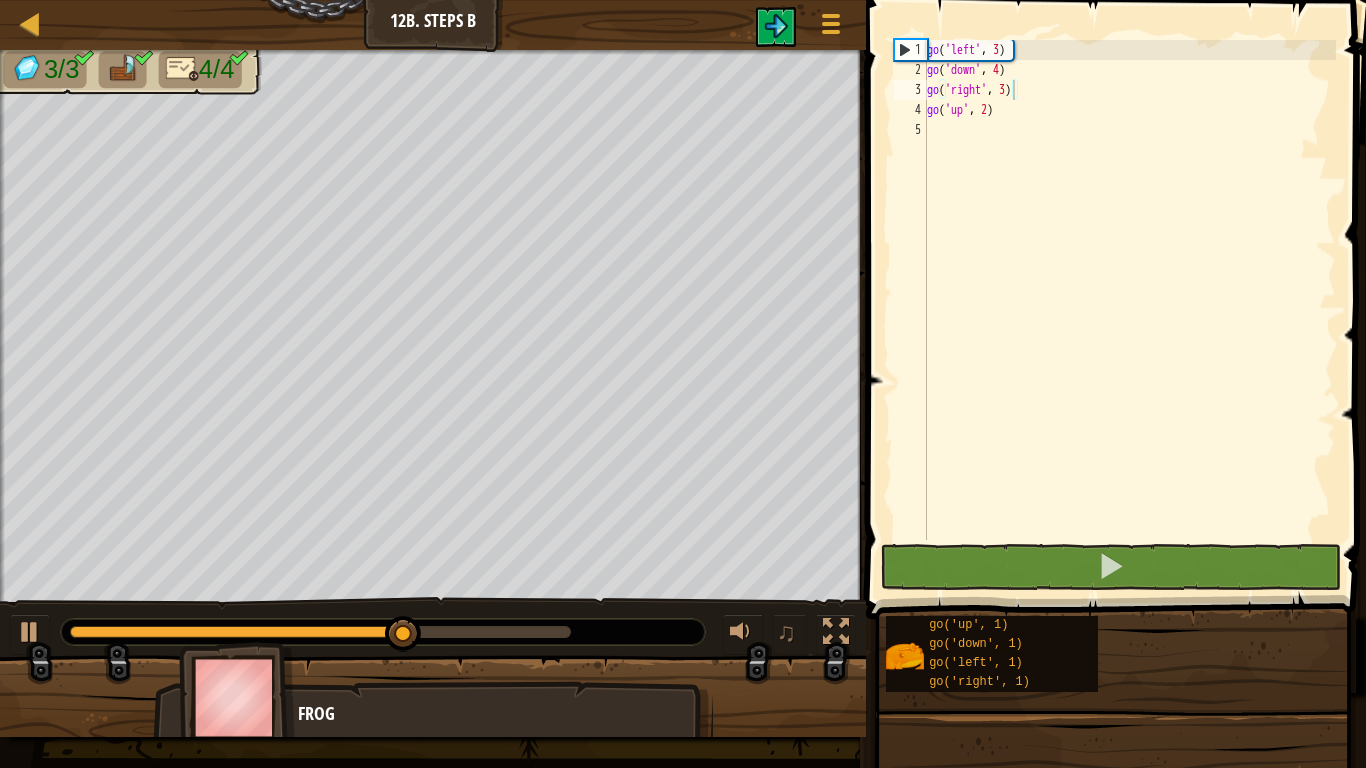 click on "♫" at bounding box center (433, 627) 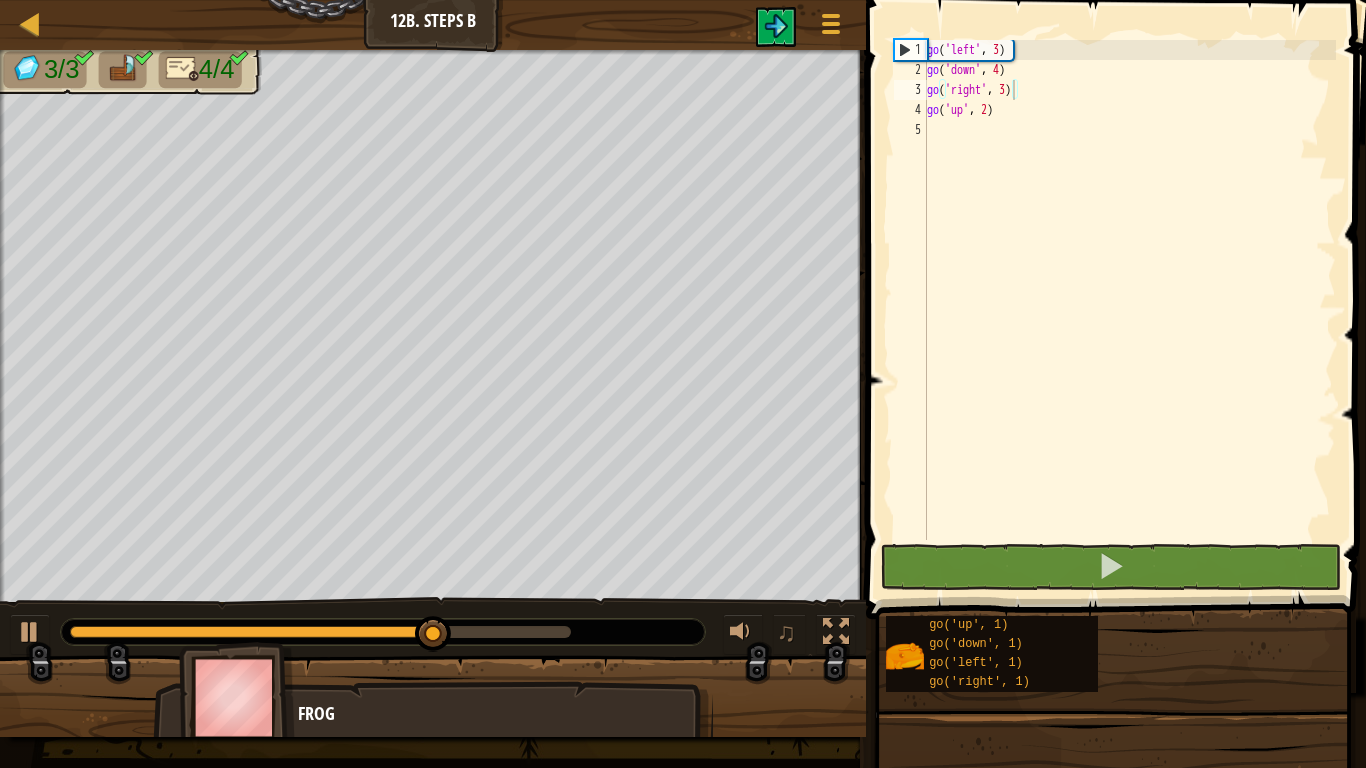 drag, startPoint x: 362, startPoint y: 624, endPoint x: 245, endPoint y: 651, distance: 120.074974 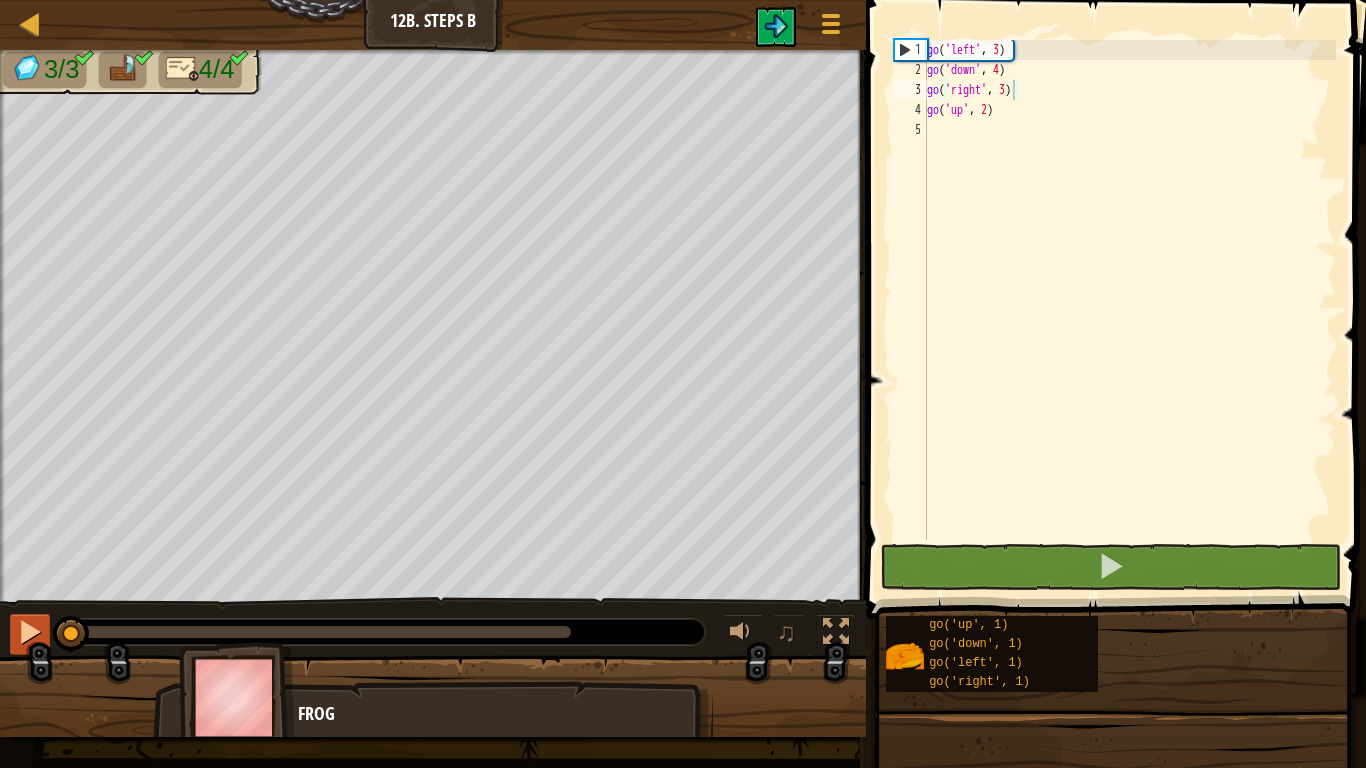 drag, startPoint x: 103, startPoint y: 626, endPoint x: 14, endPoint y: 652, distance: 92.72001 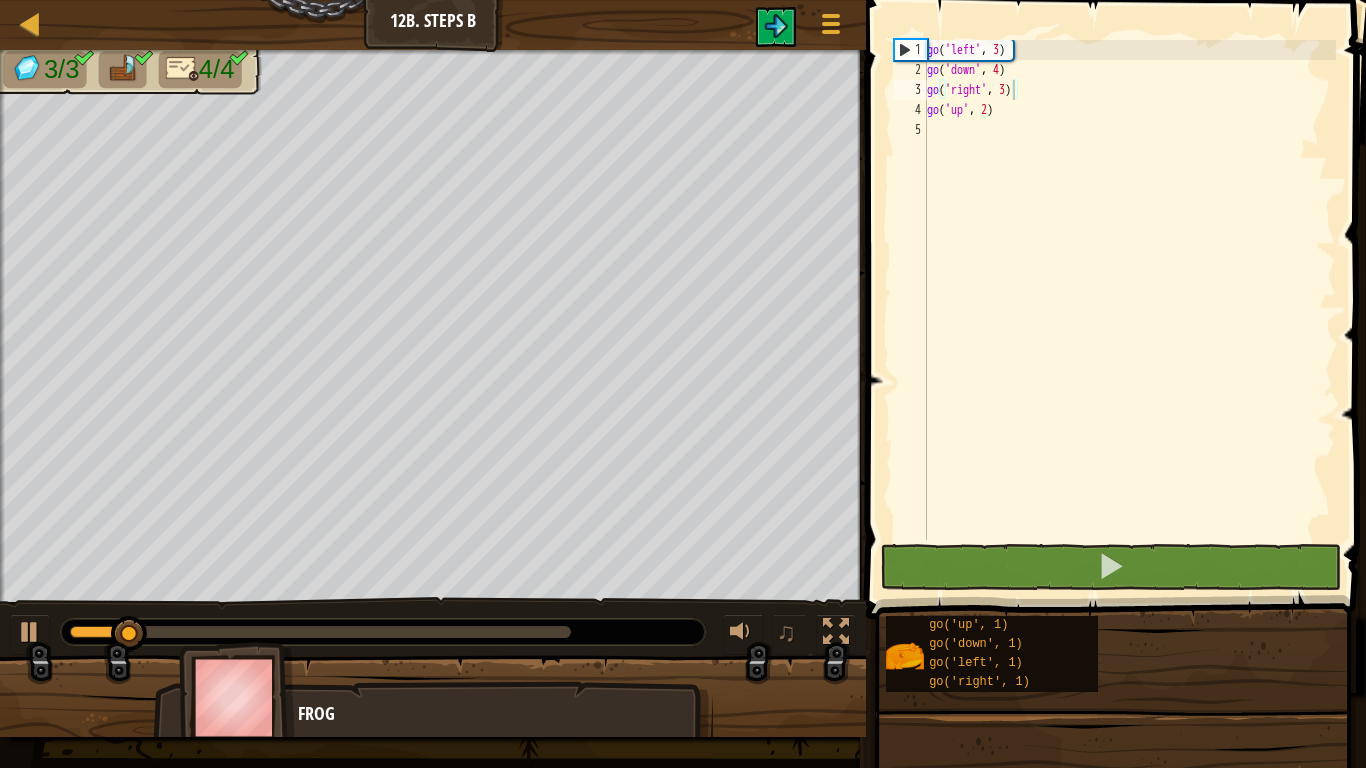 drag, startPoint x: 92, startPoint y: 624, endPoint x: 65, endPoint y: 630, distance: 27.658634 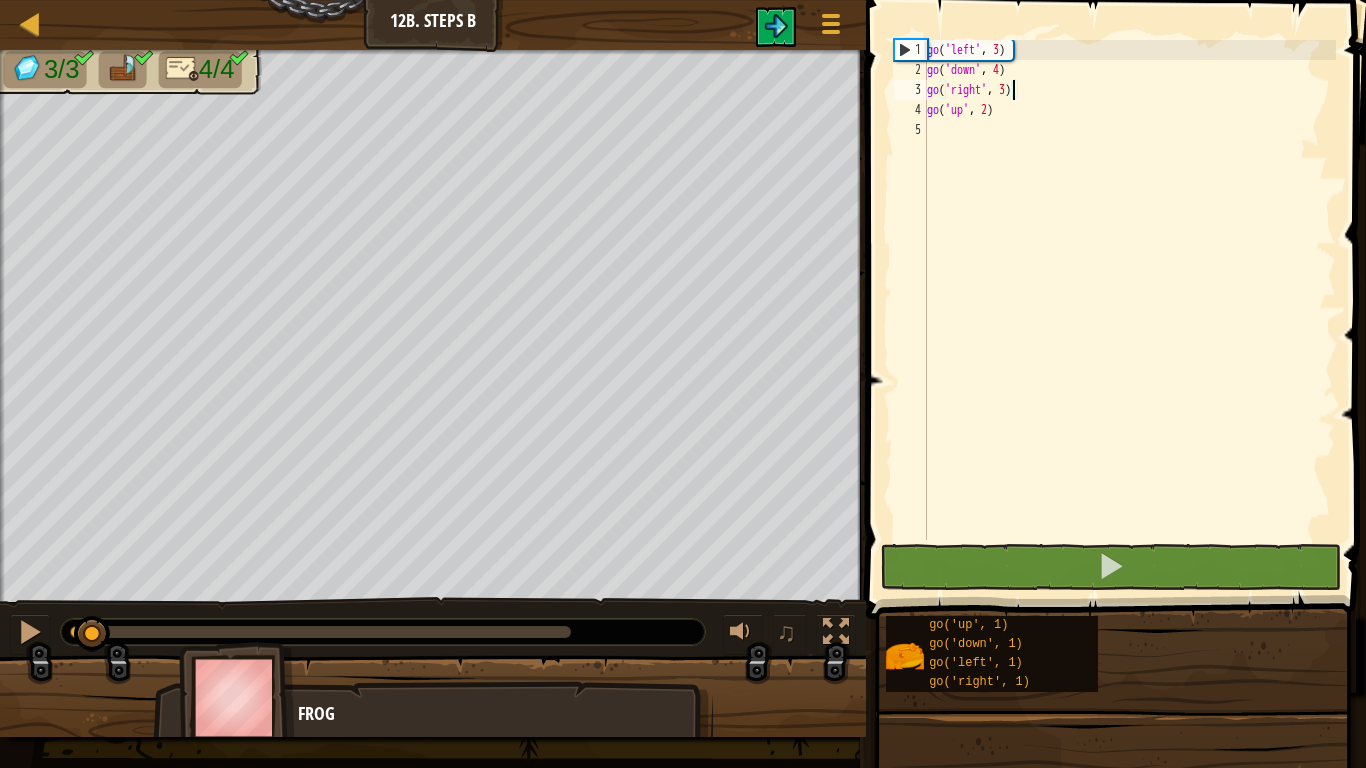 drag, startPoint x: 117, startPoint y: 633, endPoint x: 95, endPoint y: 608, distance: 33.30165 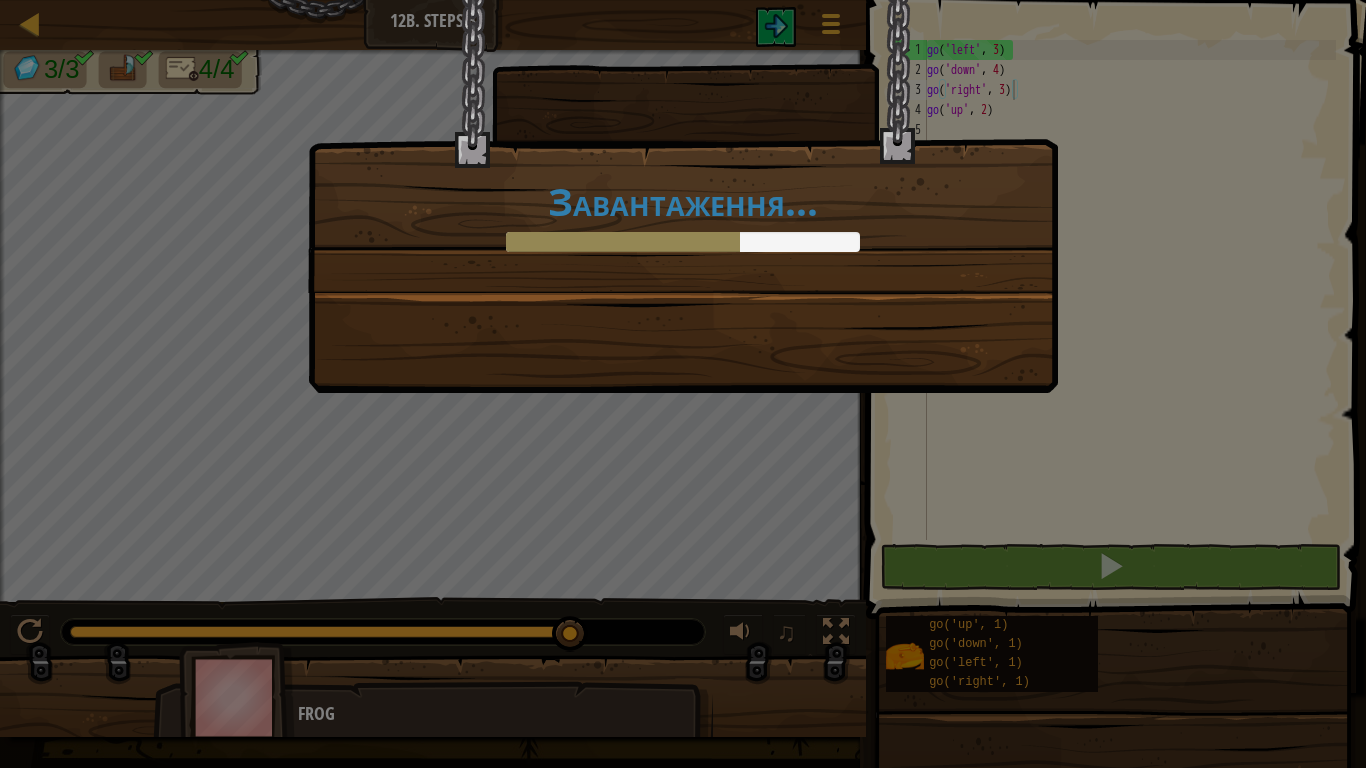 drag, startPoint x: 240, startPoint y: 633, endPoint x: 964, endPoint y: 580, distance: 725.9373 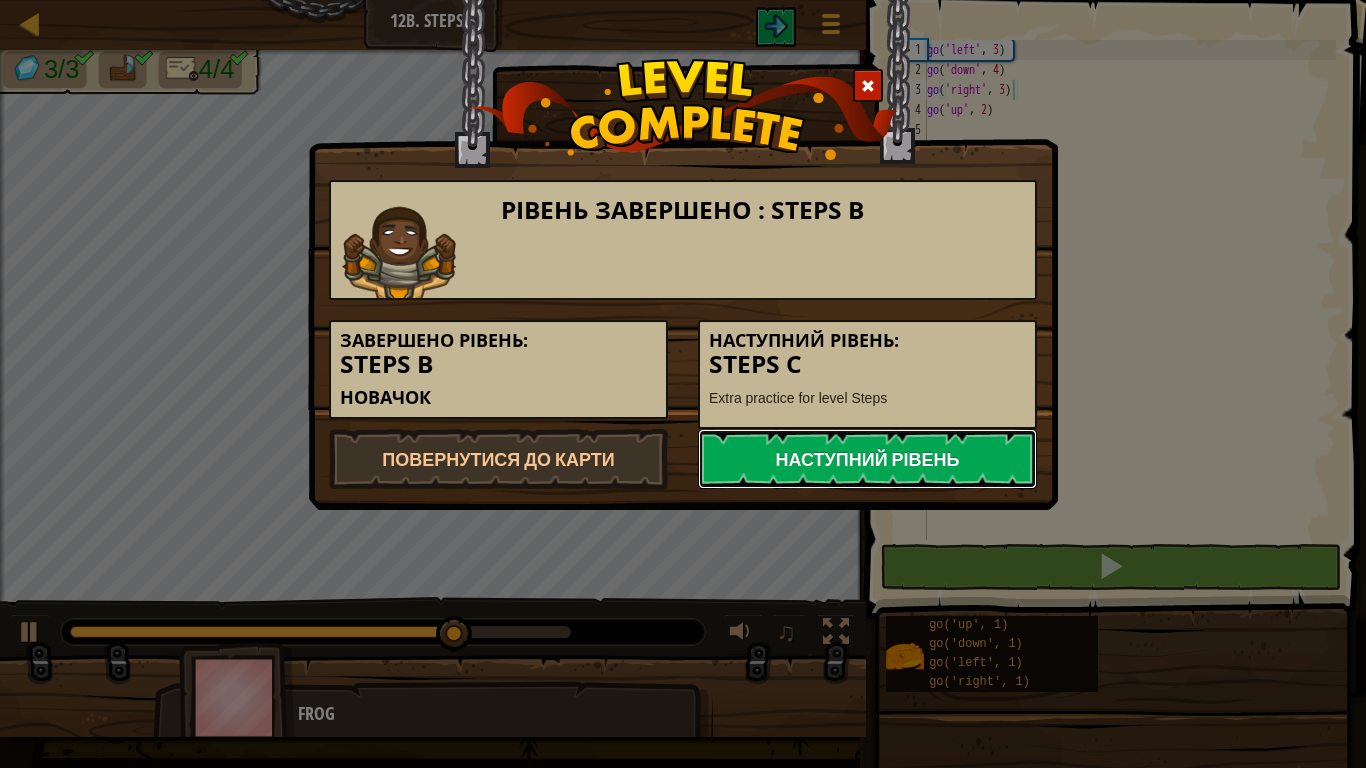 click on "Наступний рівень" at bounding box center [867, 459] 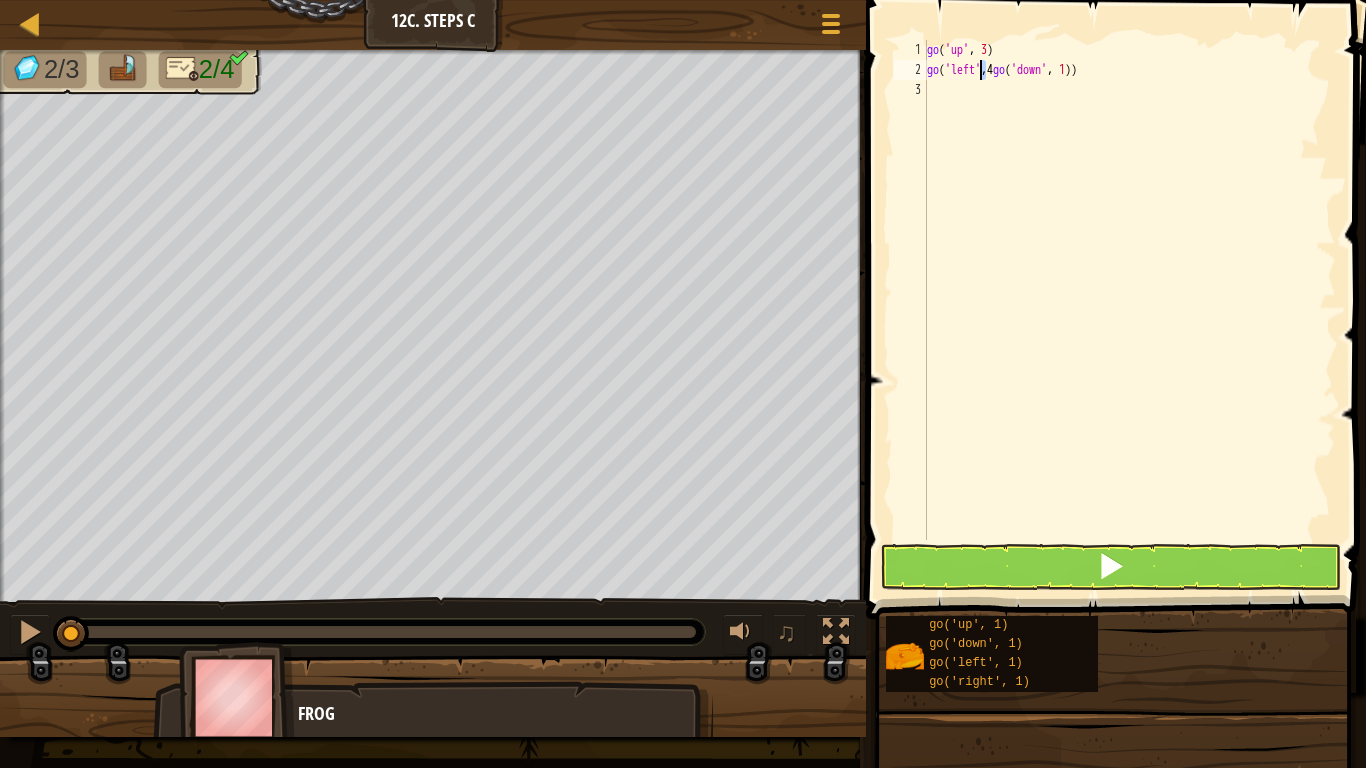 drag, startPoint x: 979, startPoint y: 70, endPoint x: 1001, endPoint y: 67, distance: 22.203604 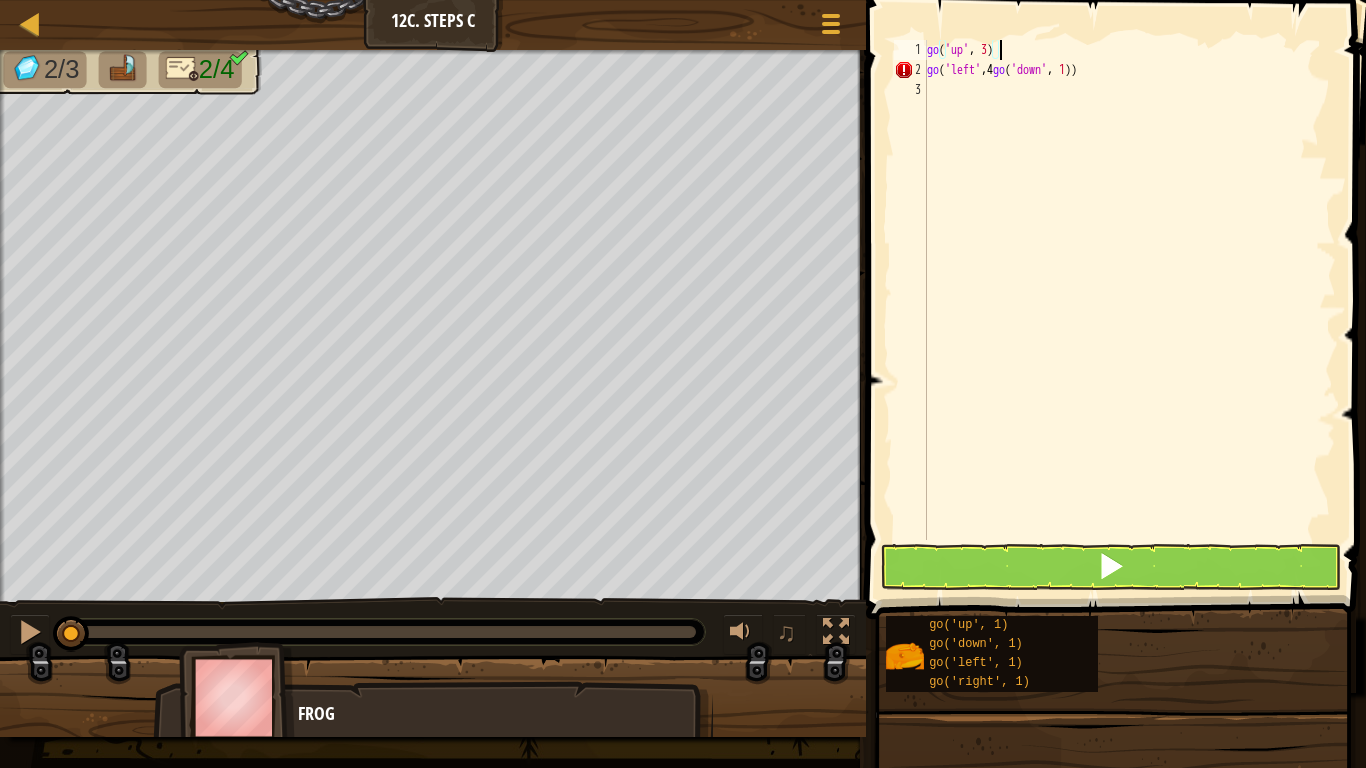 click on "go ( 'up' ,   3 ) go ( 'left' ,  4 go ( 'down' ,   1 ))" at bounding box center [1129, 310] 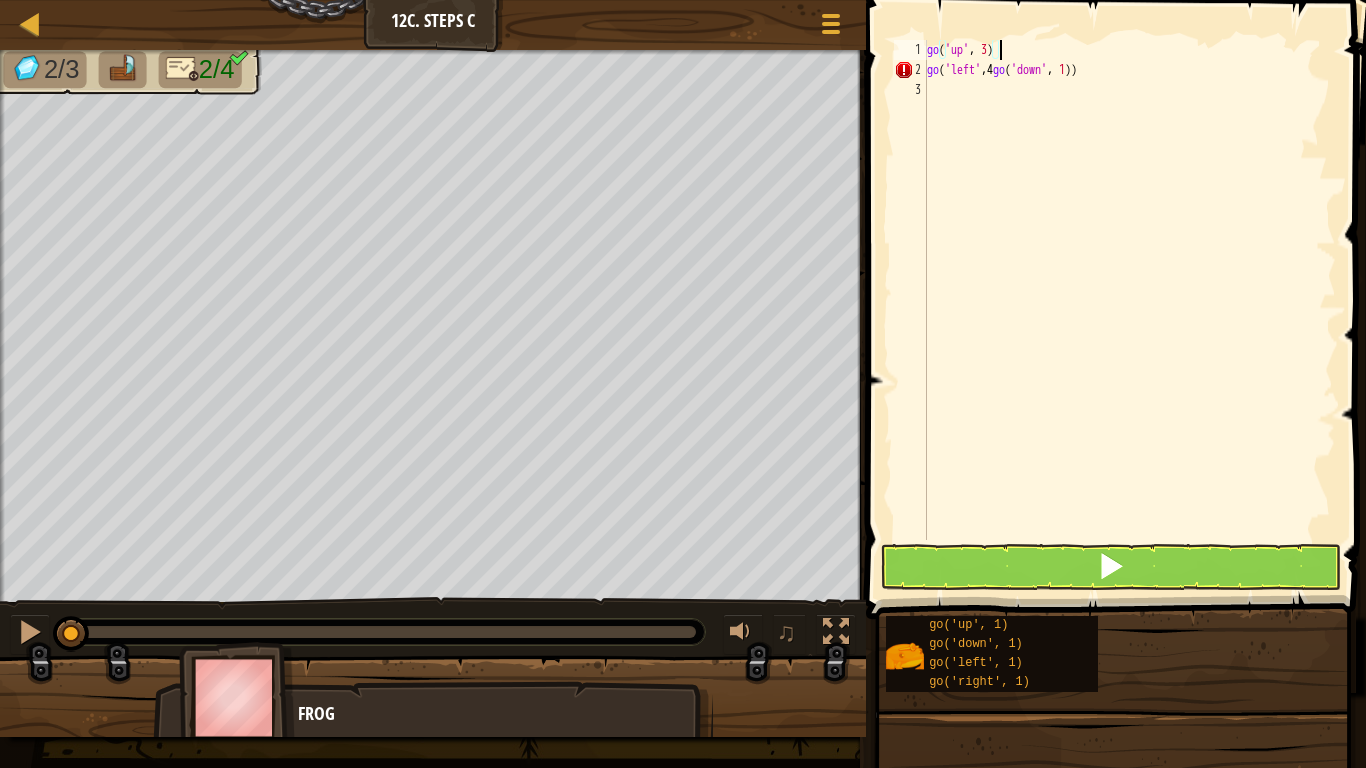 click on "go ( 'up' ,   3 ) go ( 'left' ,  4 go ( 'down' ,   1 ))" at bounding box center [1129, 310] 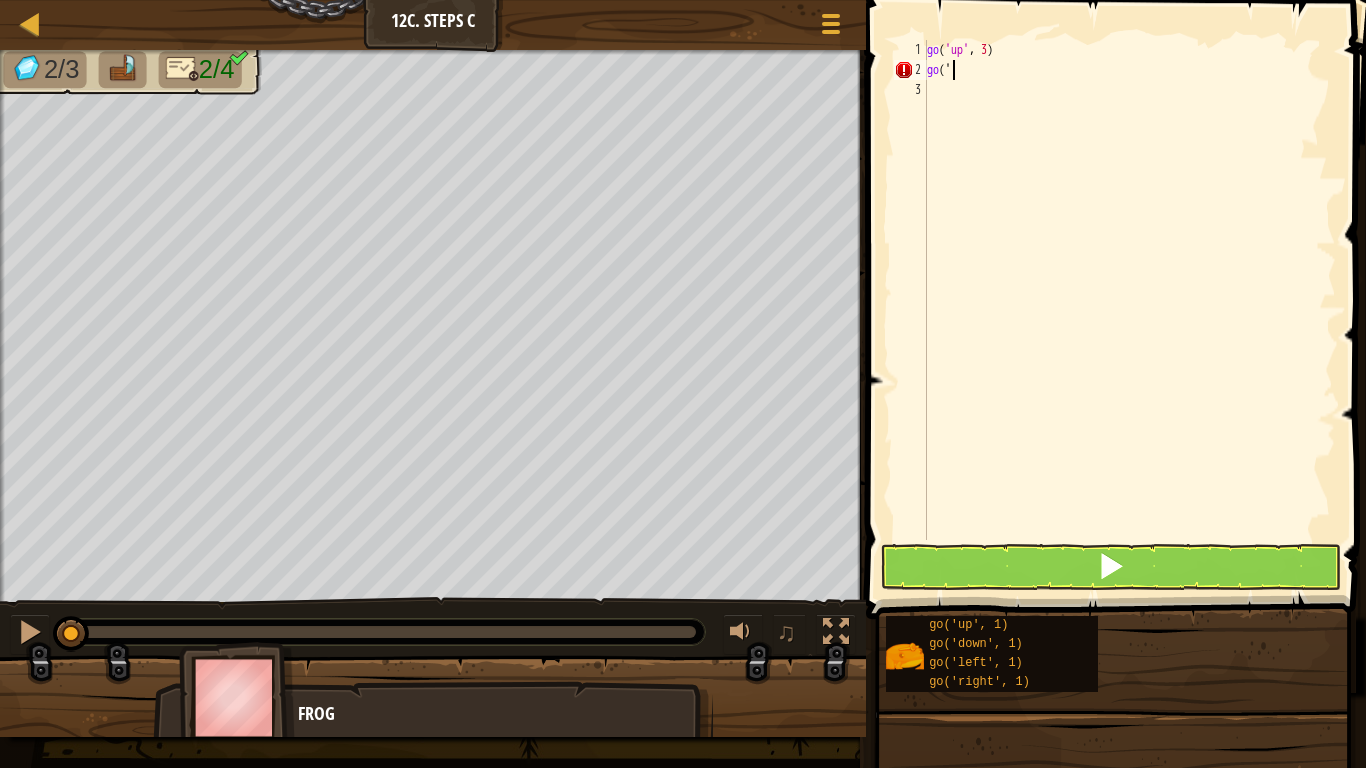 type on "g" 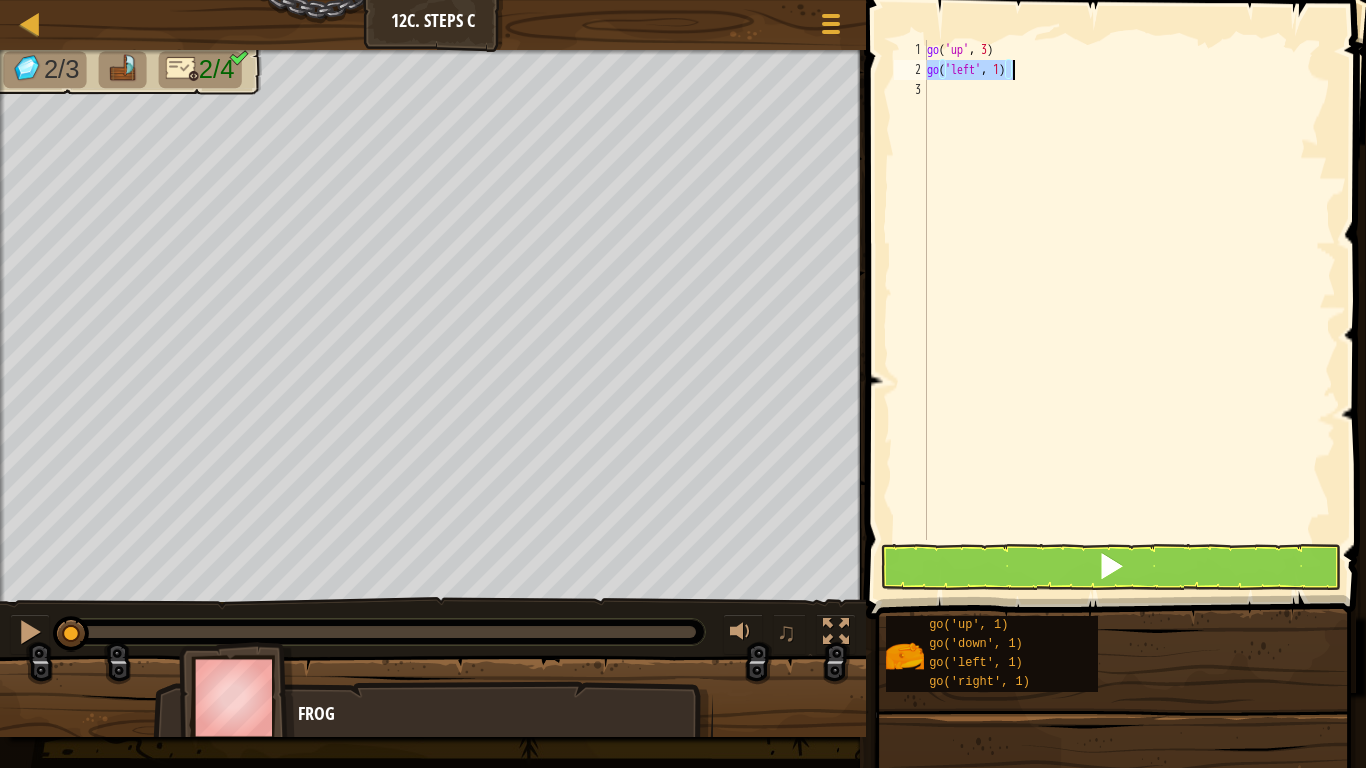 click on "go ( 'up' ,   3 ) go ( 'left' ,   1 )" at bounding box center [1129, 290] 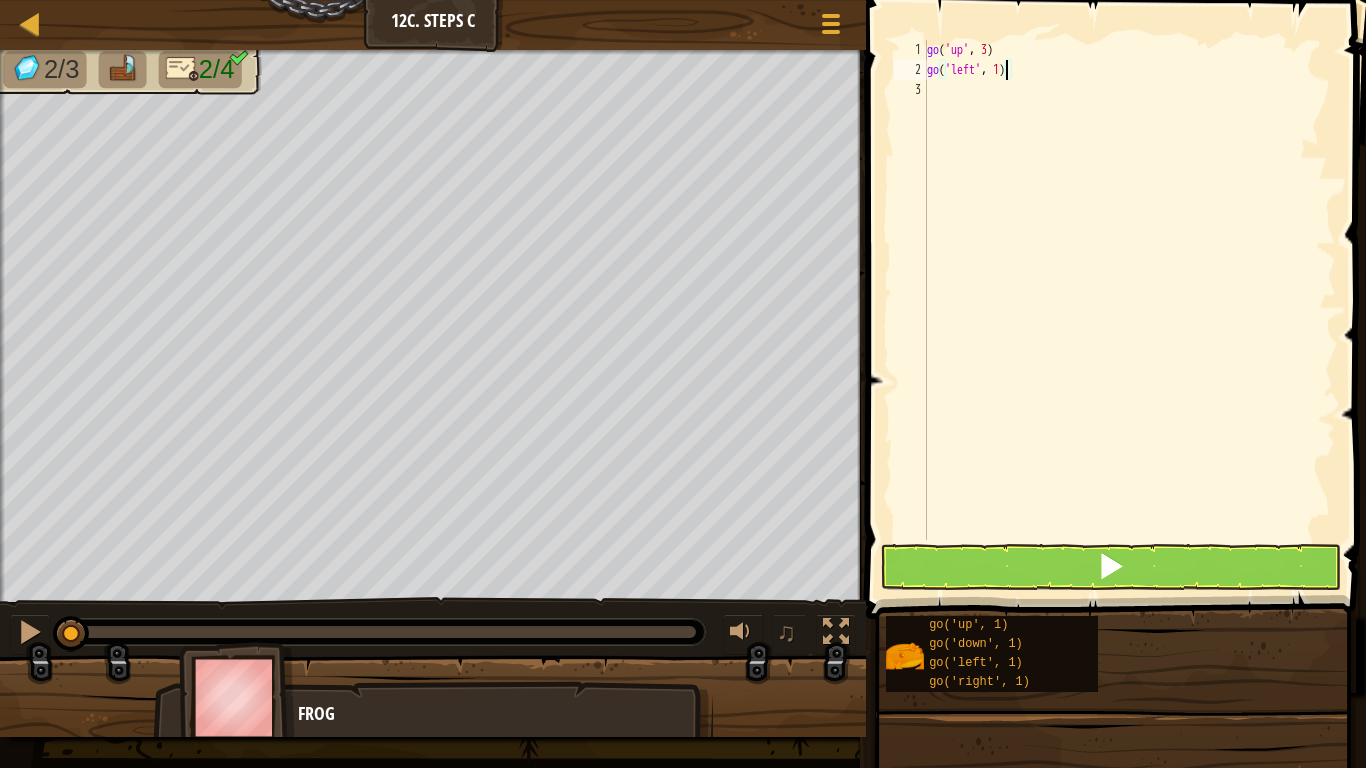 click on "go ( 'up' ,   3 ) go ( 'left' ,   1 )" at bounding box center [1129, 310] 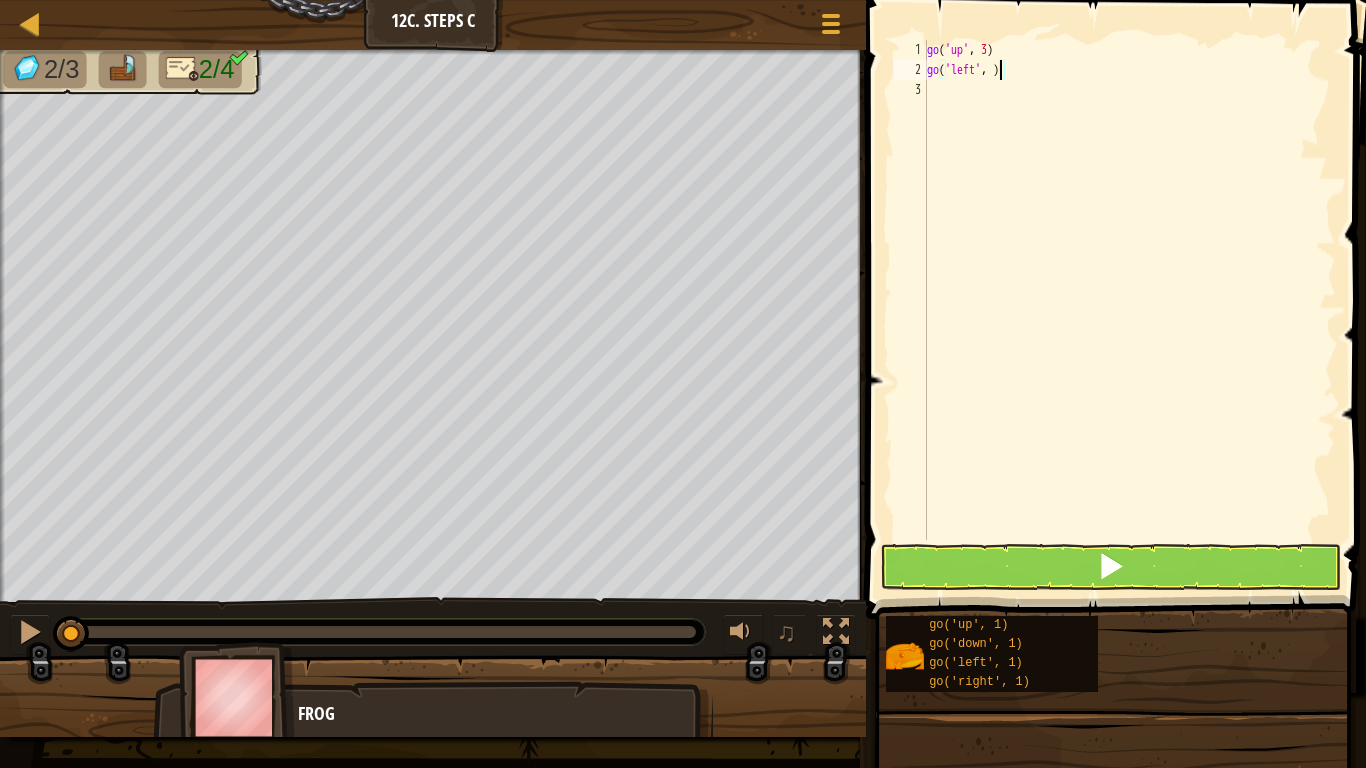 scroll, scrollTop: 9, scrollLeft: 6, axis: both 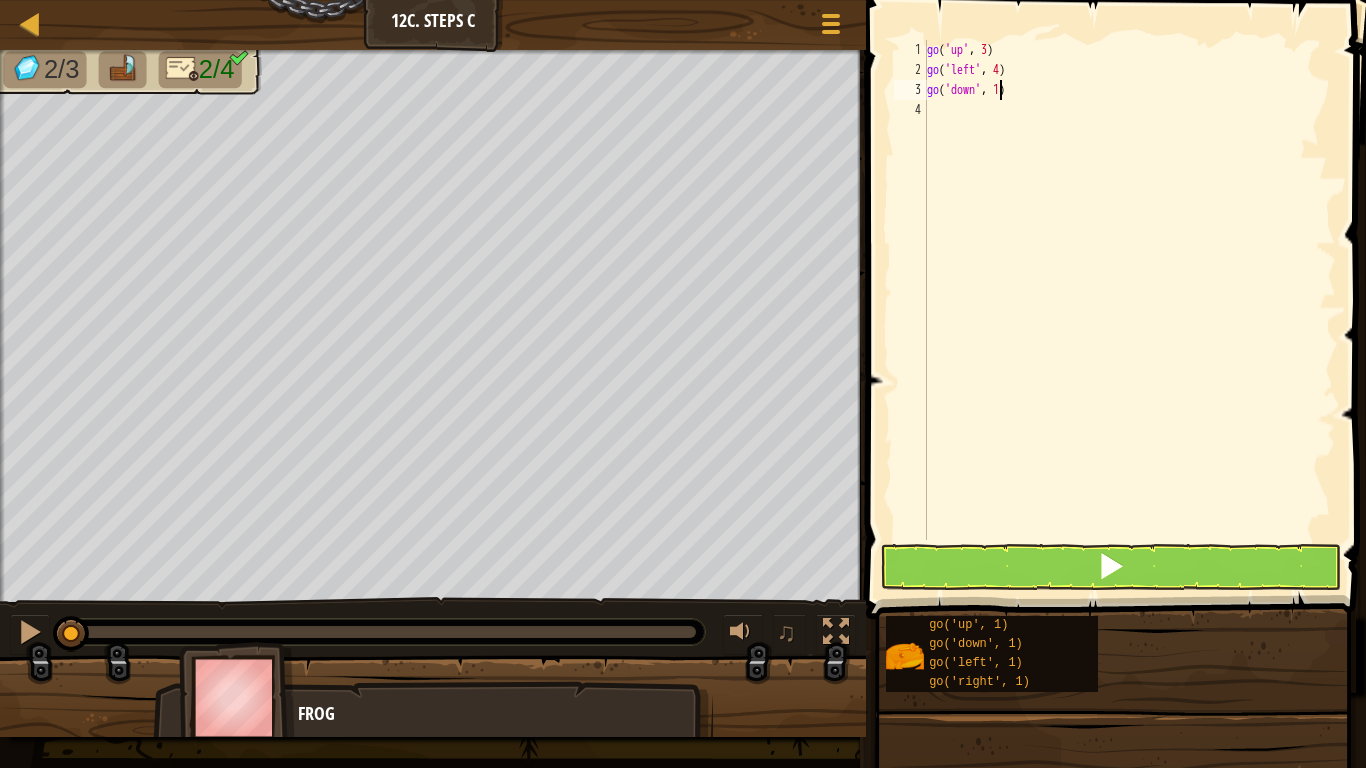 click on "go ( 'up' ,   3 ) go ( 'left' ,   4 ) go ( 'down' ,   1 )" at bounding box center (1129, 310) 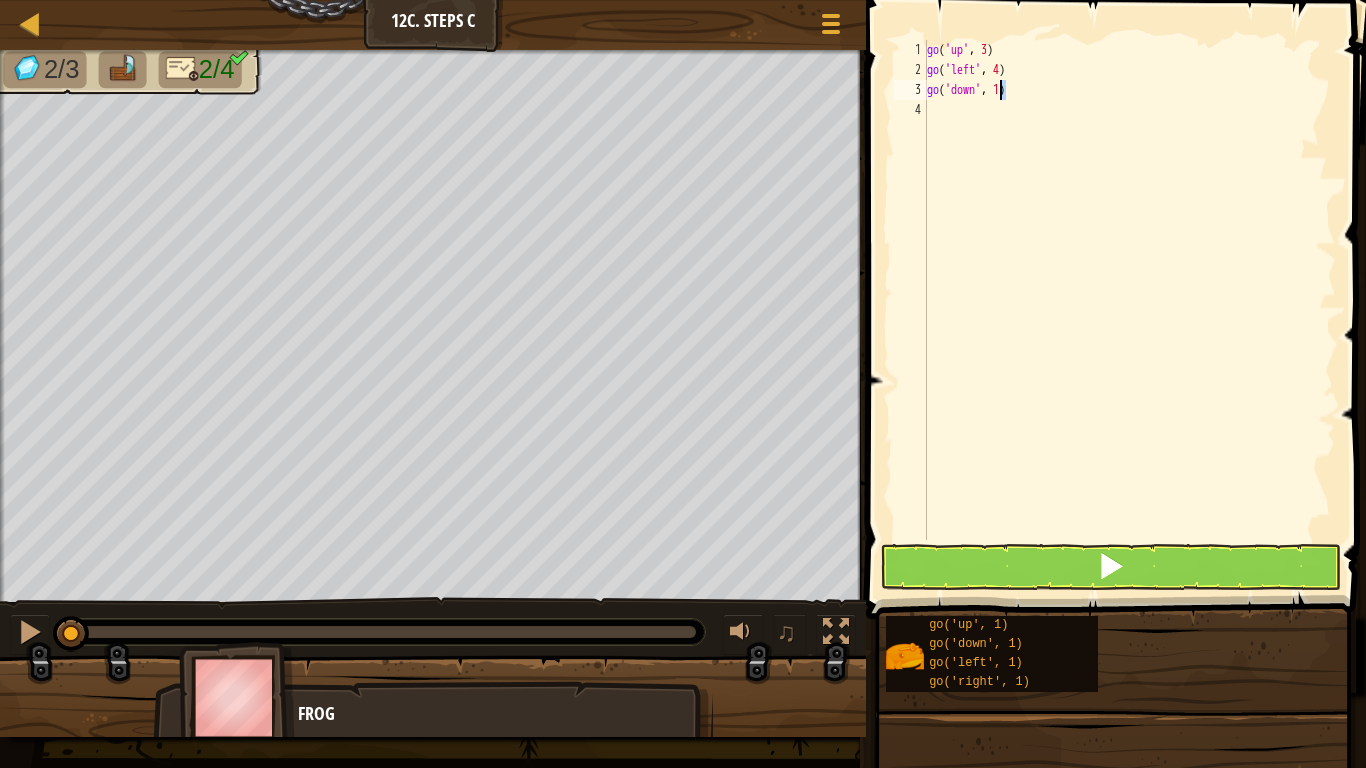 click on "go ( 'up' ,   3 ) go ( 'left' ,   4 ) go ( 'down' ,   1 )" at bounding box center [1129, 310] 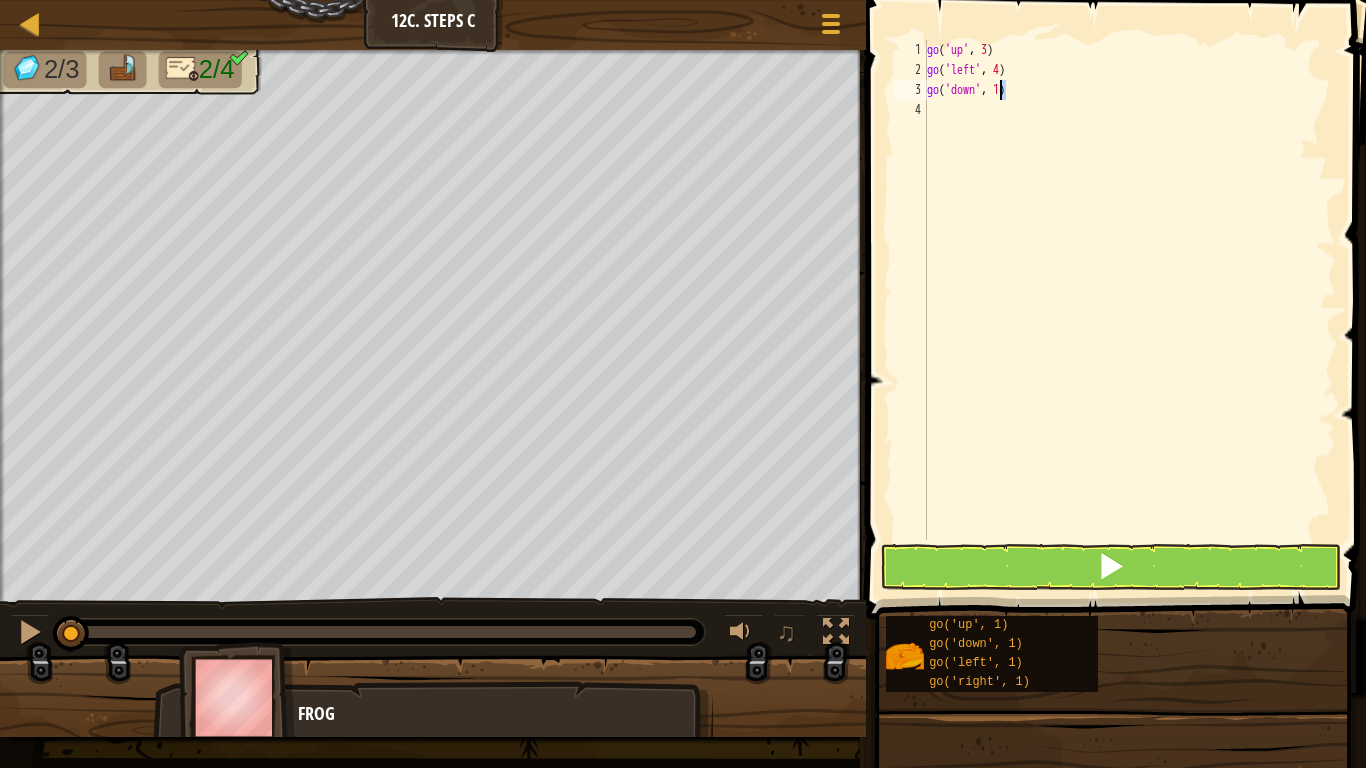 click on "go ( 'up' ,   3 ) go ( 'left' ,   4 ) go ( 'down' ,   1 )" at bounding box center (1129, 290) 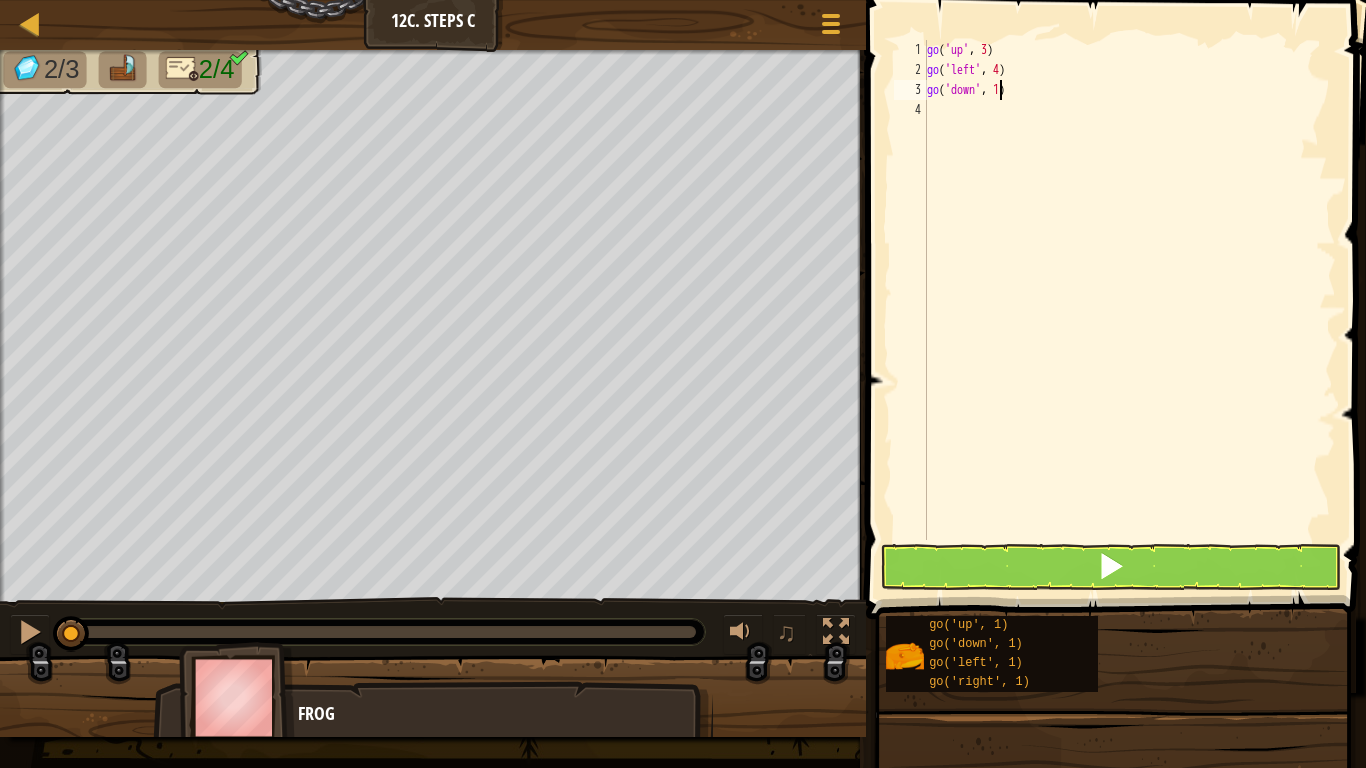 click on "go ( 'up' ,   3 ) go ( 'left' ,   4 ) go ( 'down' ,   1 )" at bounding box center (1129, 310) 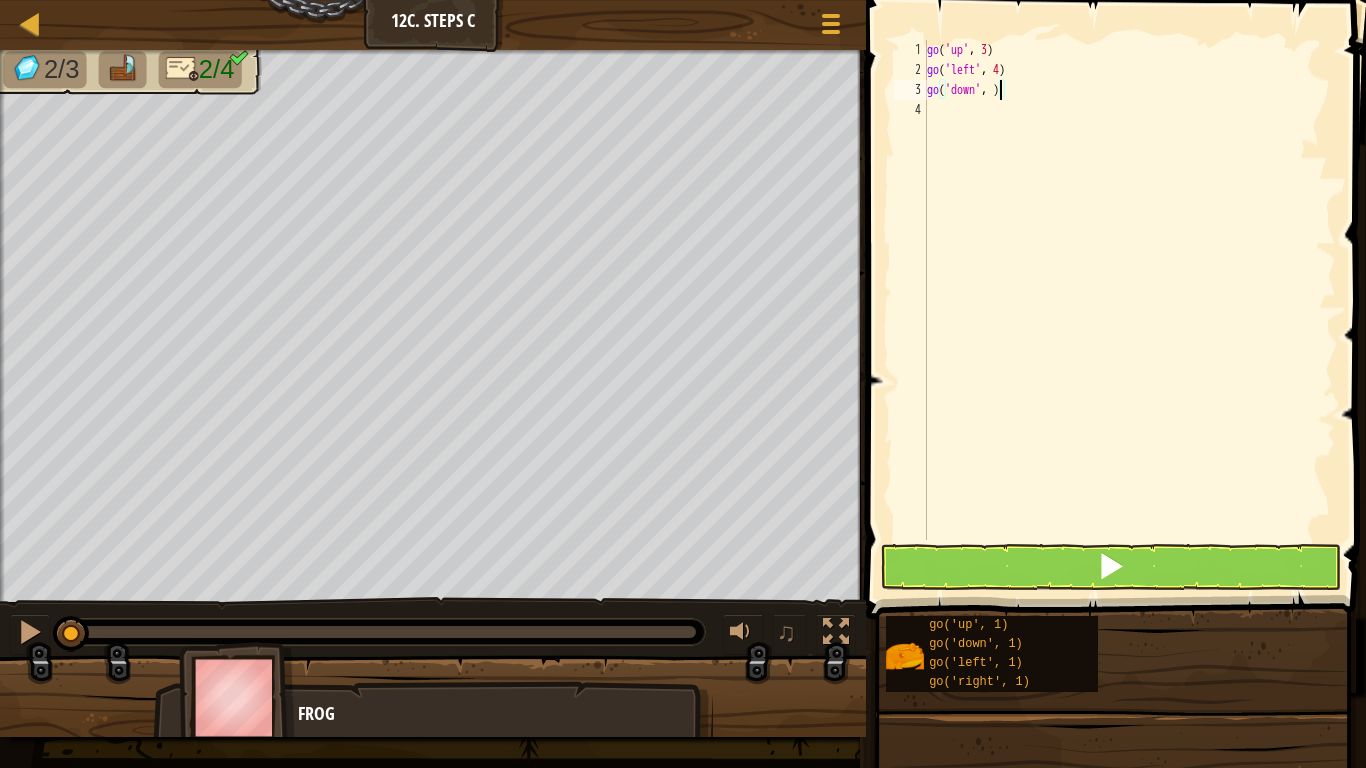 type on "go('down', 3)" 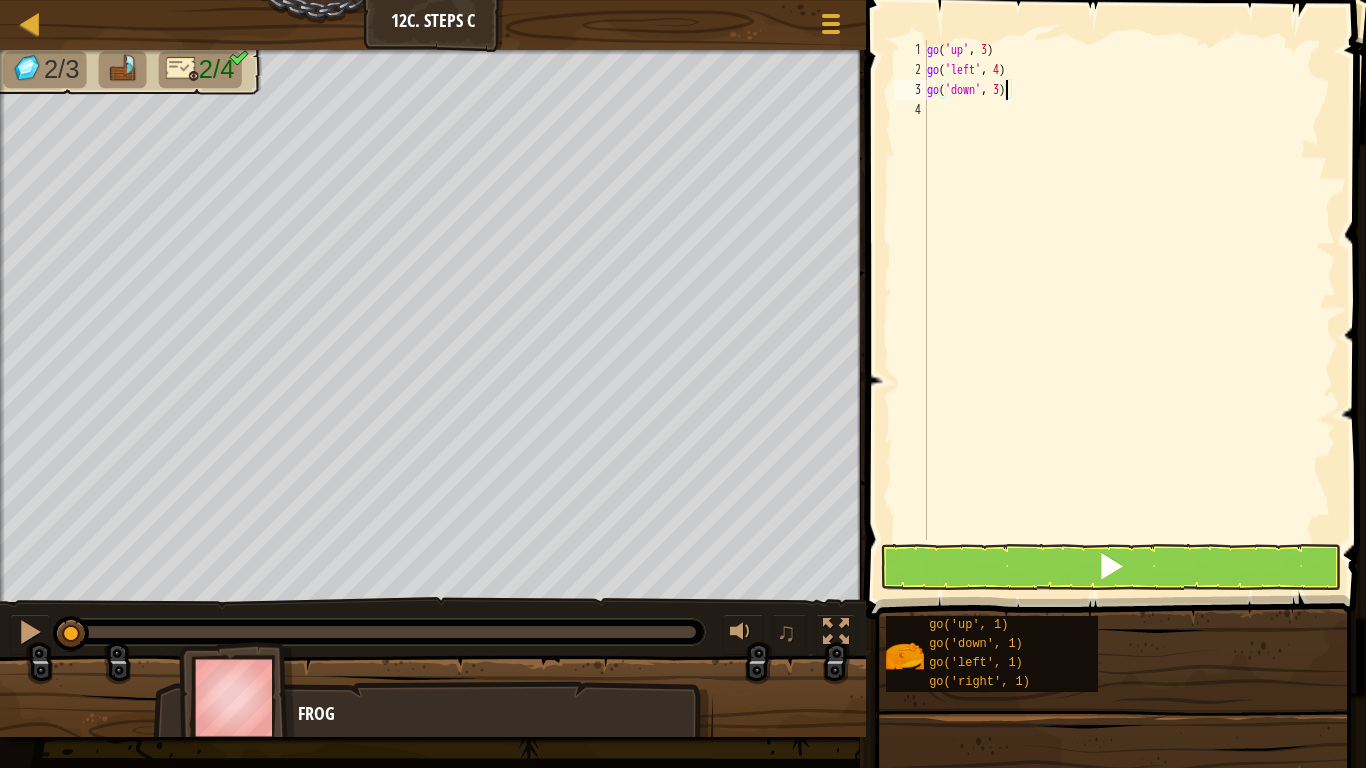 click on "go ( 'up' ,   3 ) go ( 'left' ,   4 ) go ( 'down' ,   3 )" at bounding box center (1129, 310) 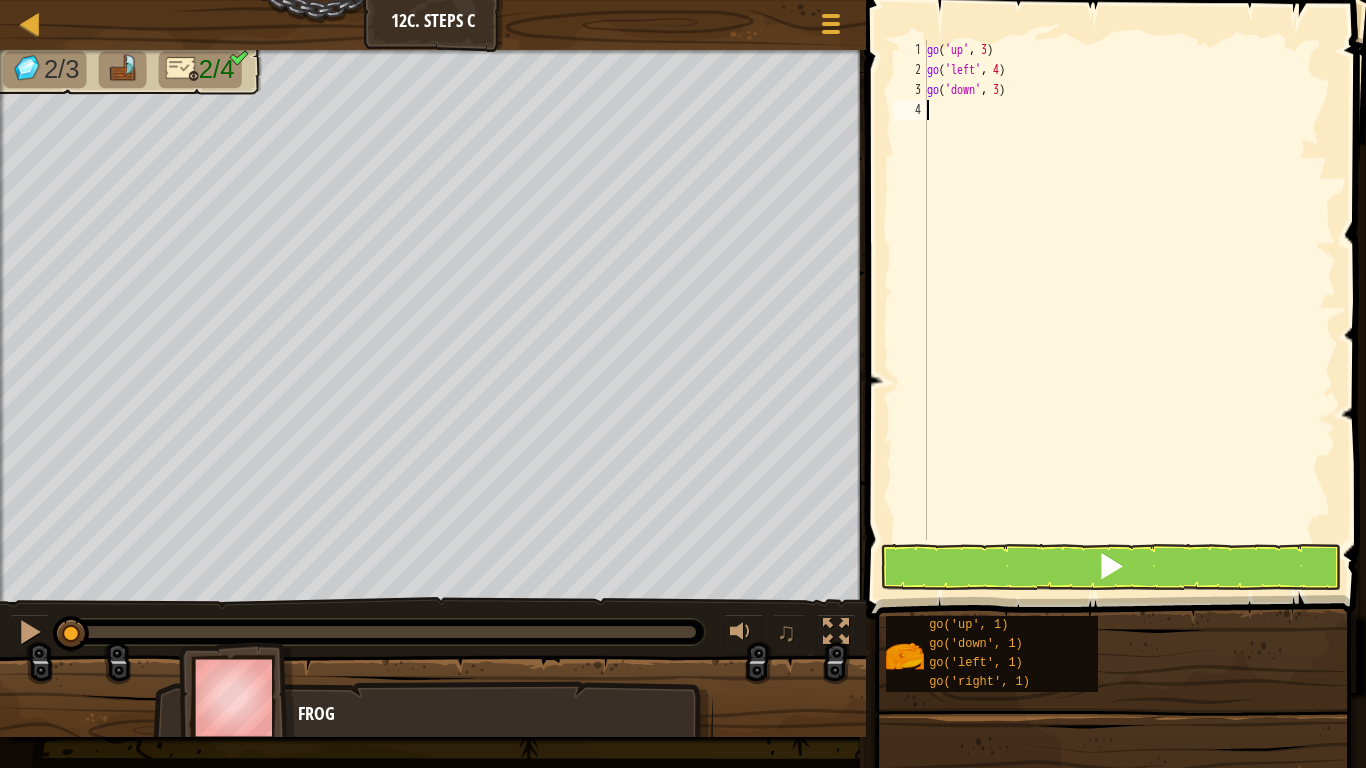scroll, scrollTop: 9, scrollLeft: 0, axis: vertical 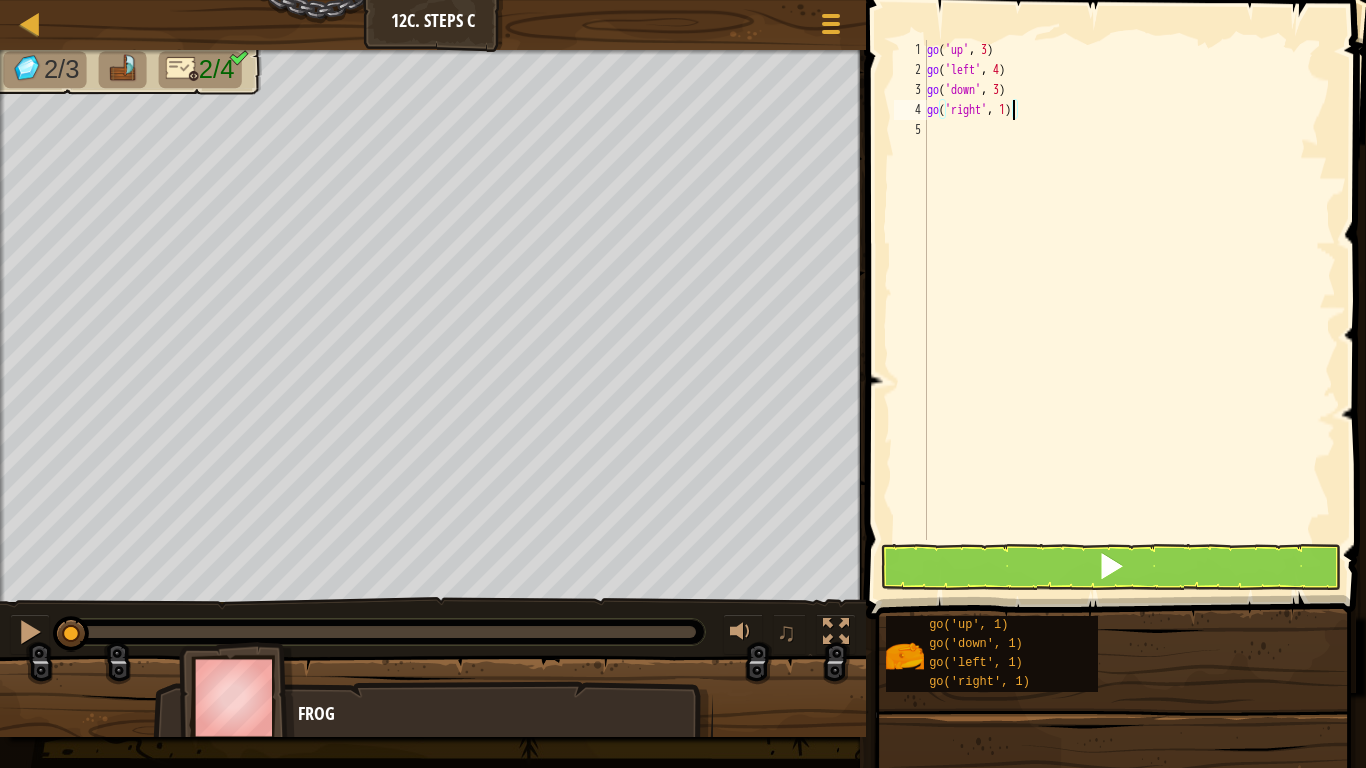 click on "go ( 'up' ,   3 ) go ( 'left' ,   4 ) go ( 'down' ,   3 ) go ( 'right' ,   1 )" at bounding box center (1129, 310) 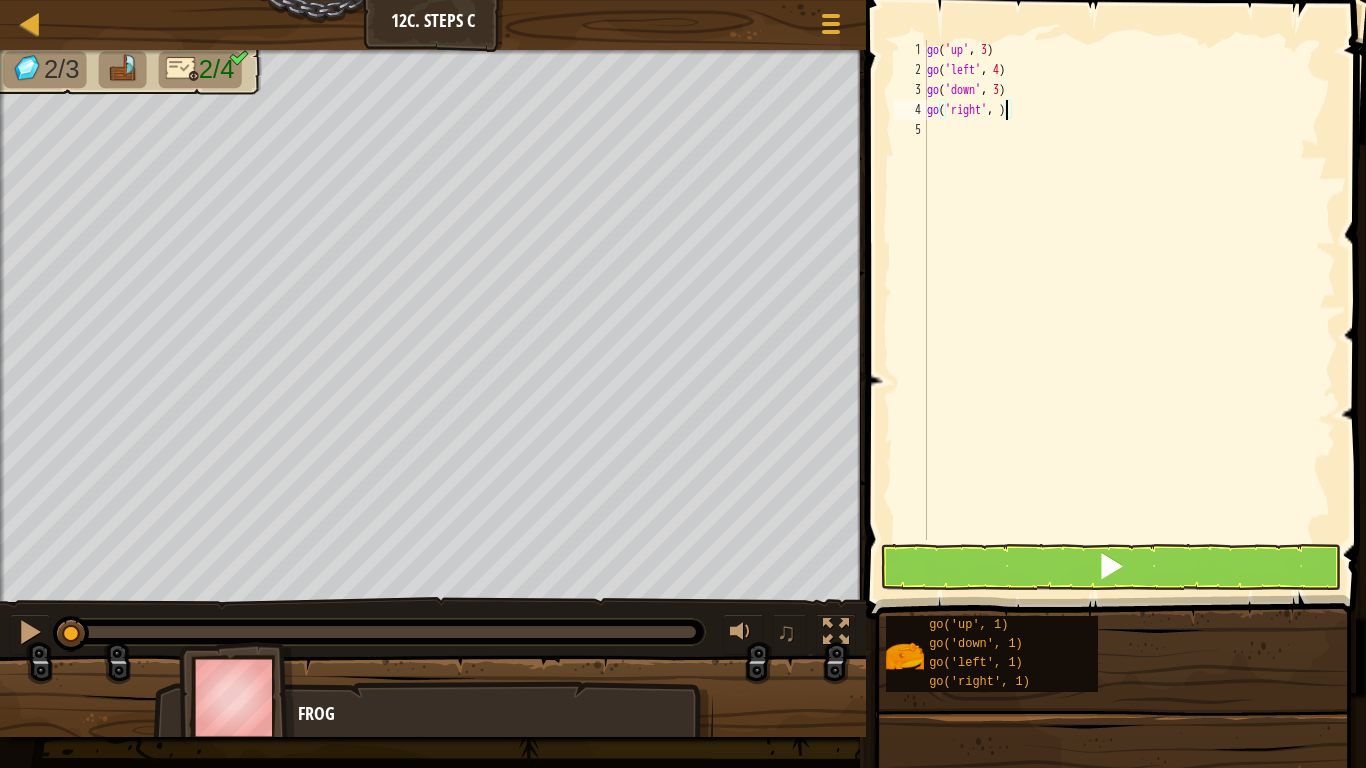 scroll, scrollTop: 9, scrollLeft: 6, axis: both 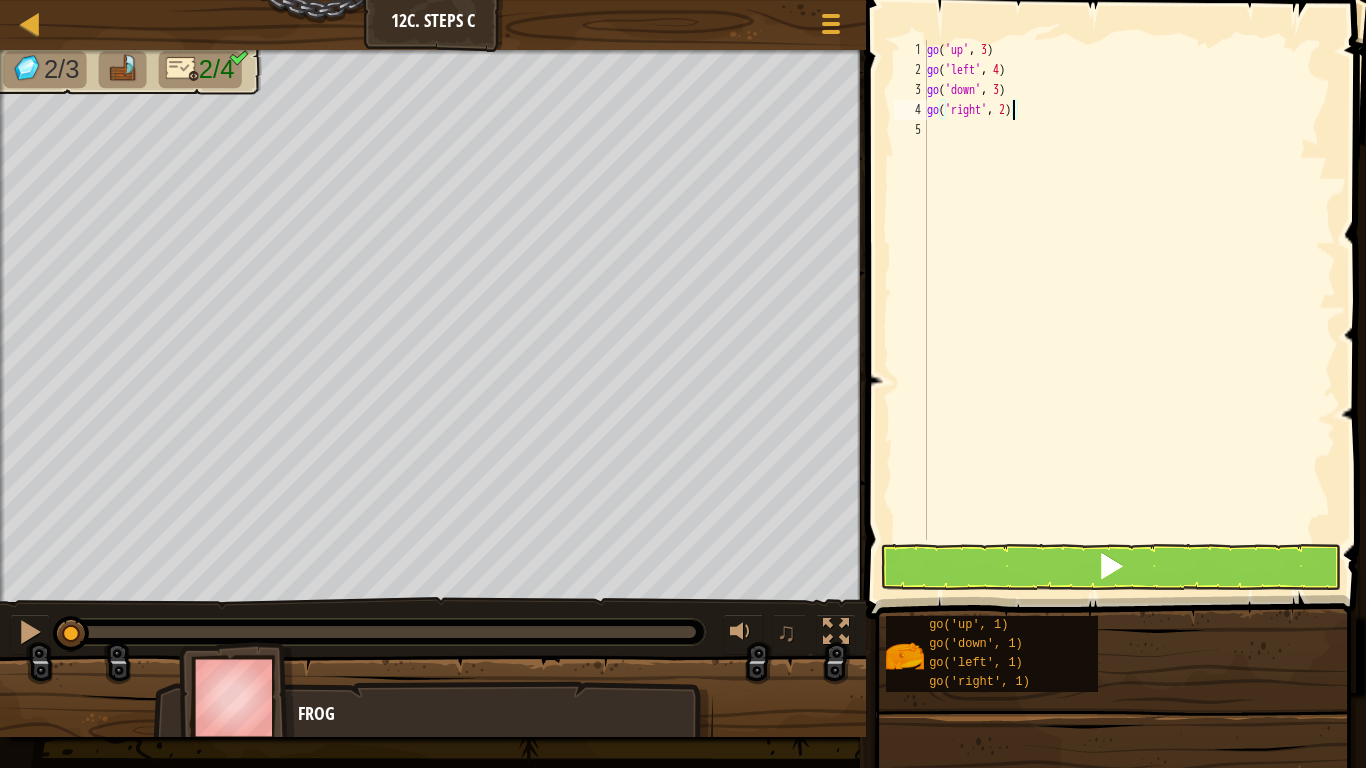 type on "go('right', 2)" 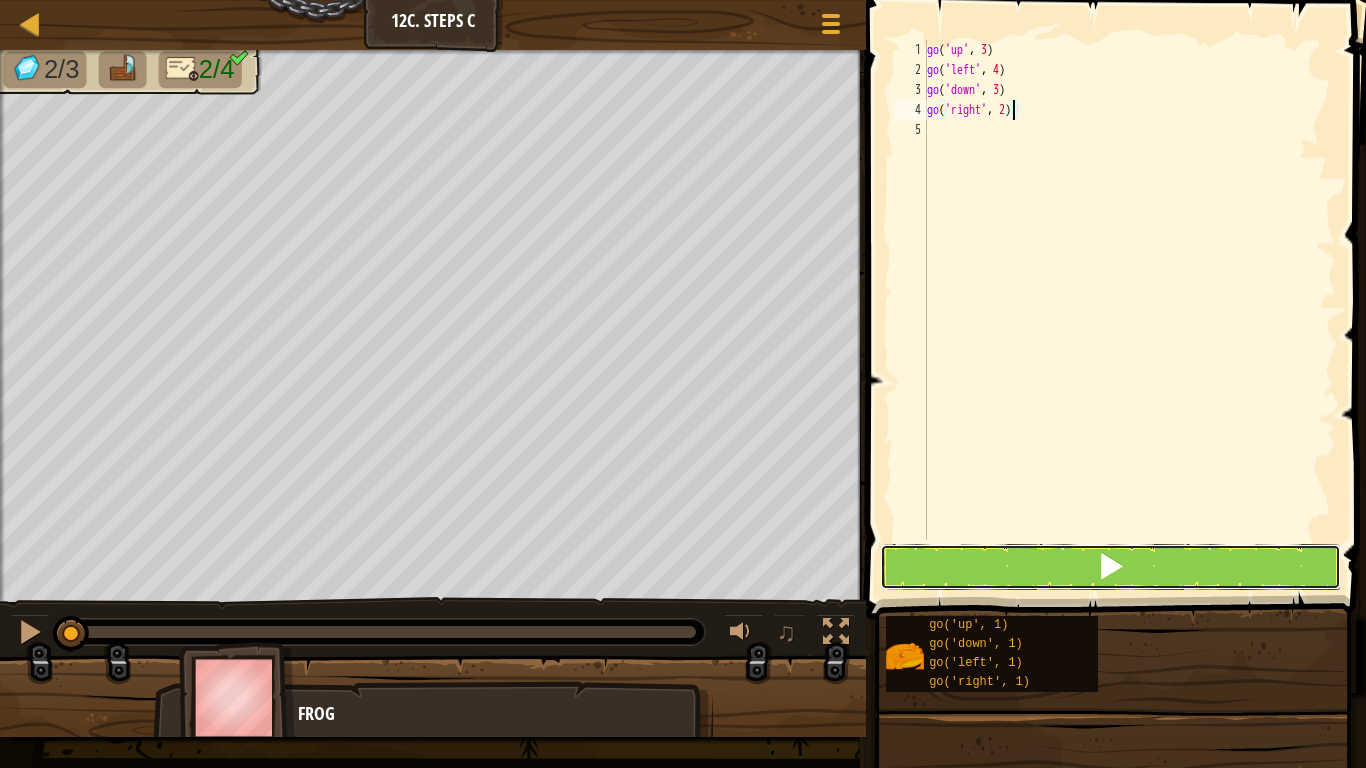 click at bounding box center [1111, 567] 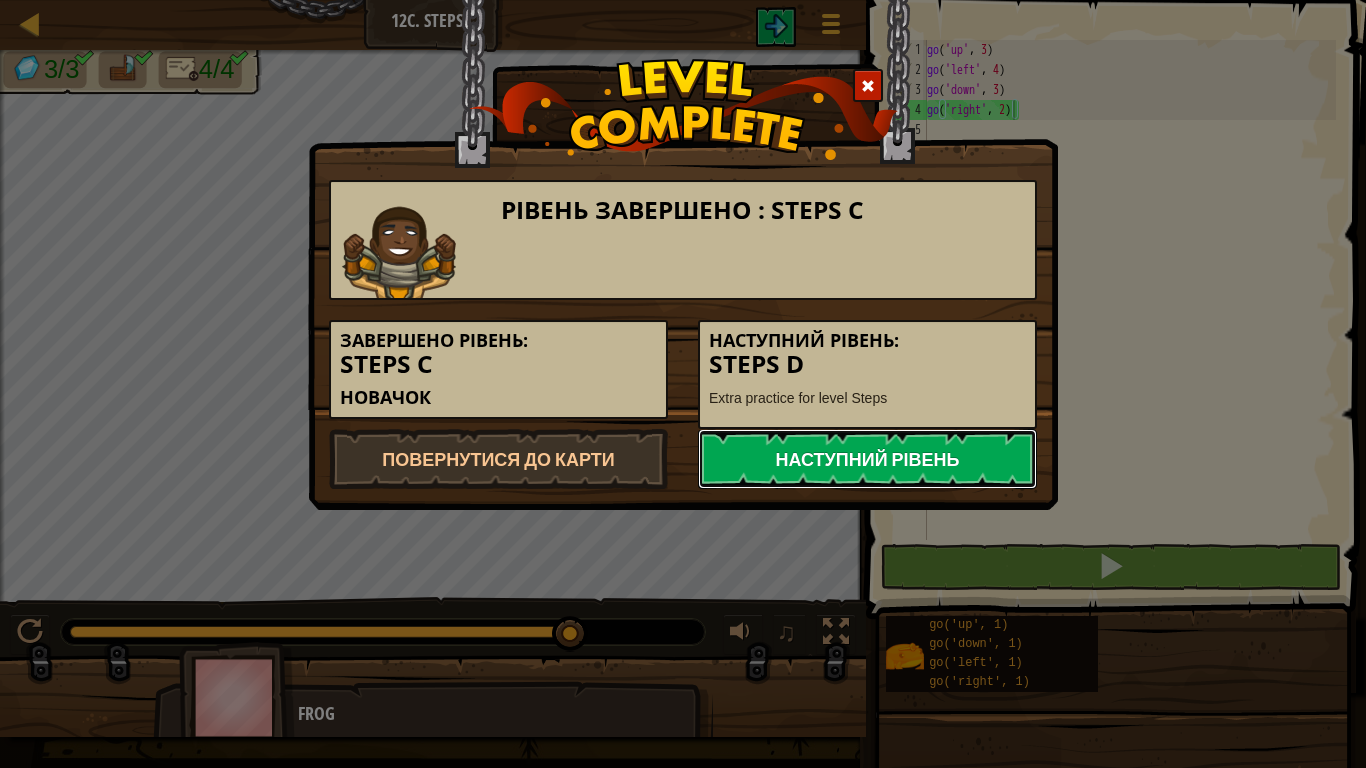 click on "Наступний рівень" at bounding box center [867, 459] 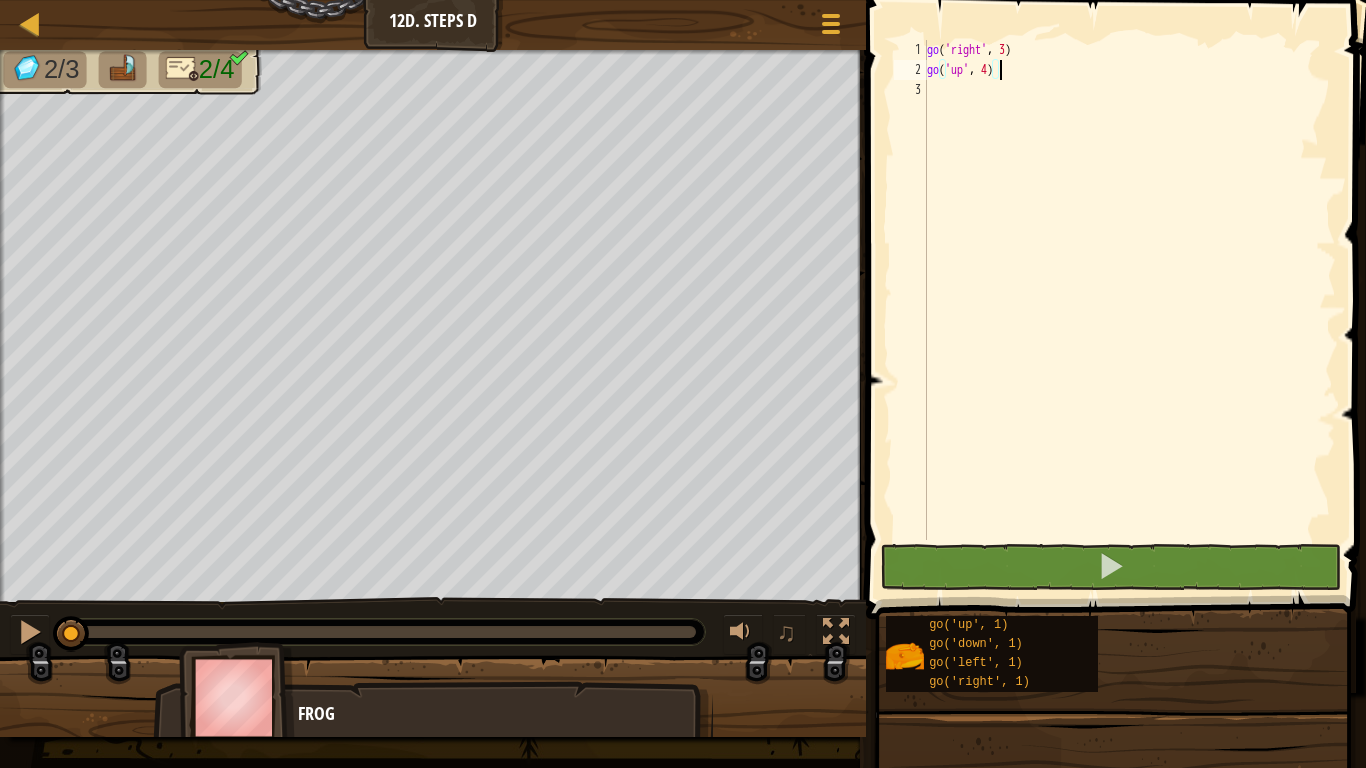 click on "go ( 'right' ,   3 ) go ( 'up' ,   4 )" at bounding box center (1129, 310) 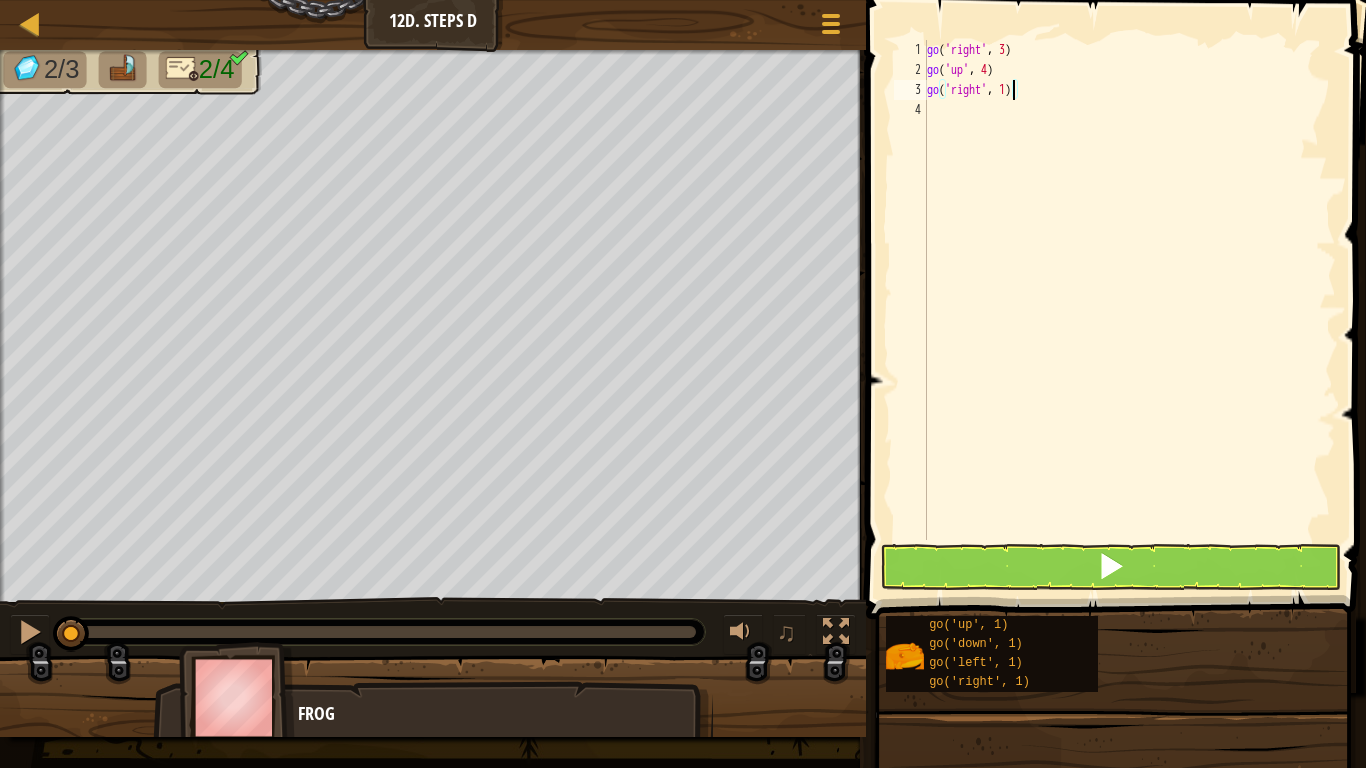 click on "go ( 'right' ,   3 ) go ( 'up' ,   4 ) go ( 'right' ,   1 )" at bounding box center [1129, 310] 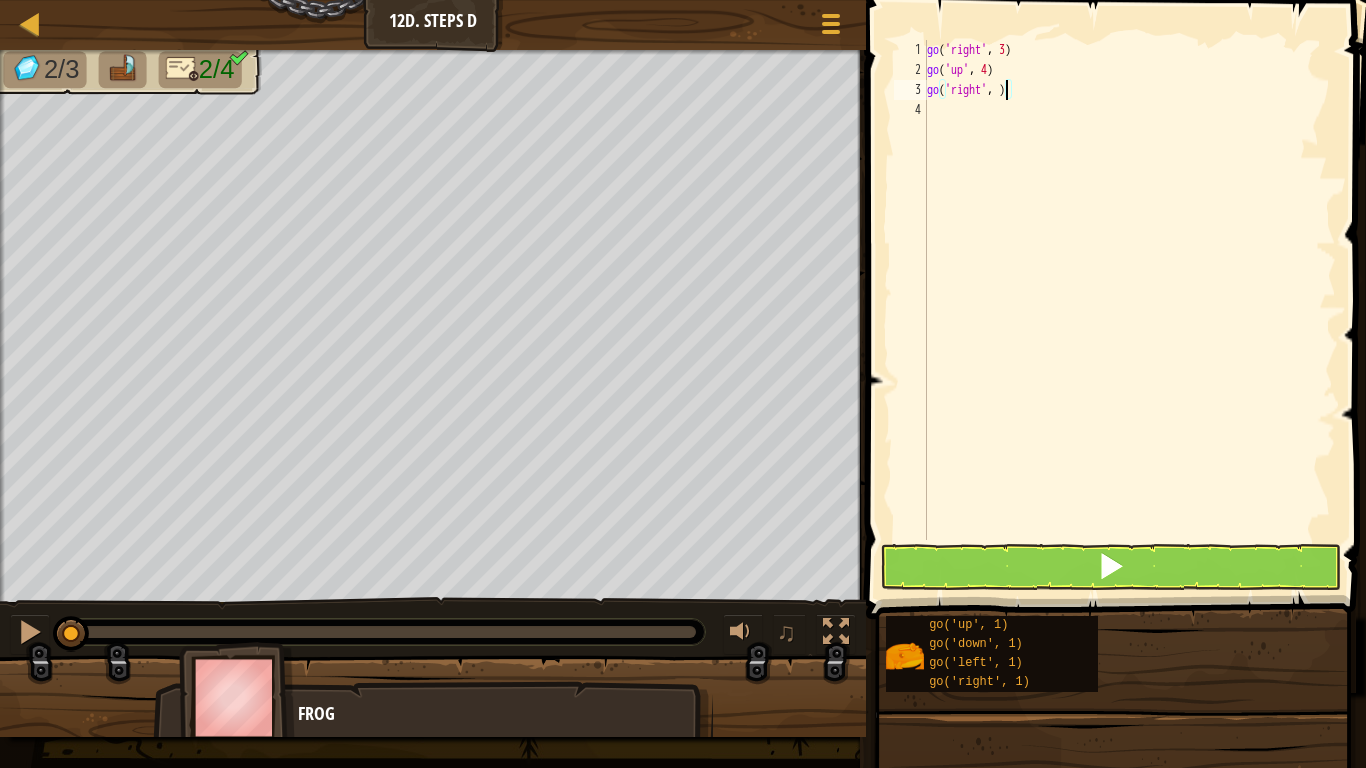 scroll, scrollTop: 9, scrollLeft: 6, axis: both 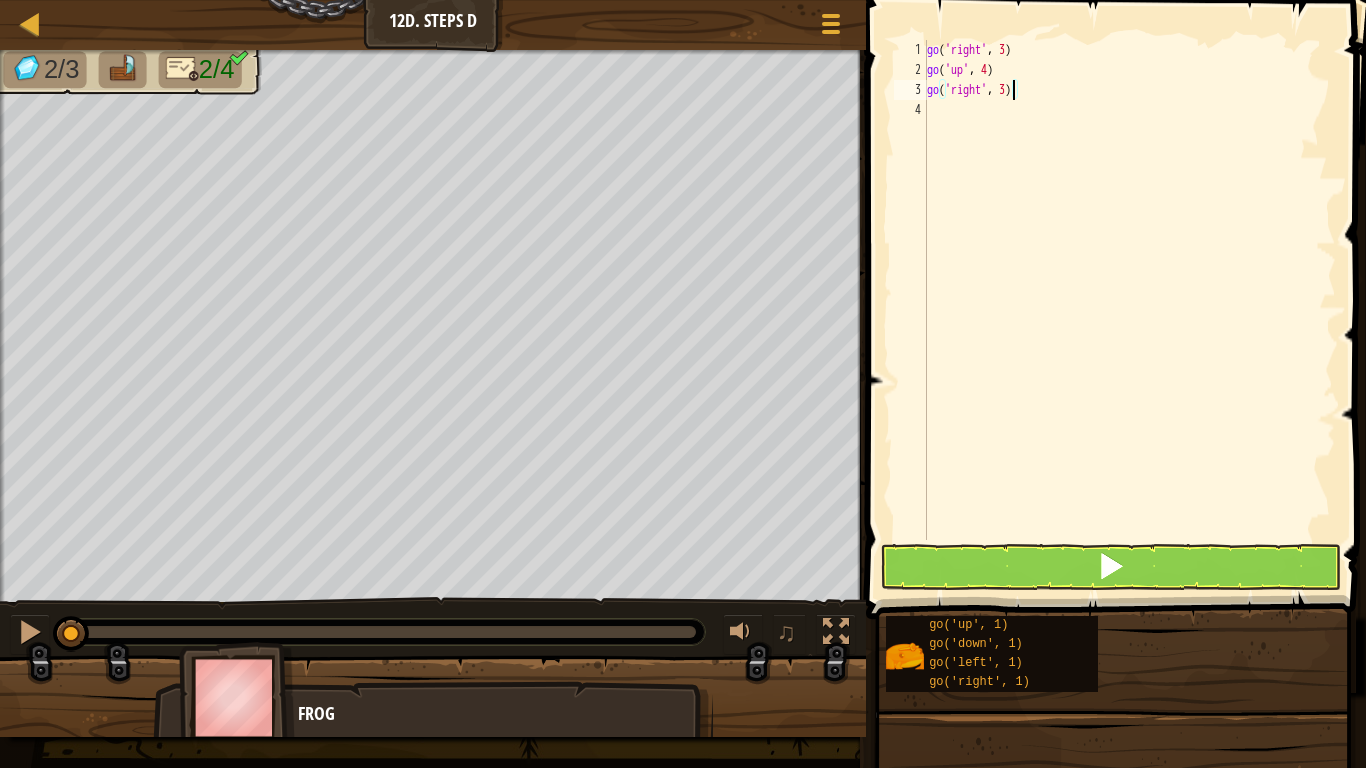 type on "go('right', 3)" 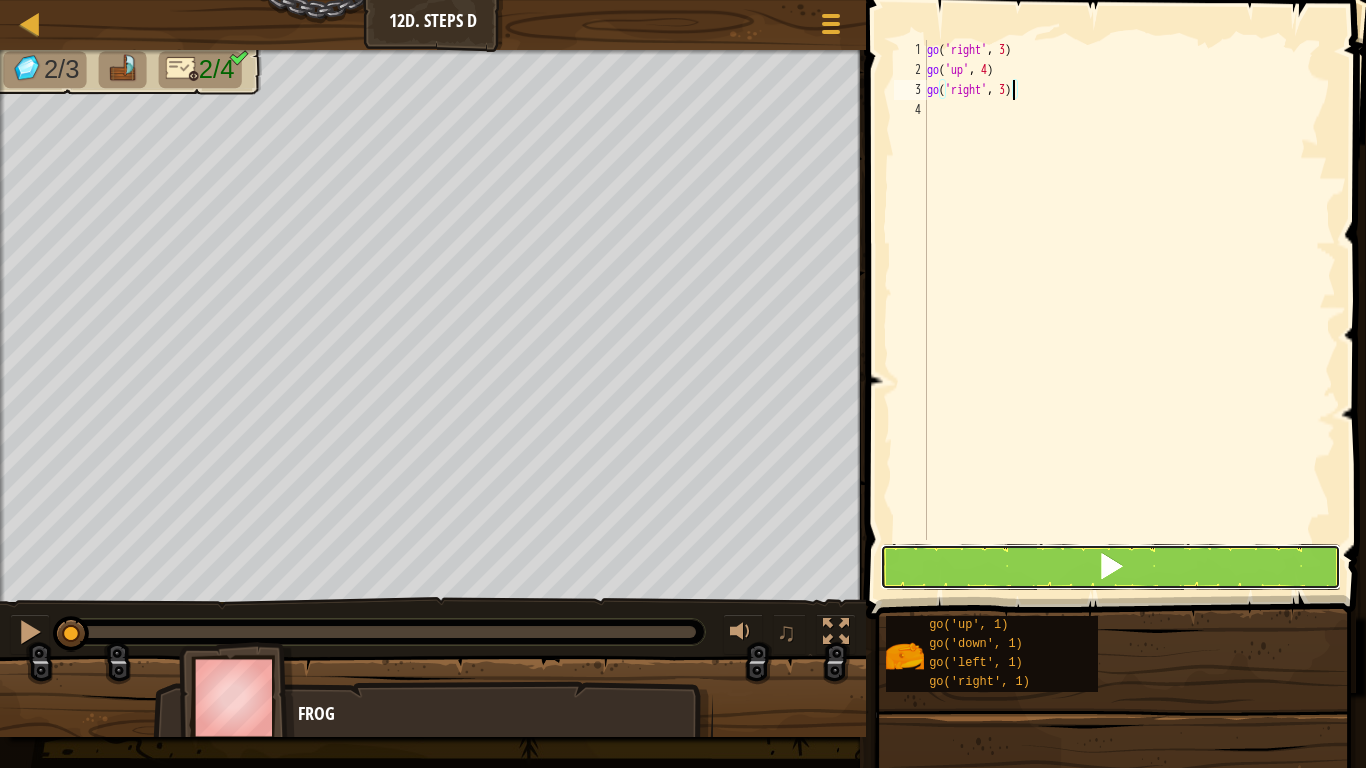 click at bounding box center [1111, 567] 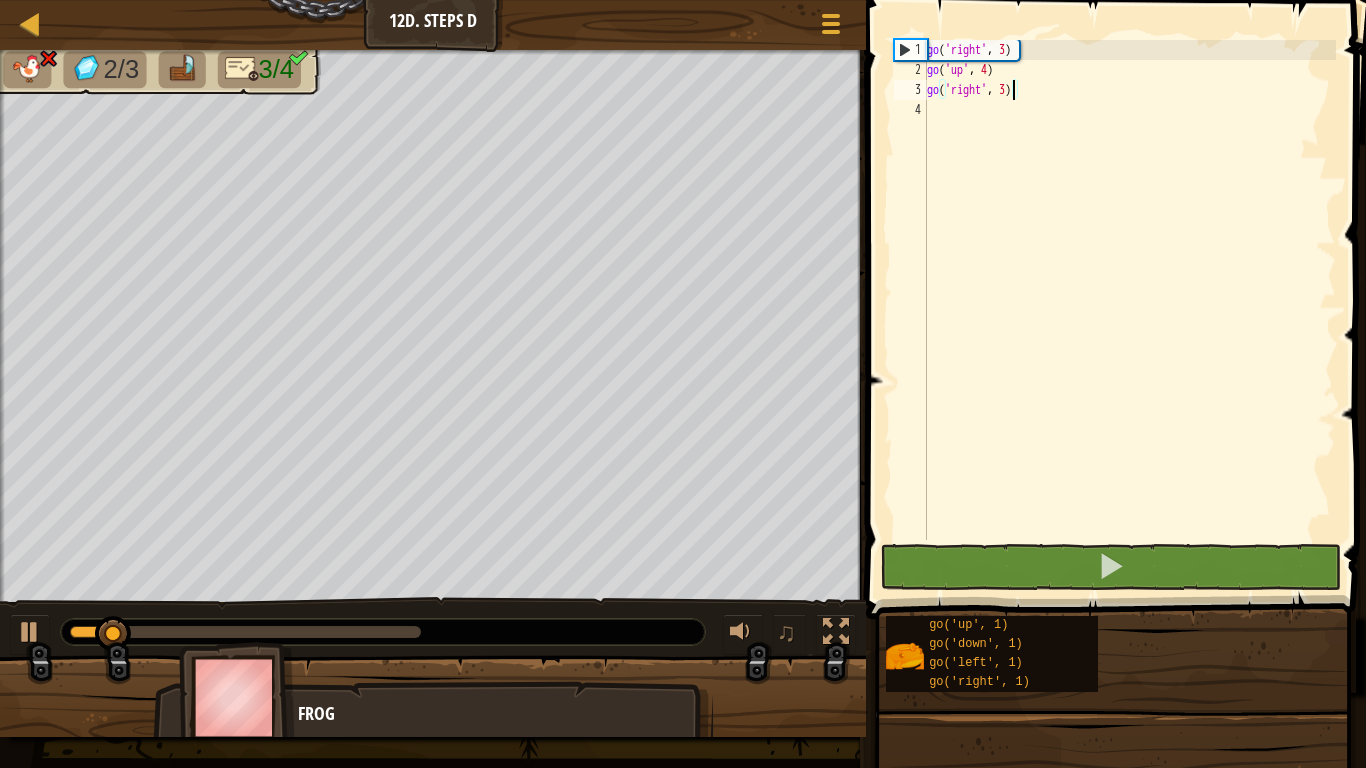 click on "go ( 'right' ,   3 ) go ( 'up' ,   4 ) go ( 'right' ,   3 )" at bounding box center (1129, 310) 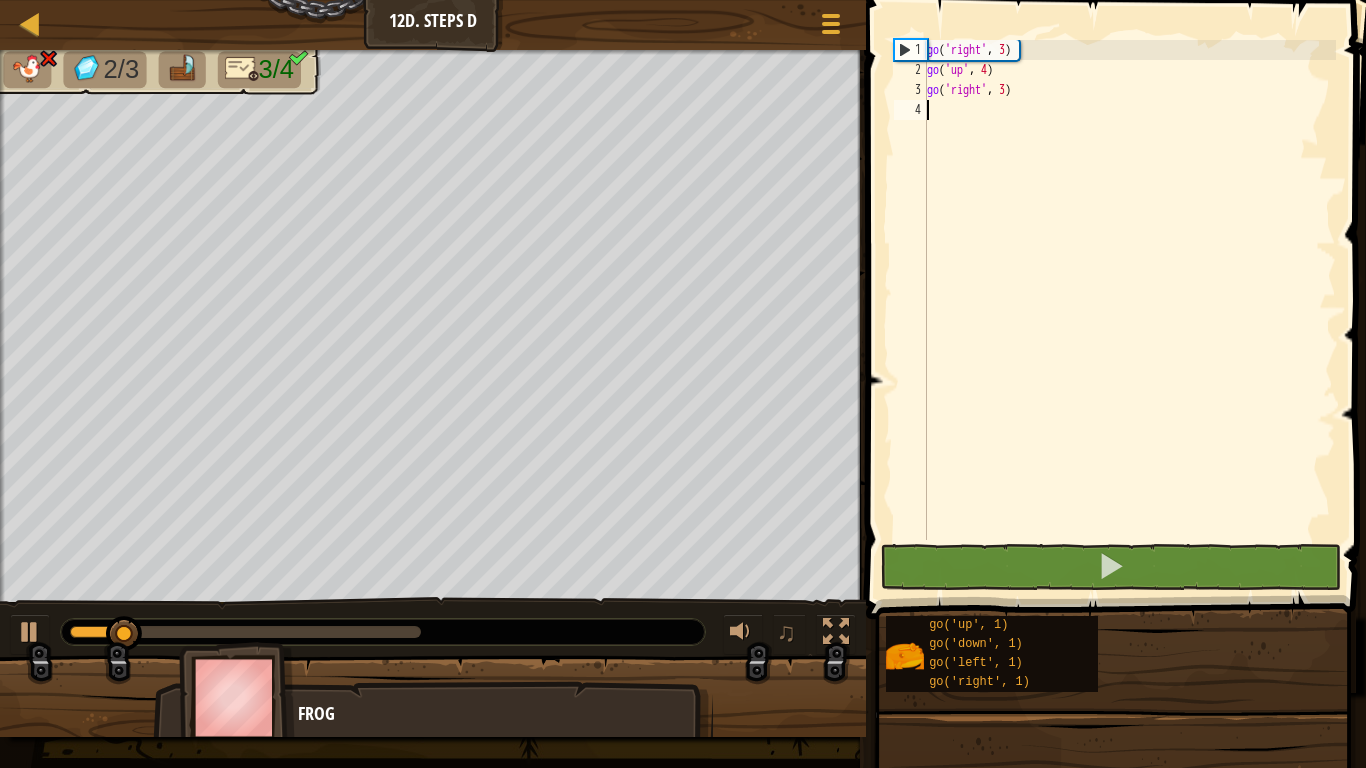 scroll, scrollTop: 9, scrollLeft: 0, axis: vertical 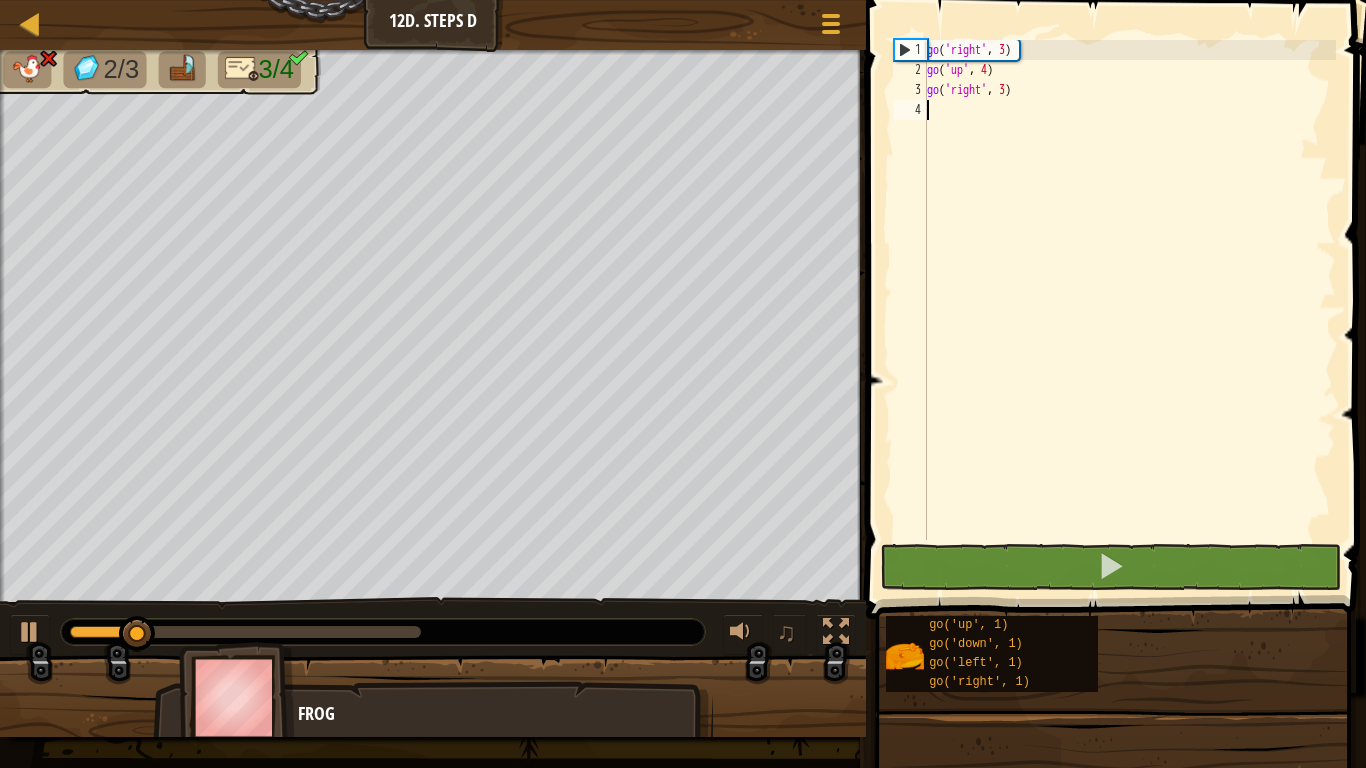 click on "go ( 'right' ,   3 ) go ( 'up' ,   4 ) go ( 'right' ,   3 )" at bounding box center [1129, 310] 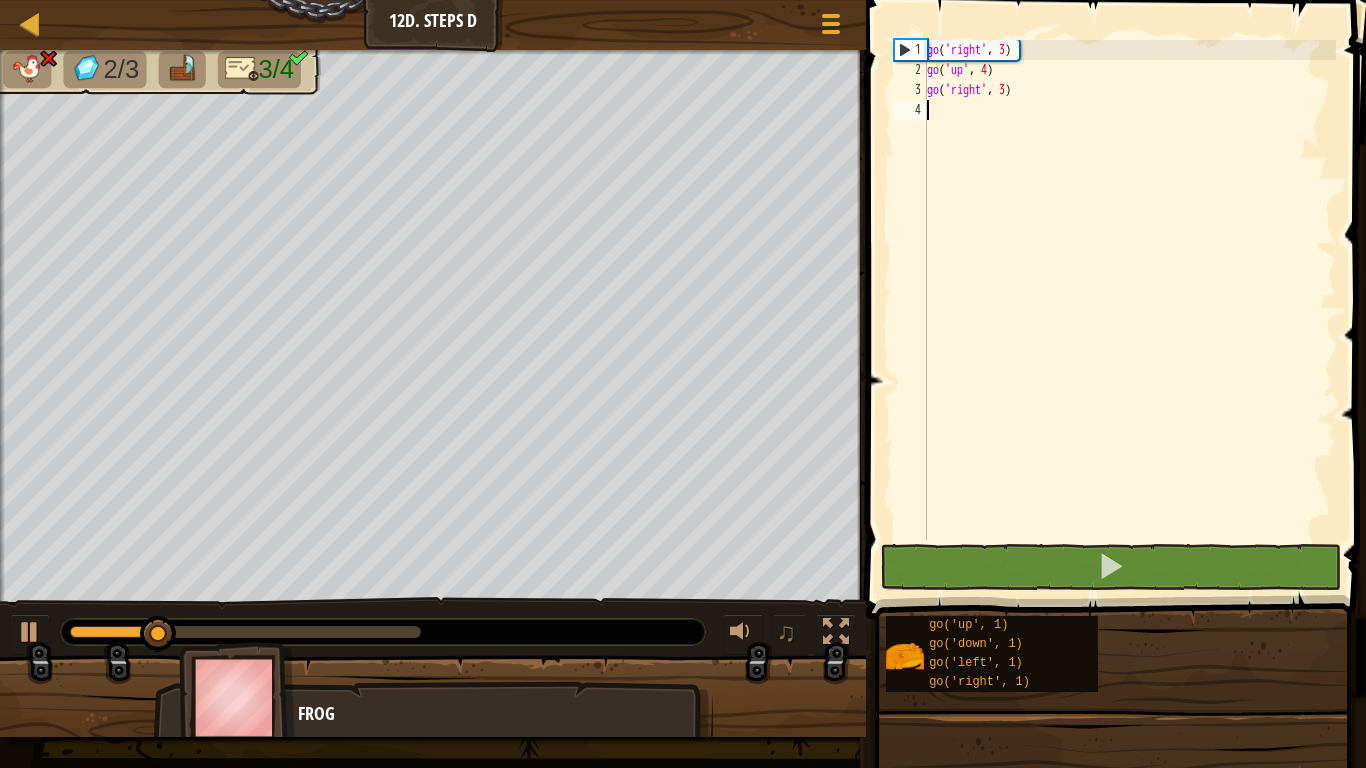 click on "go ( 'right' ,   3 ) go ( 'up' ,   4 ) go ( 'right' ,   3 )" at bounding box center (1129, 310) 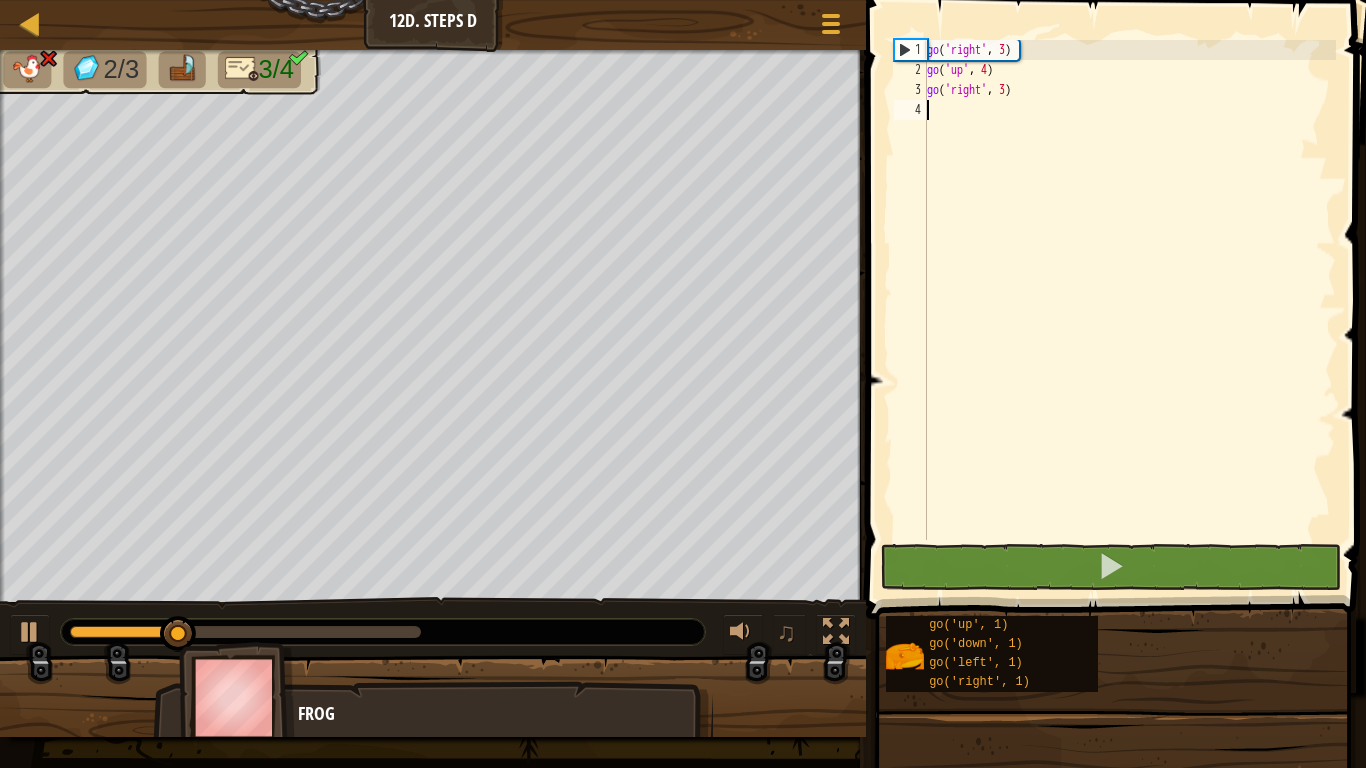 click on "go ( 'right' ,   3 ) go ( 'up' ,   4 ) go ( 'right' ,   3 )" at bounding box center [1129, 310] 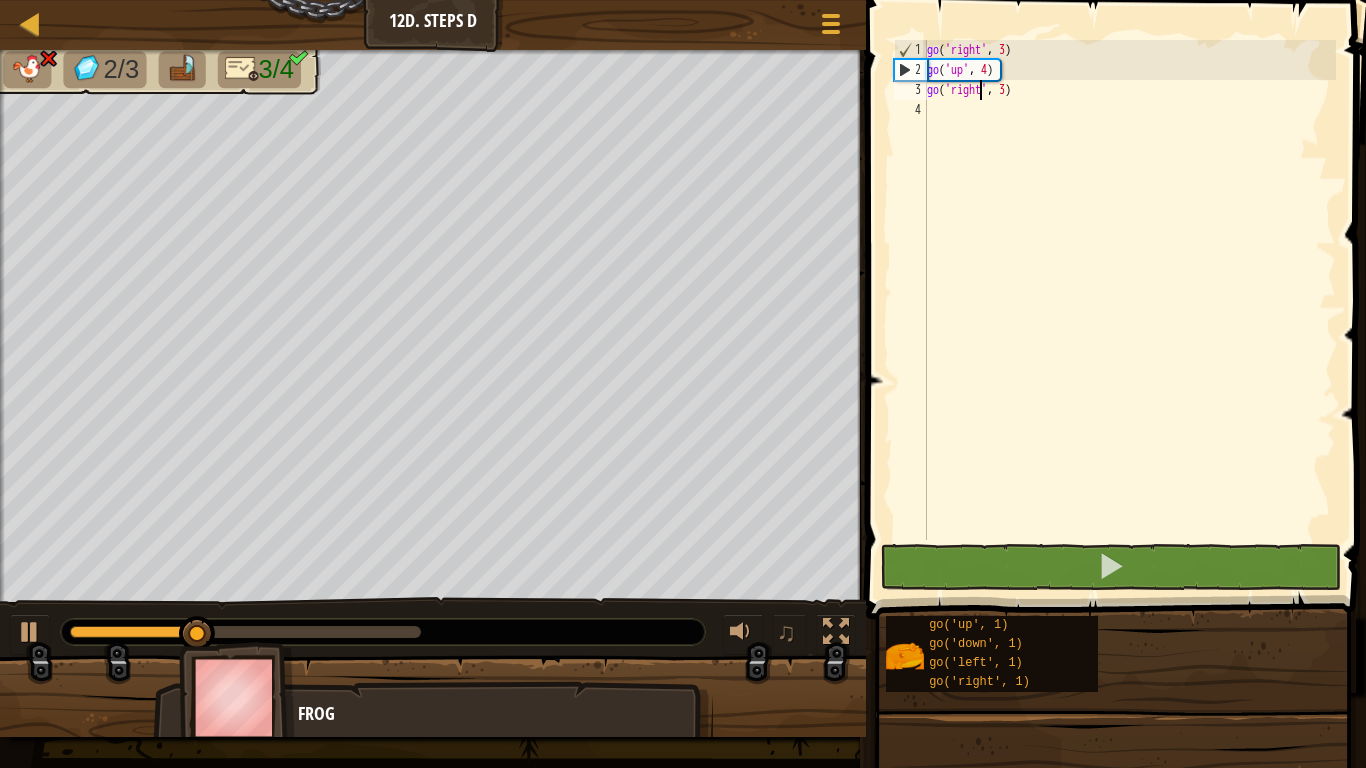 click on "go ( 'right' ,   3 ) go ( 'up' ,   4 ) go ( 'right' ,   3 )" at bounding box center [1129, 310] 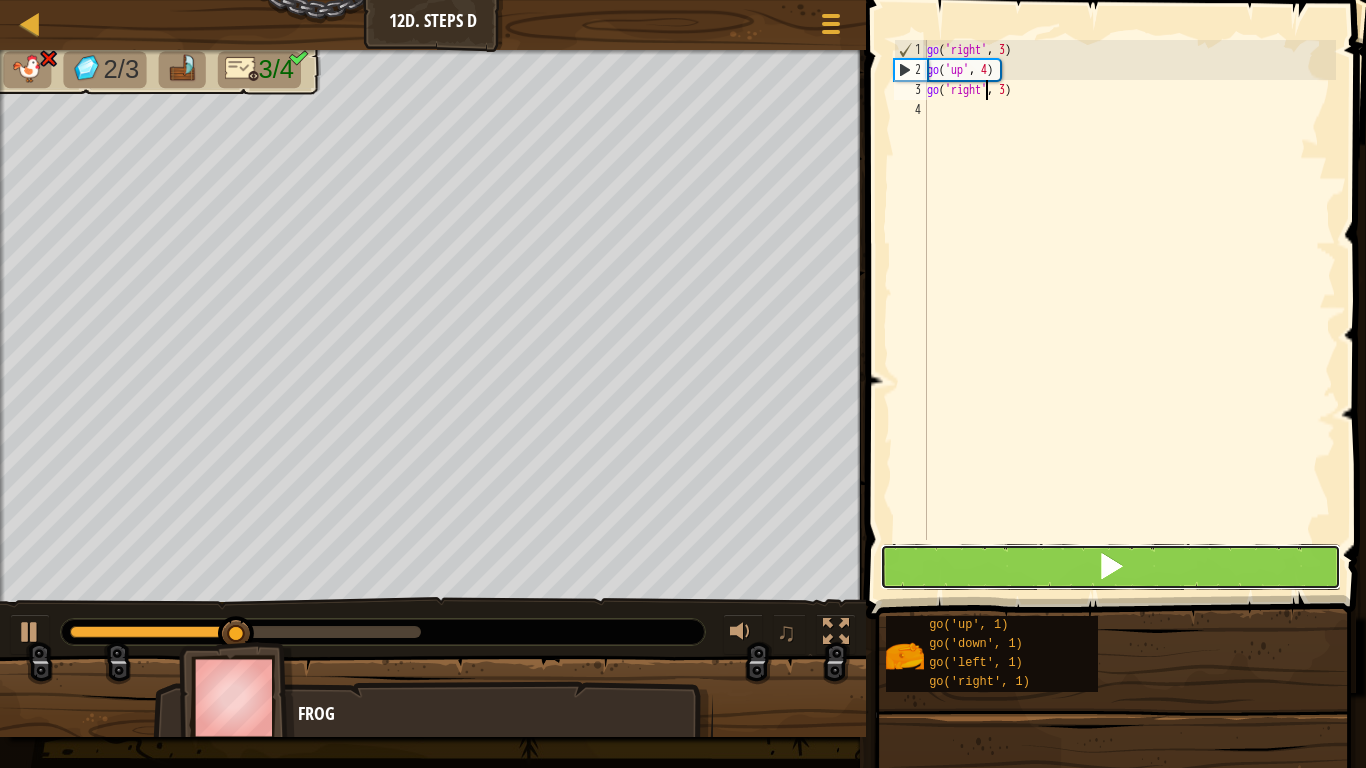 click at bounding box center (1111, 566) 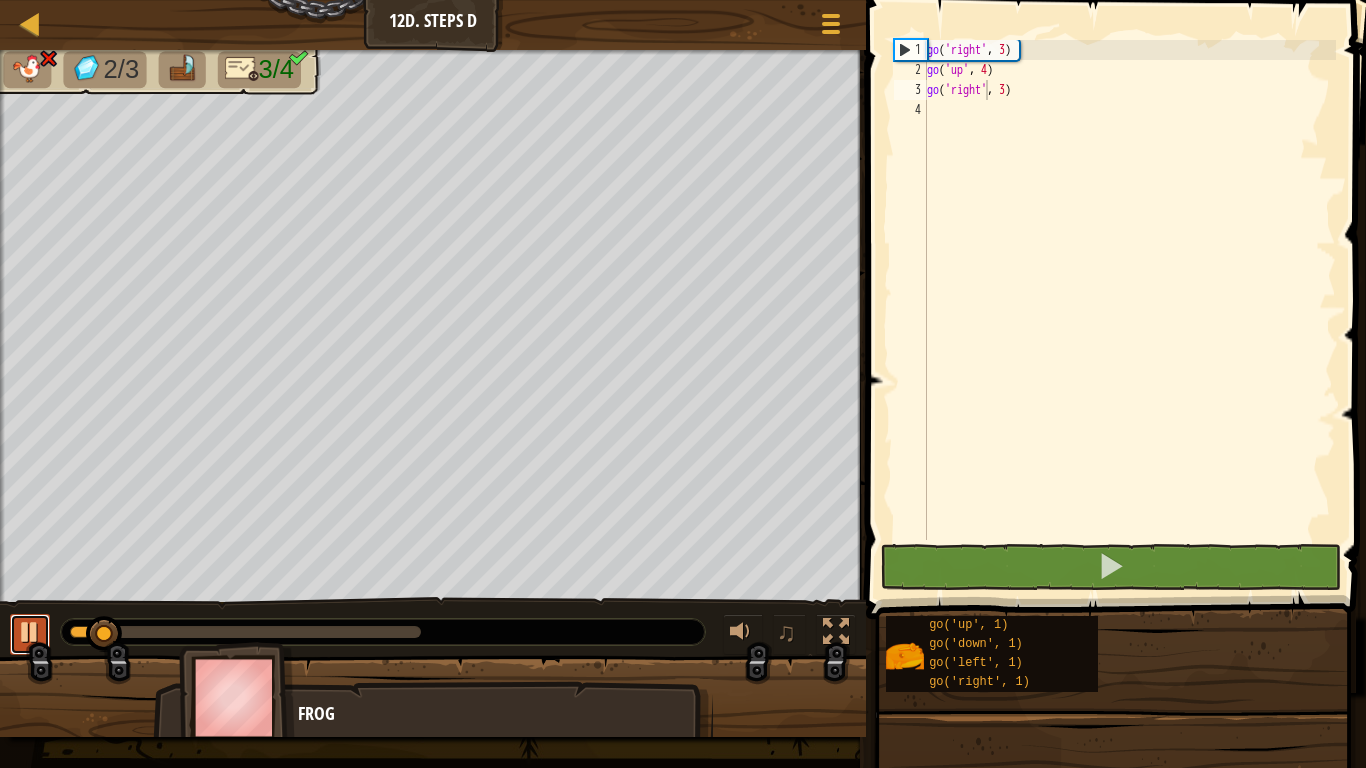 click at bounding box center (30, 632) 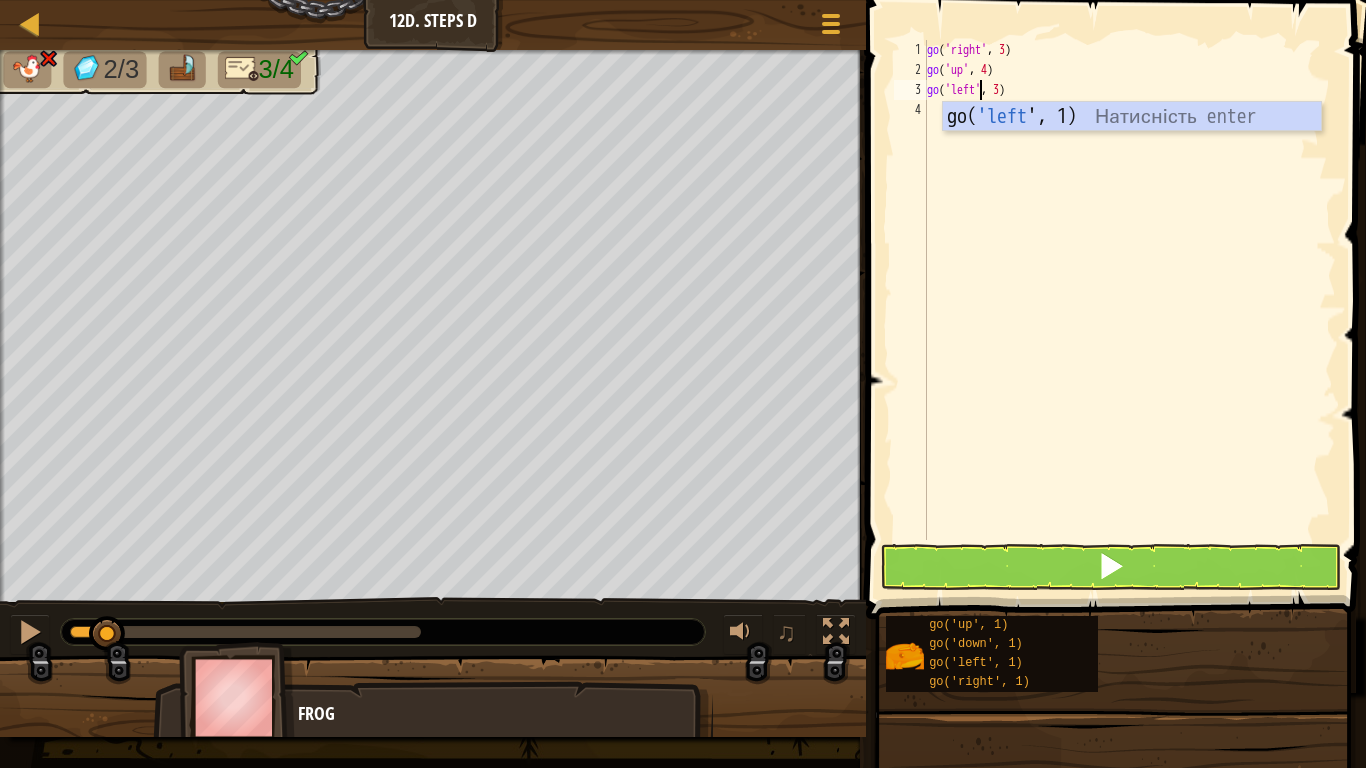 scroll, scrollTop: 9, scrollLeft: 4, axis: both 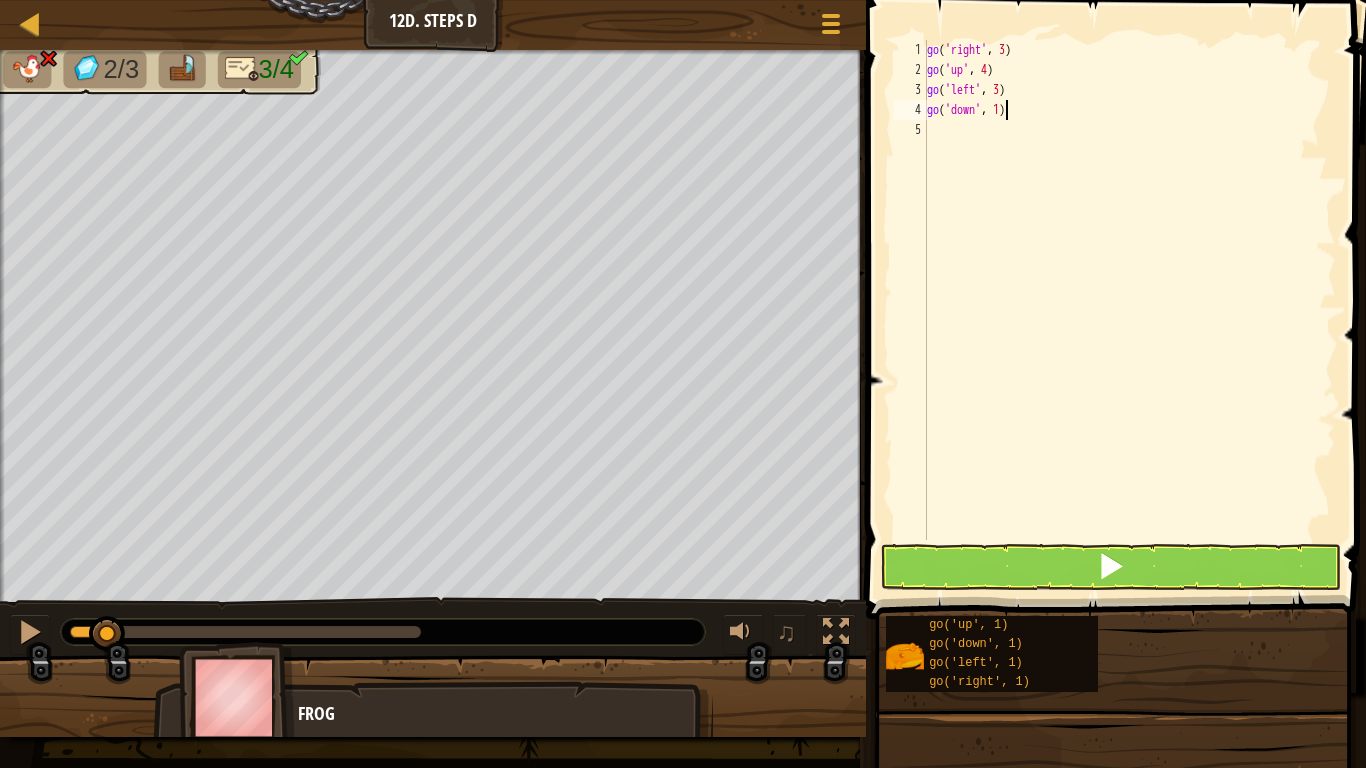 click on "go ( 'right' ,   3 ) go ( 'up' ,   4 ) go ( 'left' ,   3 ) go ( 'down' ,   1 )" at bounding box center (1129, 310) 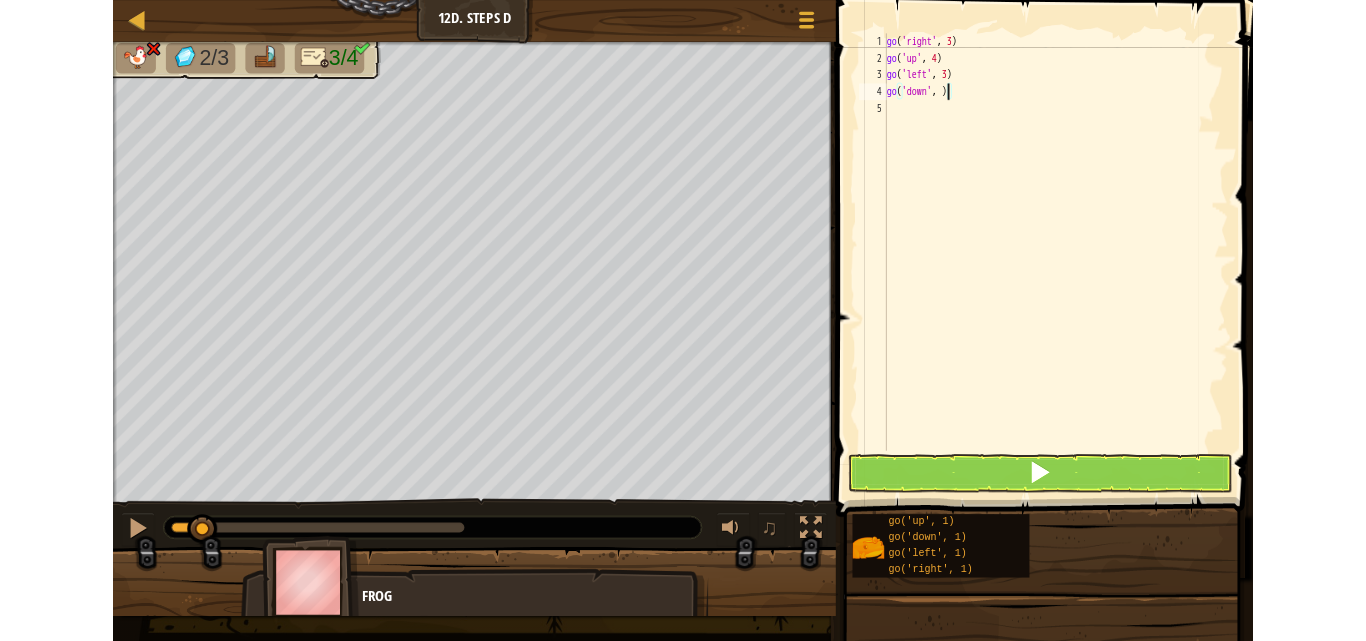 scroll, scrollTop: 9, scrollLeft: 6, axis: both 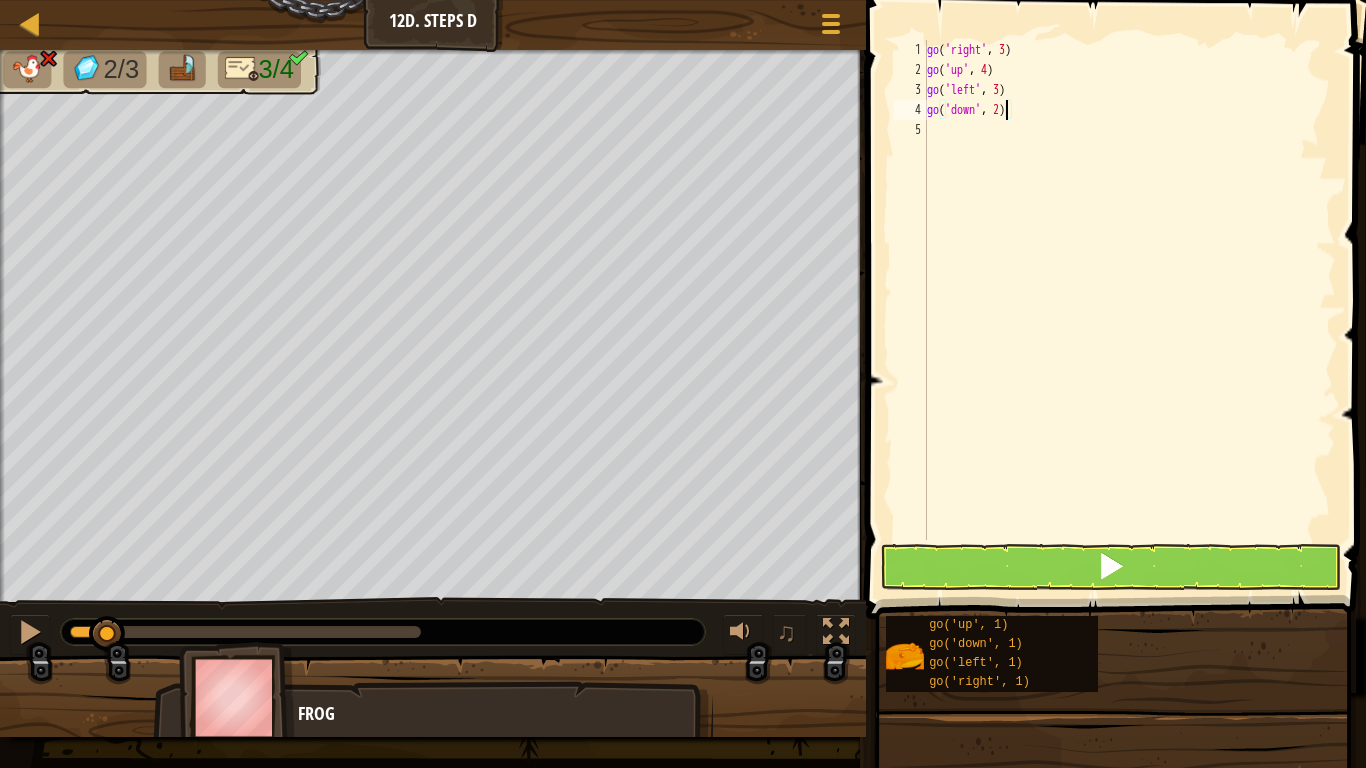 type on "go('down', 2)" 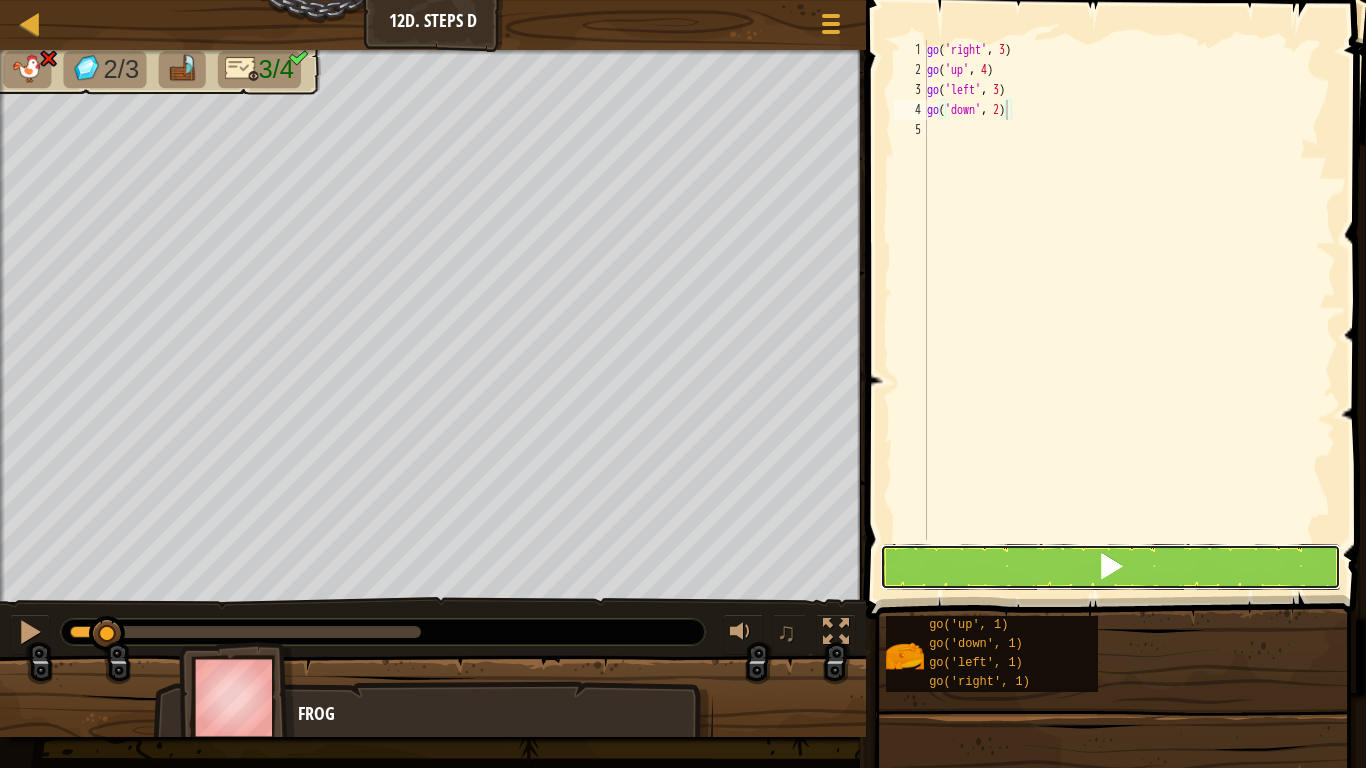 click at bounding box center [1111, 567] 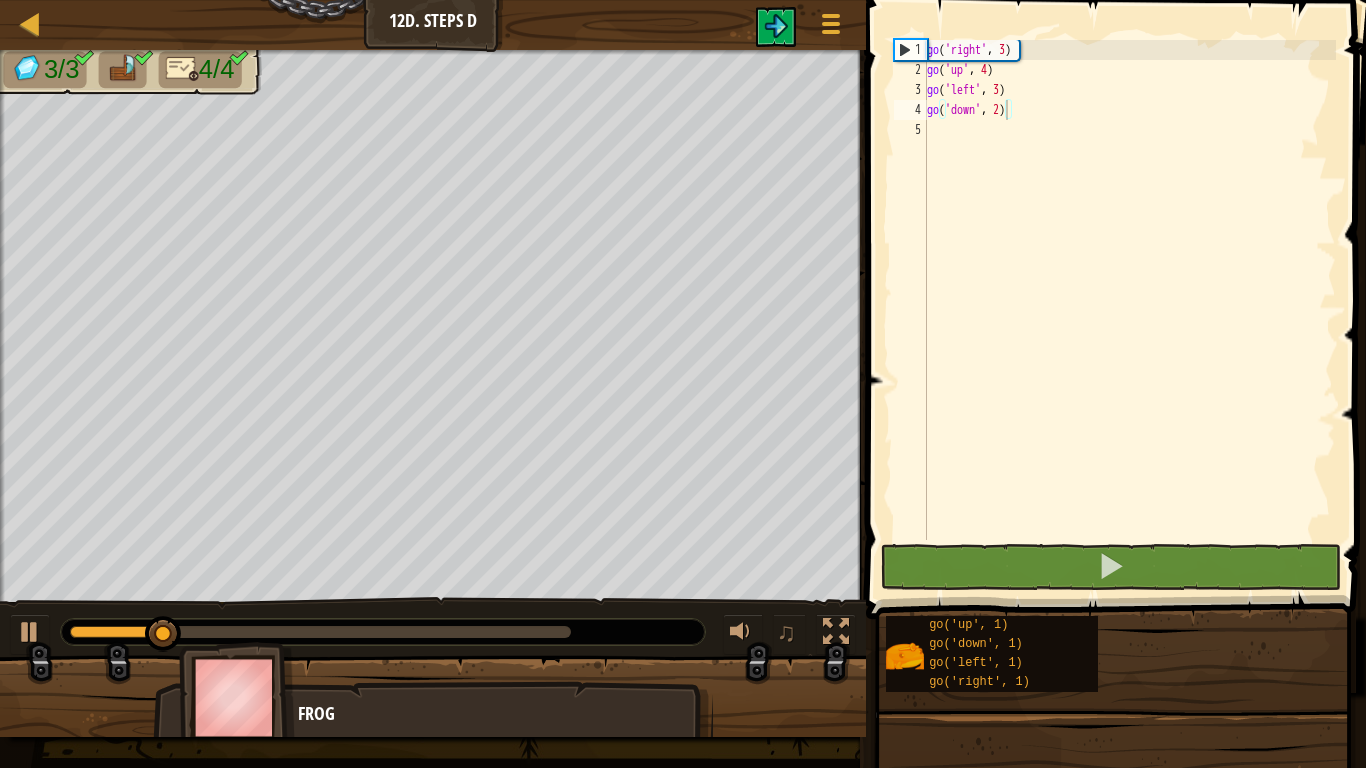 drag, startPoint x: 123, startPoint y: 623, endPoint x: 118, endPoint y: 634, distance: 12.083046 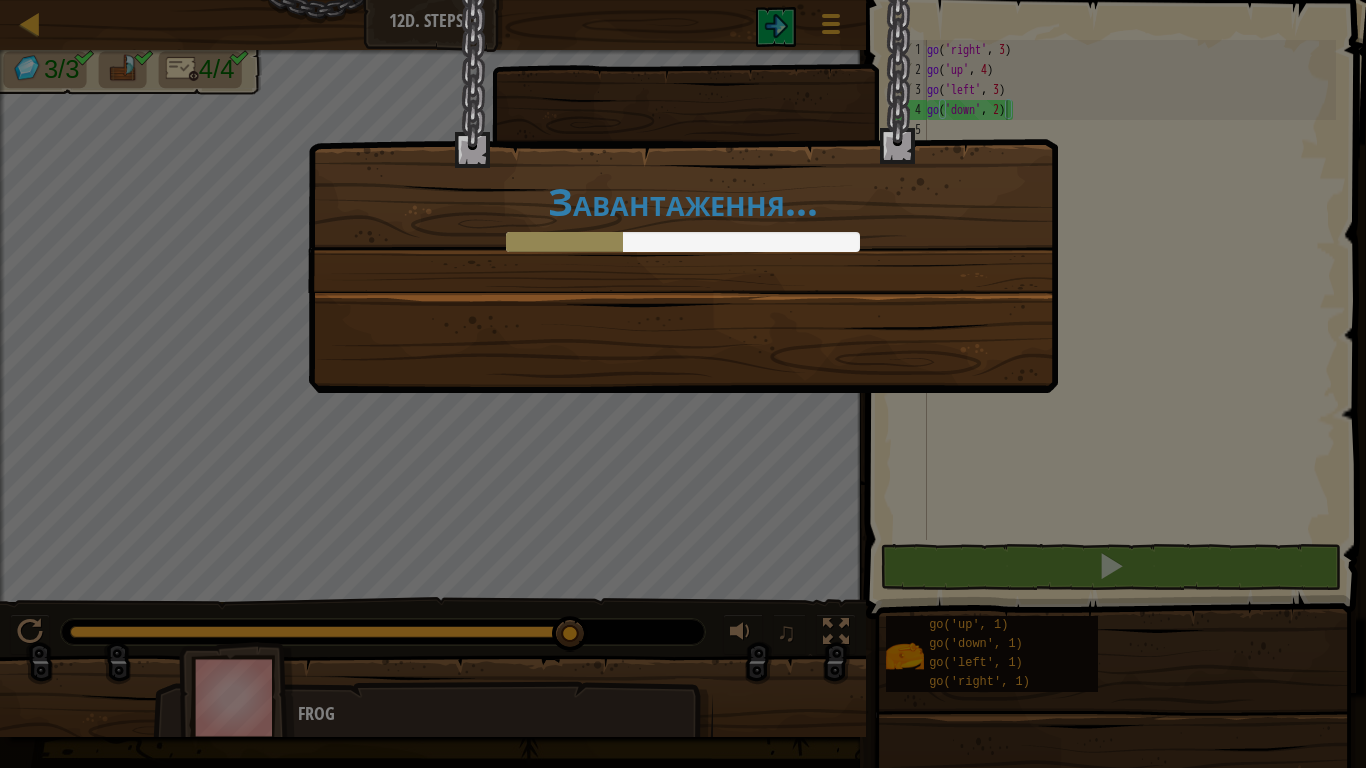 drag, startPoint x: 123, startPoint y: 636, endPoint x: 655, endPoint y: 722, distance: 538.9063 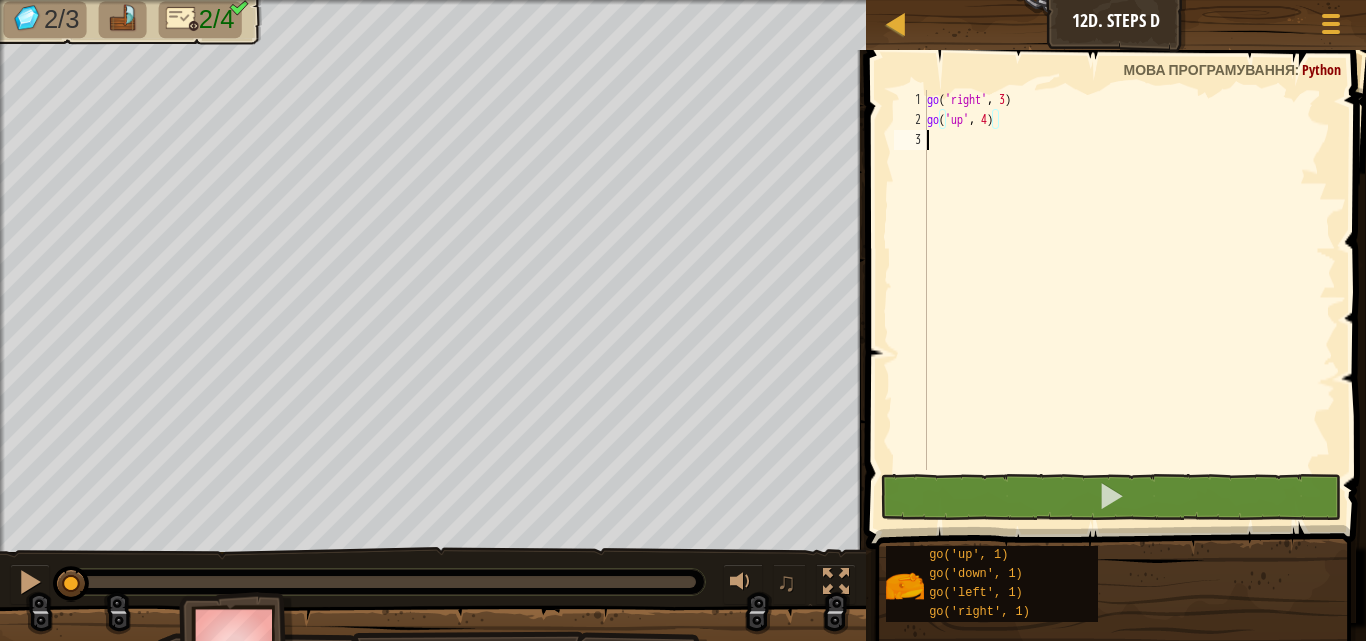 click on "go ( 'right' ,   3 ) go ( 'up' ,   4 )" at bounding box center (1129, 300) 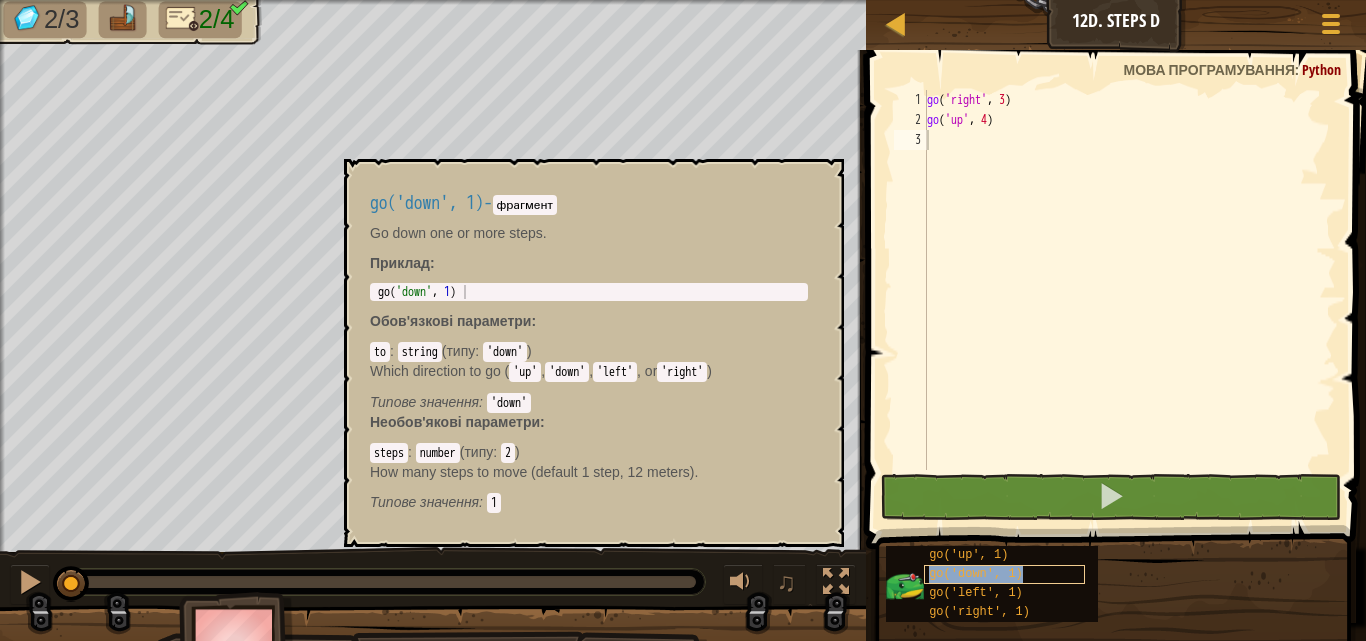 click on "go('down', 1)" at bounding box center (976, 574) 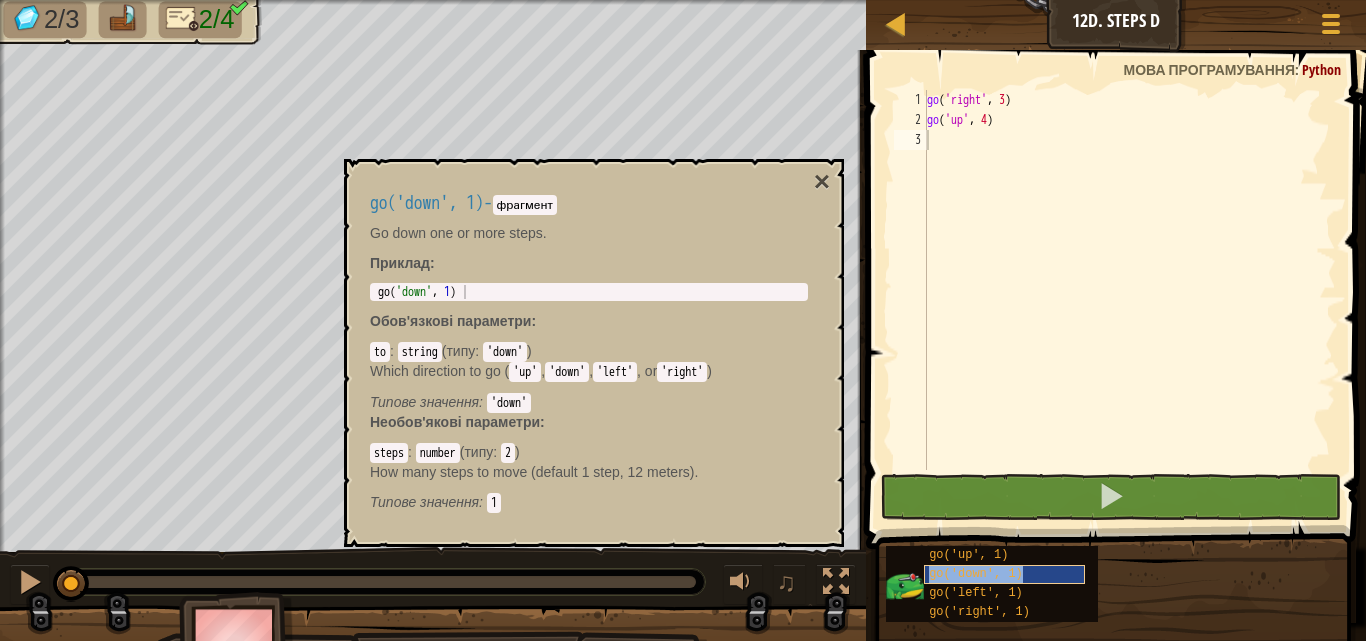click on "go('down', 1)" at bounding box center (1004, 574) 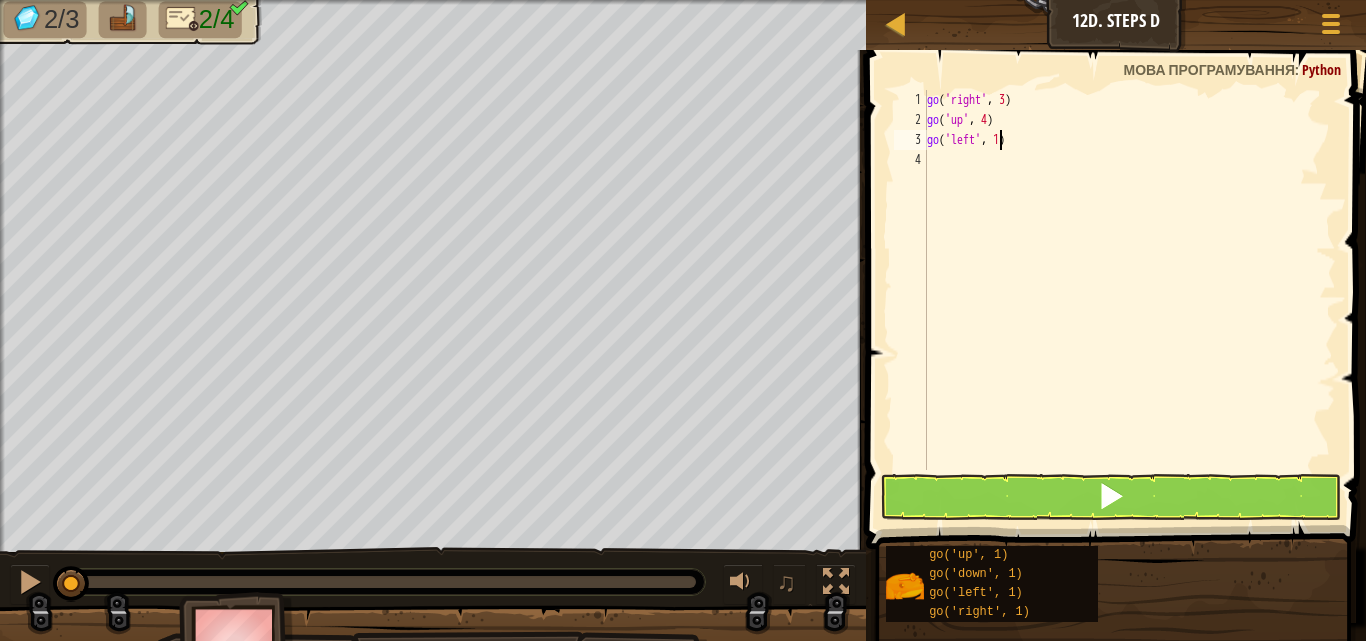 click on "go ( 'right' ,   3 ) go ( 'up' ,   4 ) go ( 'left' ,   1 )" at bounding box center (1129, 300) 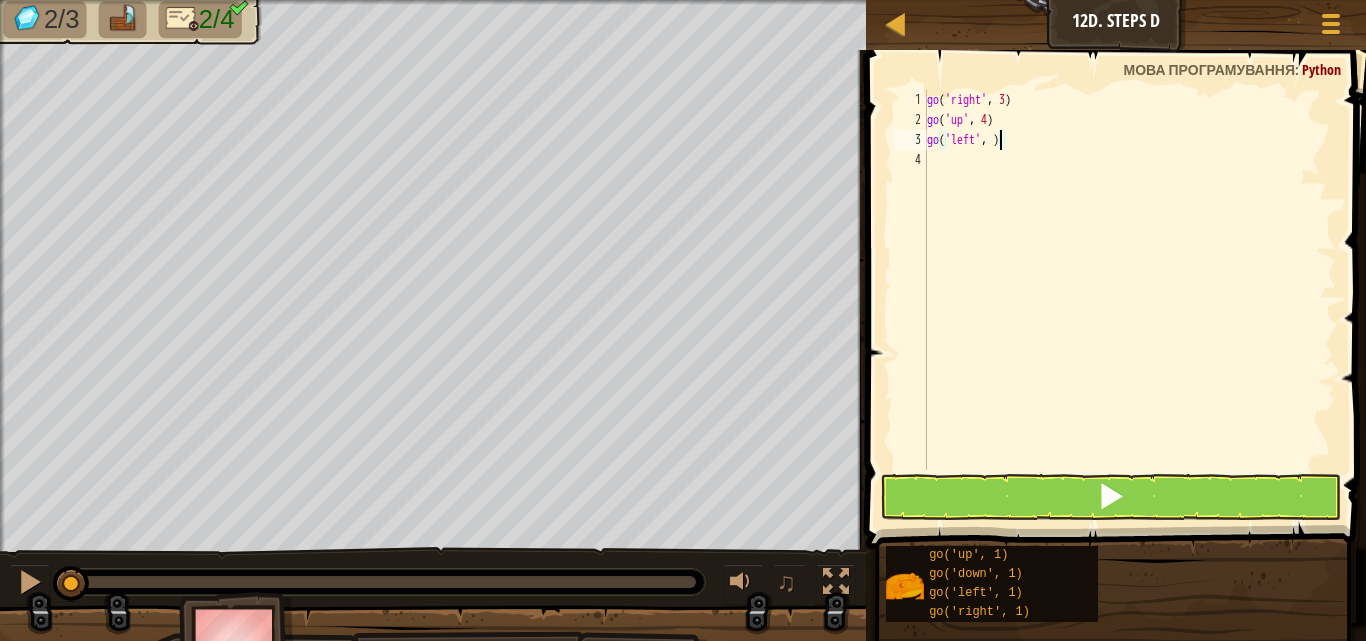 scroll, scrollTop: 9, scrollLeft: 6, axis: both 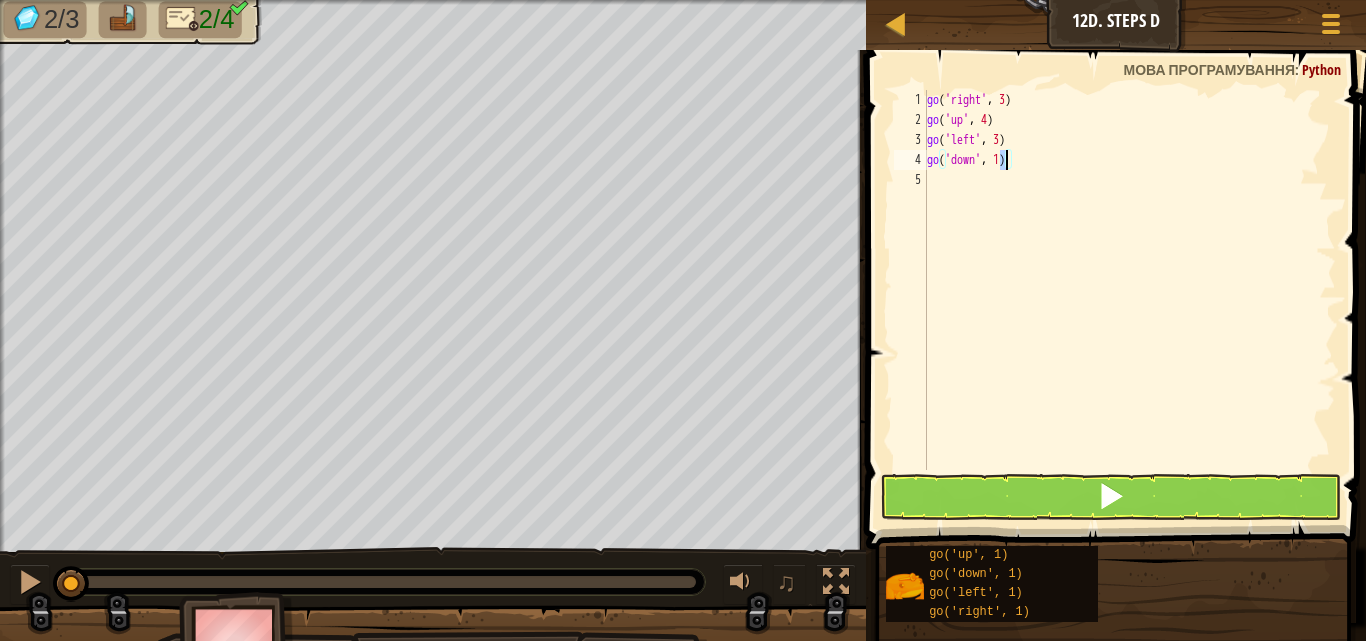 click on "go ( 'right' ,   3 ) go ( 'up' ,   4 ) go ( 'left' ,   3 ) go ( 'down' ,   1 )" at bounding box center (1129, 300) 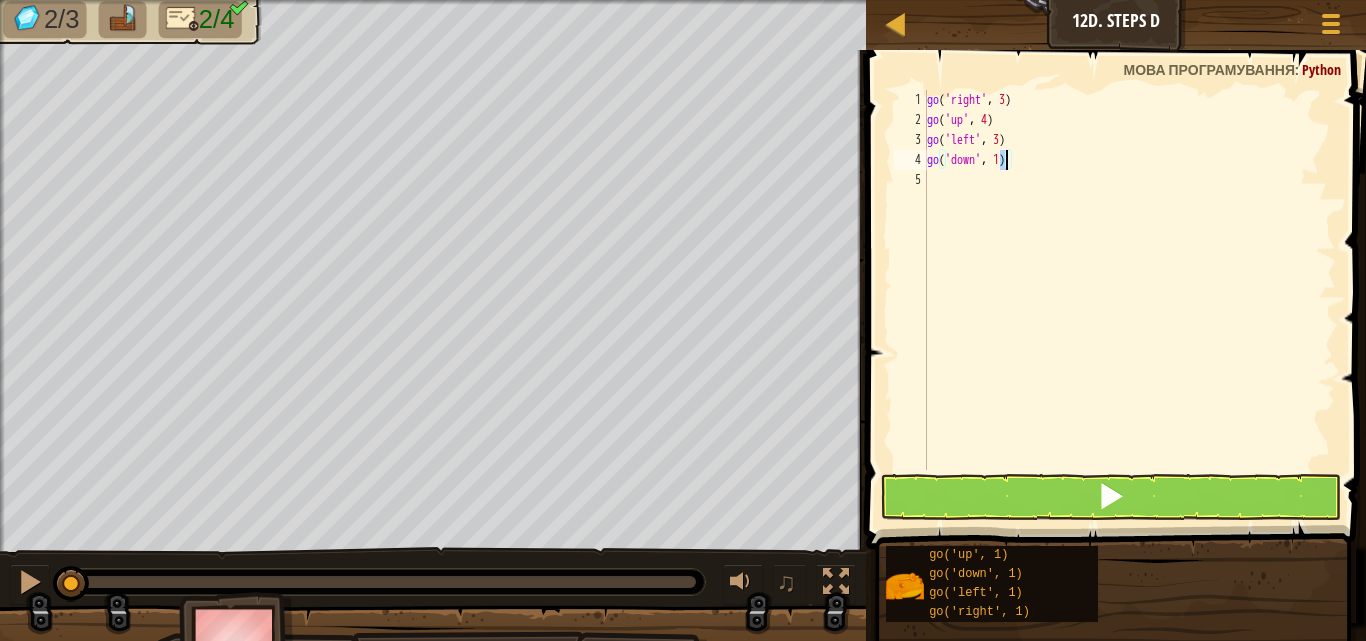 click on "go ( 'right' ,   3 ) go ( 'up' ,   4 ) go ( 'left' ,   3 ) go ( 'down' ,   1 )" at bounding box center [1129, 280] 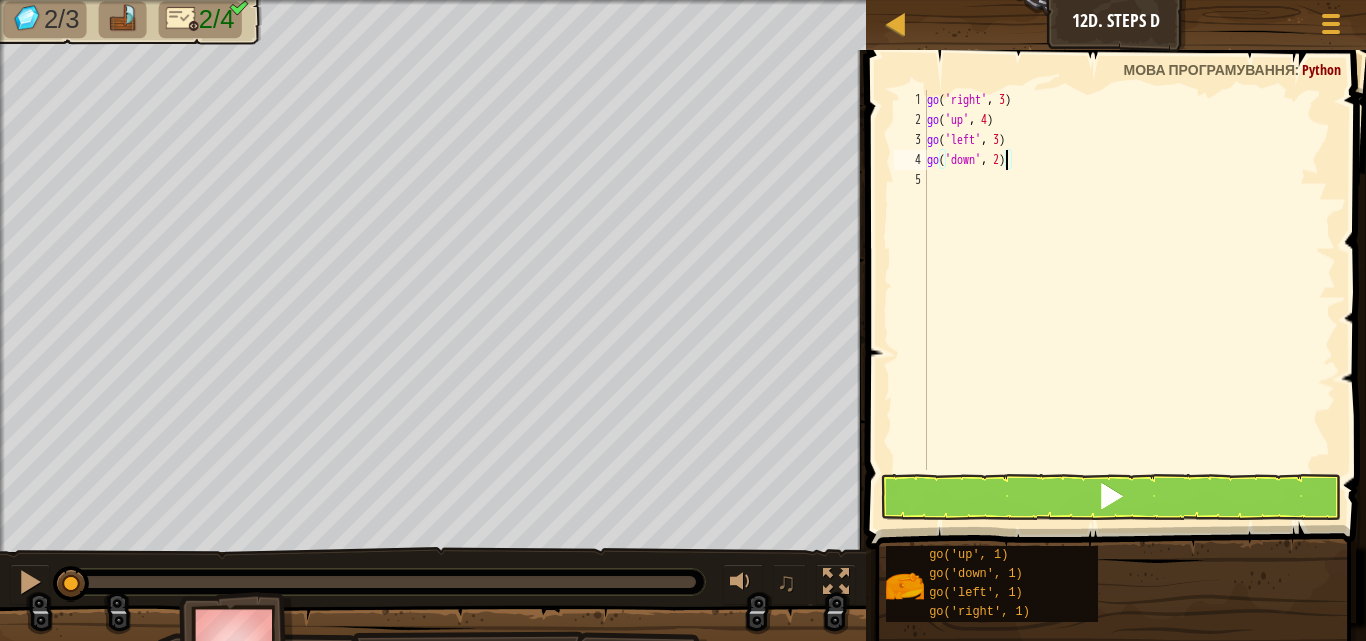 type on "go('down', 2)" 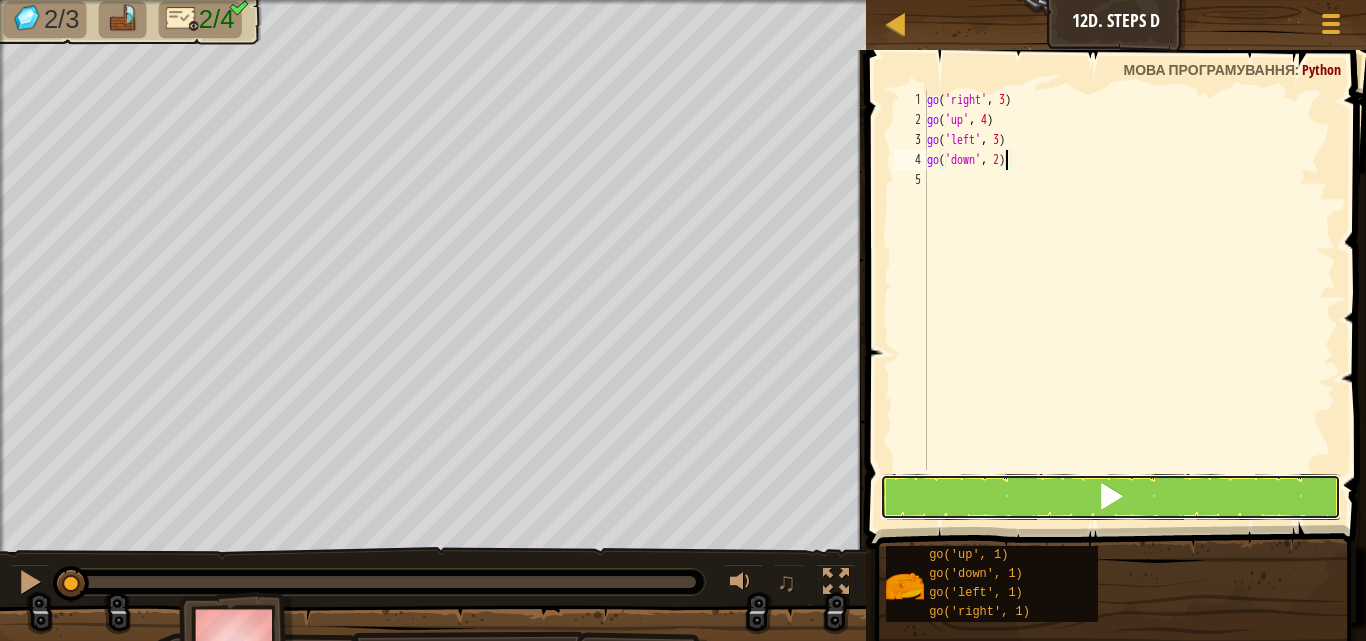 click at bounding box center [1111, 497] 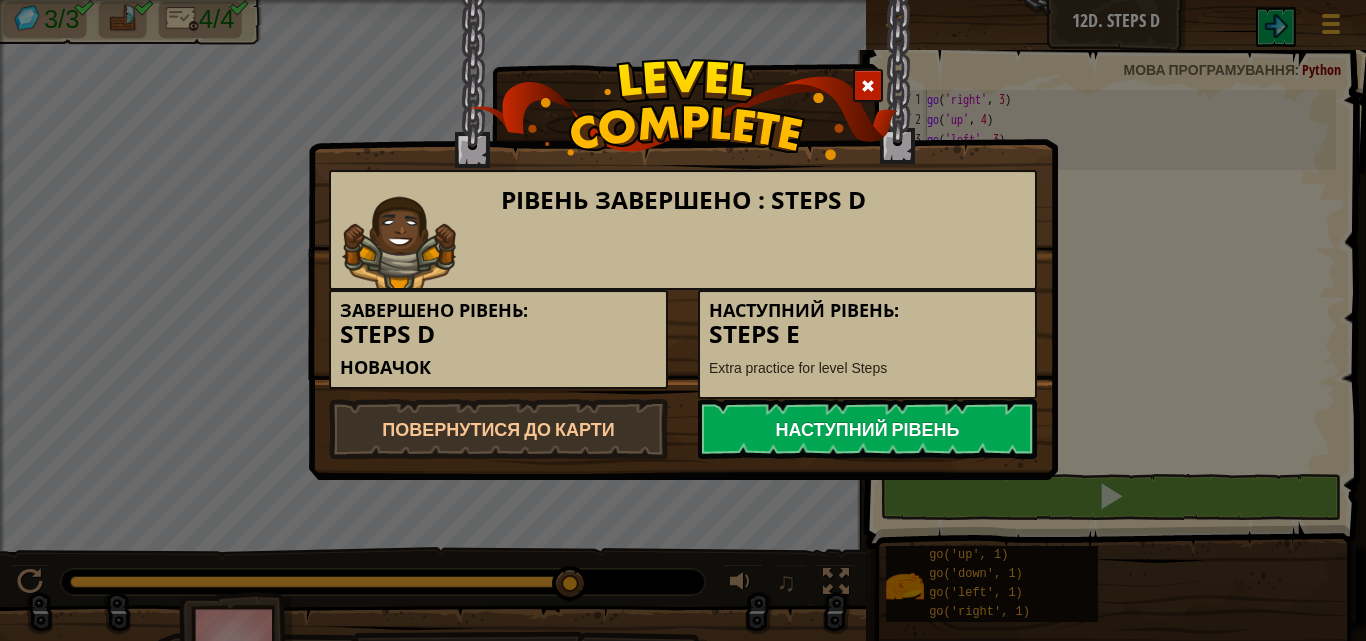 drag, startPoint x: 908, startPoint y: 465, endPoint x: 893, endPoint y: 431, distance: 37.161808 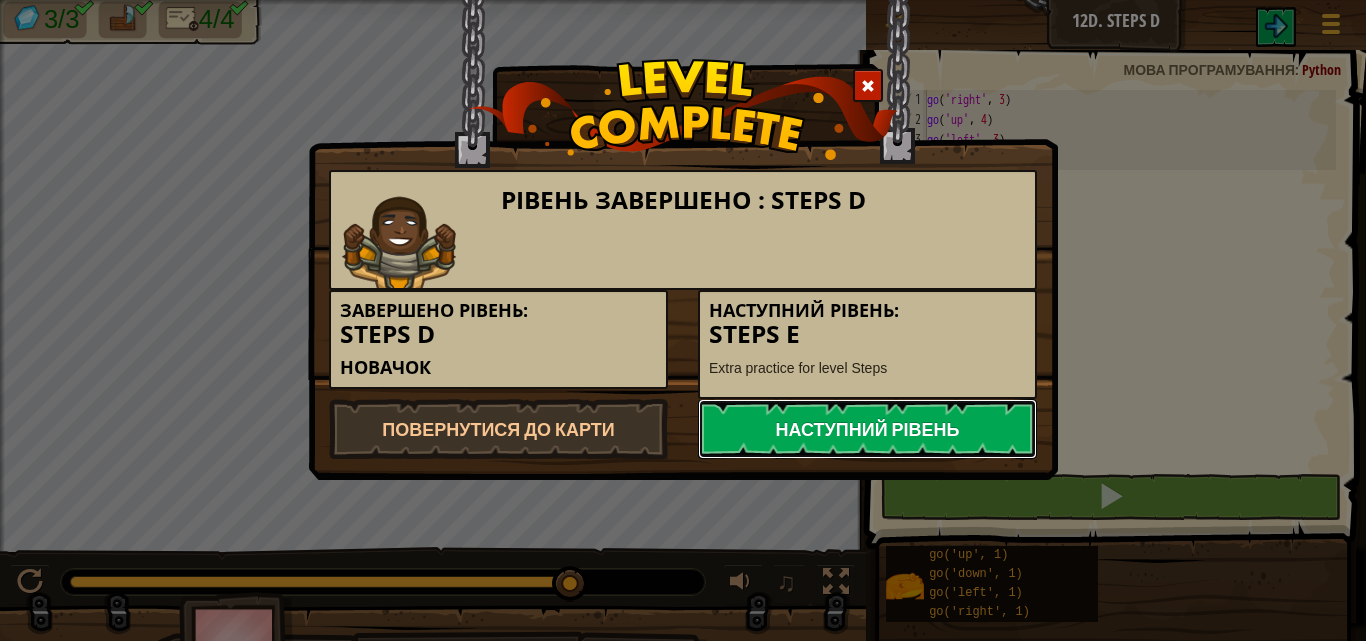 click on "Наступний рівень" at bounding box center [867, 429] 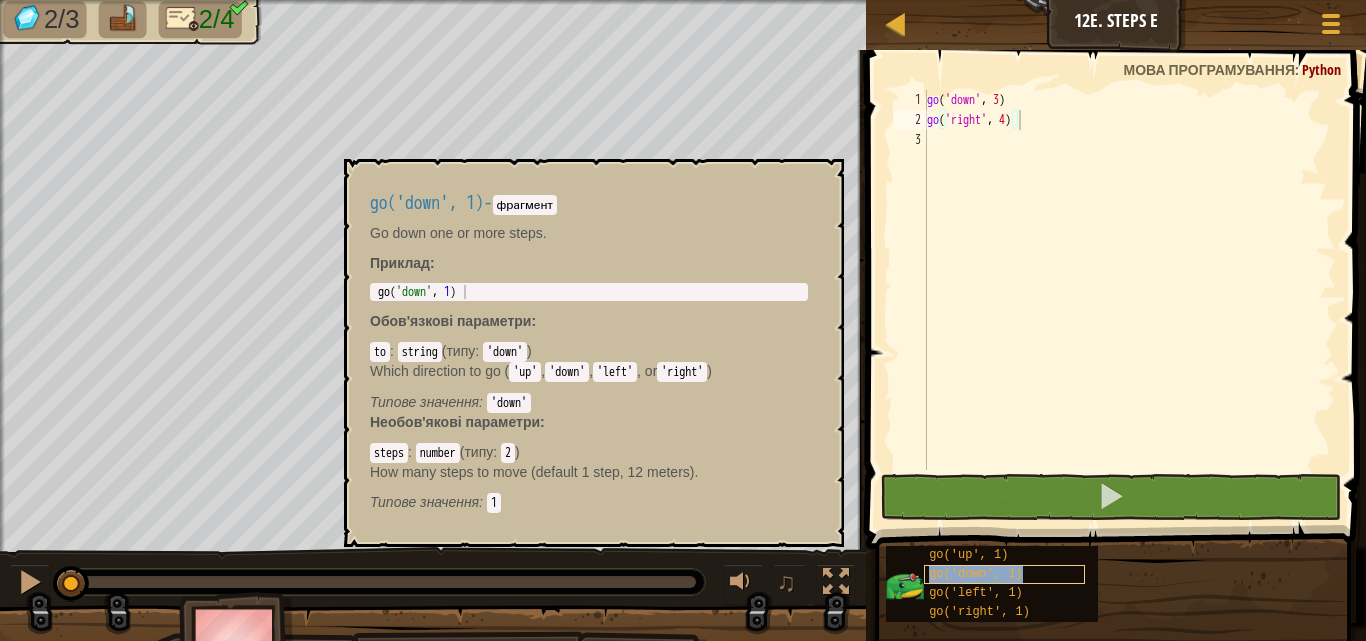 click on "go('down', 1)" at bounding box center [976, 574] 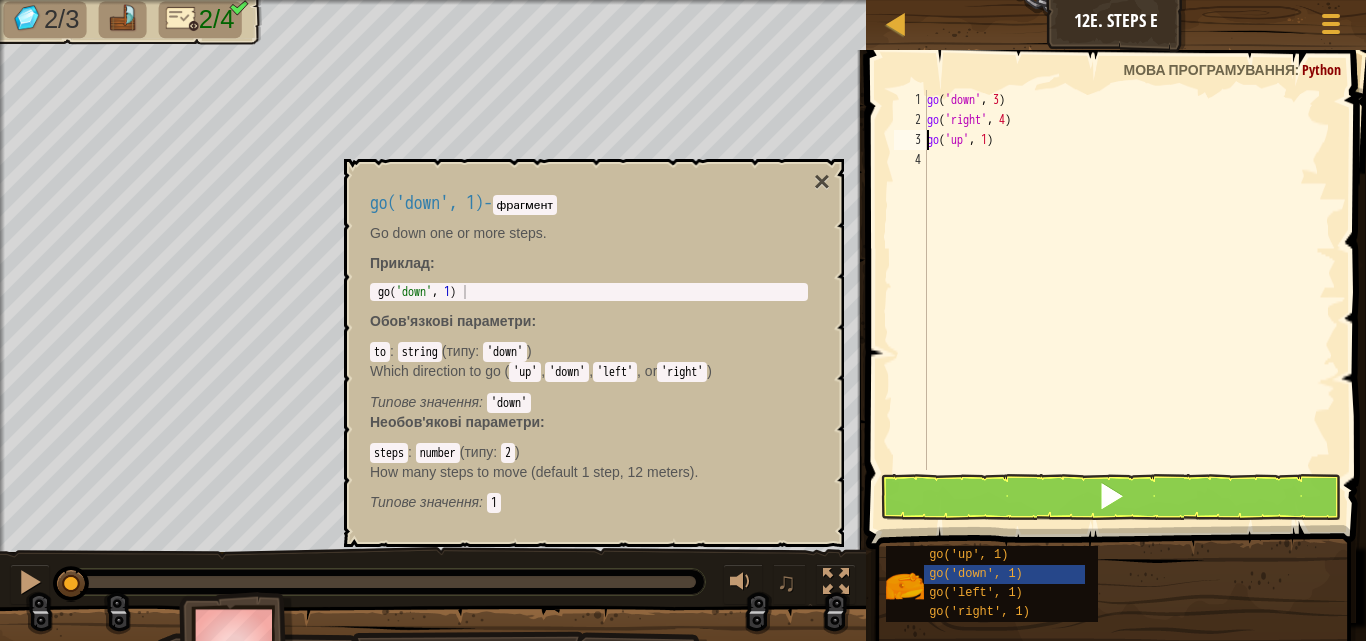 click on "go ( 'down' ,   3 ) go ( 'right' ,   4 ) go ( 'up' ,   1 )" at bounding box center [1129, 300] 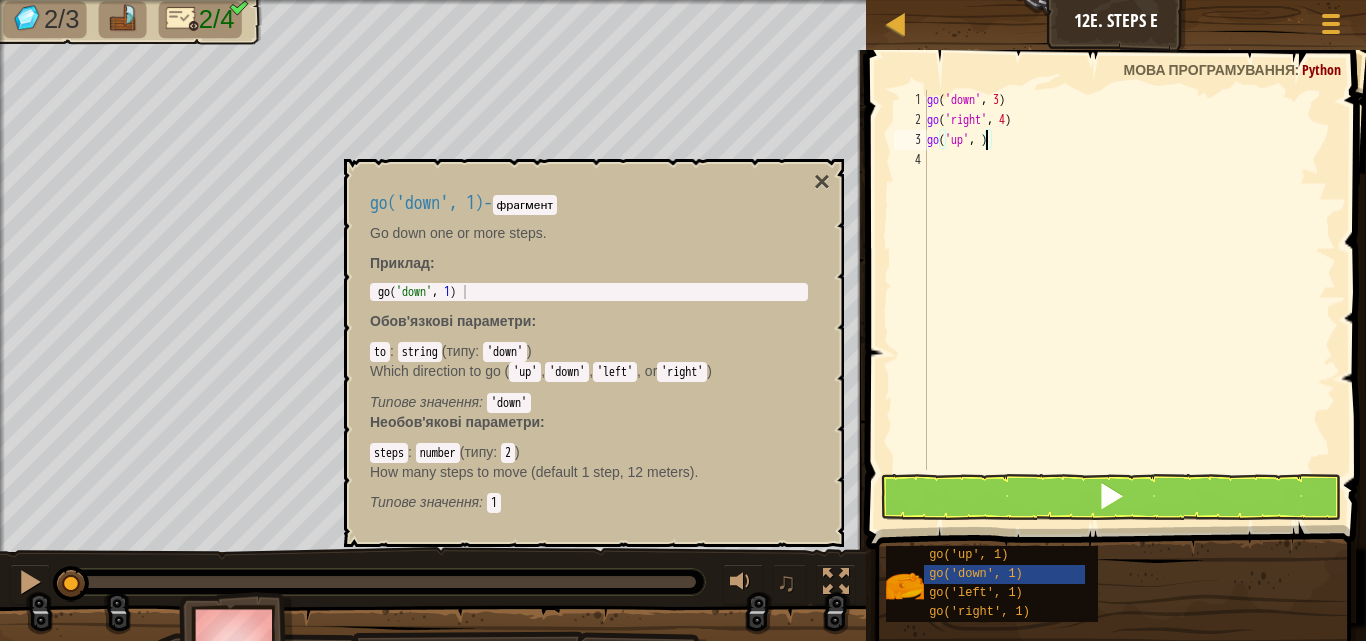scroll, scrollTop: 9, scrollLeft: 5, axis: both 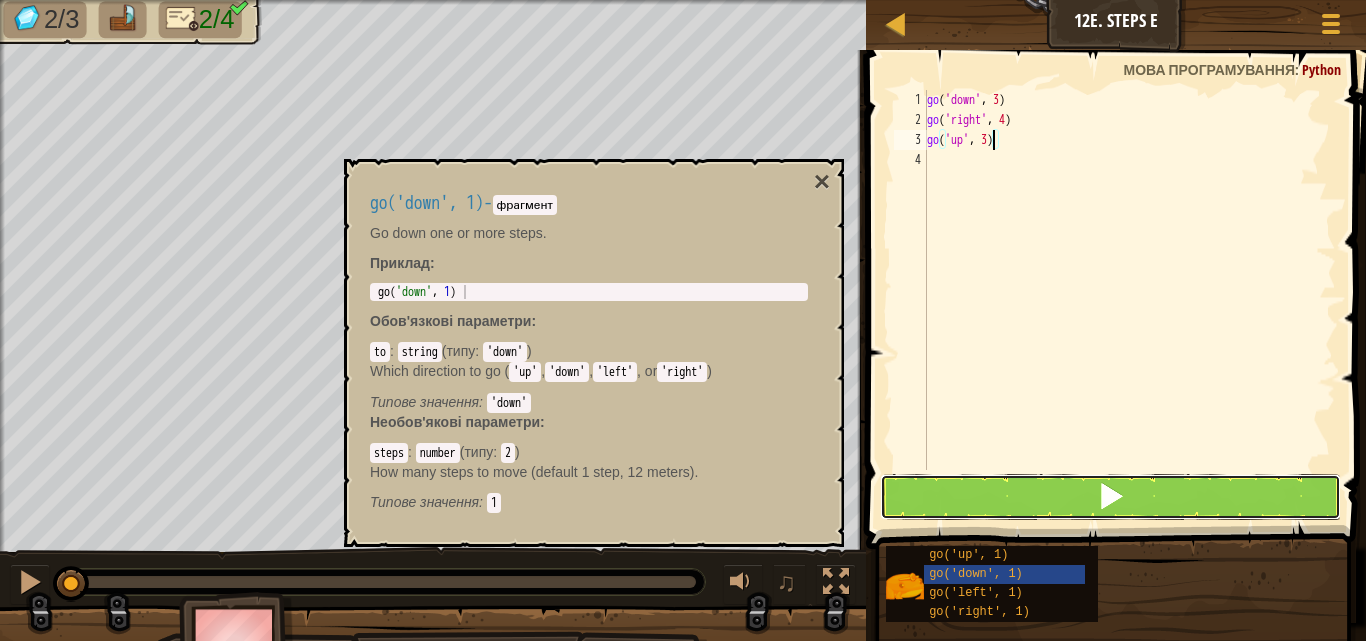click at bounding box center [1111, 496] 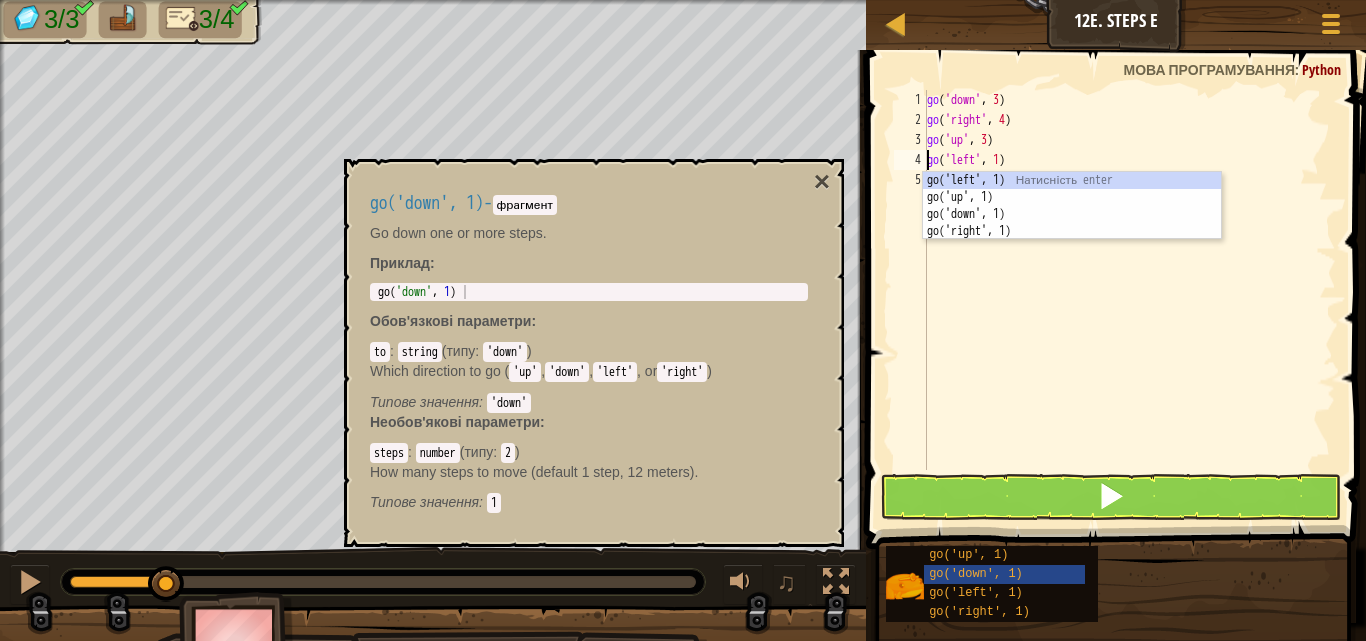click on "go ( 'down' ,   3 ) go ( 'right' ,   4 ) go ( 'up' ,   3 ) go ( 'left' ,   1 )" at bounding box center [1129, 300] 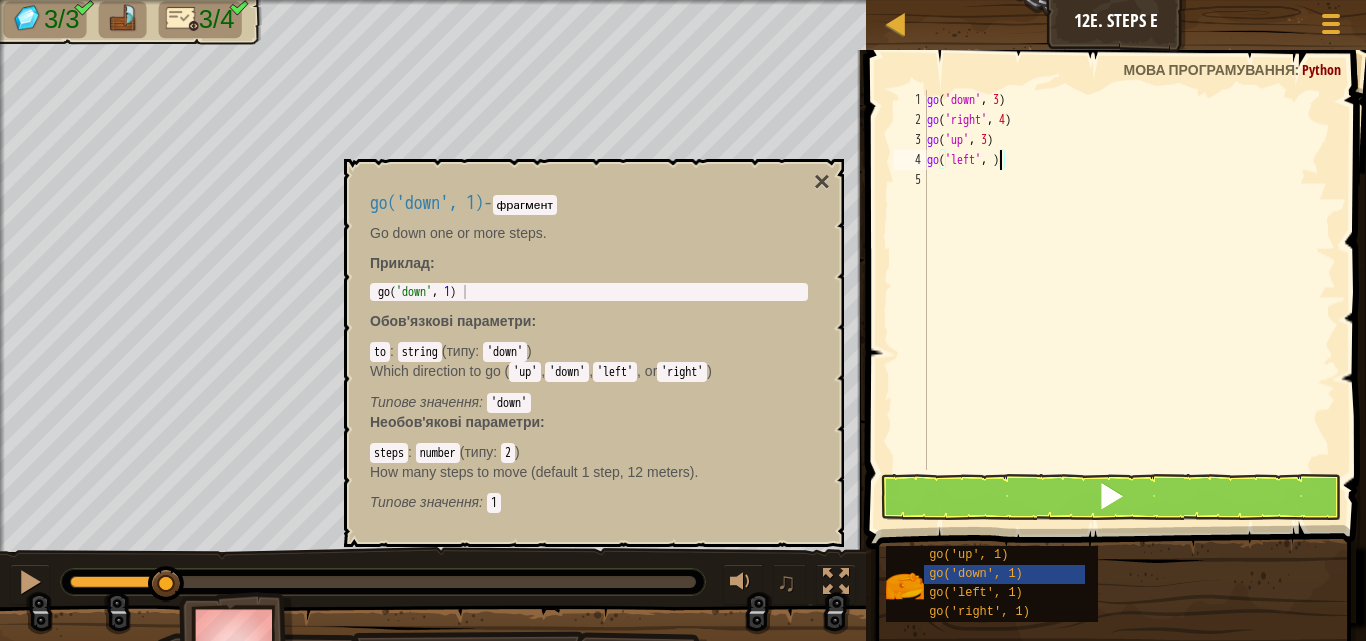 scroll, scrollTop: 9, scrollLeft: 6, axis: both 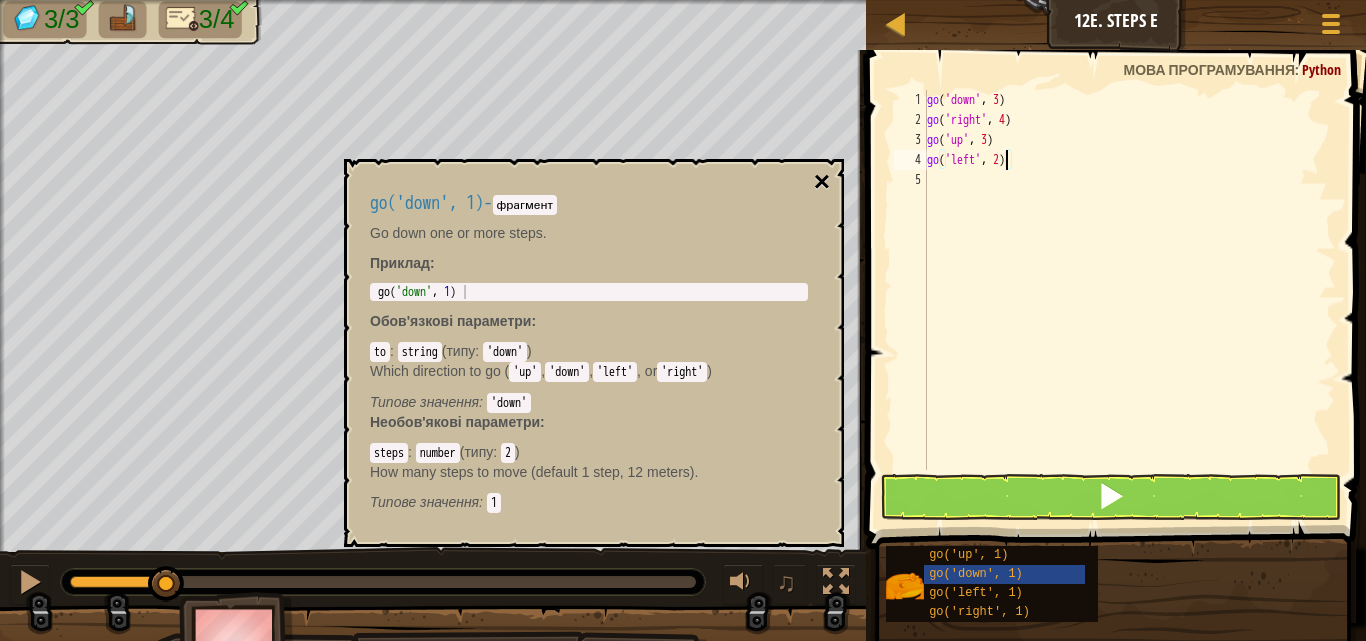 type on "go('left', 2)" 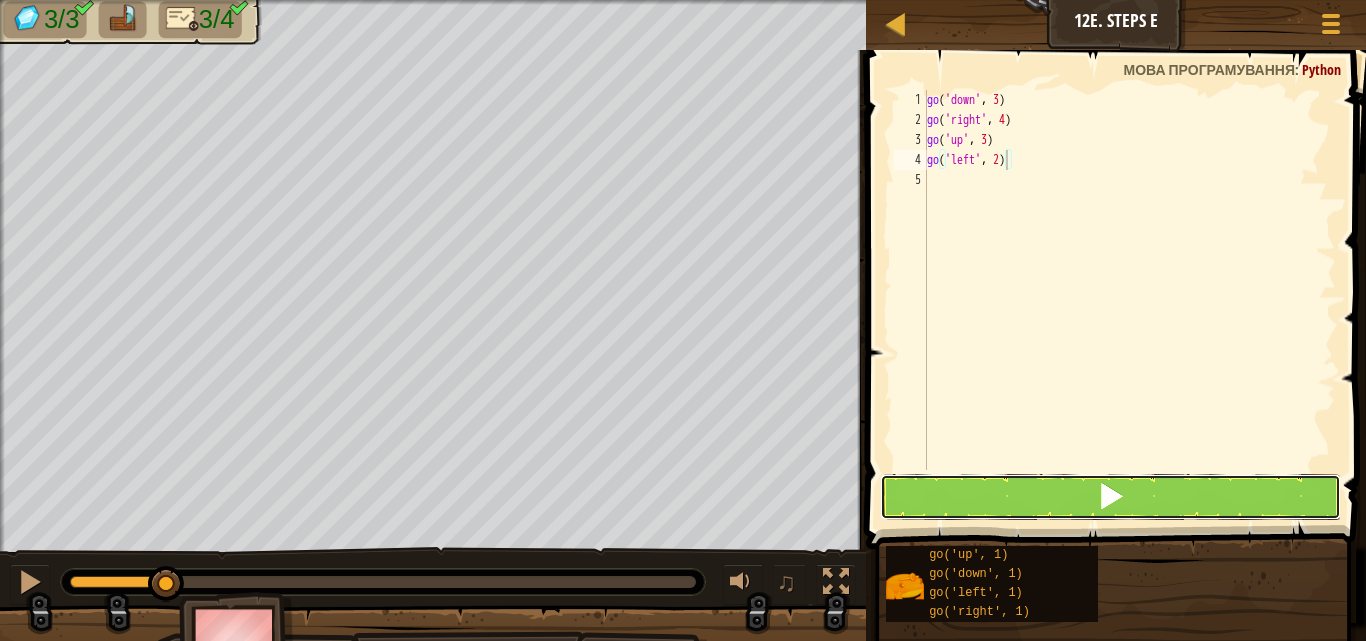 click at bounding box center (1111, 497) 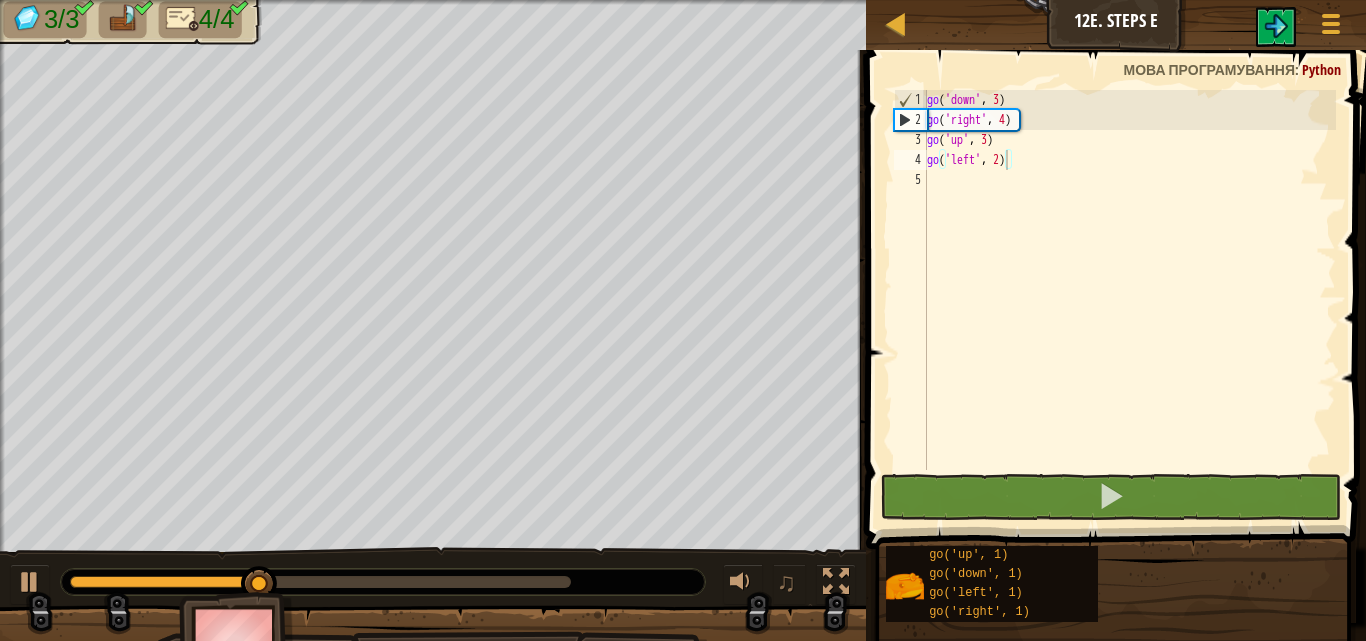 click at bounding box center [237, 647] 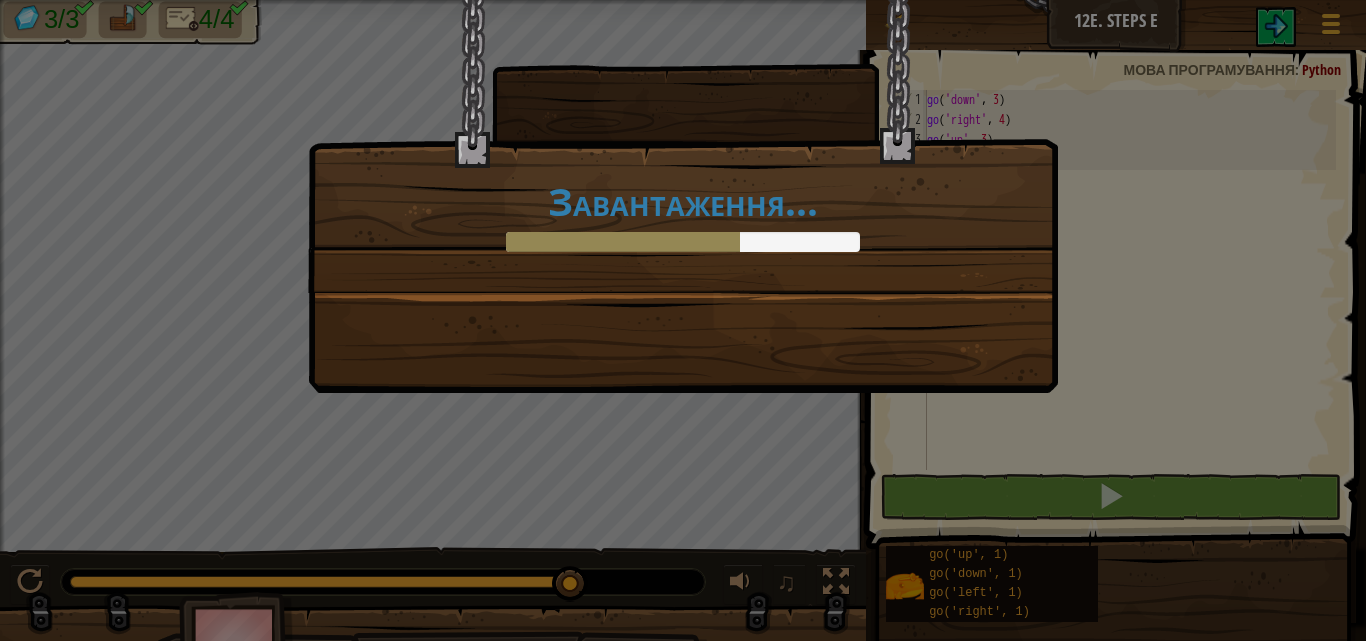 drag, startPoint x: 258, startPoint y: 583, endPoint x: 647, endPoint y: 565, distance: 389.41623 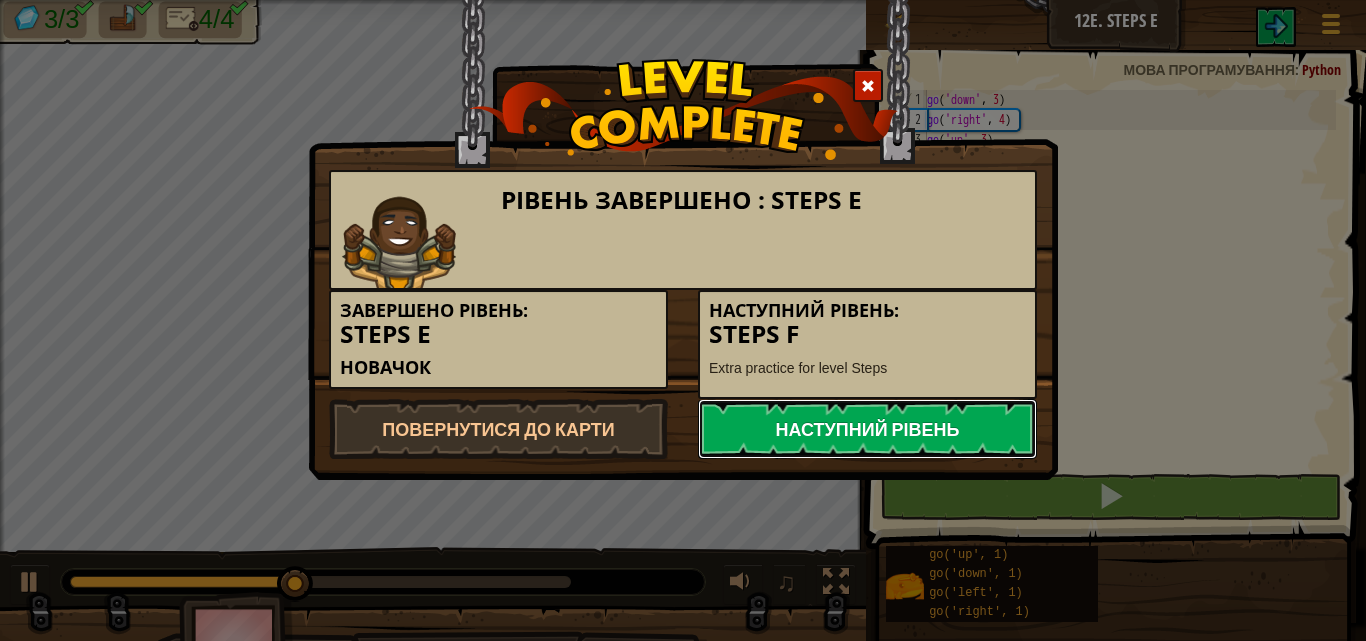 click on "Наступний рівень" at bounding box center (867, 429) 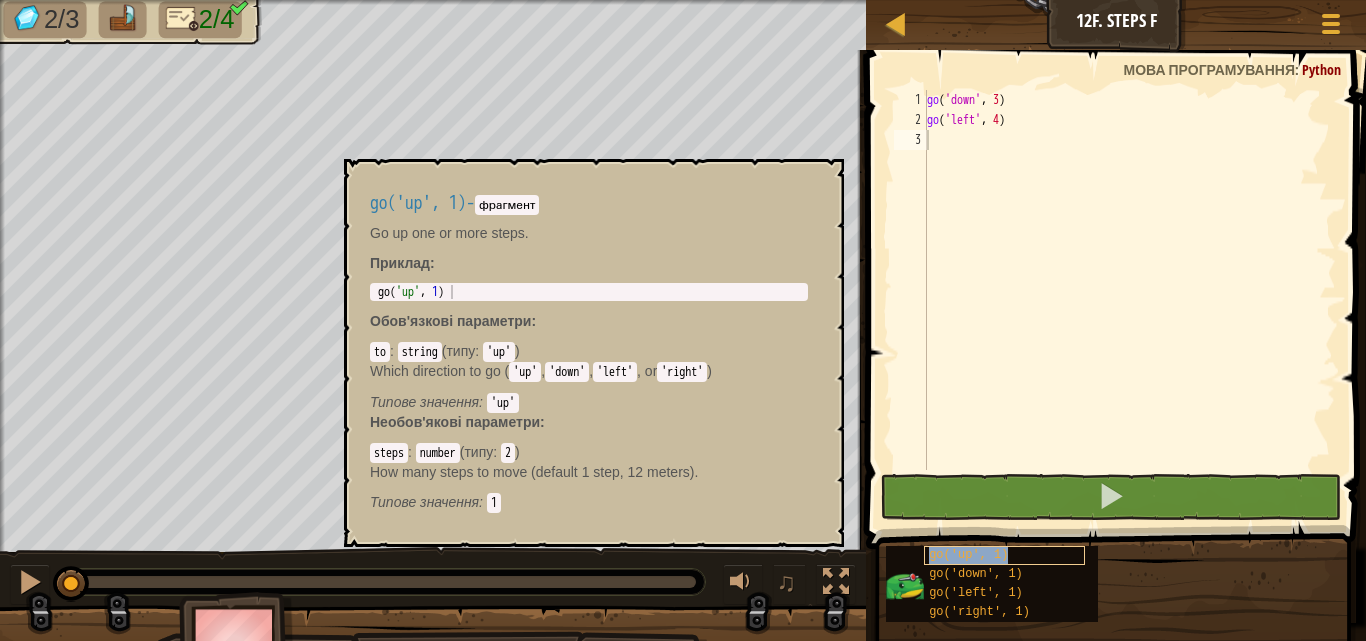 type on "go('up', 1)" 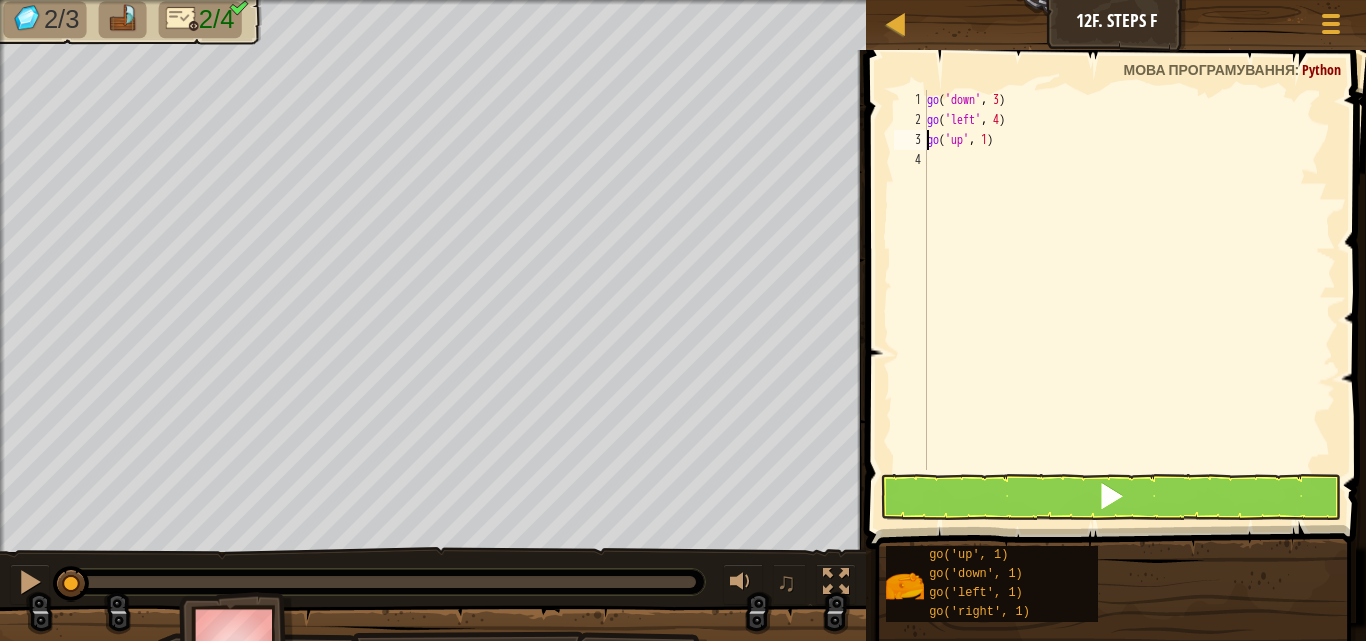 click on "go ( 'down' ,   3 ) go ( 'left' ,   4 ) go ( 'up' ,   1 )" at bounding box center [1129, 300] 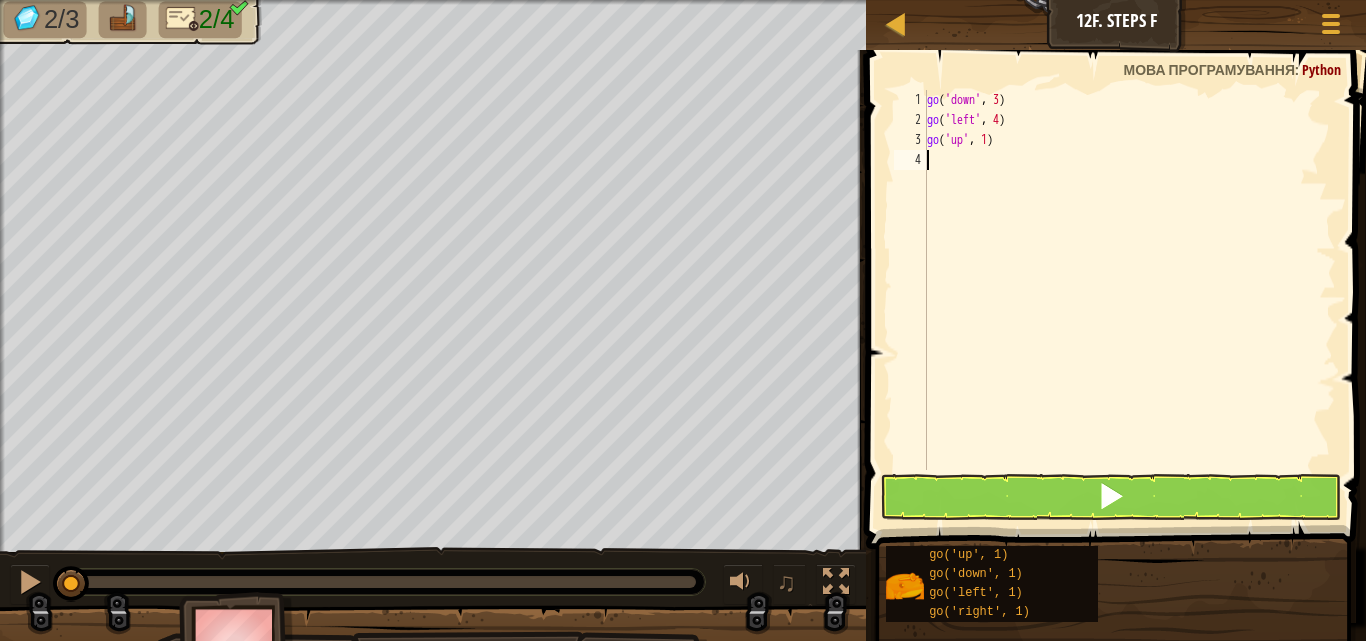 click on "go ( 'down' ,   3 ) go ( 'left' ,   4 ) go ( 'up' ,   1 )" at bounding box center (1129, 300) 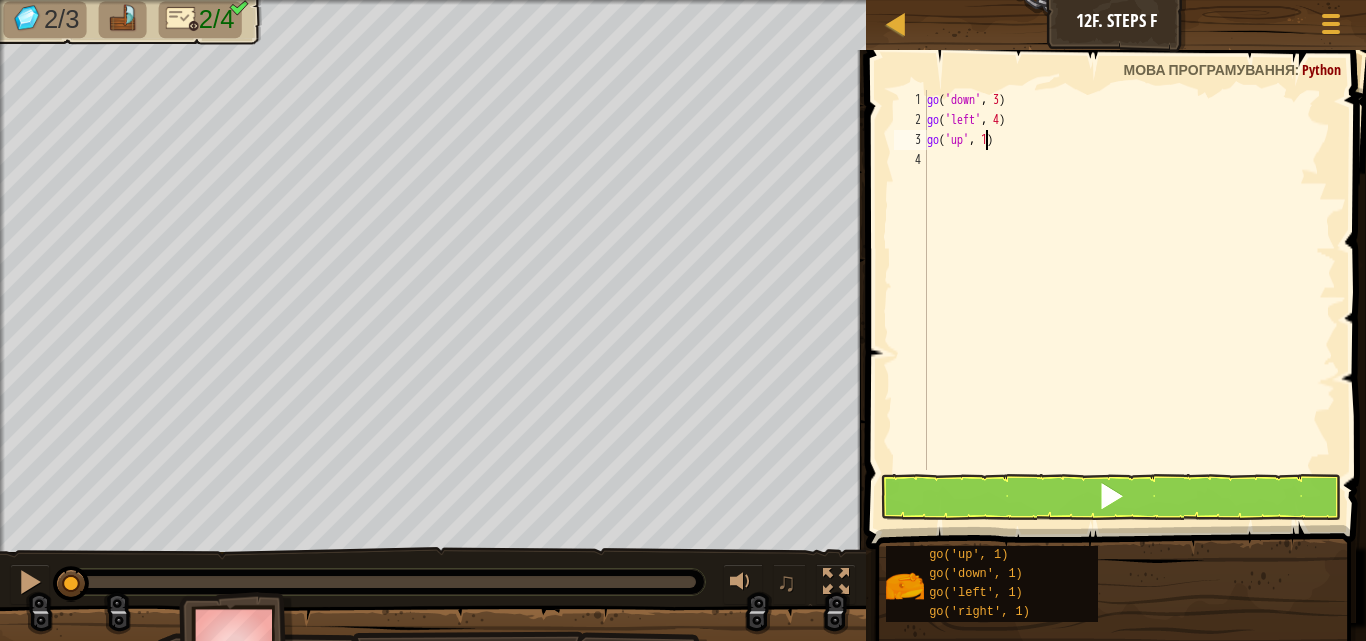 click on "go ( 'down' ,   3 ) go ( 'left' ,   4 ) go ( 'up' ,   1 )" at bounding box center (1129, 300) 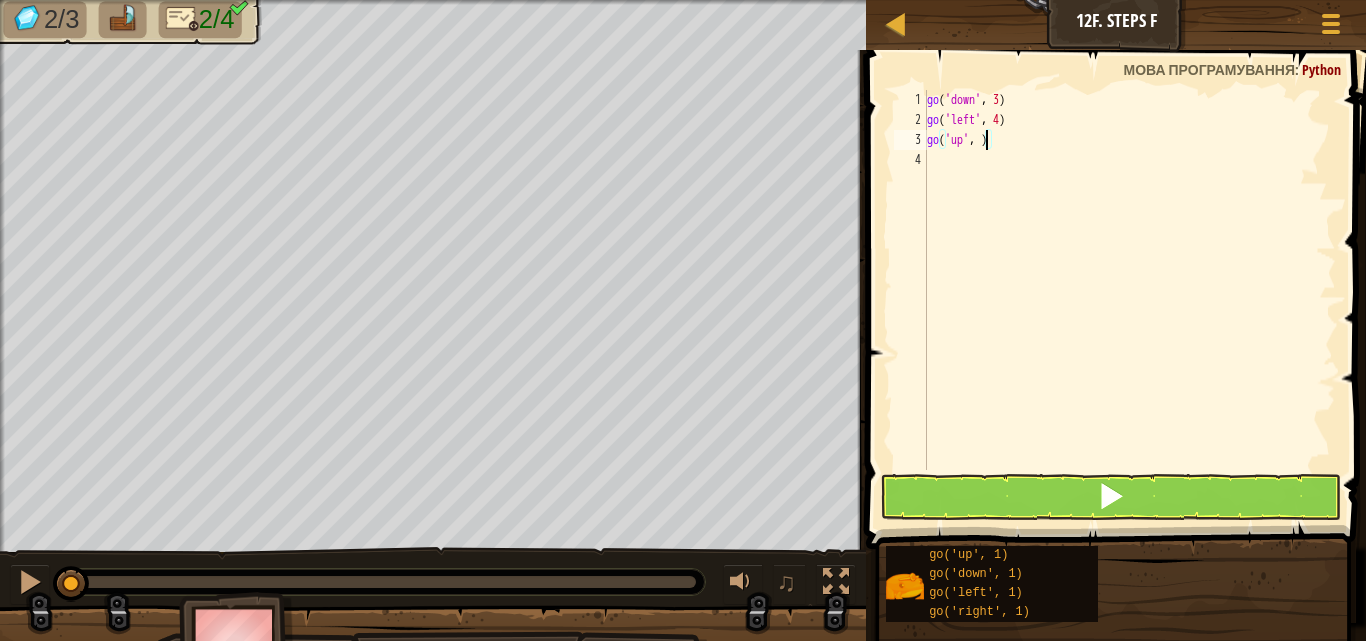 scroll, scrollTop: 9, scrollLeft: 5, axis: both 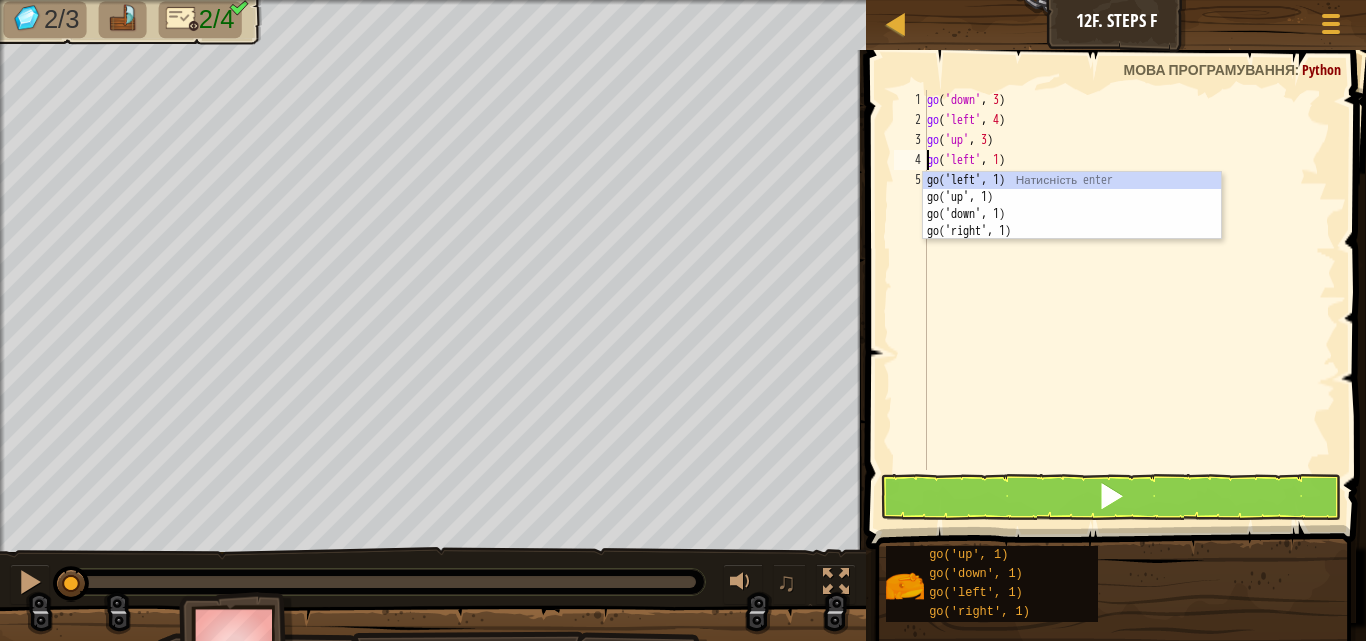 click on "go ( 'down' ,   3 ) go ( 'left' ,   4 ) go ( 'up' ,   3 ) go ( 'left' ,   1 )" at bounding box center [1129, 300] 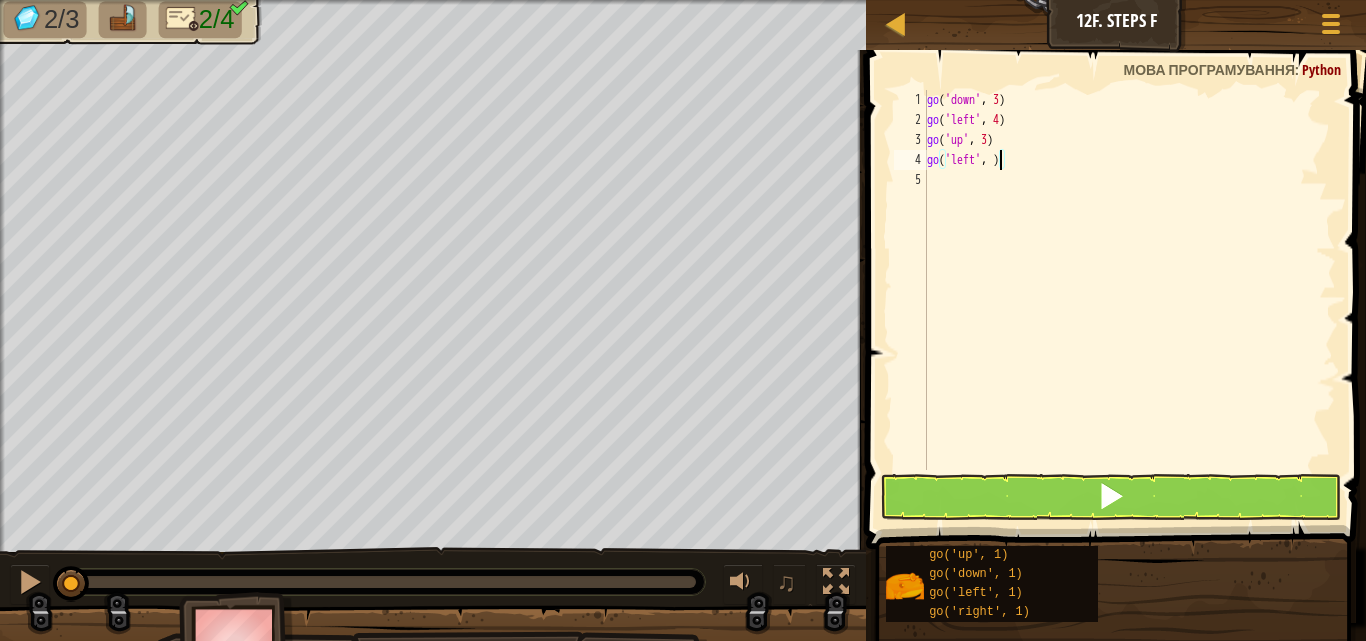 type on "go('left', 2)" 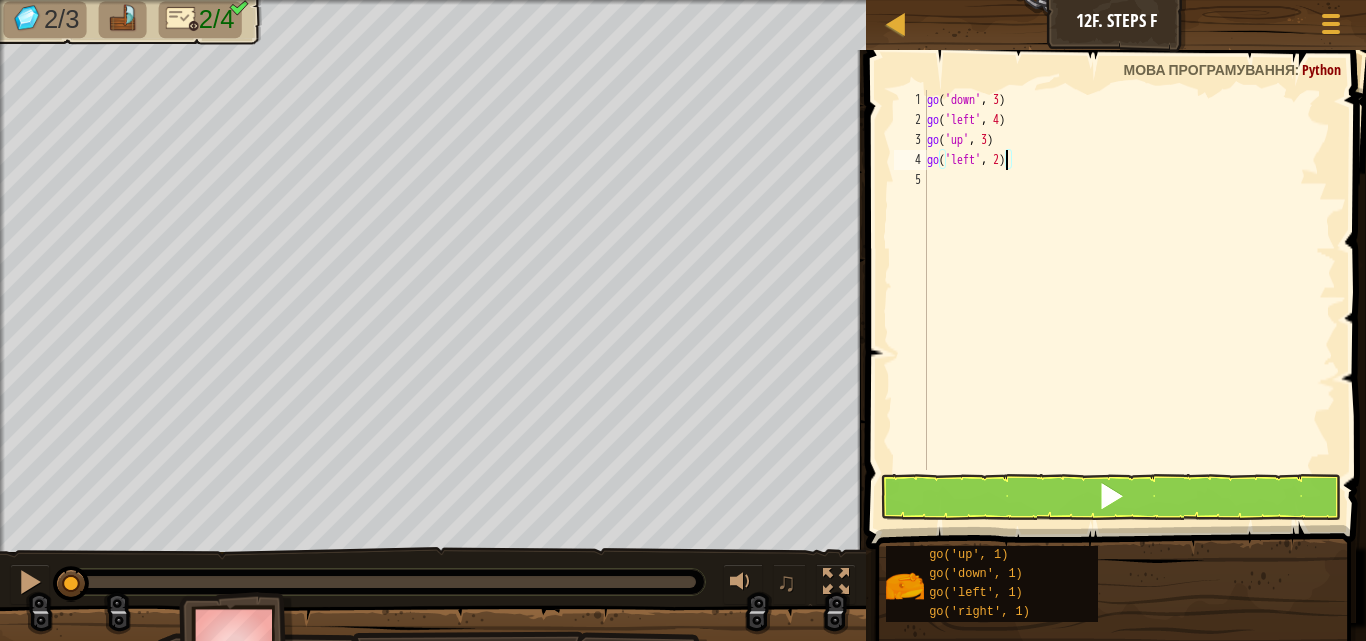 click on "go ( 'down' ,   3 ) go ( 'left' ,   4 ) go ( 'up' ,   3 ) go ( 'left' ,   2 )" at bounding box center [1129, 300] 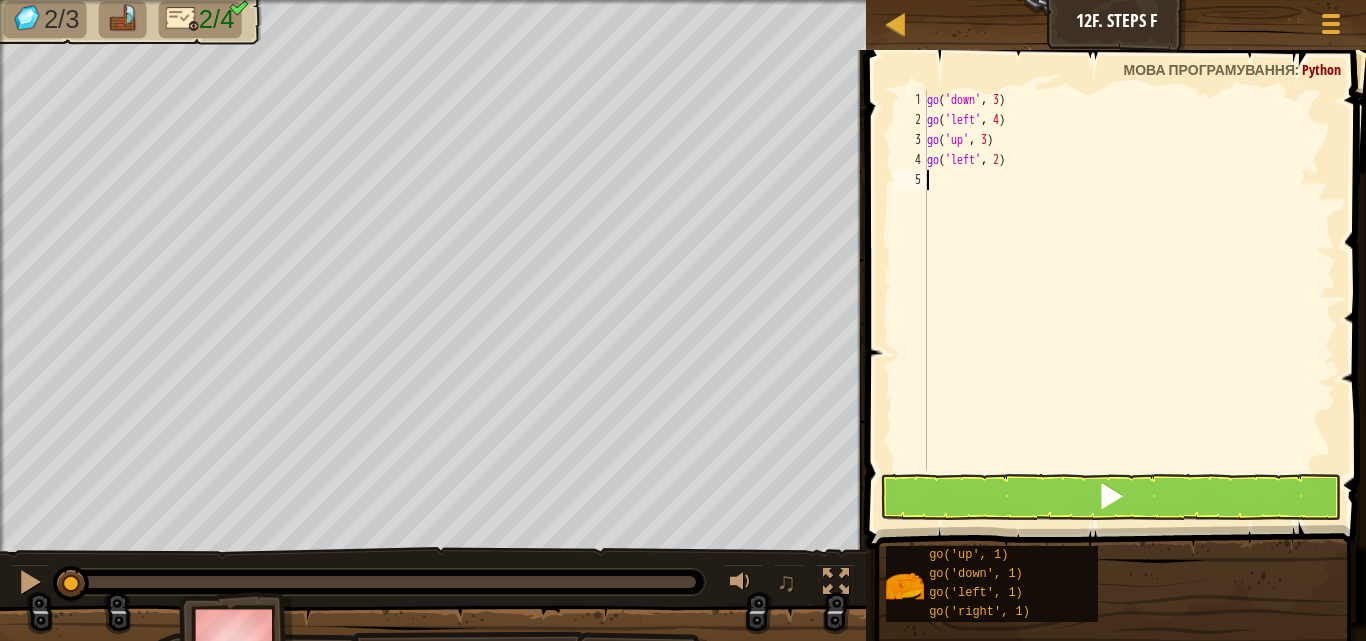 scroll, scrollTop: 9, scrollLeft: 0, axis: vertical 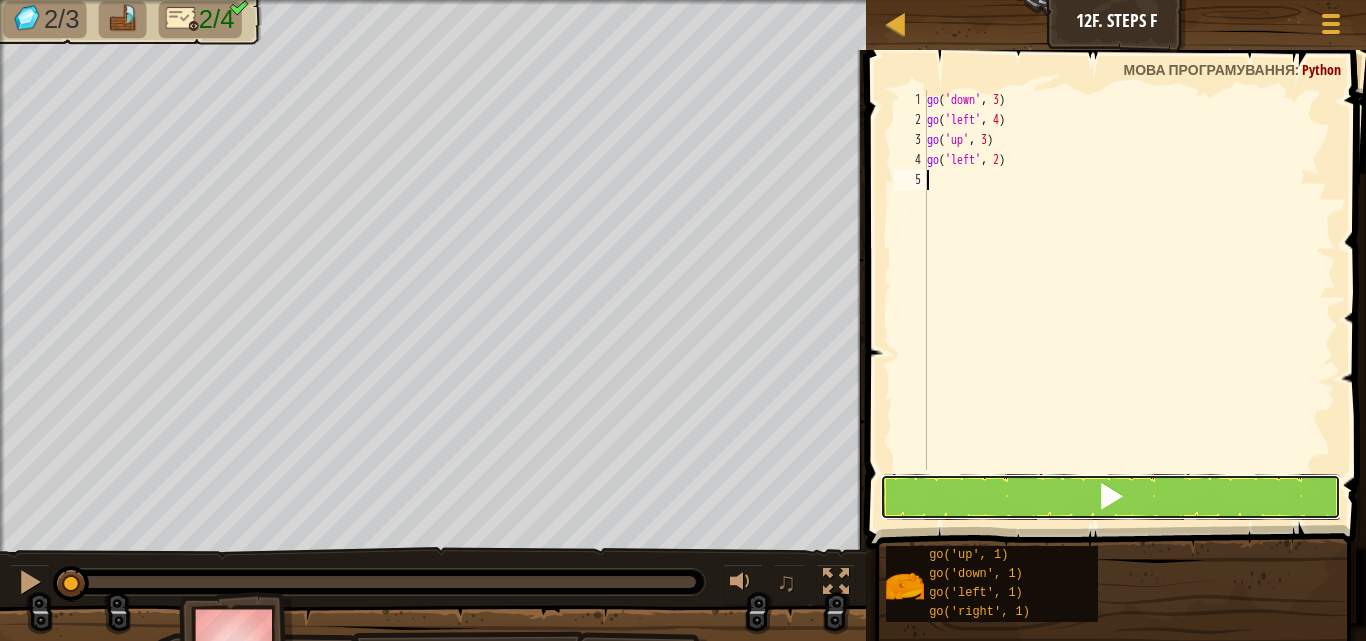 click at bounding box center (1111, 497) 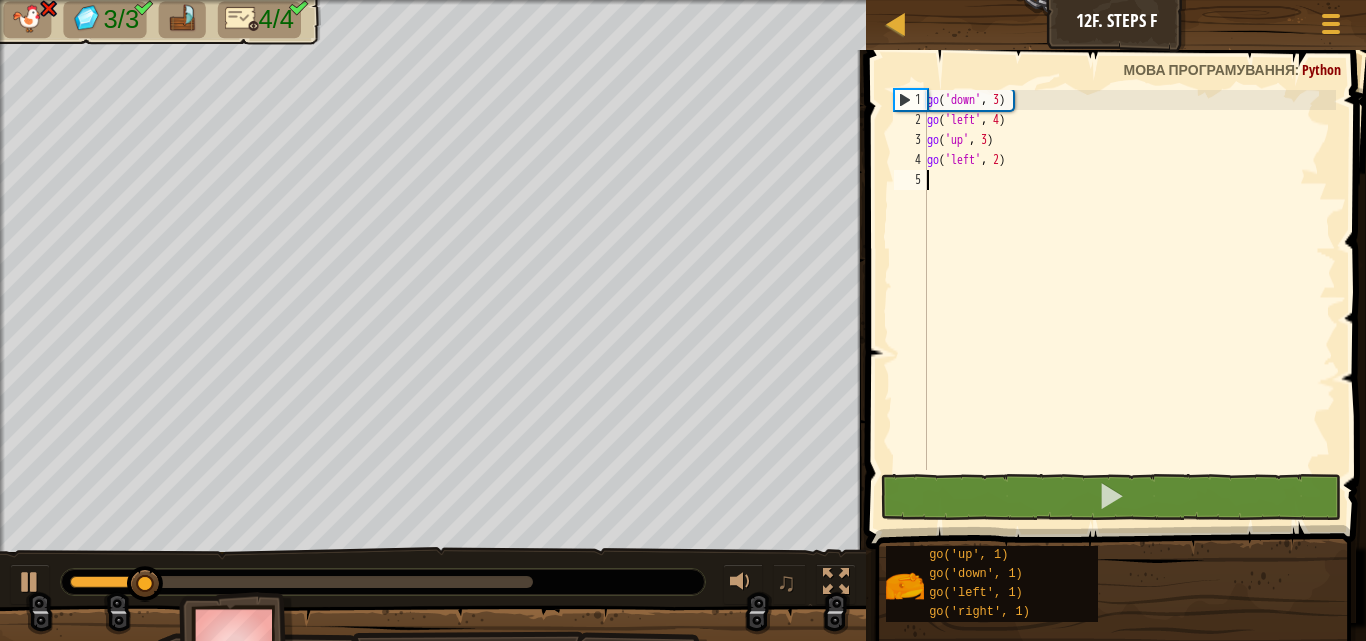 click on "go ( 'down' ,   3 ) go ( 'left' ,   4 ) go ( 'up' ,   3 ) go ( 'left' ,   2 )" at bounding box center (1129, 300) 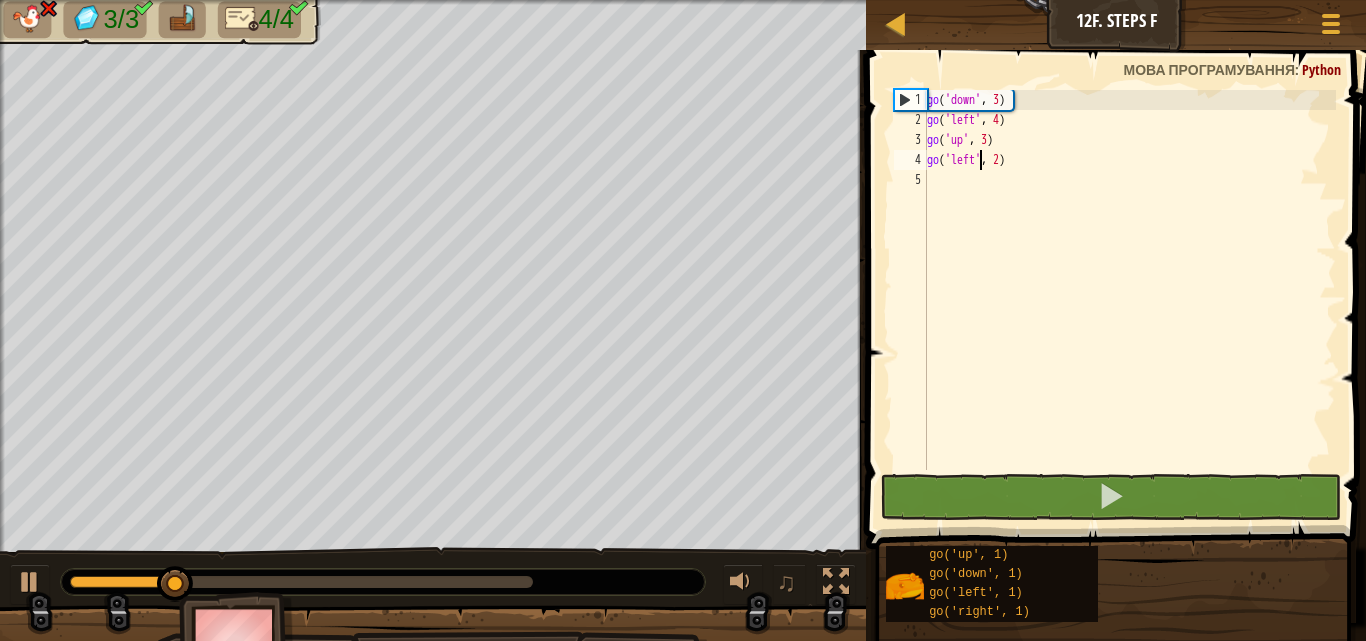 click on "go ( 'down' ,   3 ) go ( 'left' ,   4 ) go ( 'up' ,   3 ) go ( 'left' ,   2 )" at bounding box center (1129, 300) 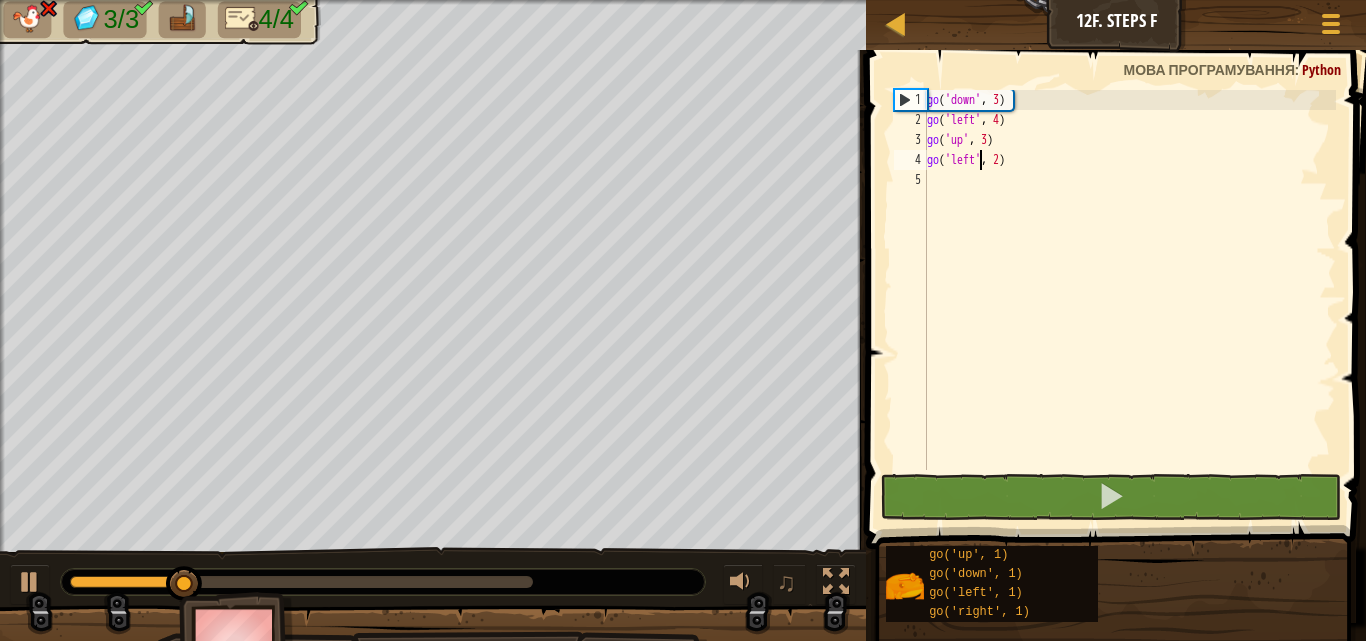 click on "go ( 'down' ,   3 ) go ( 'left' ,   4 ) go ( 'up' ,   3 ) go ( 'left' ,   2 )" at bounding box center (1129, 300) 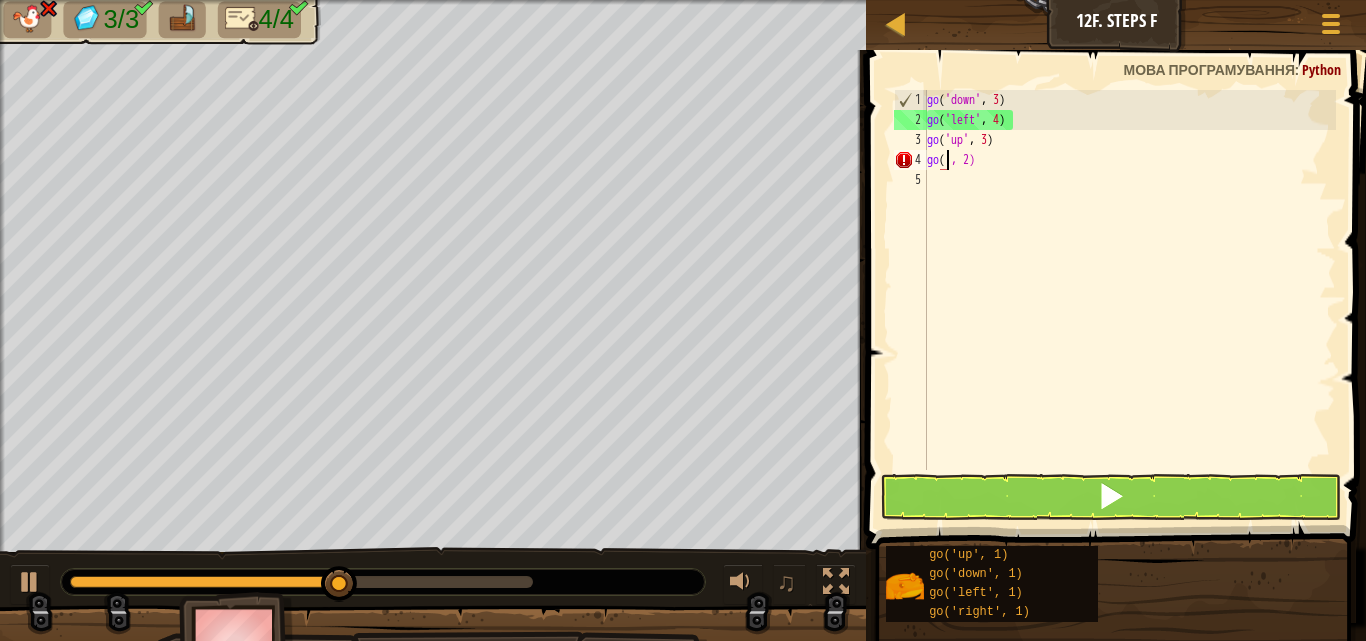 click on "go ( 'down' ,   3 ) go ( 'left' ,   4 ) go ( 'up' ,   3 ) go ( ', 2)" at bounding box center [1129, 300] 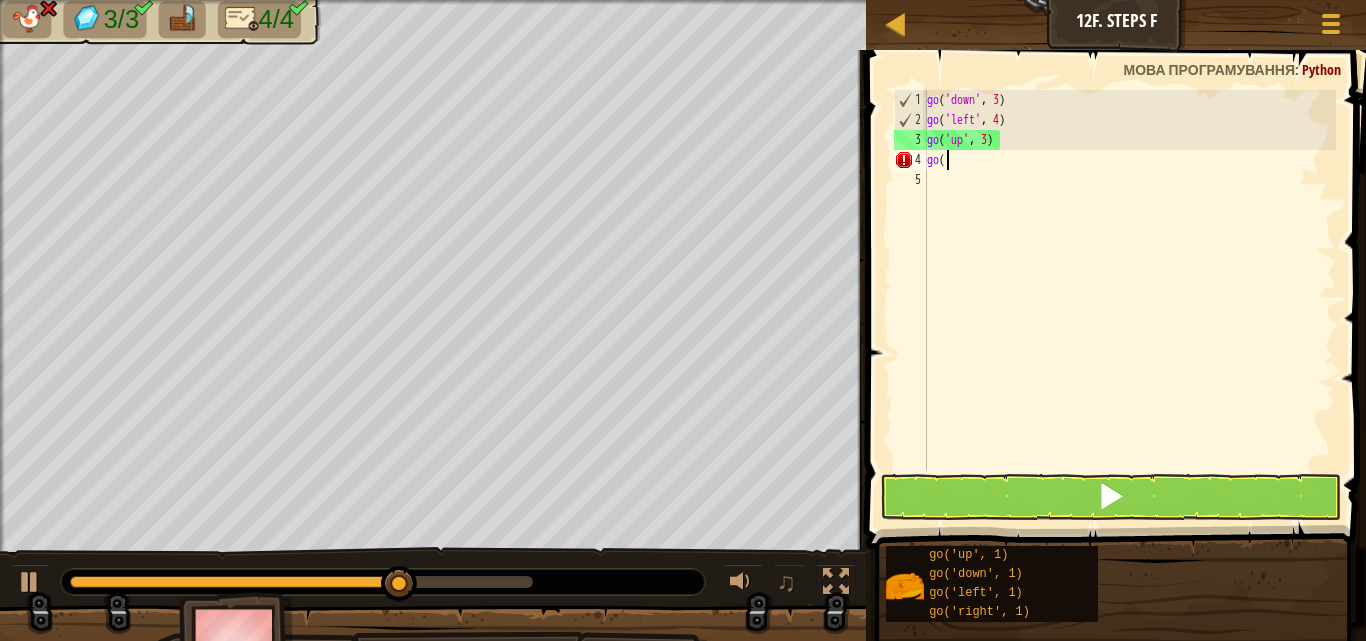 type on "g" 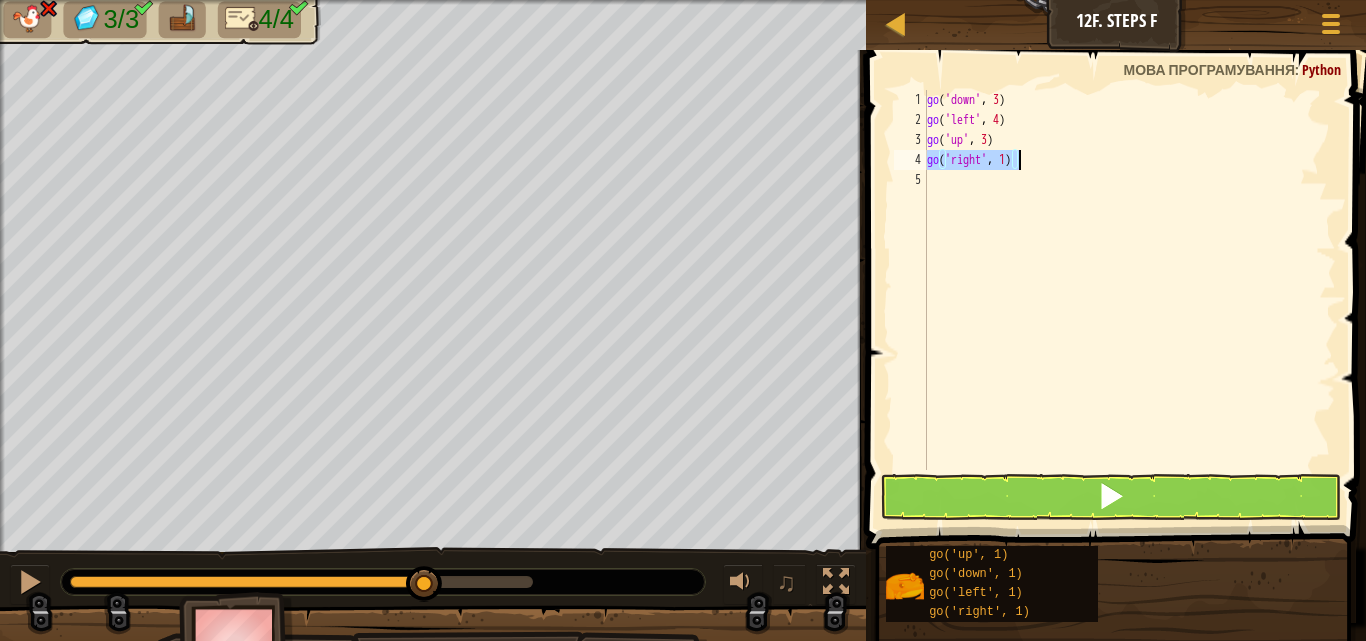 click on "go ( 'down' ,   3 ) go ( 'left' ,   4 ) go ( 'up' ,   3 ) go ( 'right' ,   1 )" at bounding box center (1129, 280) 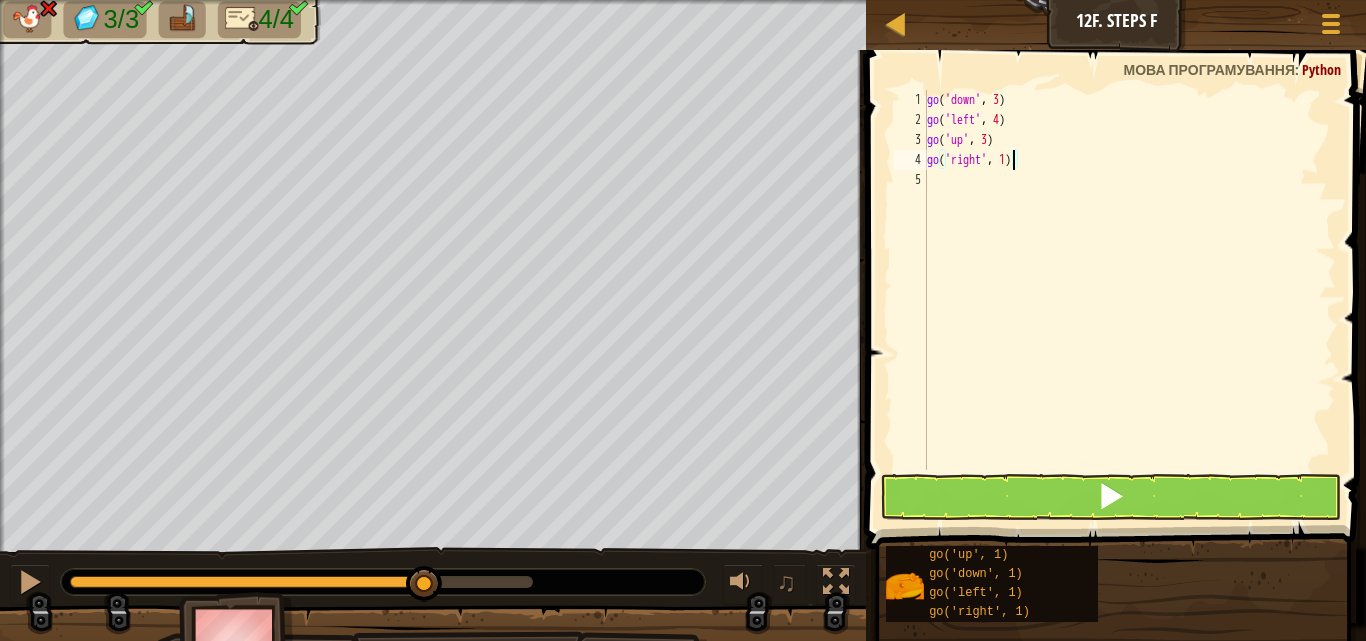 click on "go ( 'down' ,   3 ) go ( 'left' ,   4 ) go ( 'up' ,   3 ) go ( 'right' ,   1 )" at bounding box center (1129, 300) 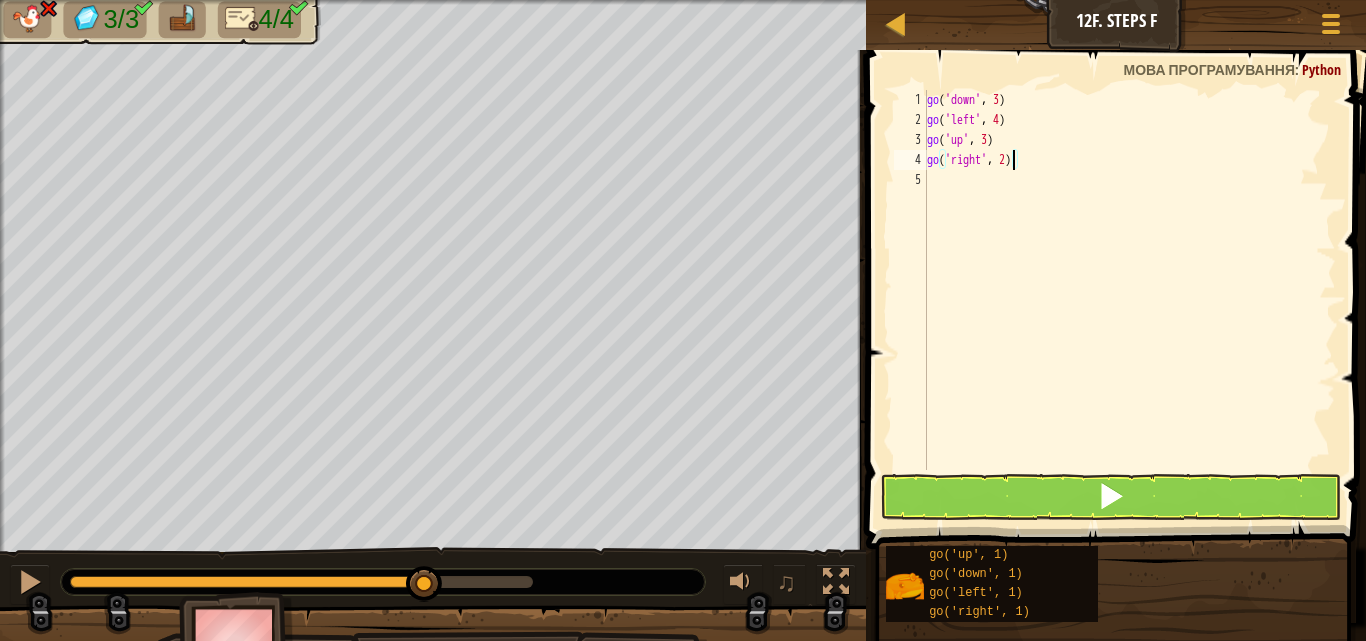 scroll, scrollTop: 9, scrollLeft: 6, axis: both 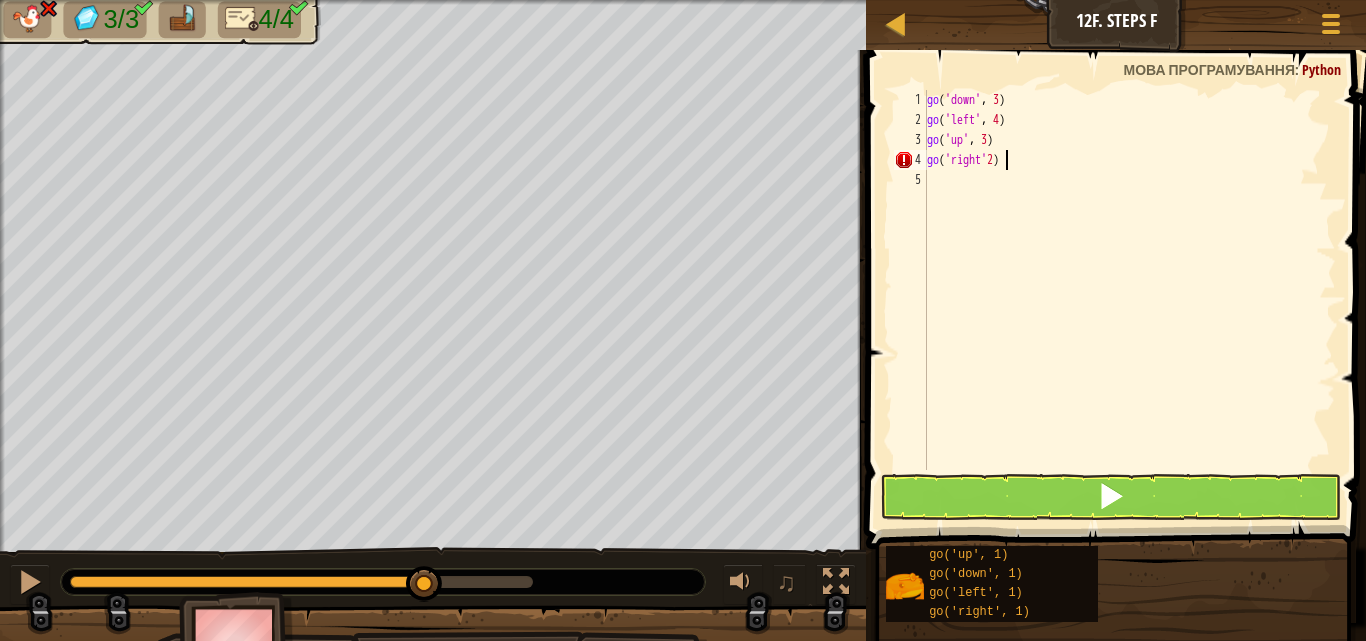 click on "go ( 'down' ,   3 ) go ( 'left' ,   4 ) go ( 'up' ,   3 ) go ( 'right' 2 )" at bounding box center [1129, 300] 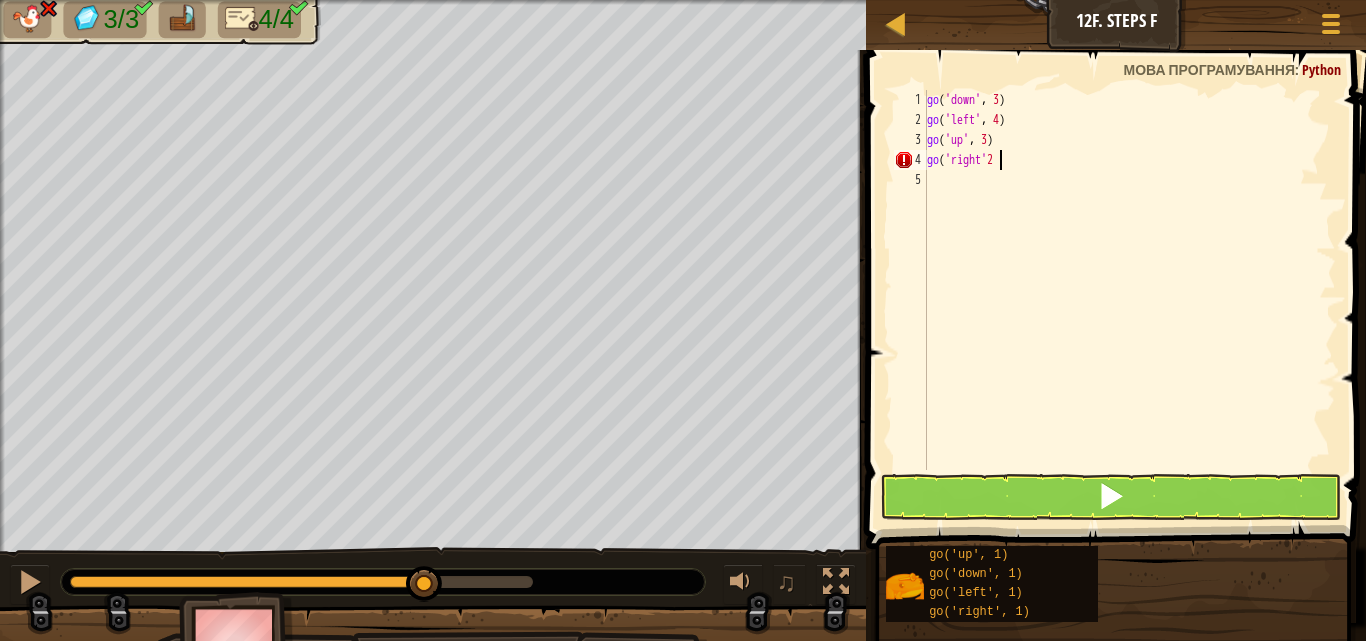 scroll, scrollTop: 9, scrollLeft: 2, axis: both 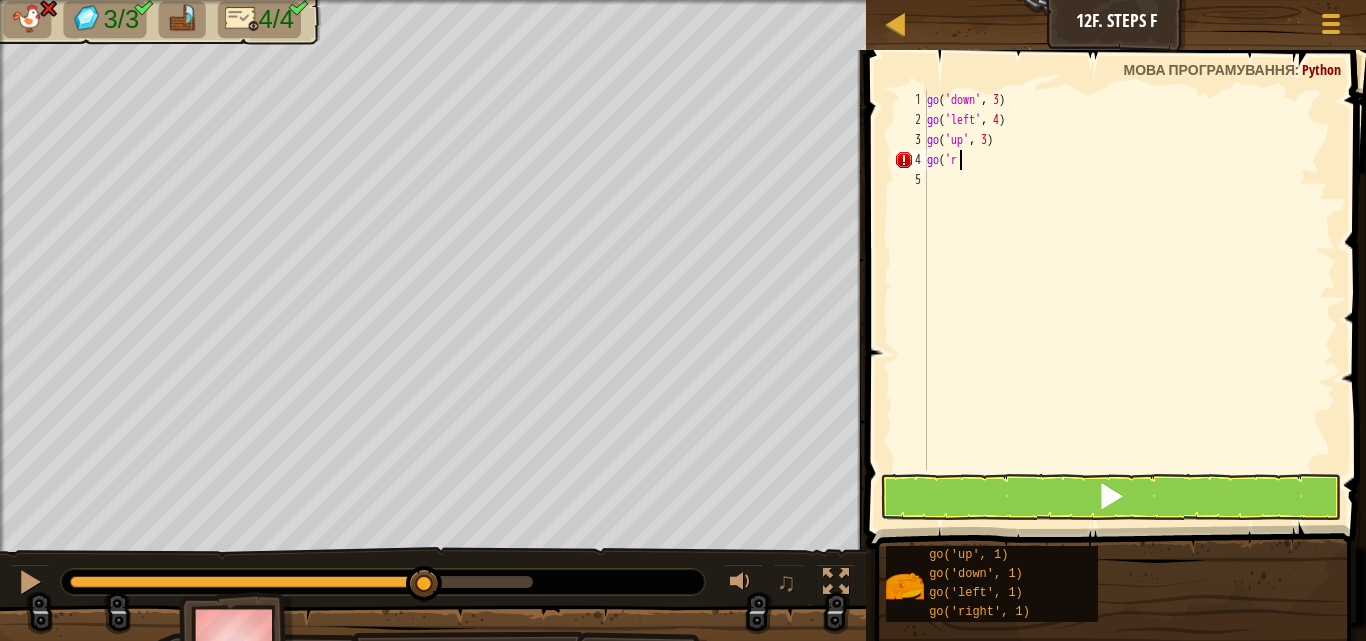 type on "g" 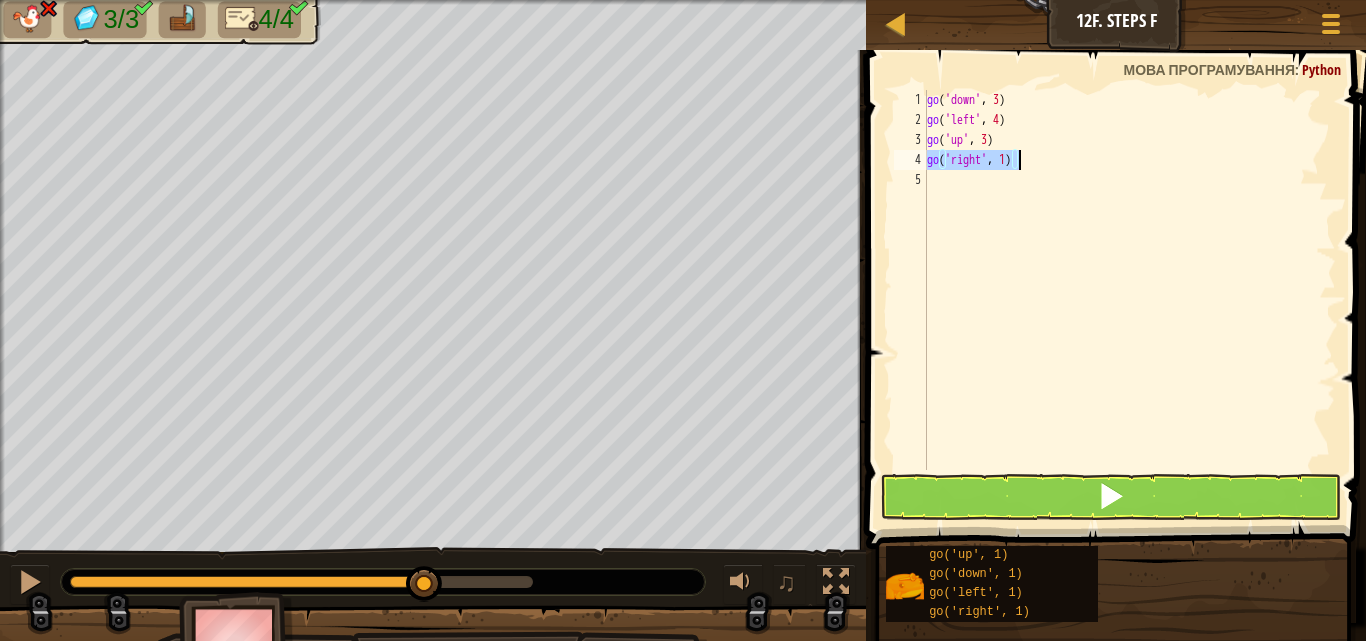click on "go ( 'down' ,   3 ) go ( 'left' ,   4 ) go ( 'up' ,   3 ) go ( 'right' ,   1 )" at bounding box center (1129, 280) 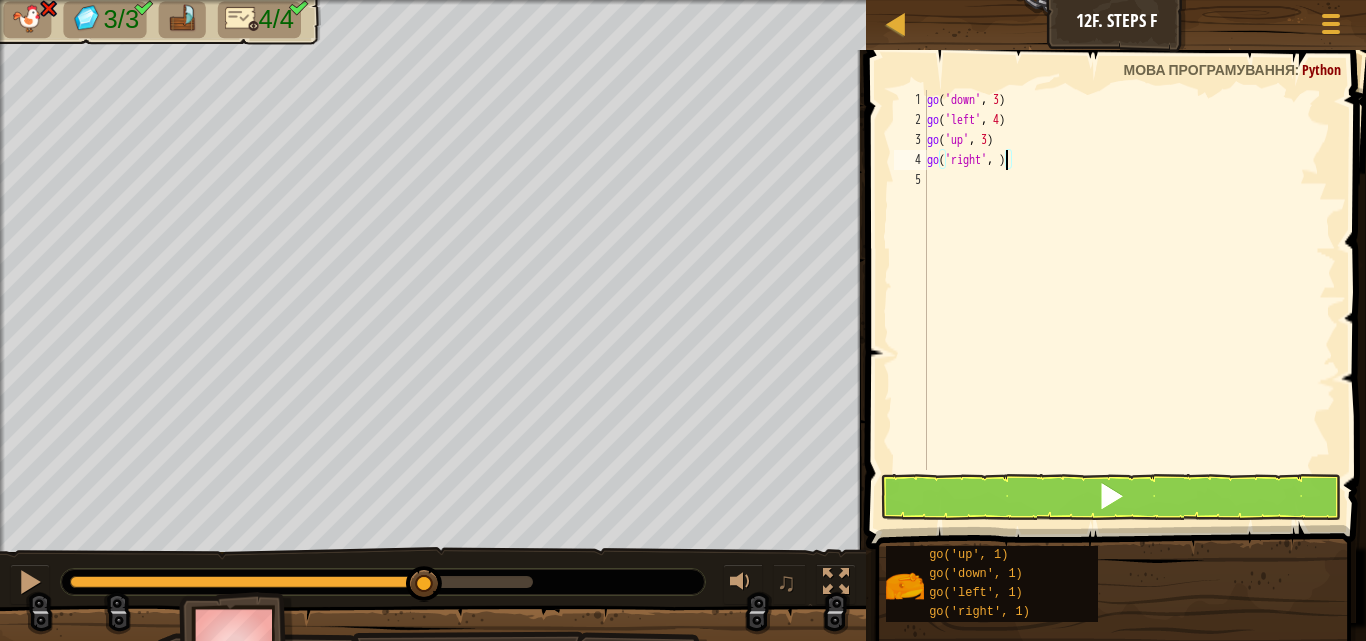 scroll, scrollTop: 9, scrollLeft: 6, axis: both 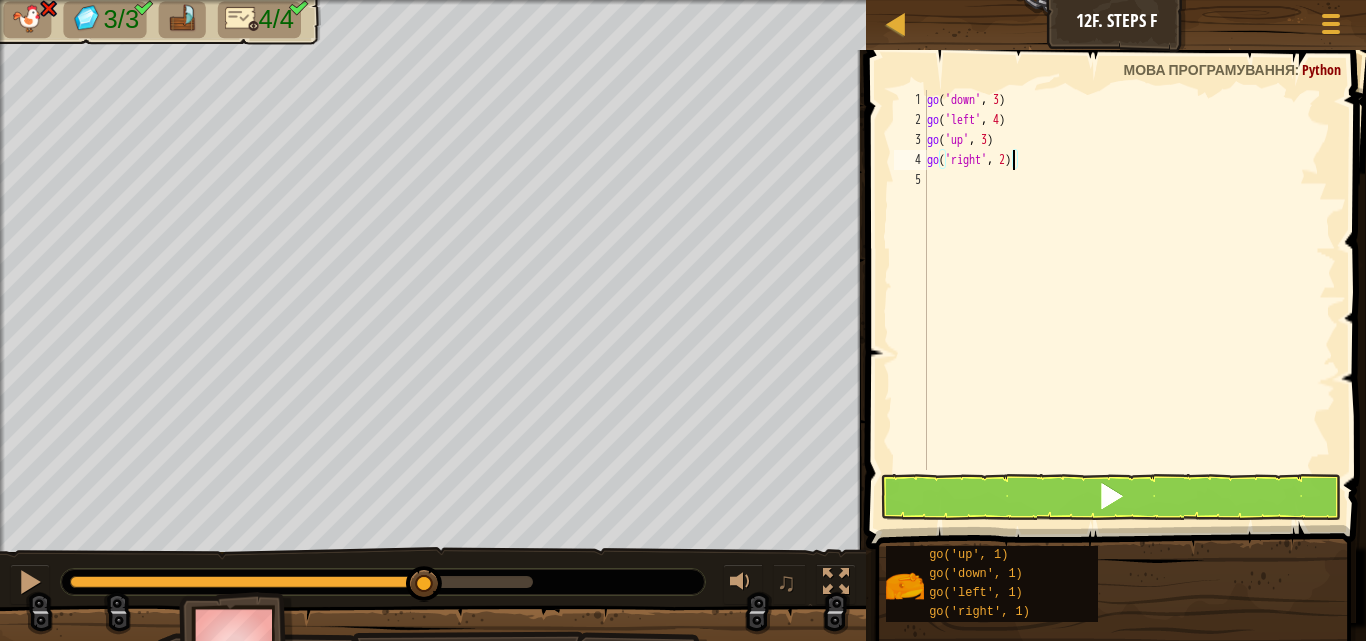 type on "go('right', 2)" 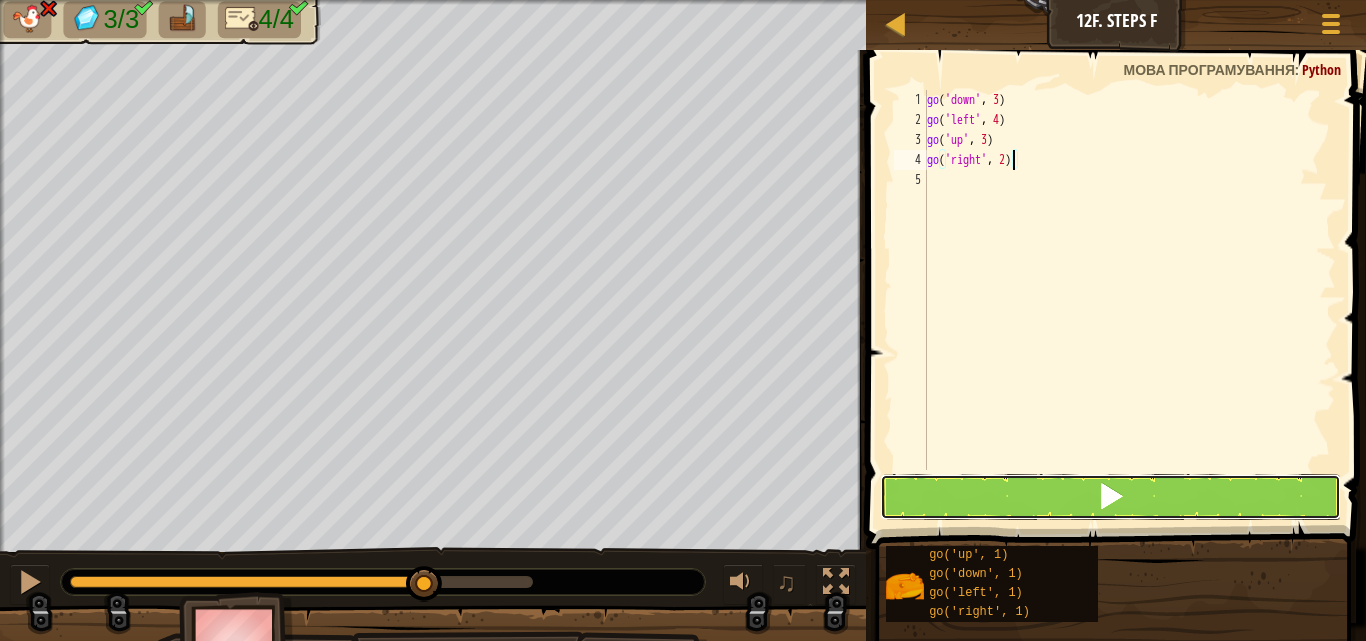 click at bounding box center (1111, 497) 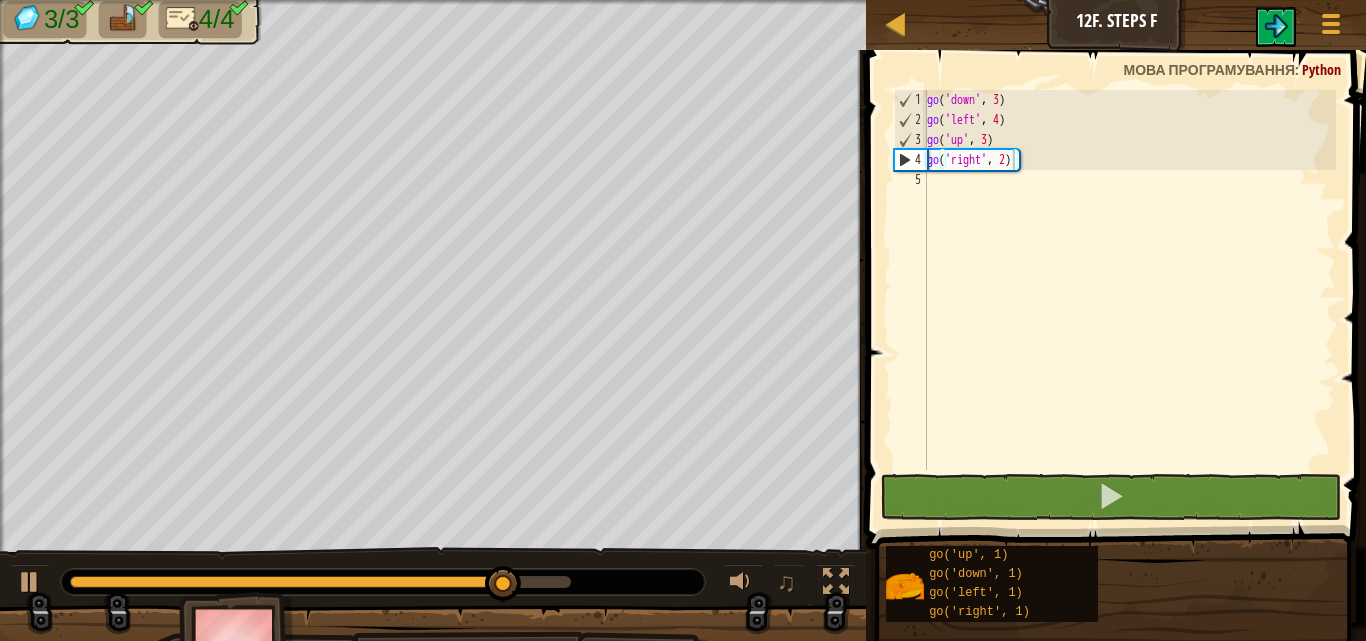 drag, startPoint x: 419, startPoint y: 573, endPoint x: 408, endPoint y: 576, distance: 11.401754 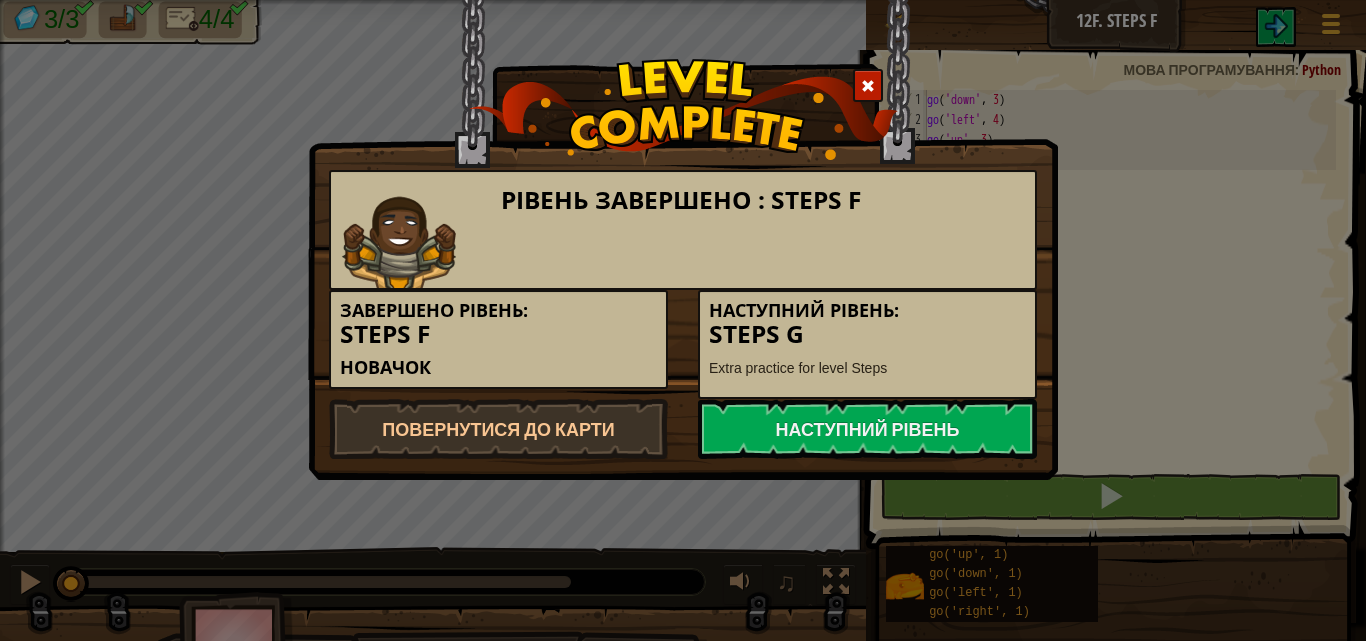 drag, startPoint x: 408, startPoint y: 576, endPoint x: 0, endPoint y: 472, distance: 421.04633 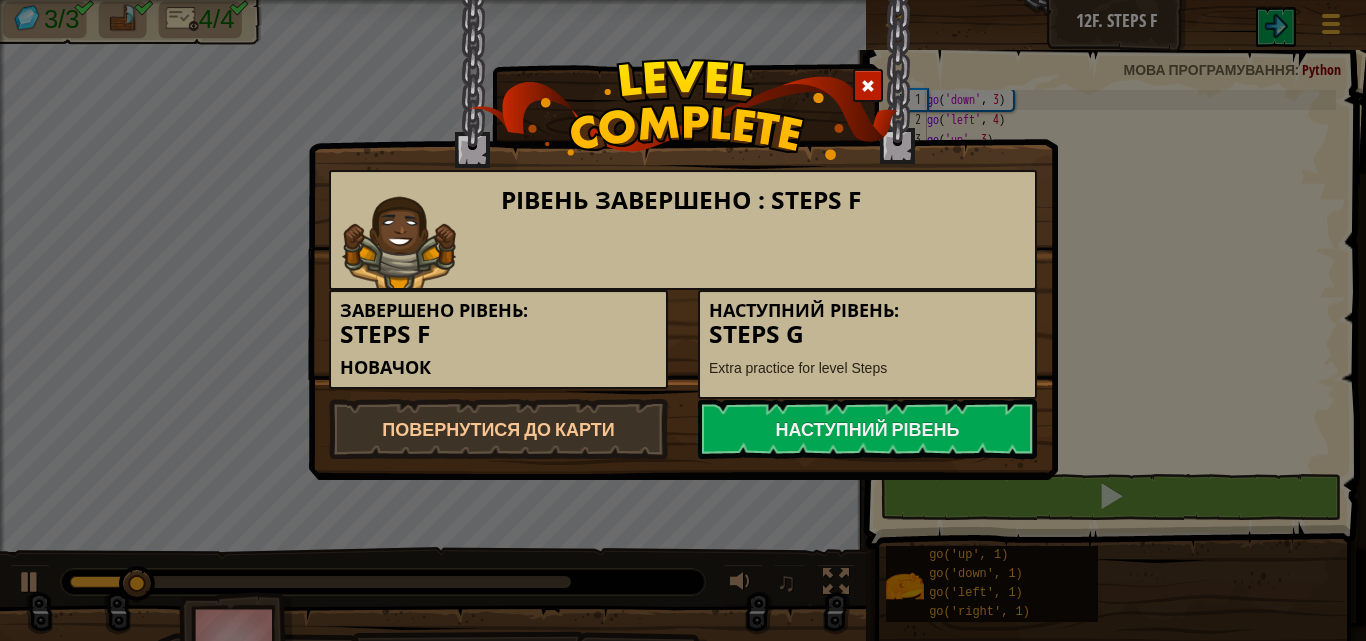 click at bounding box center (868, 86) 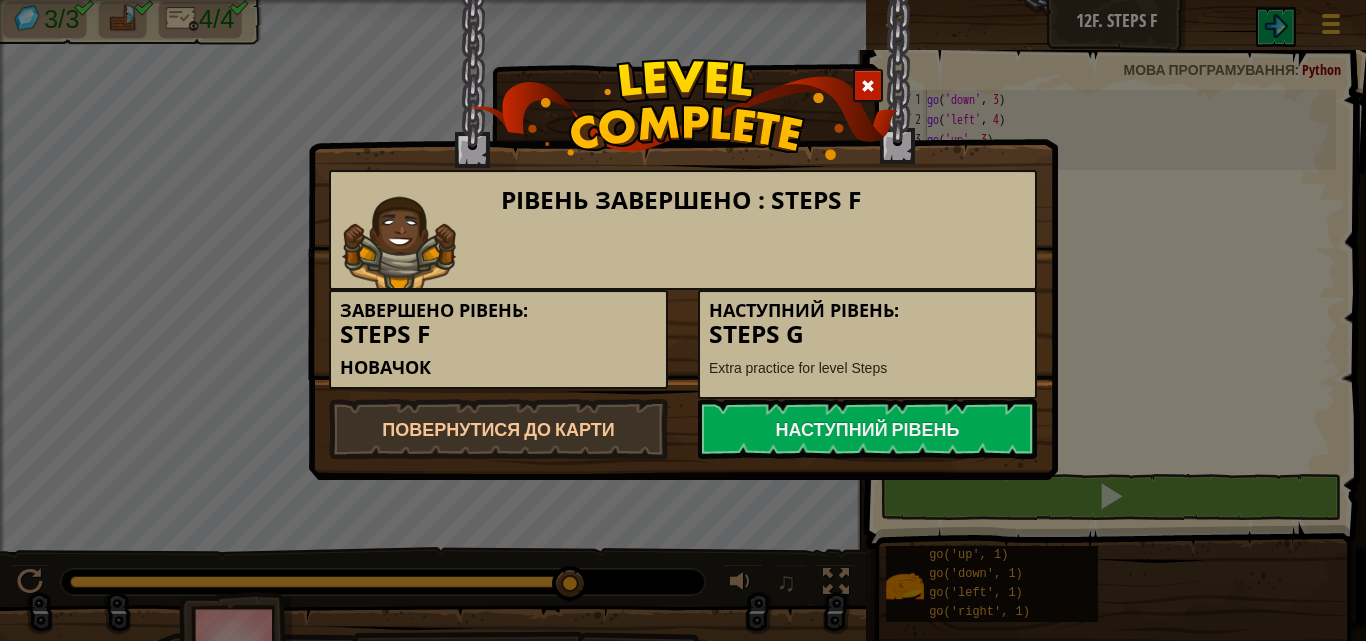 drag, startPoint x: 172, startPoint y: 584, endPoint x: 945, endPoint y: 680, distance: 778.93835 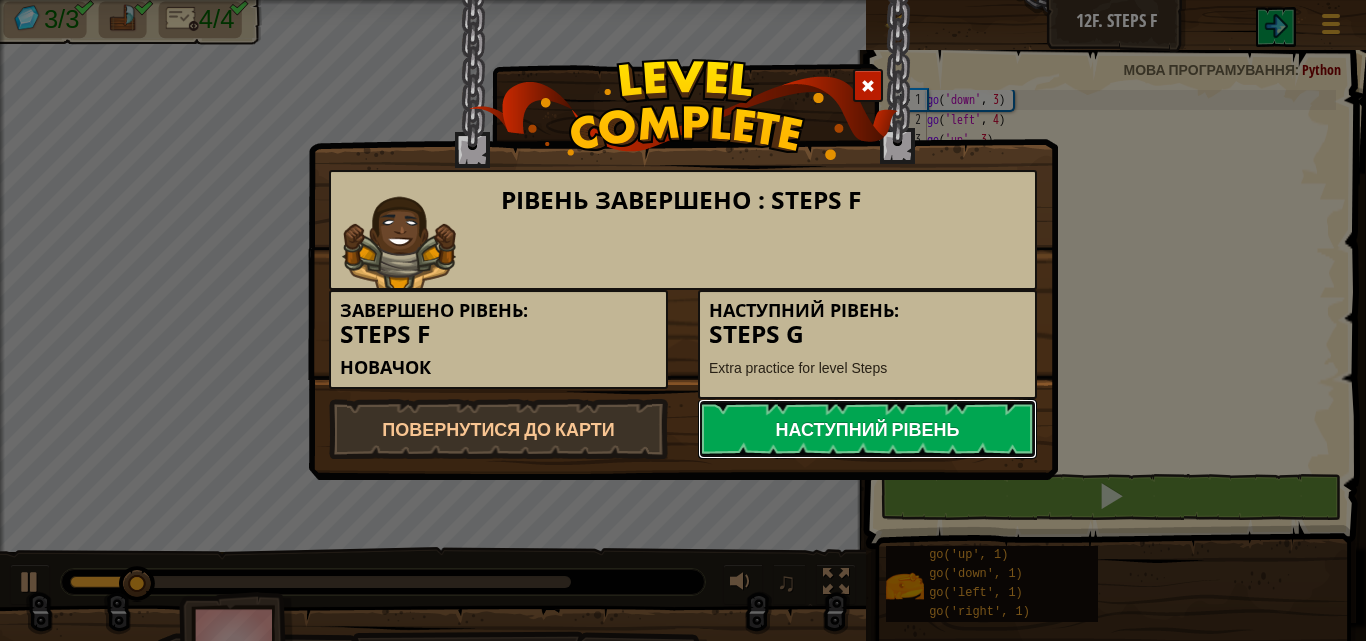 click on "Наступний рівень" at bounding box center [867, 429] 